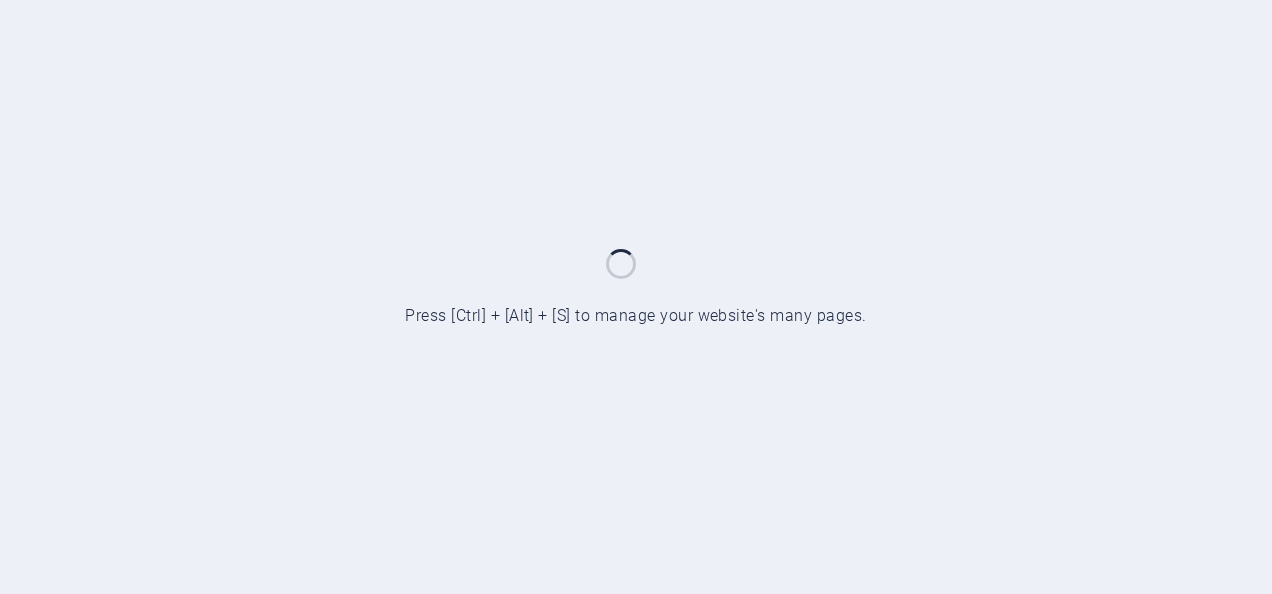 scroll, scrollTop: 0, scrollLeft: 0, axis: both 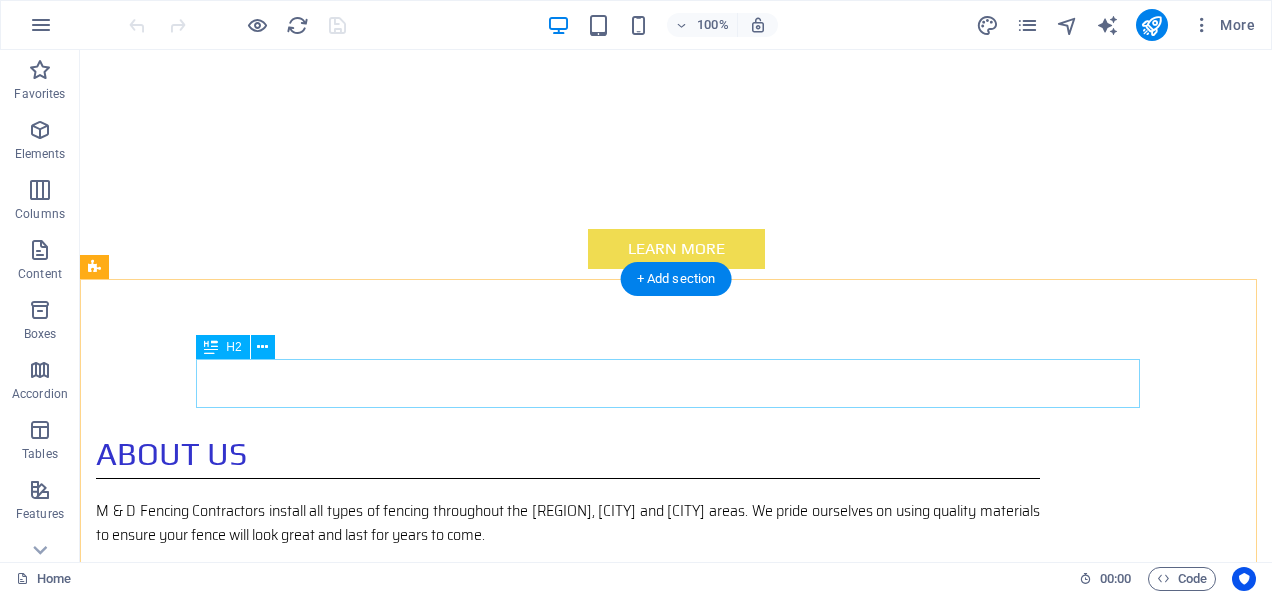 click on "Our Services" at bounding box center (676, 919) 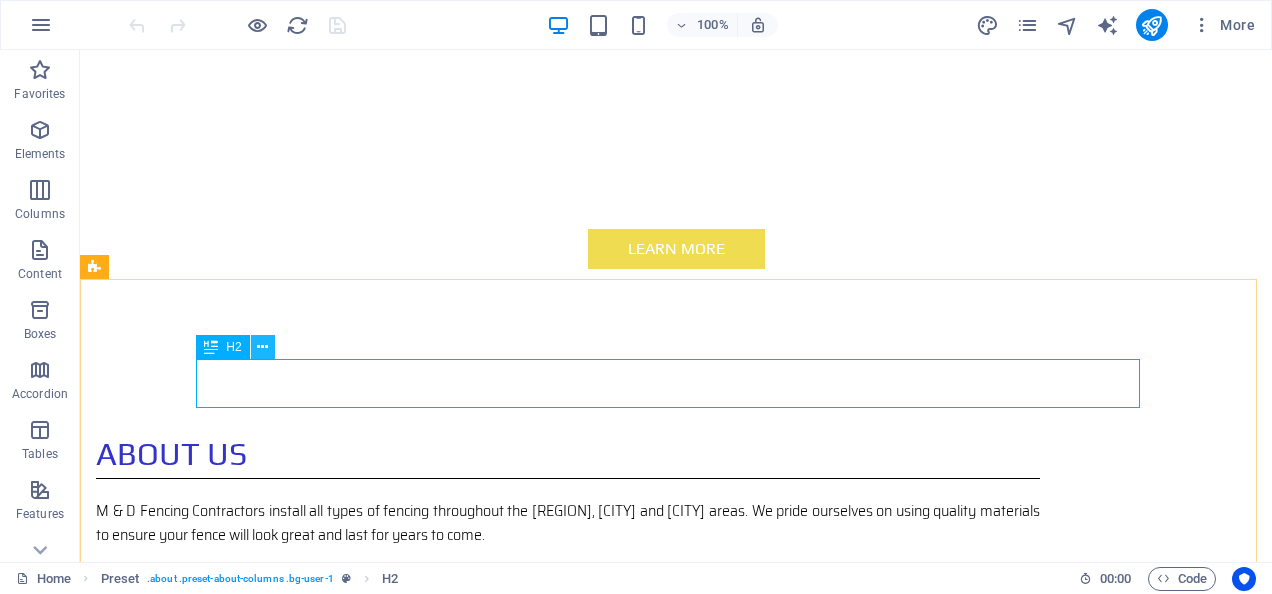 click at bounding box center (262, 347) 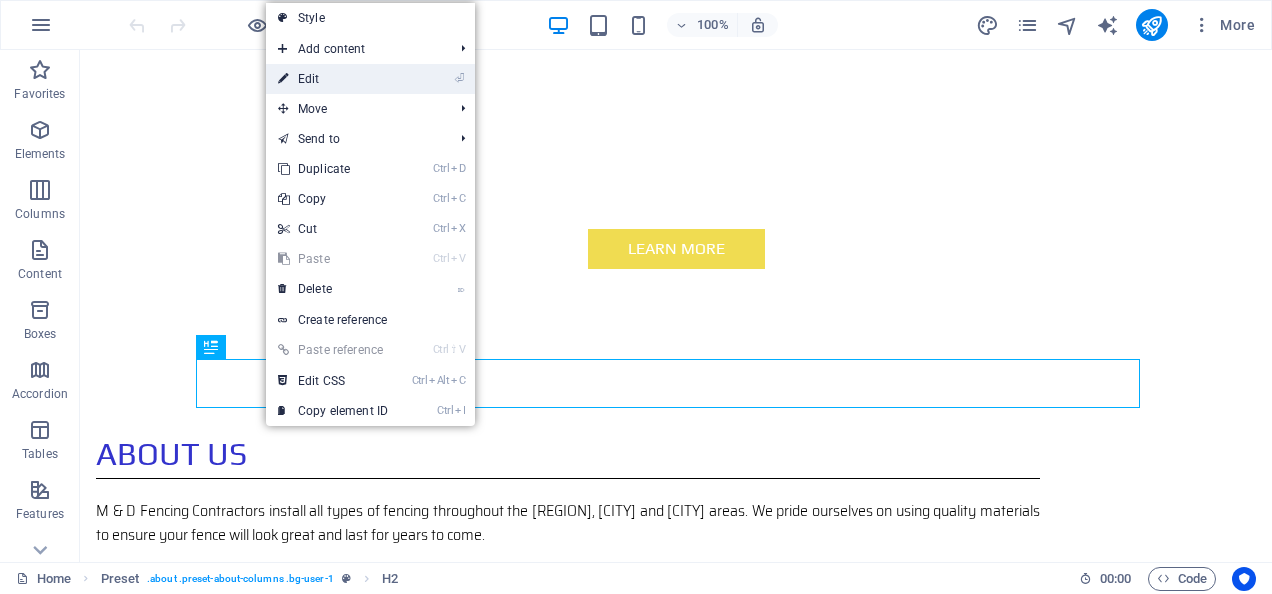 click on "⏎  Edit" at bounding box center (333, 79) 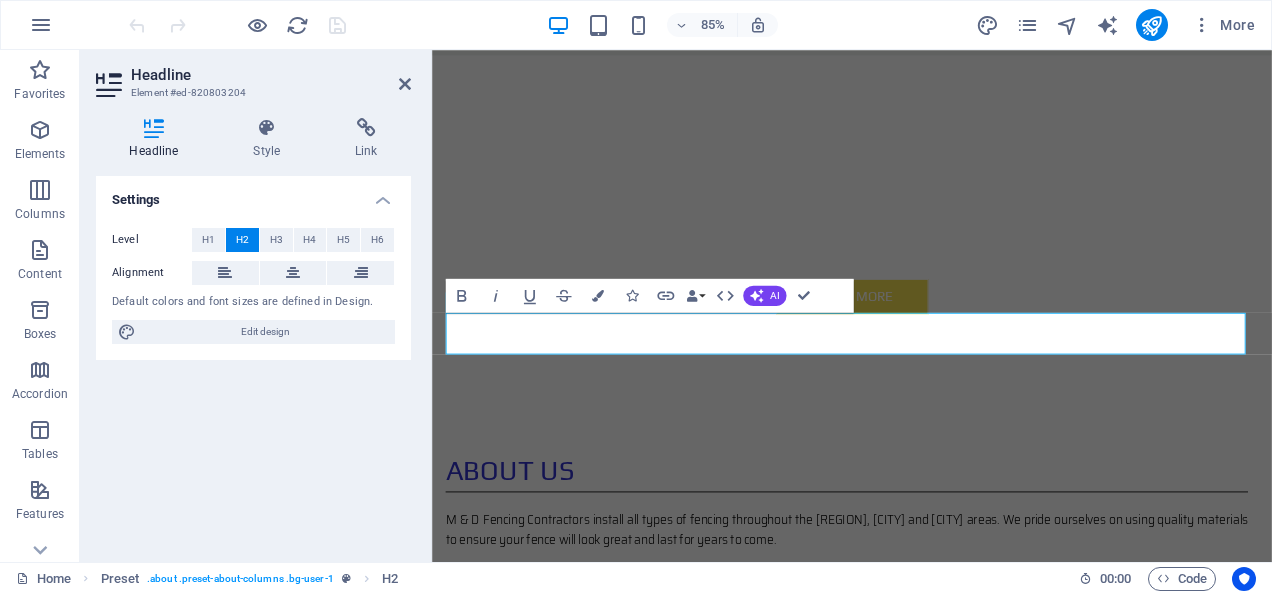 scroll, scrollTop: 842, scrollLeft: 0, axis: vertical 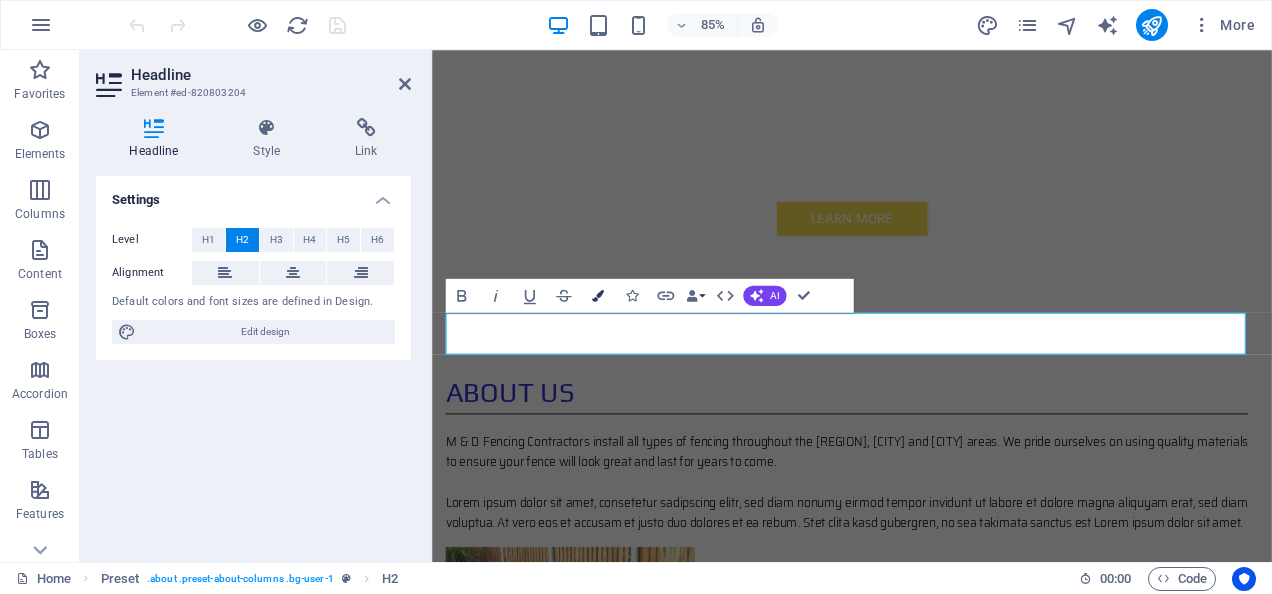 click at bounding box center [598, 296] 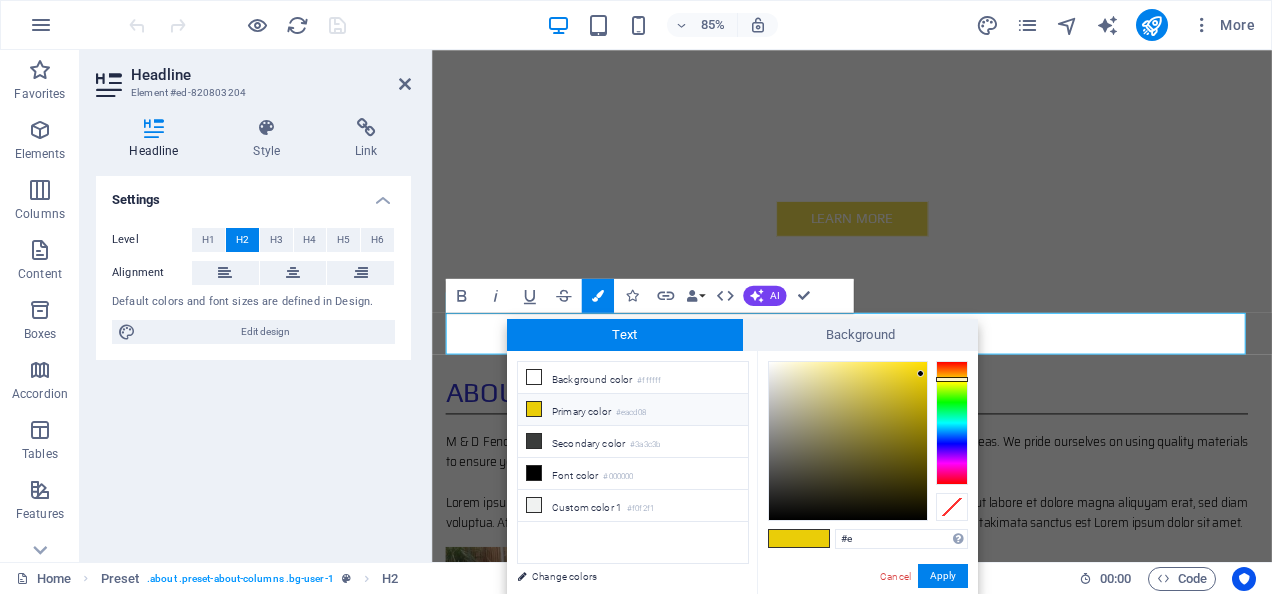 type on "#" 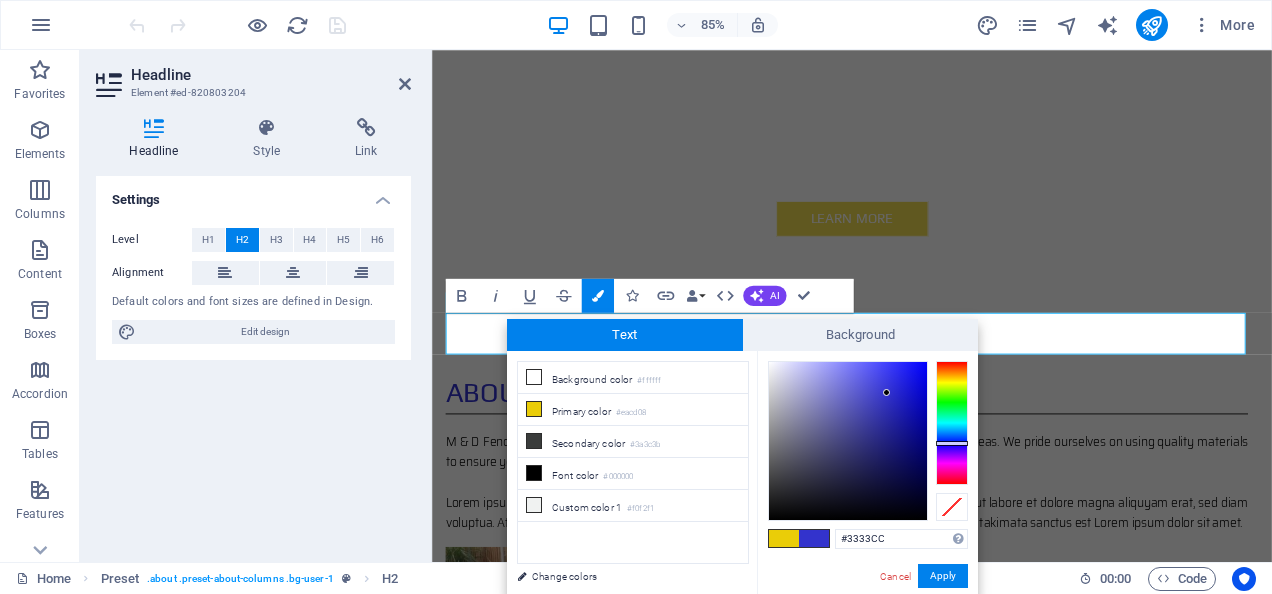 type on "#3333cc" 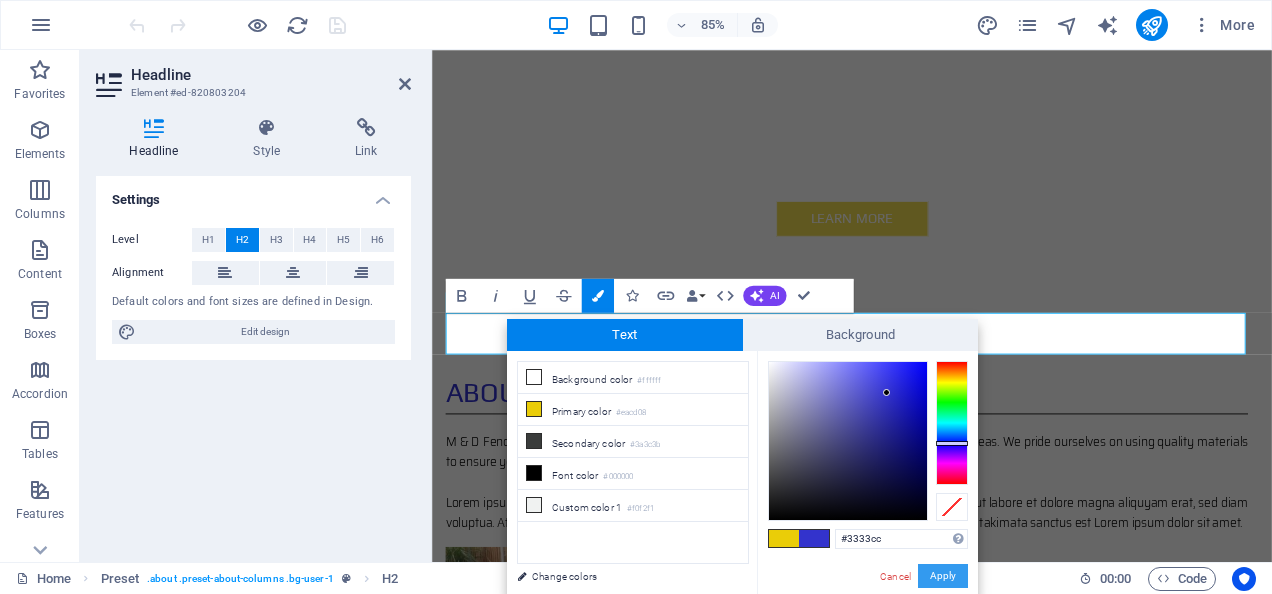 click on "Apply" at bounding box center [943, 576] 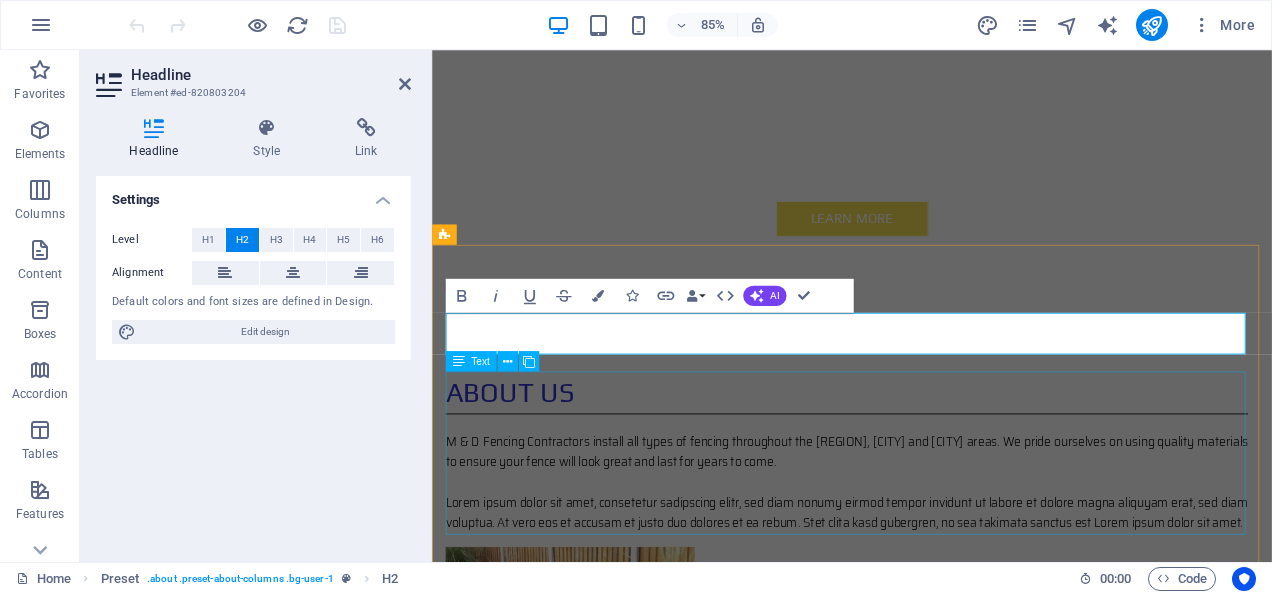 click on "Lorem ipsum dolor sit amet, consetetur sadipscing elitr, sed diam nonumy eirmod tempor invidunt ut labore et dolore magna aliquyam erat, sed diam voluptua. Stet clita kasd gubergren, no sea takimata sanctus est Lorem ipsum dolor sit amet. Lorem ipsum dolor sit amet, consetetur sadipscing elitr, sed diam nonumy eirmod tempor invidunt ut labore et dolore magna aliquyam erat, sed diam voluptua. At vero eos et accusam et justo duo dolores et ea rebum. Stet clita kasd gubergren, no sea takimata sanctus est Lorem ipsum dolor sit amet. Lorem ipsum dolor sit amet, consetetur sadipscing elitr, sed diam nonumy eirmod tempor invidunt ut labore et dolore magna aliquyam erat, sed diam voluptua. Stet clita kasd gubergren, no sea takimata sanctus est Lorem ipsum dolor sit amet. Lorem ipsum dolor sit amet, consetetur sadipscing elitr, sed diam nonumy eirmod tempor invidunt ut labore et dolore magna." at bounding box center [926, 1060] 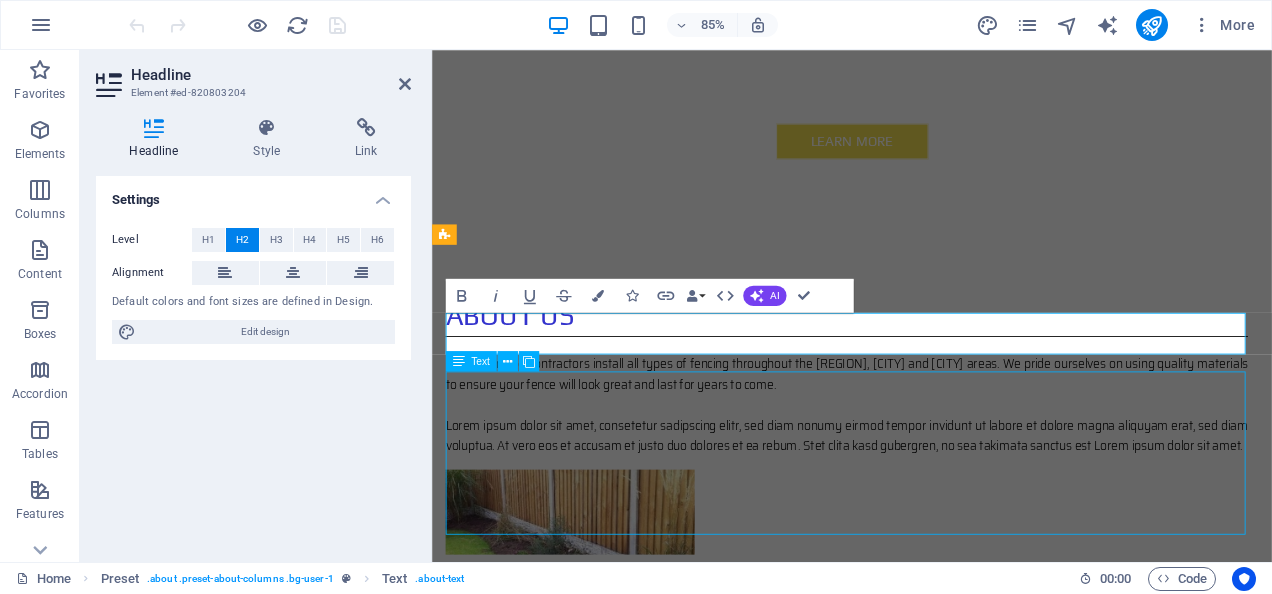 scroll, scrollTop: 751, scrollLeft: 0, axis: vertical 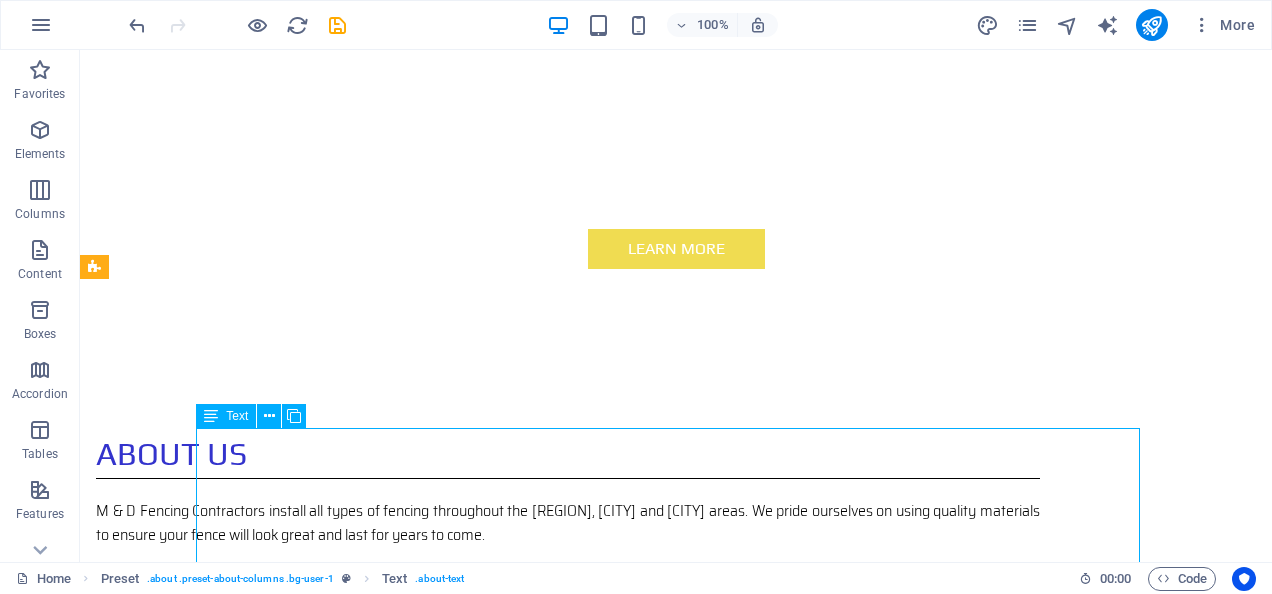 click on "Lorem ipsum dolor sit amet, consetetur sadipscing elitr, sed diam nonumy eirmod tempor invidunt ut labore et dolore magna aliquyam erat, sed diam voluptua. Stet clita kasd gubergren, no sea takimata sanctus est Lorem ipsum dolor sit amet. Lorem ipsum dolor sit amet, consetetur sadipscing elitr, sed diam nonumy eirmod tempor invidunt ut labore et dolore magna aliquyam erat, sed diam voluptua. At vero eos et accusam et justo duo dolores et ea rebum. Stet clita kasd gubergren, no sea takimata sanctus est Lorem ipsum dolor sit amet. Lorem ipsum dolor sit amet, consetetur sadipscing elitr, sed diam nonumy eirmod tempor invidunt ut labore et dolore magna aliquyam erat, sed diam voluptua. Stet clita kasd gubergren, no sea takimata sanctus est Lorem ipsum dolor sit amet. Lorem ipsum dolor sit amet, consetetur sadipscing elitr, sed diam nonumy eirmod tempor invidunt ut labore et dolore magna." at bounding box center (676, 1060) 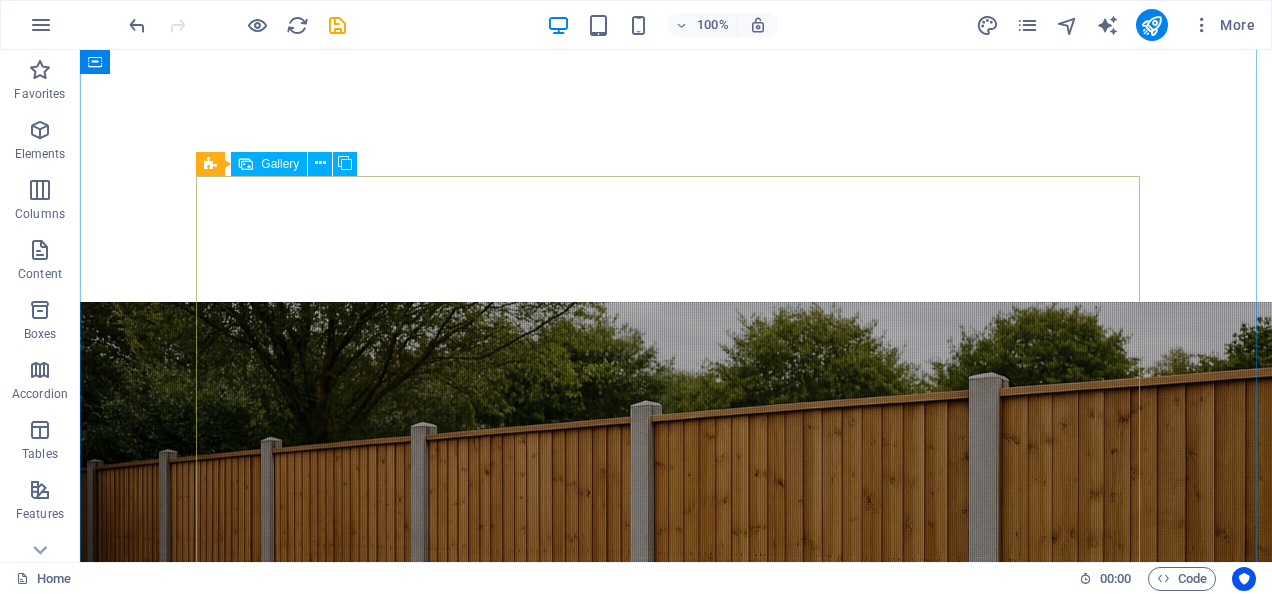 scroll, scrollTop: 1955, scrollLeft: 0, axis: vertical 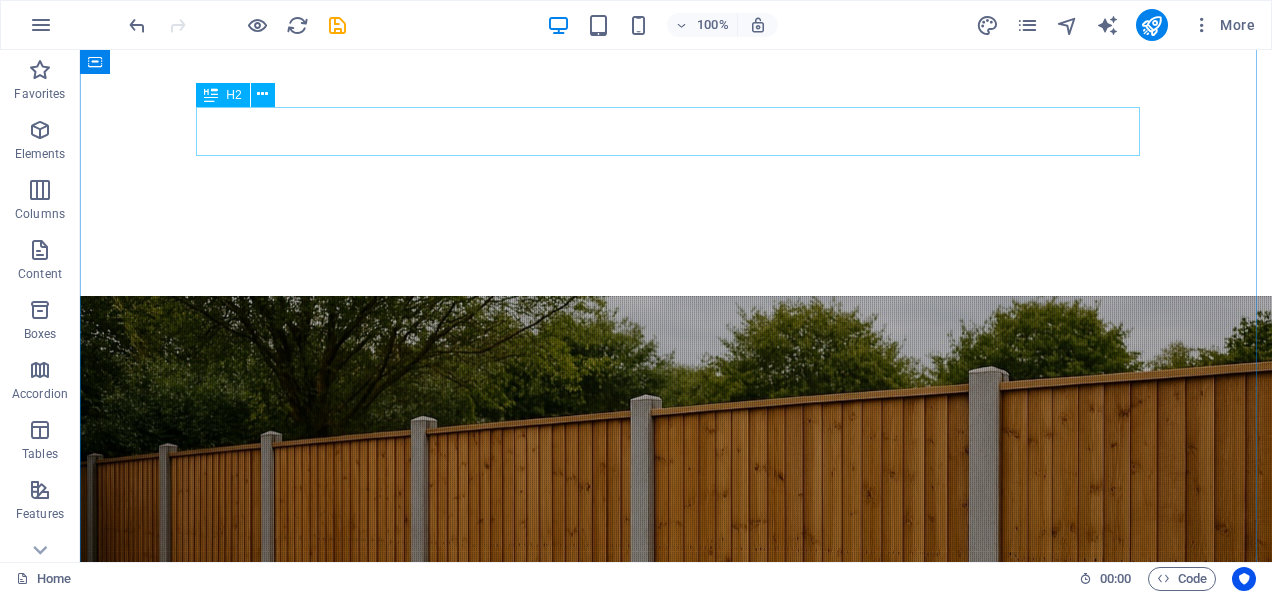 click on "Previous Work" at bounding box center [676, 1605] 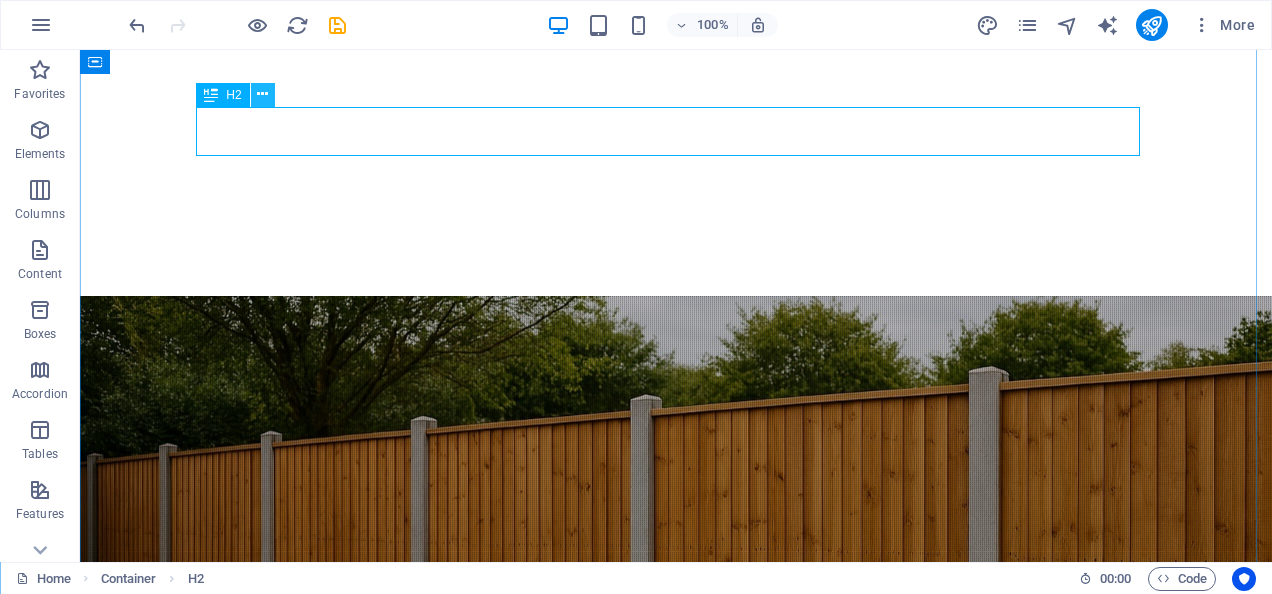 click at bounding box center (262, 94) 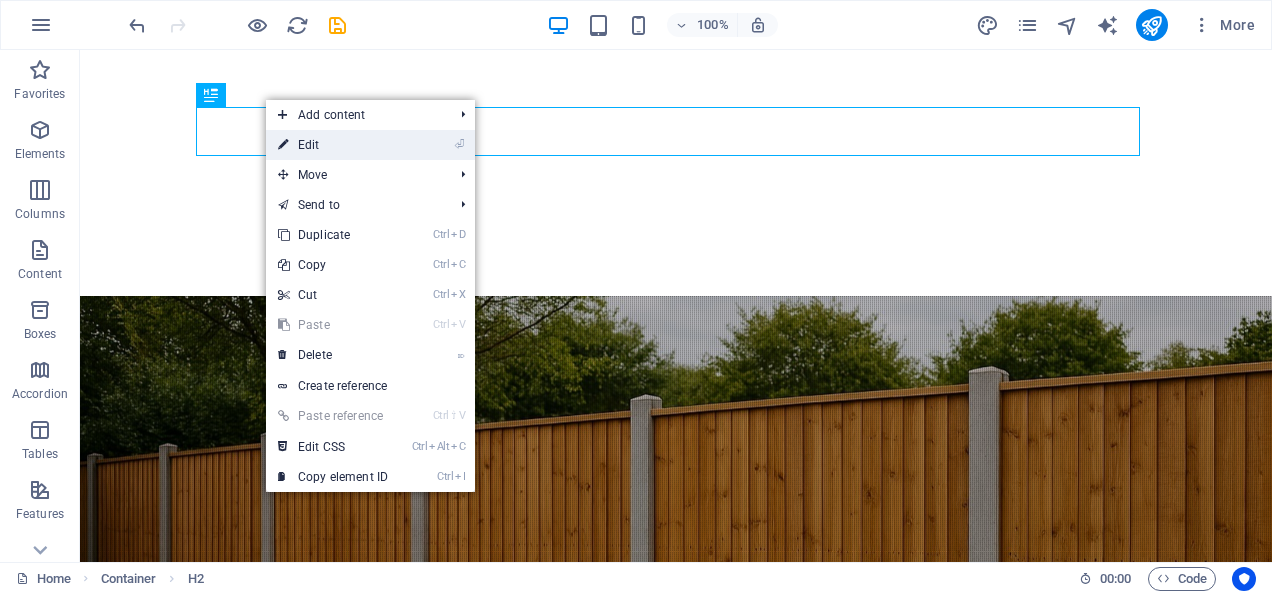 click on "⏎  Edit" at bounding box center [333, 145] 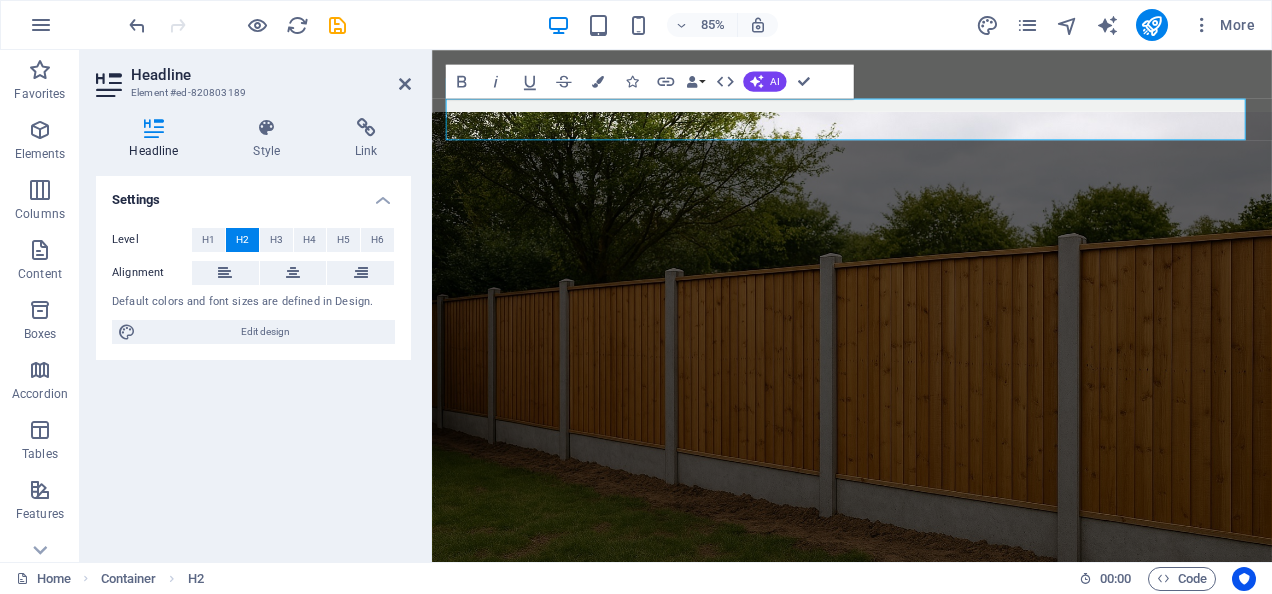 scroll, scrollTop: 2046, scrollLeft: 0, axis: vertical 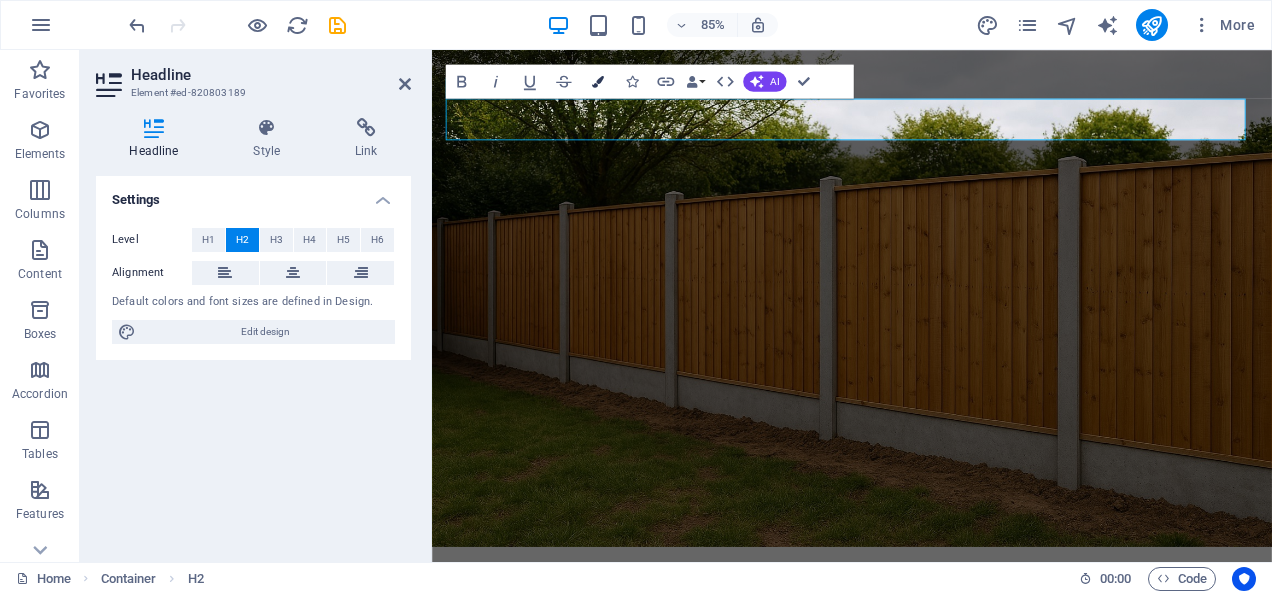 click at bounding box center (598, 81) 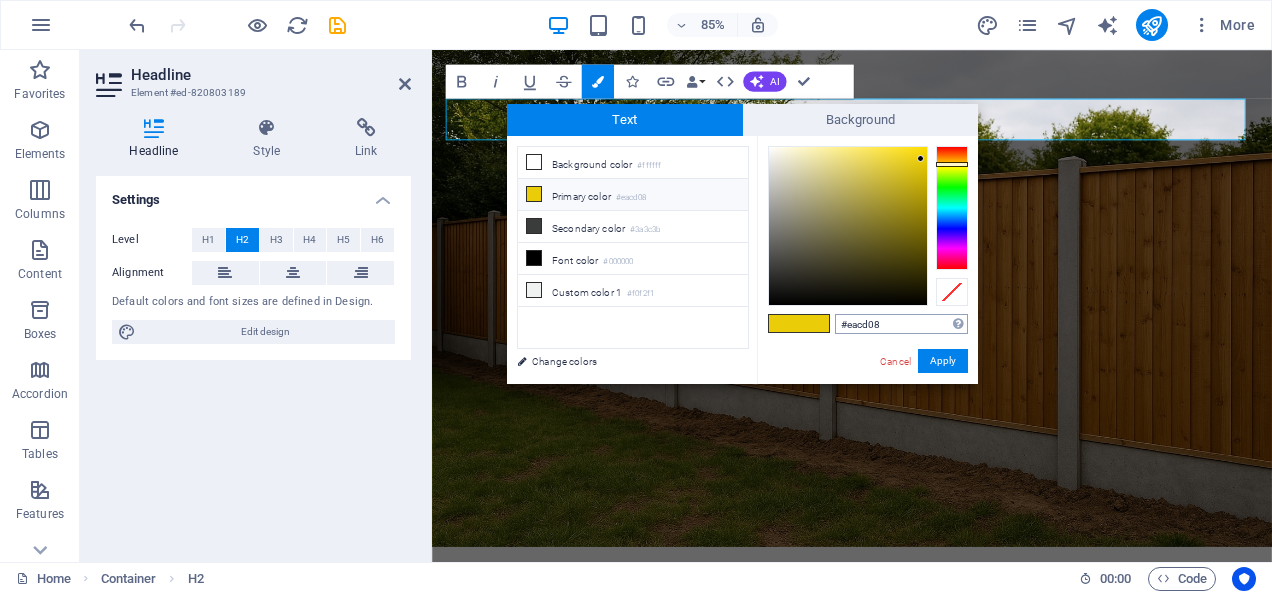 click on "#eacd08" at bounding box center (901, 324) 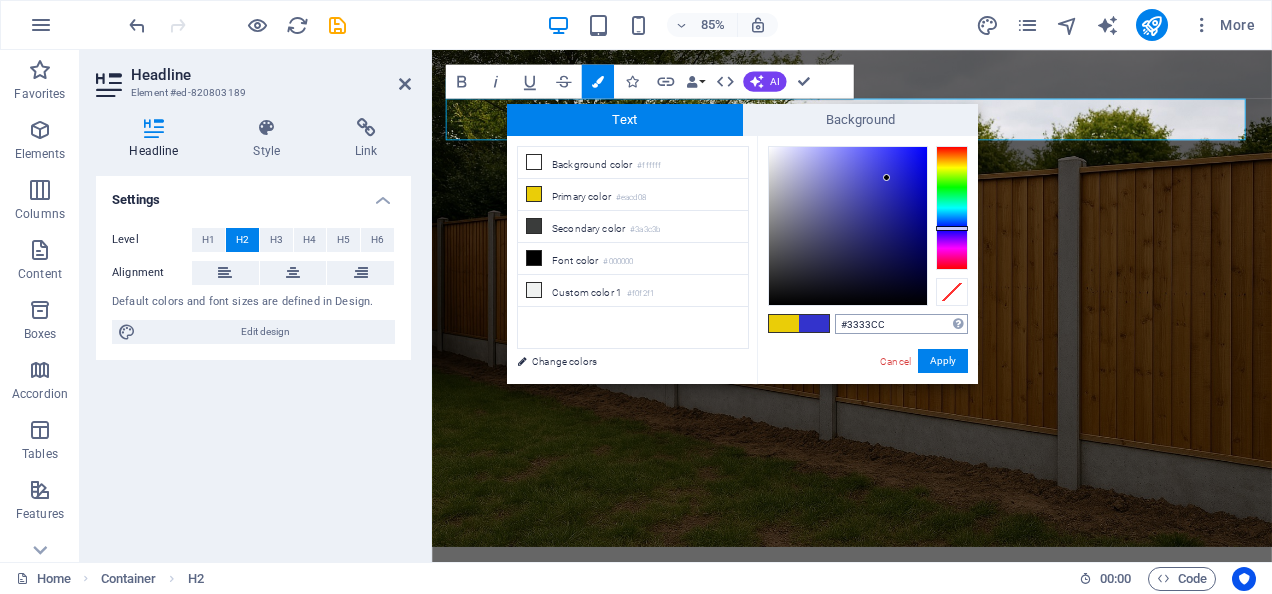 type on "#3333cc" 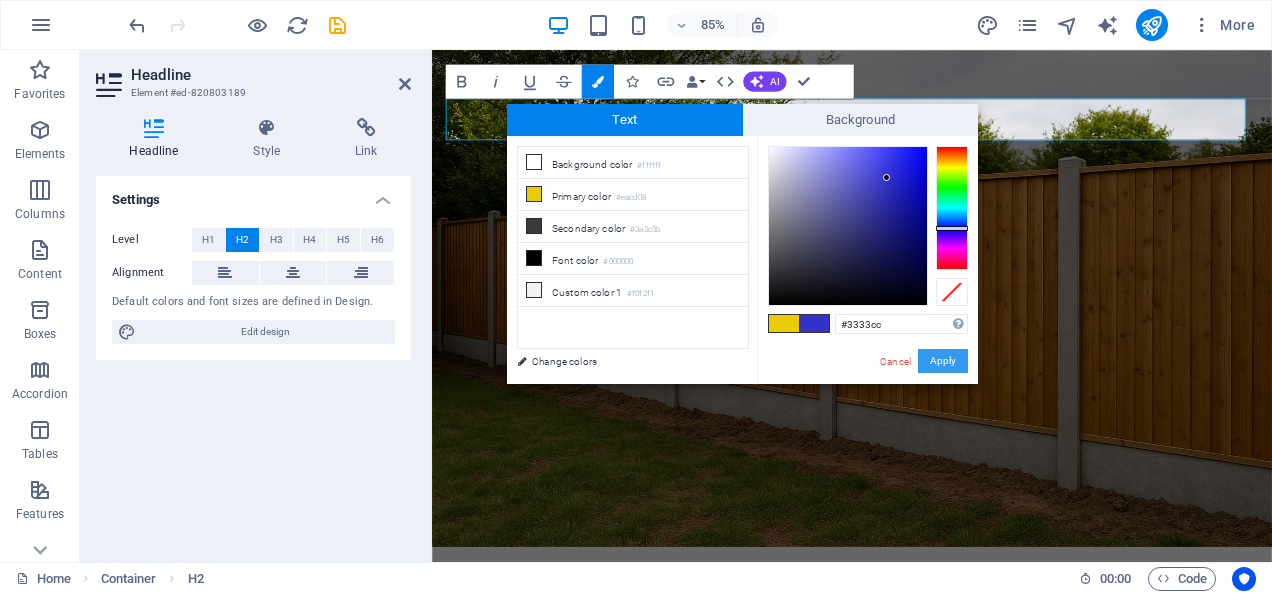 click on "Apply" at bounding box center [943, 361] 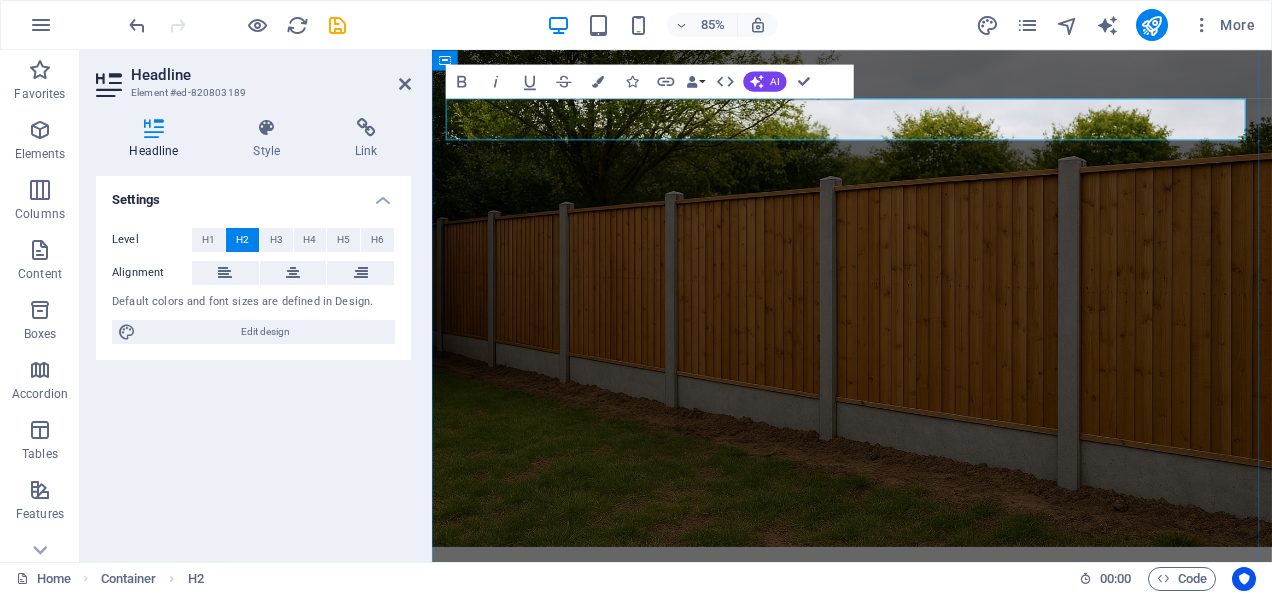 click on "Previous Work" at bounding box center [577, 1649] 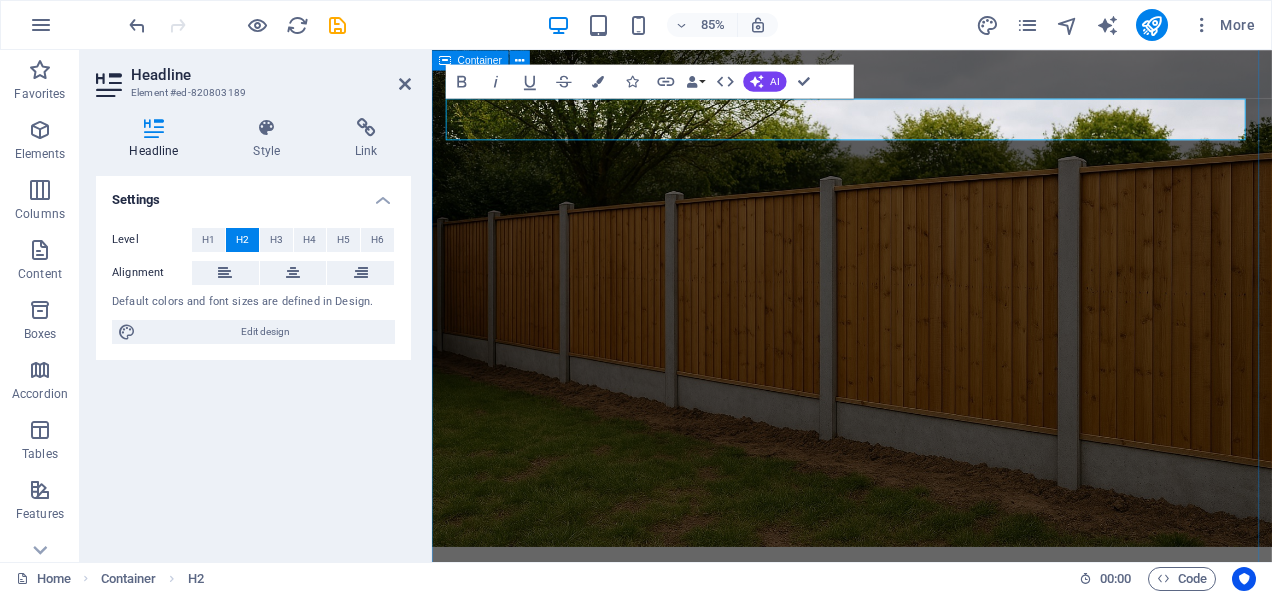 click on "GALLERY" at bounding box center [926, 1975] 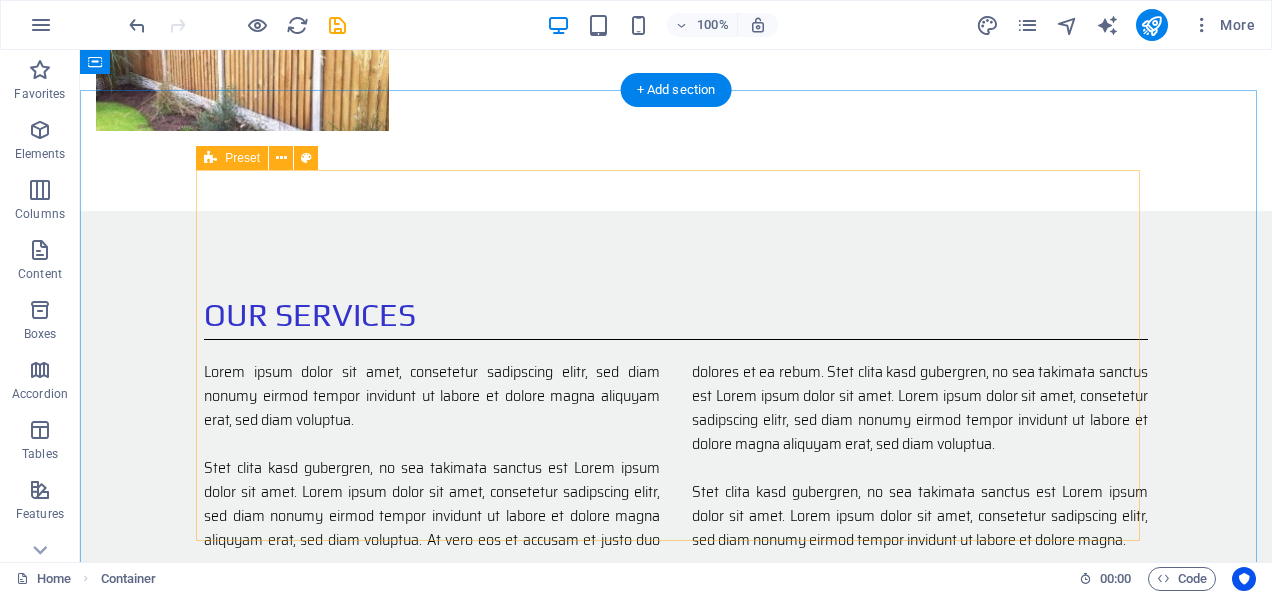 scroll, scrollTop: 1364, scrollLeft: 0, axis: vertical 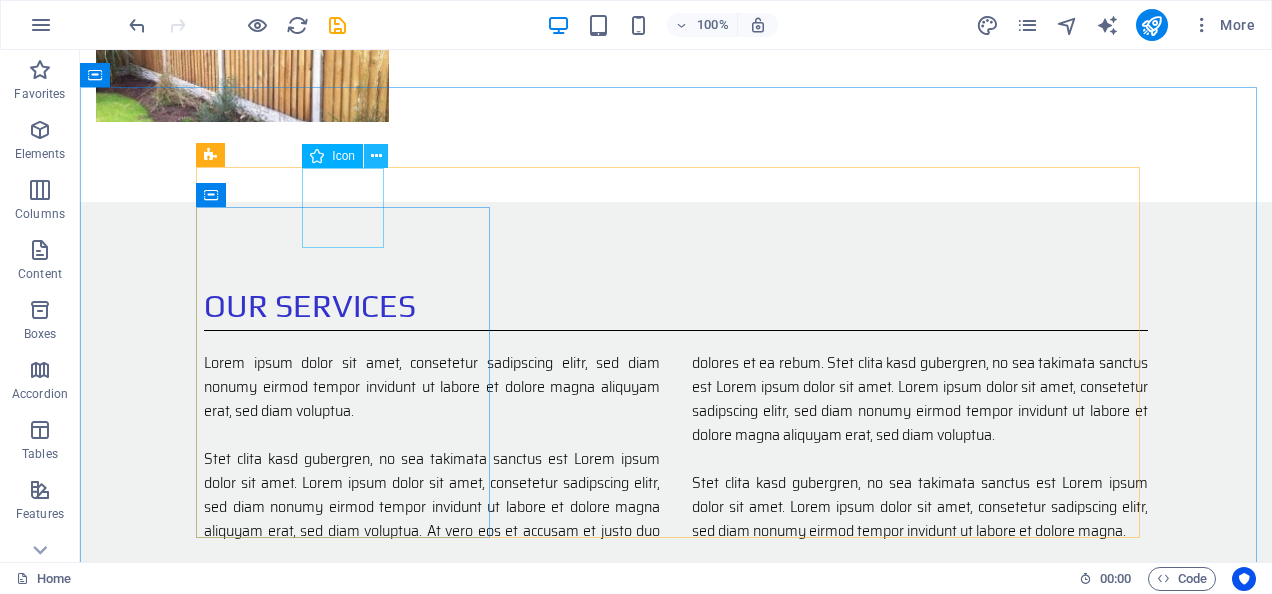 click at bounding box center (376, 156) 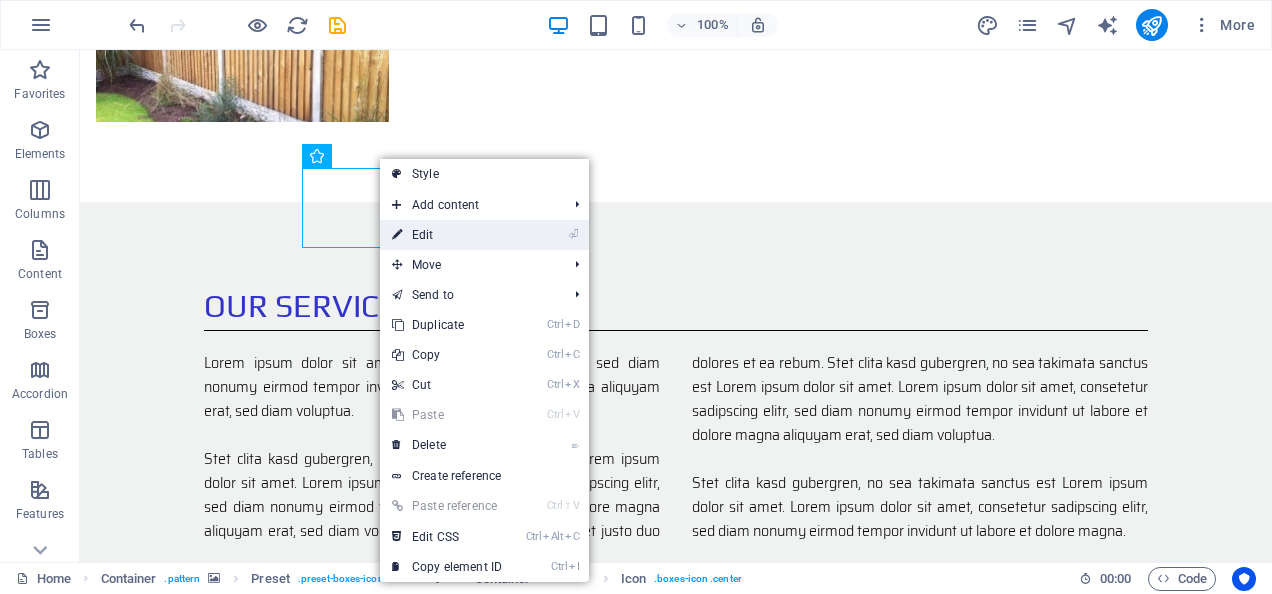 click on "⏎  Edit" at bounding box center [447, 235] 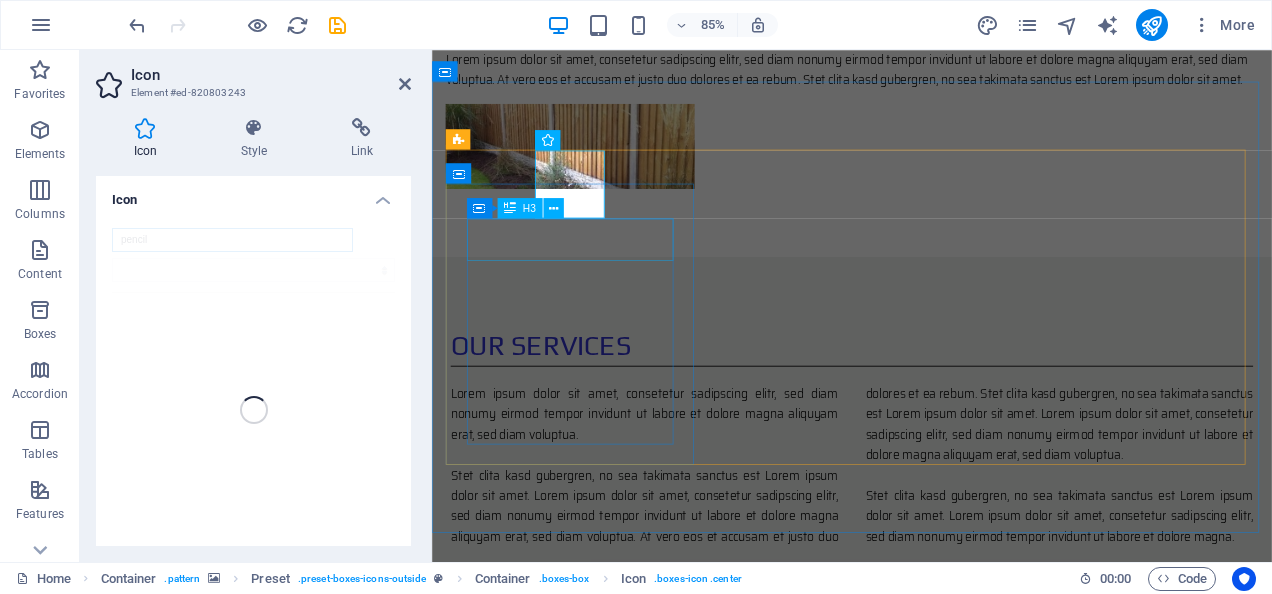 scroll, scrollTop: 1454, scrollLeft: 0, axis: vertical 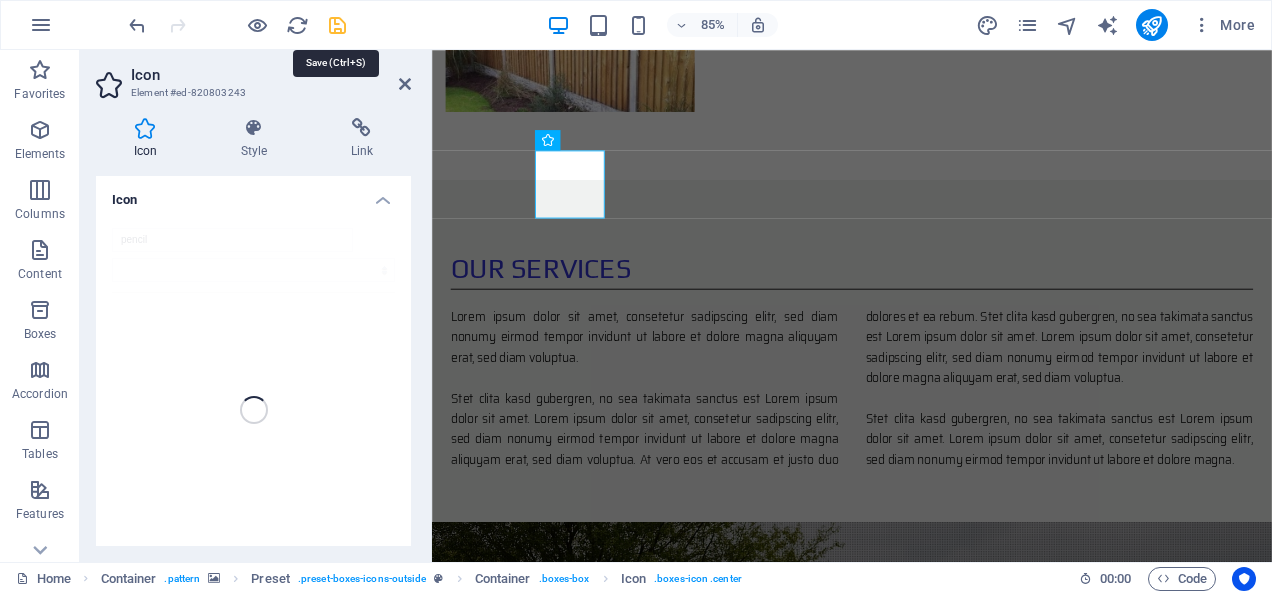 click at bounding box center [337, 25] 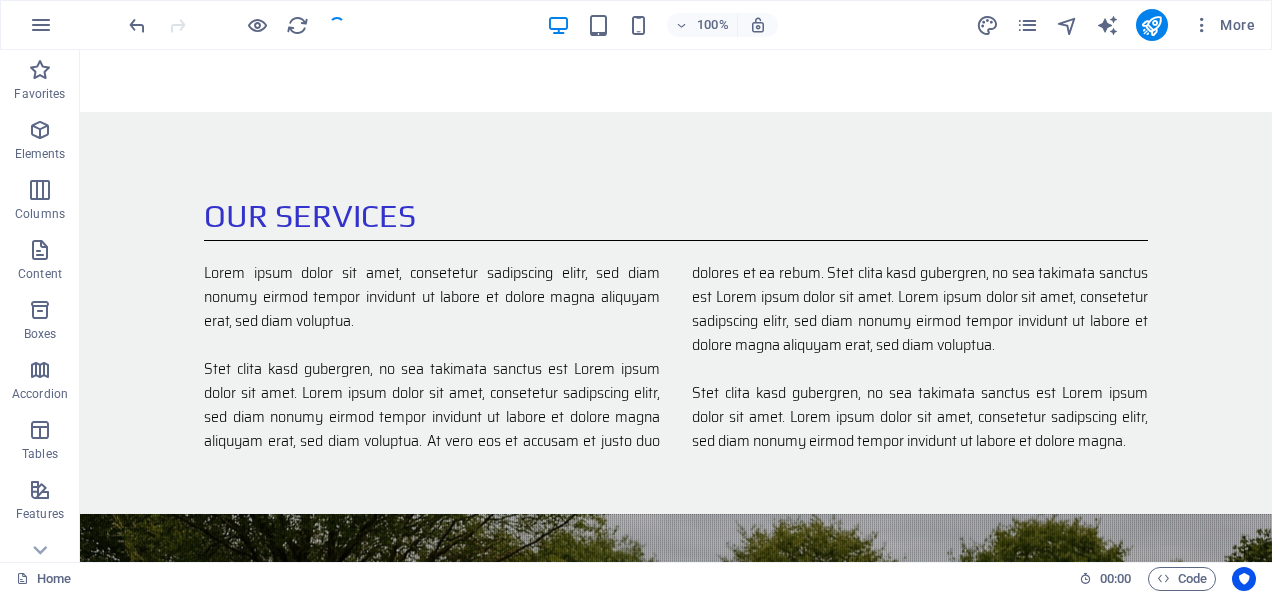 scroll, scrollTop: 1364, scrollLeft: 0, axis: vertical 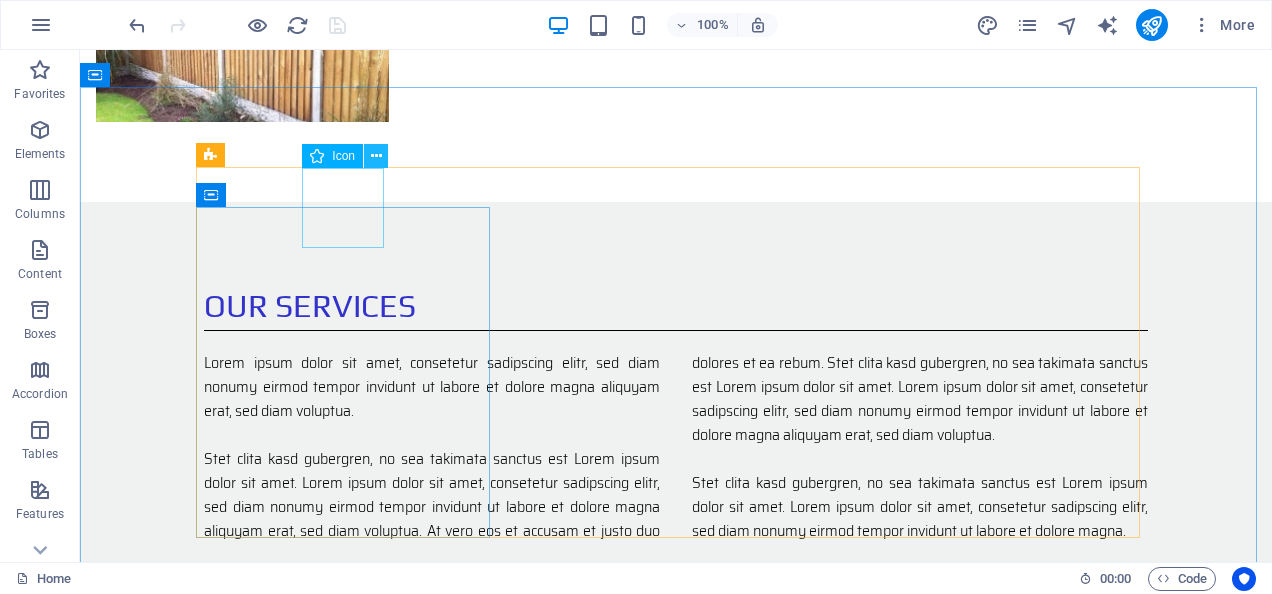 click at bounding box center (376, 156) 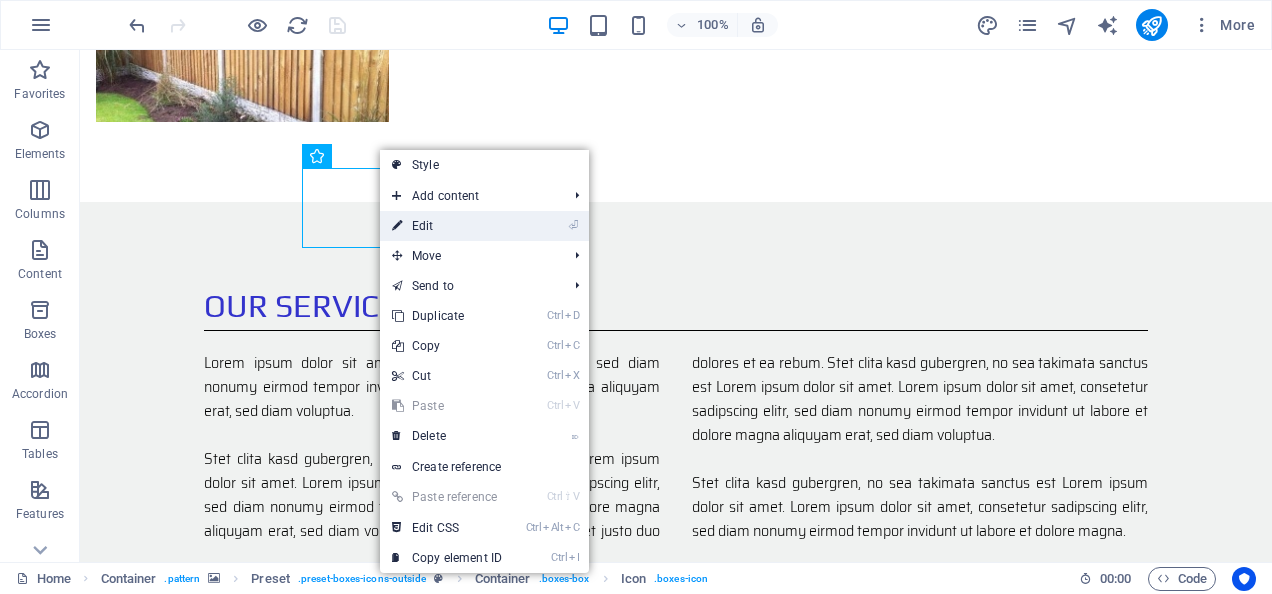 click on "⏎  Edit" at bounding box center [447, 226] 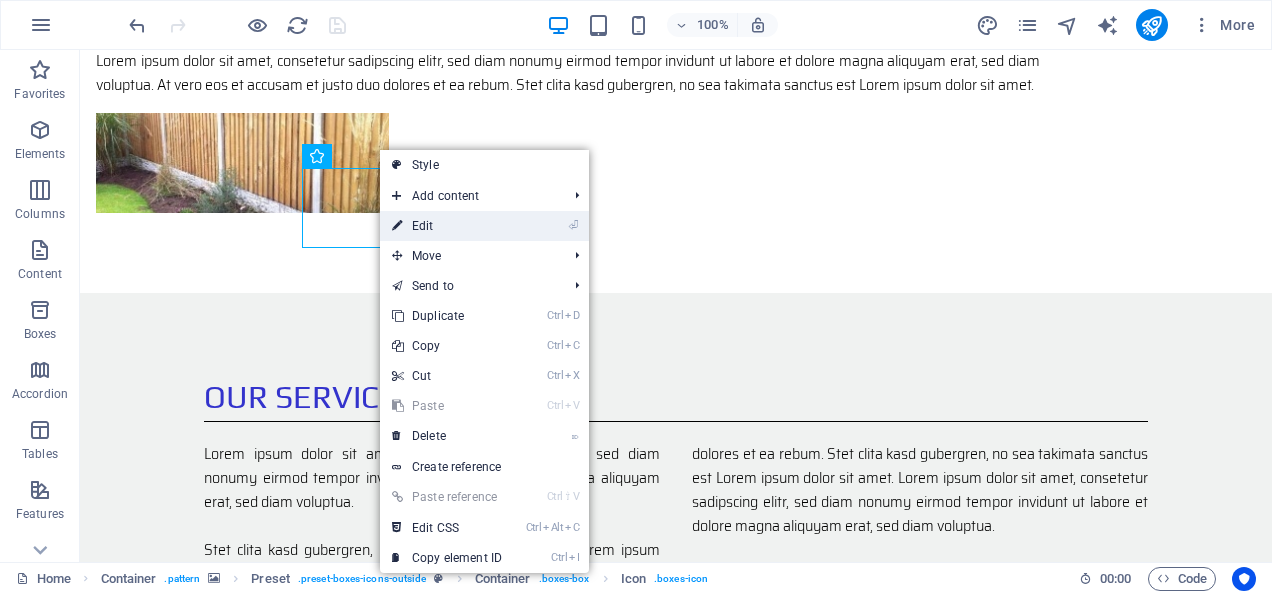select on "xMidYMid" 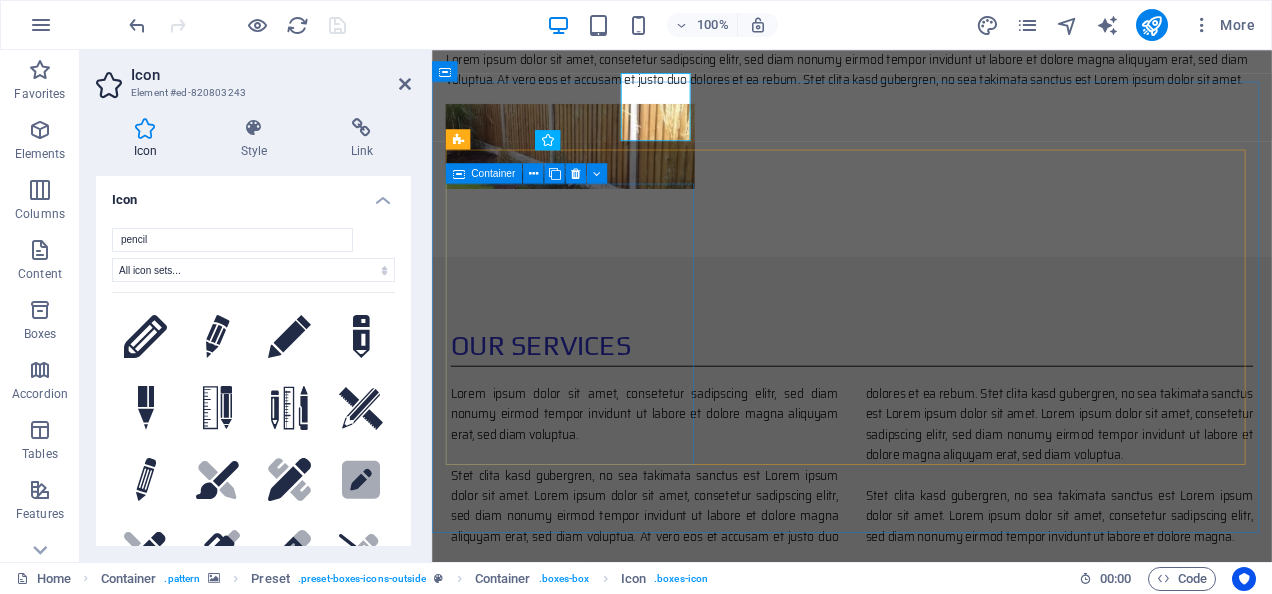 scroll, scrollTop: 1454, scrollLeft: 0, axis: vertical 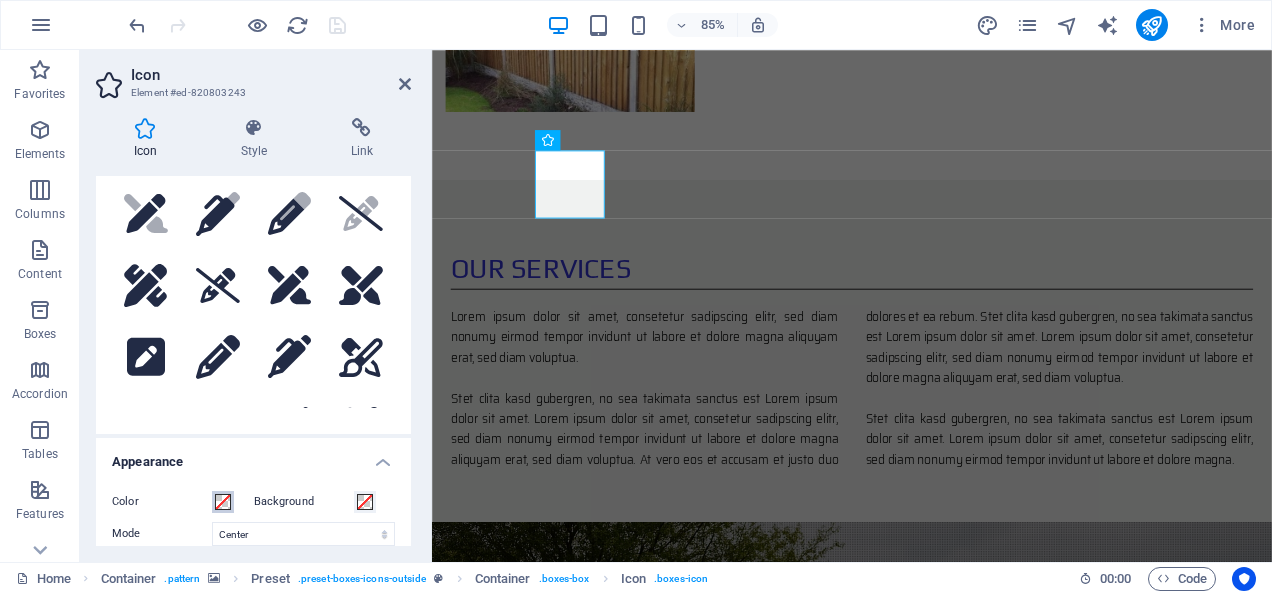 click at bounding box center [223, 502] 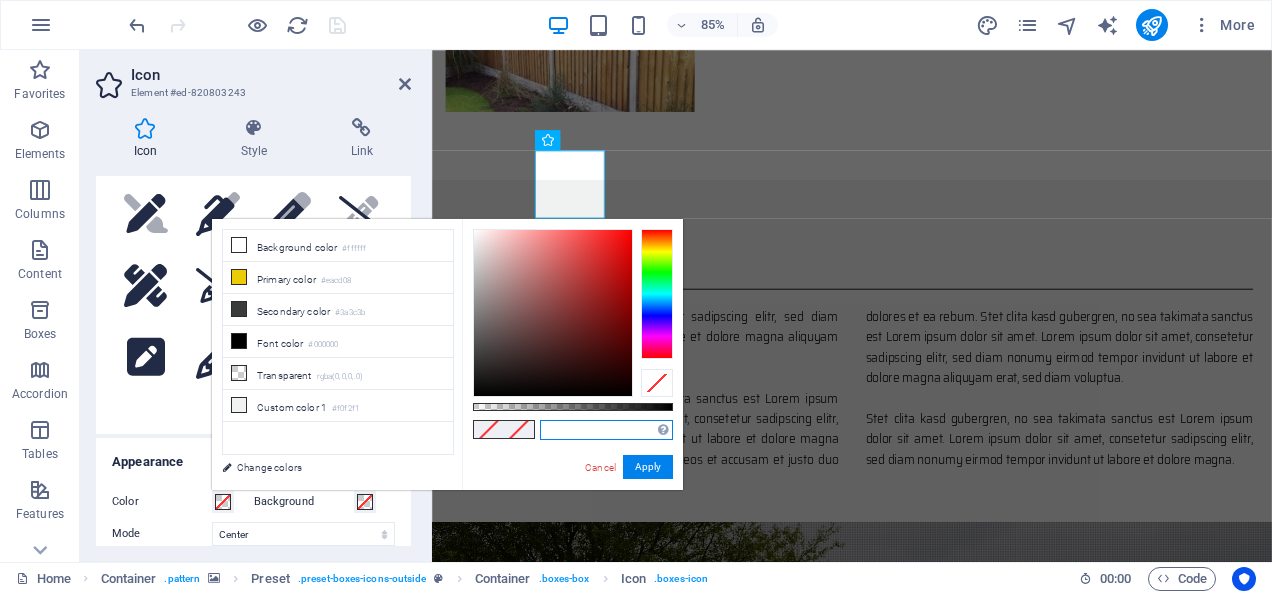 click at bounding box center (606, 430) 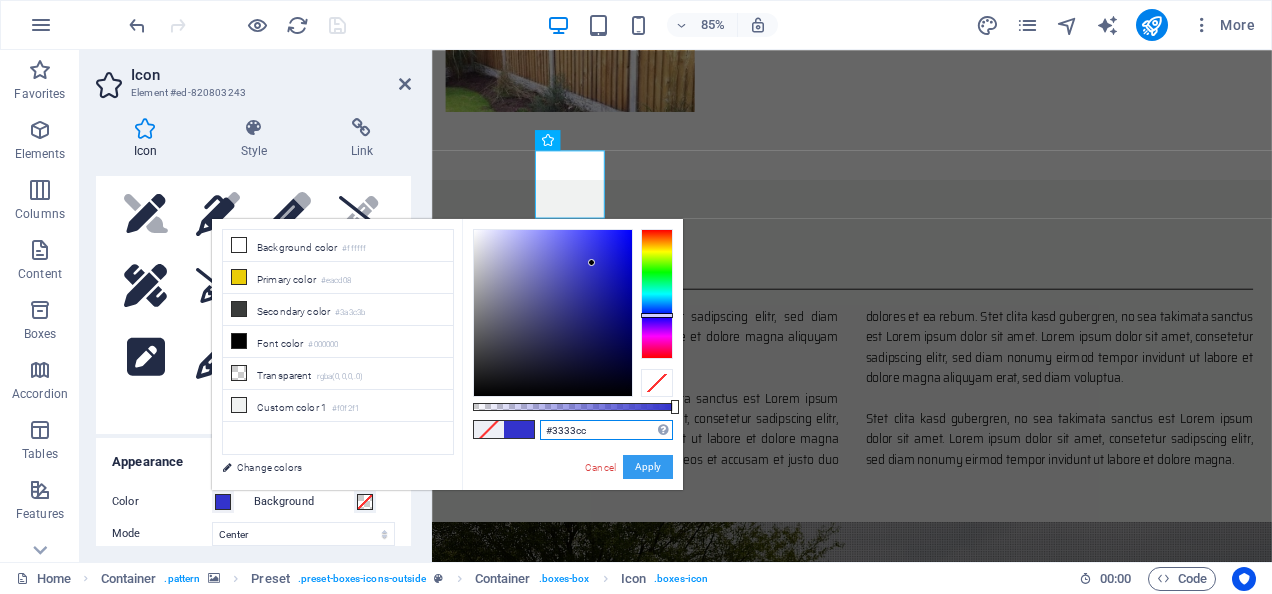 type on "#3333cc" 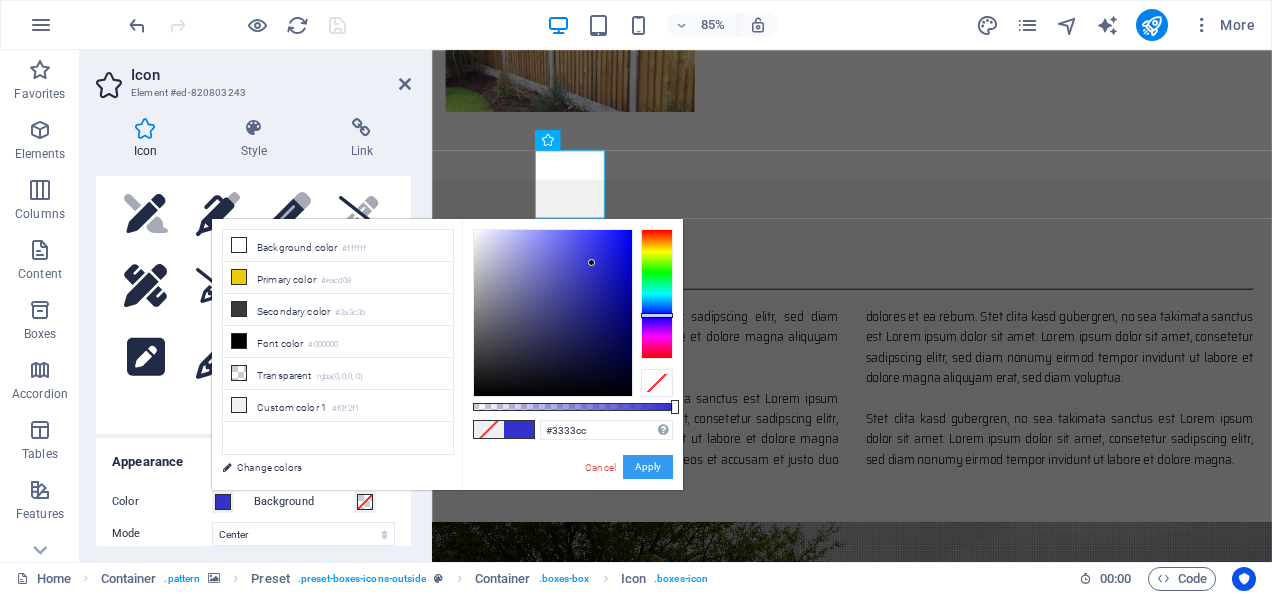 click on "Apply" at bounding box center (648, 467) 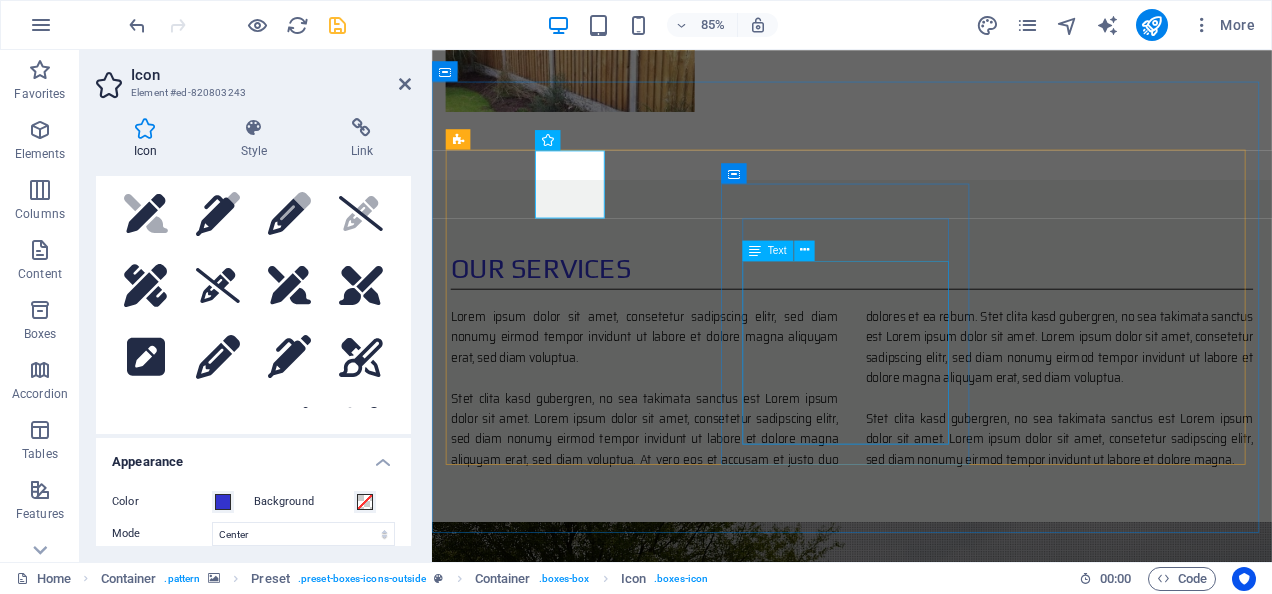 click on "Lorem ipsum dolor sit amet, consetetur sadipscing elitr, sed diam nonumy eirmod tempor invidunt ut labore et dolore magna aliquyam erat, sed diam voluptua.  At vero eos et accusam et justo duo dolores et ea rebum. Stet clita kasd gubergren, no sea takimata" at bounding box center [926, 1717] 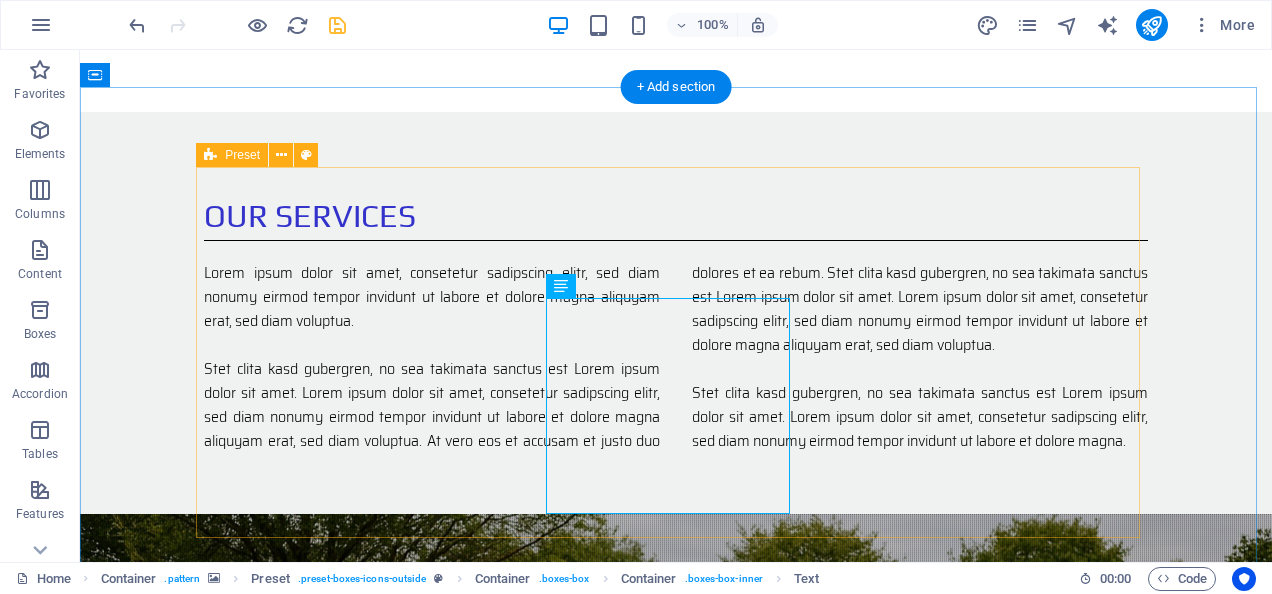 scroll, scrollTop: 1364, scrollLeft: 0, axis: vertical 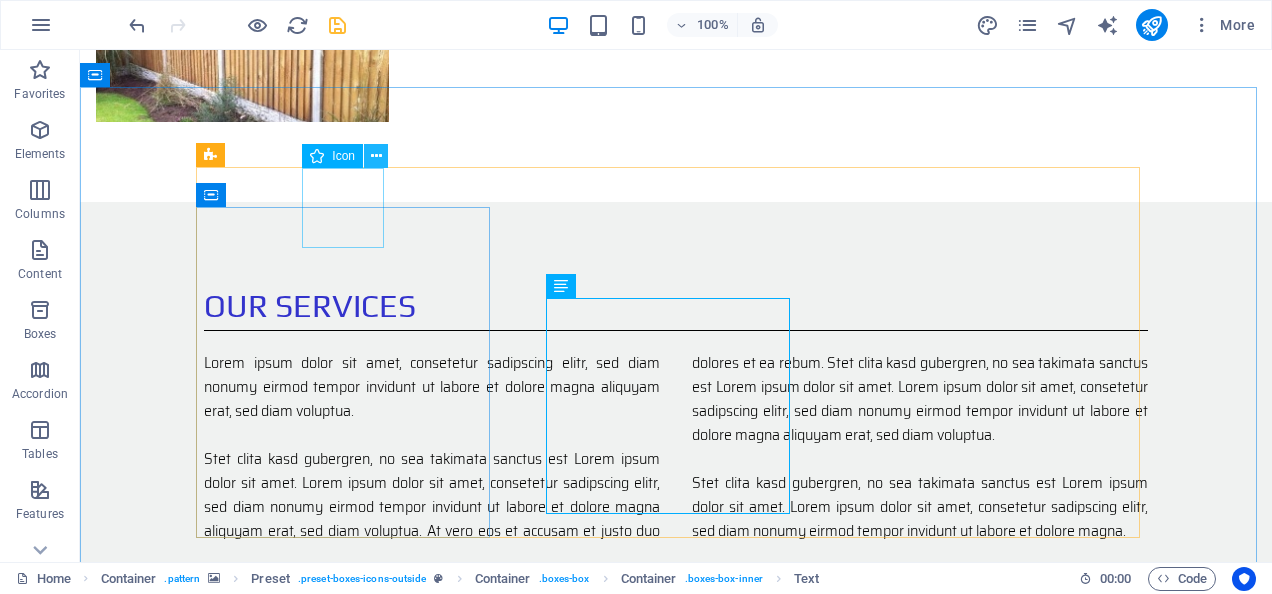 click at bounding box center [376, 156] 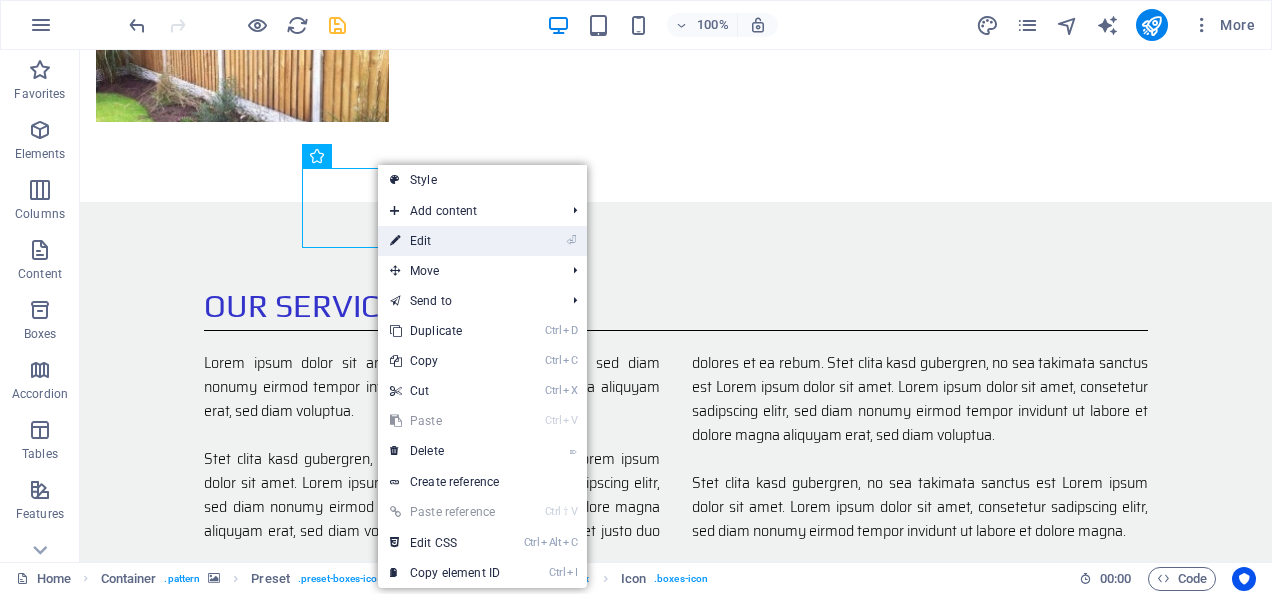 click on "⏎  Edit" at bounding box center [445, 241] 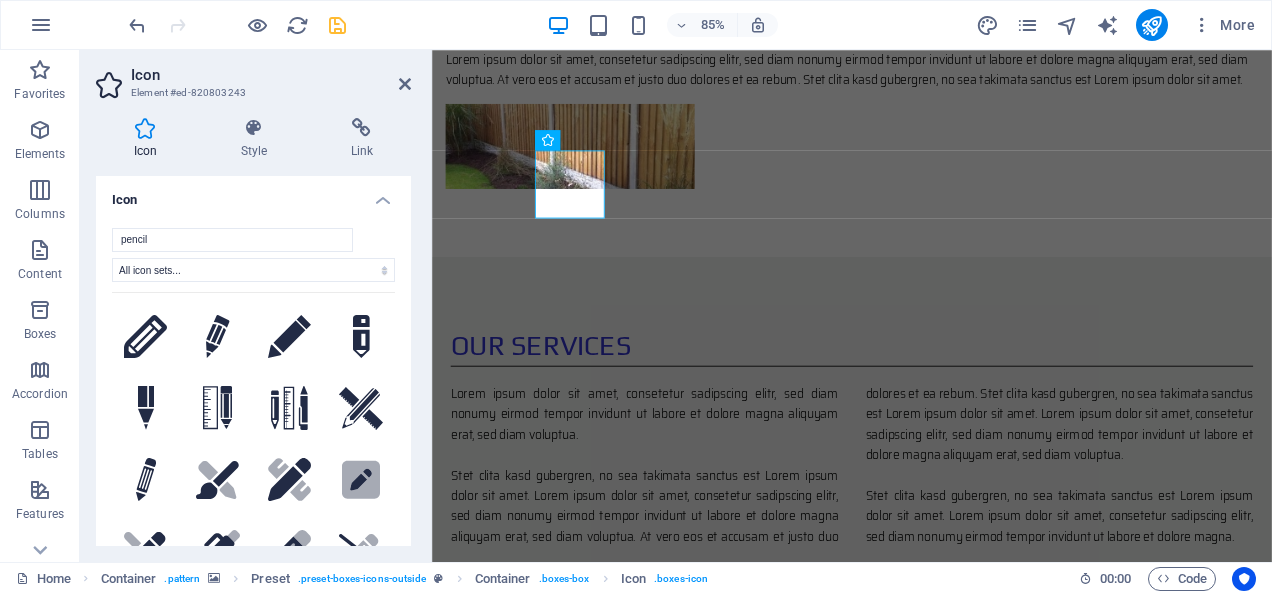 scroll, scrollTop: 1454, scrollLeft: 0, axis: vertical 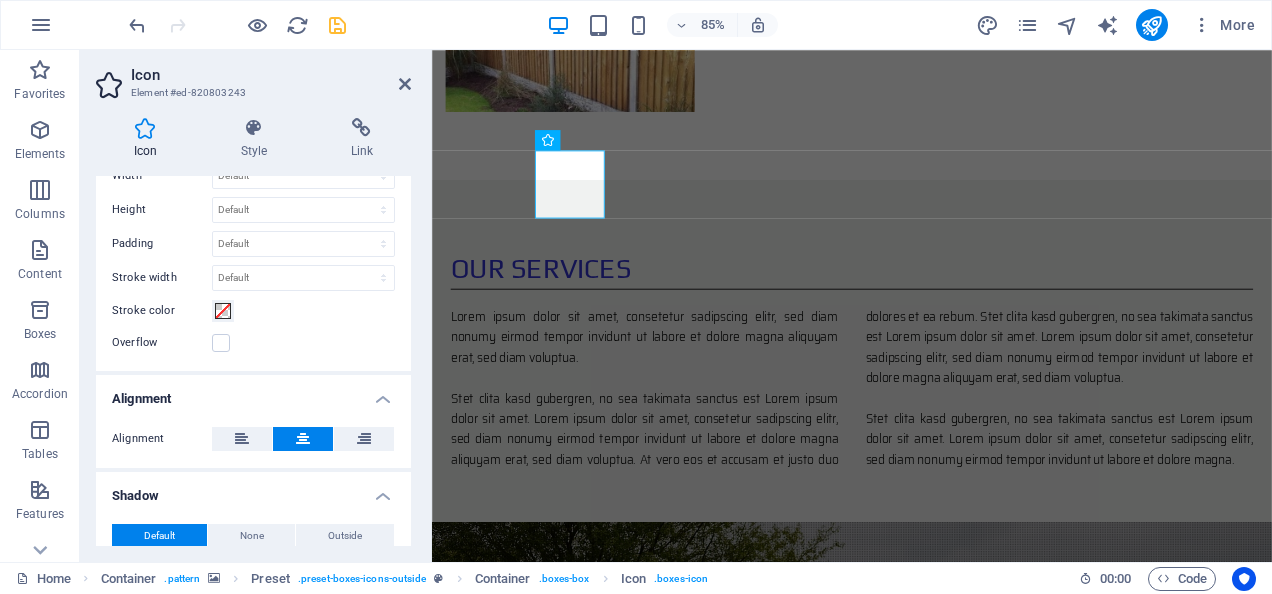 click on "Stroke color" at bounding box center [162, 311] 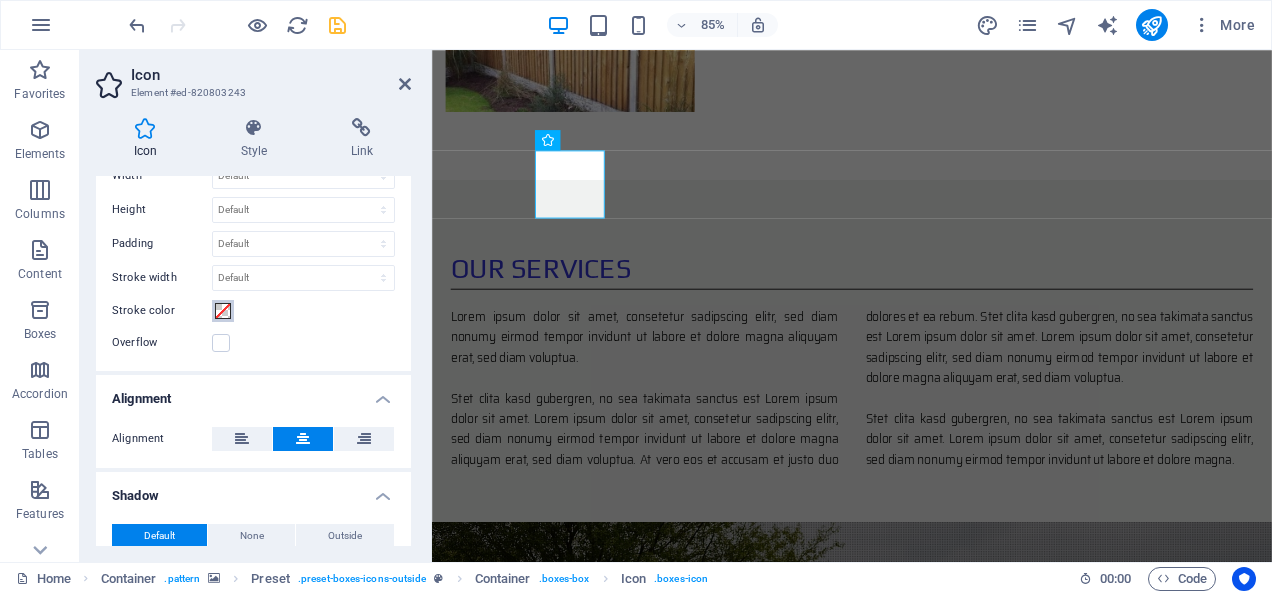 click on "Stroke color" at bounding box center (223, 311) 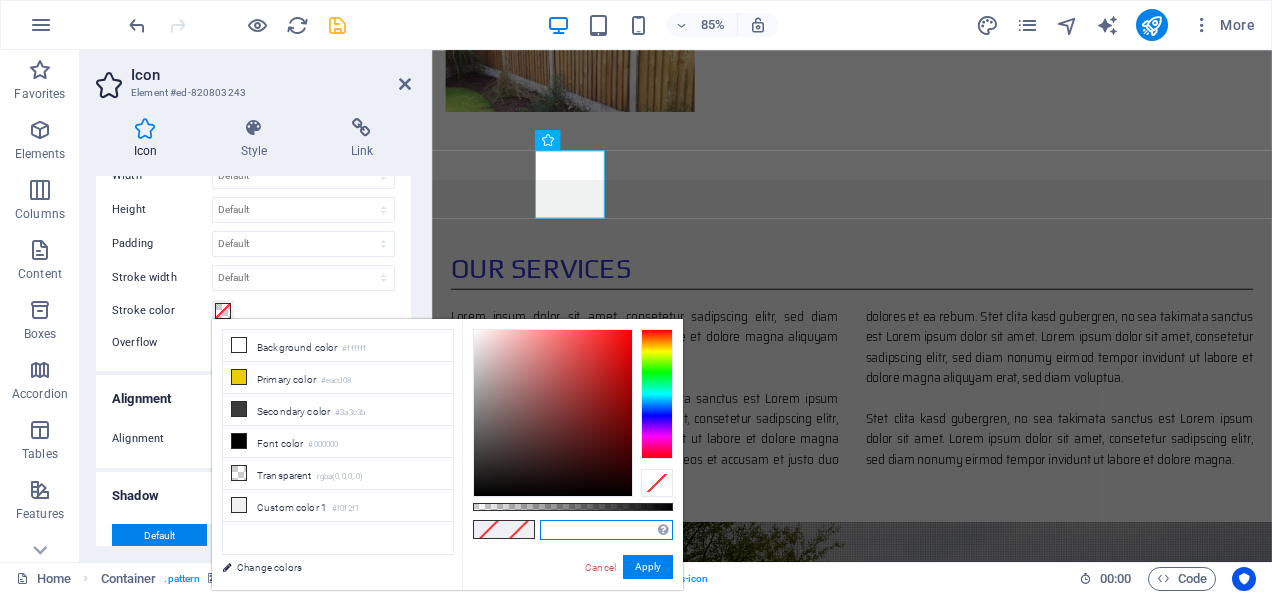 click at bounding box center [606, 530] 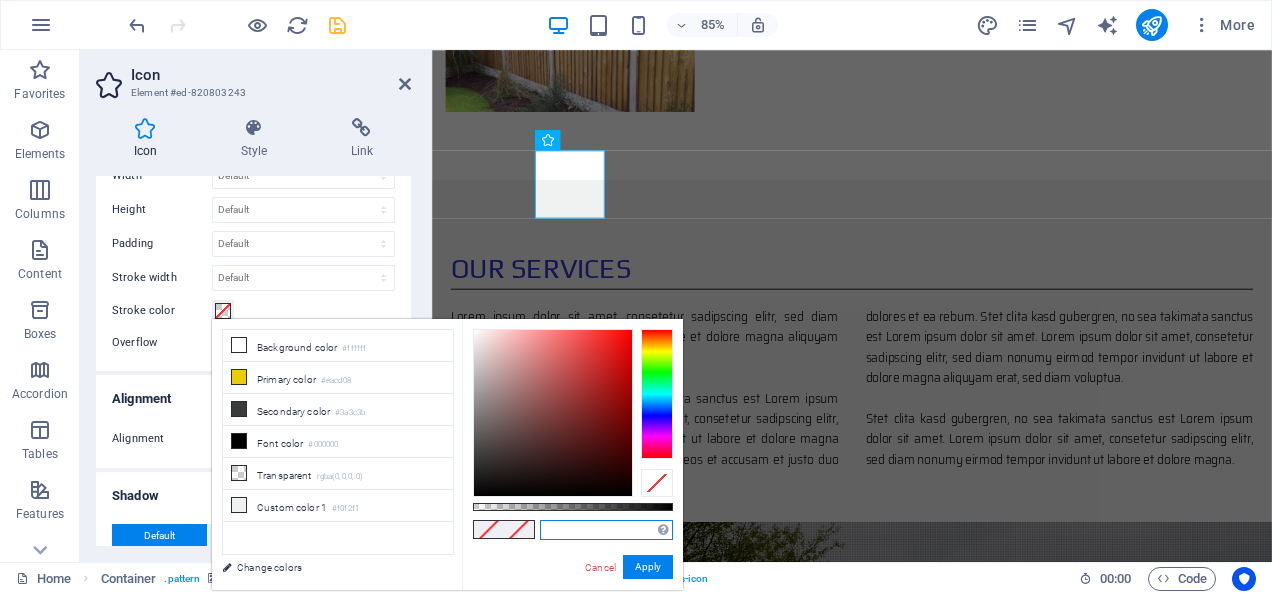 paste on "#3333CC" 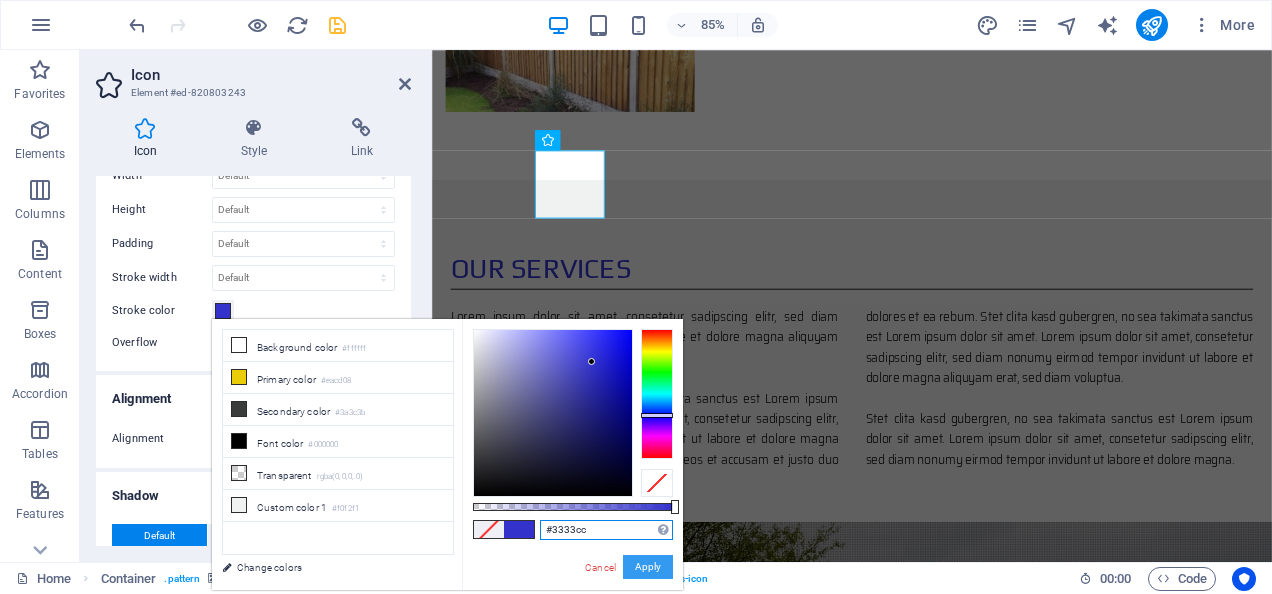 type on "#3333cc" 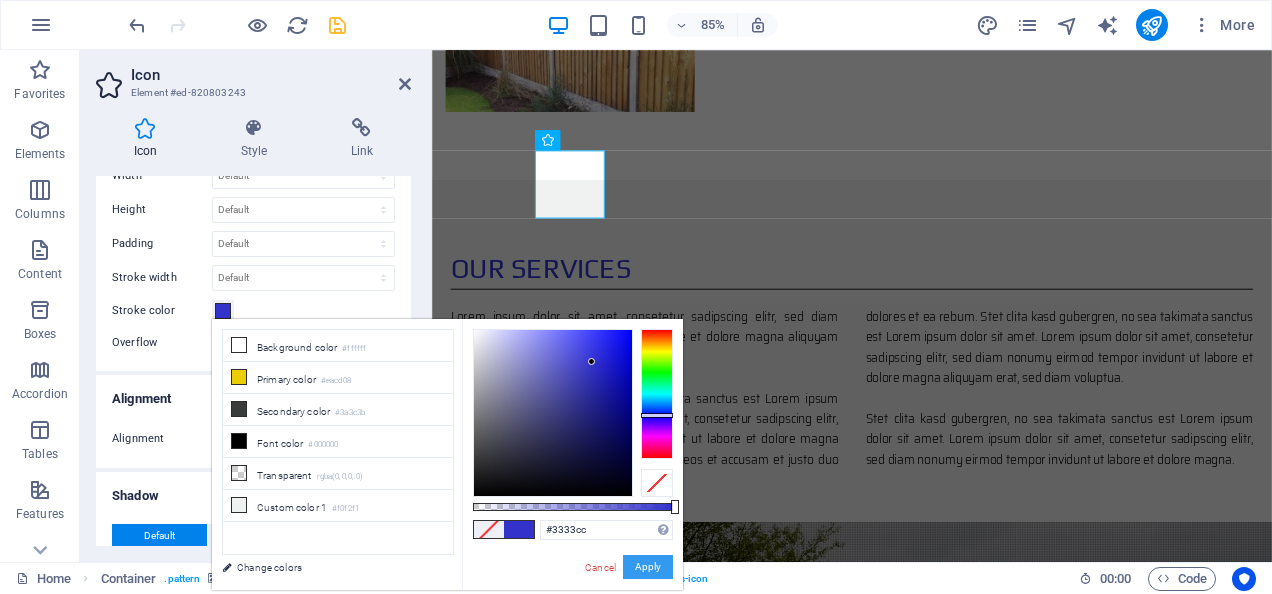 click on "Apply" at bounding box center [648, 567] 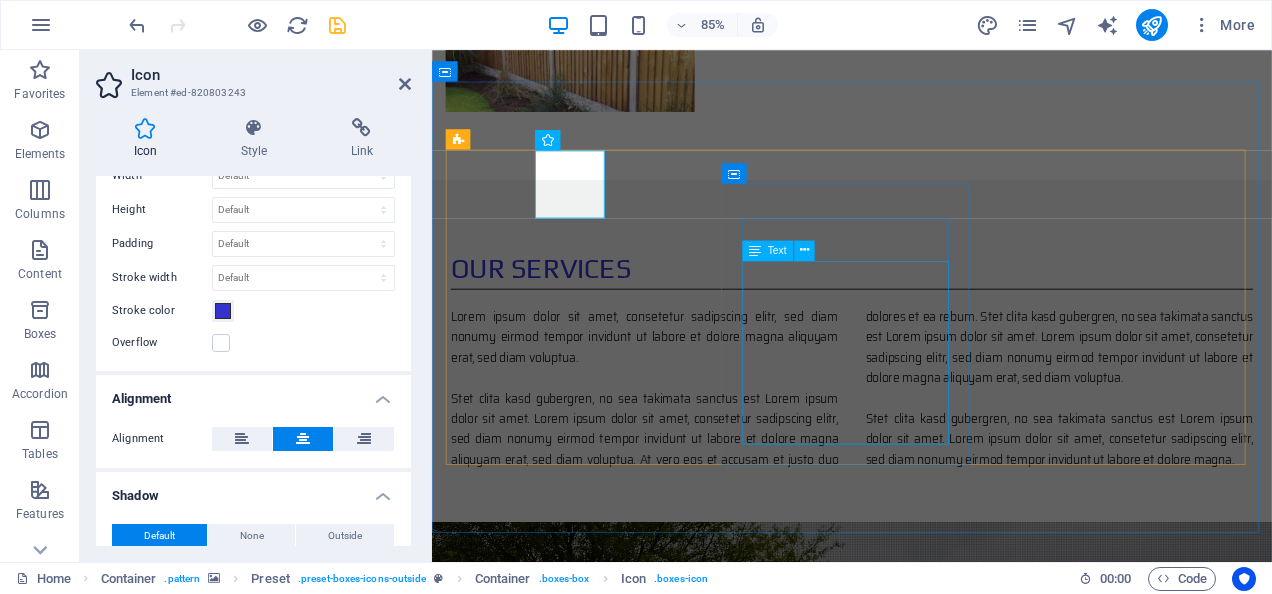 click on "Lorem ipsum dolor sit amet, consetetur sadipscing elitr, sed diam nonumy eirmod tempor invidunt ut labore et dolore magna aliquyam erat, sed diam voluptua.  At vero eos et accusam et justo duo dolores et ea rebum. Stet clita kasd gubergren, no sea takimata" at bounding box center (926, 1717) 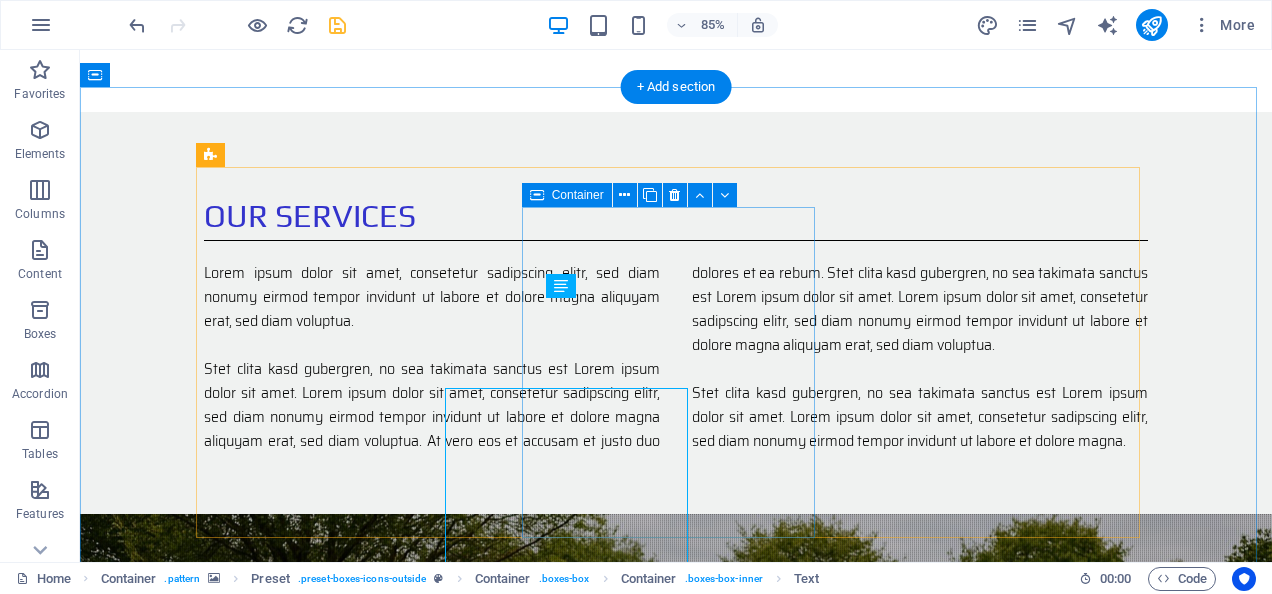 scroll, scrollTop: 1364, scrollLeft: 0, axis: vertical 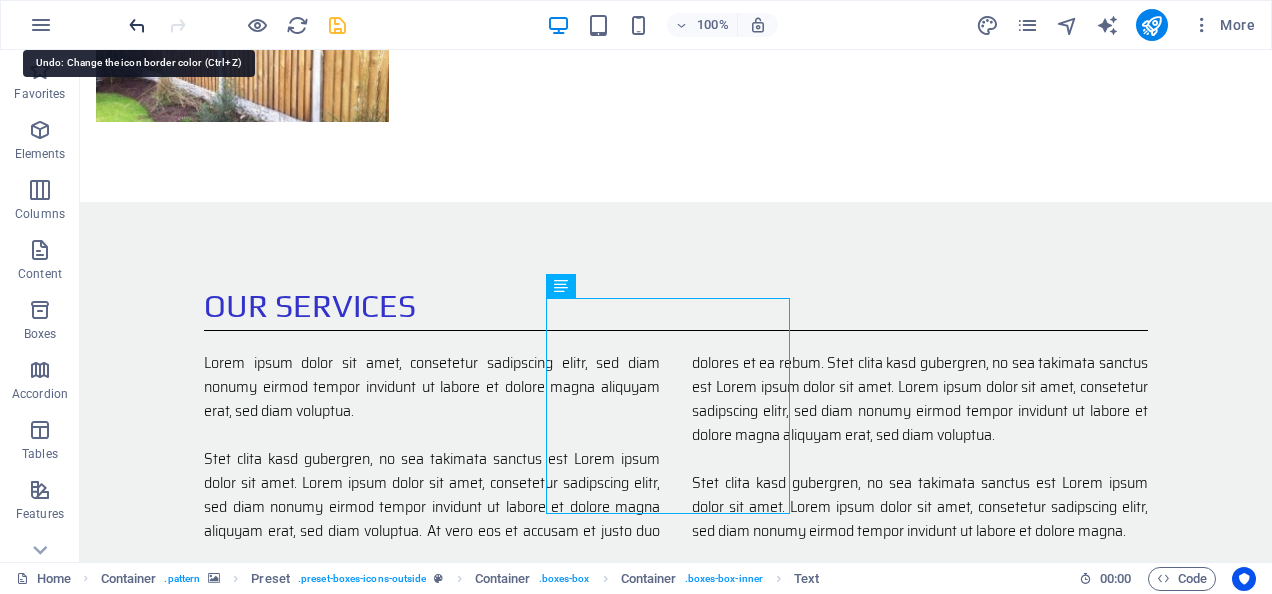 click at bounding box center [137, 25] 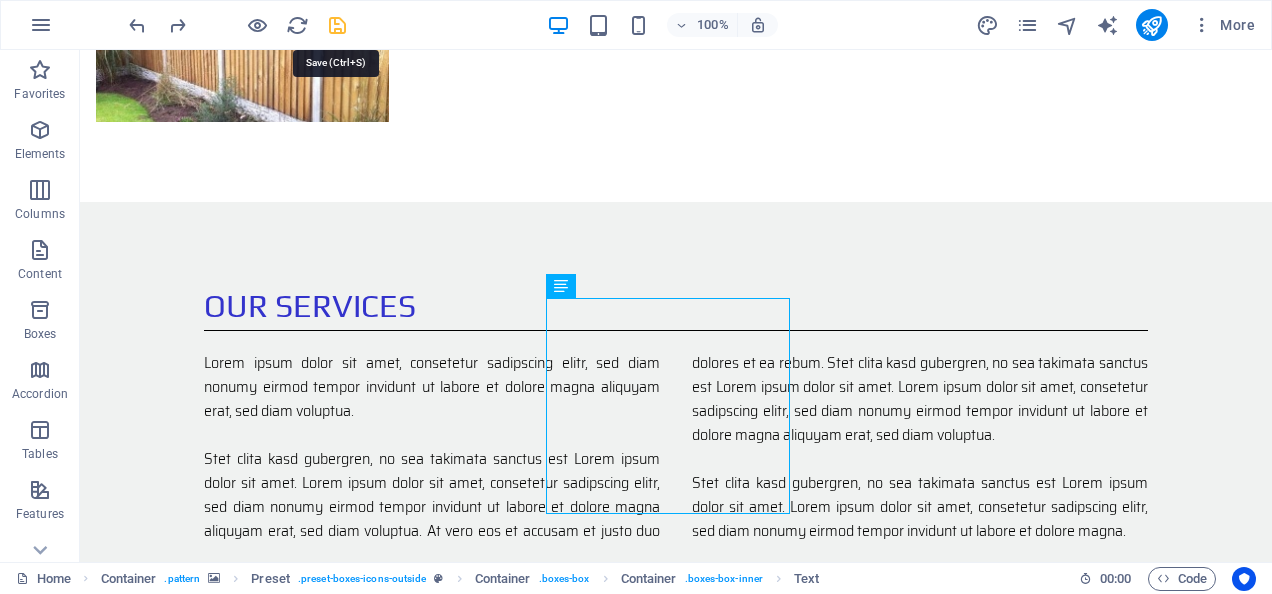 click at bounding box center (337, 25) 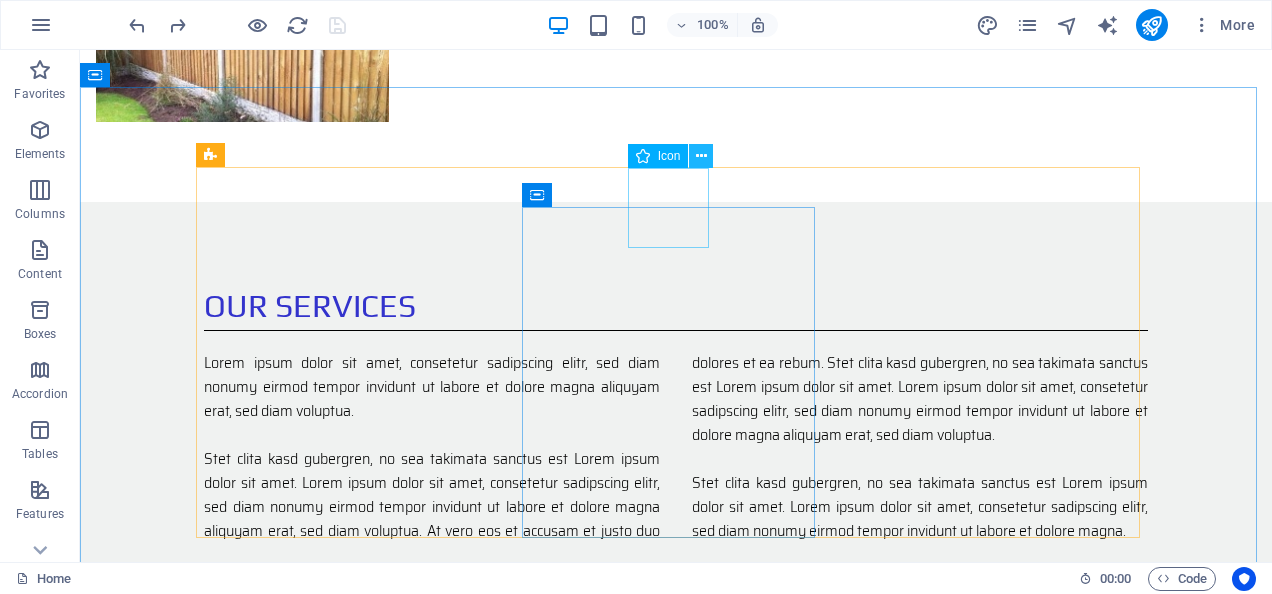 click at bounding box center (701, 156) 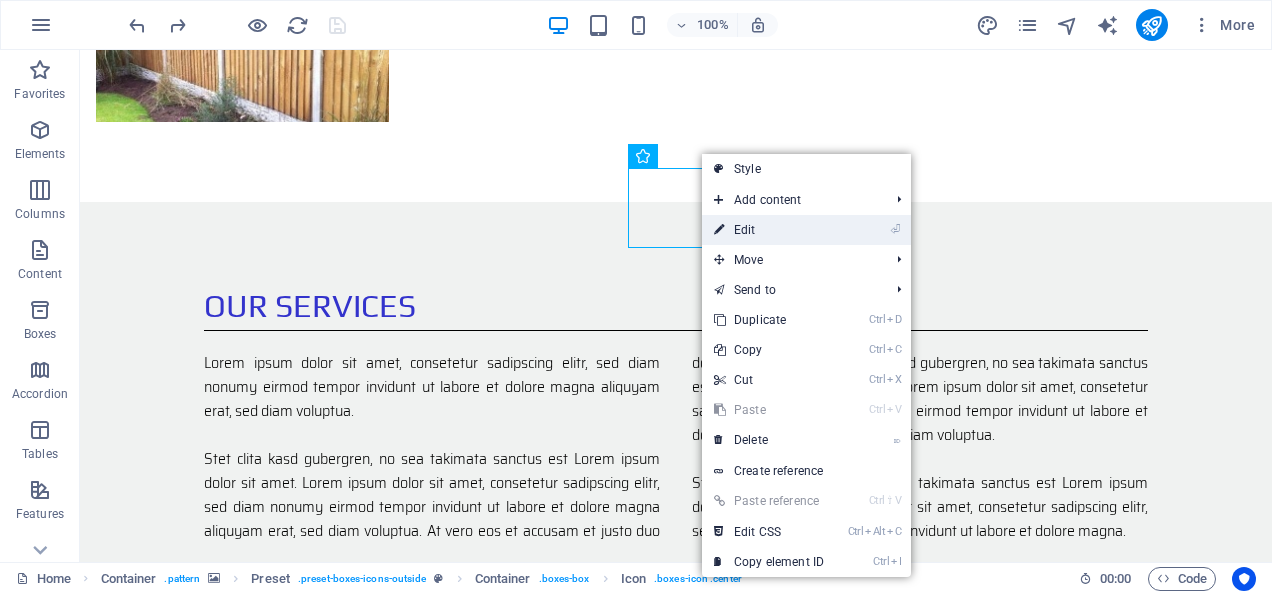 click on "⏎  Edit" at bounding box center (769, 230) 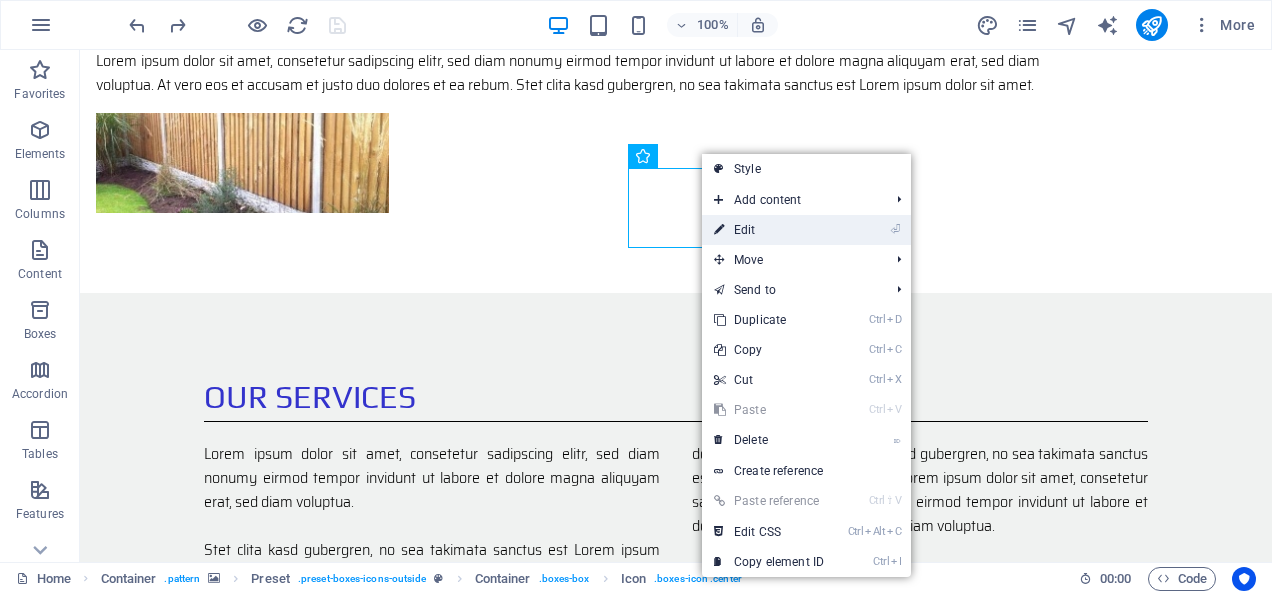 select on "xMidYMid" 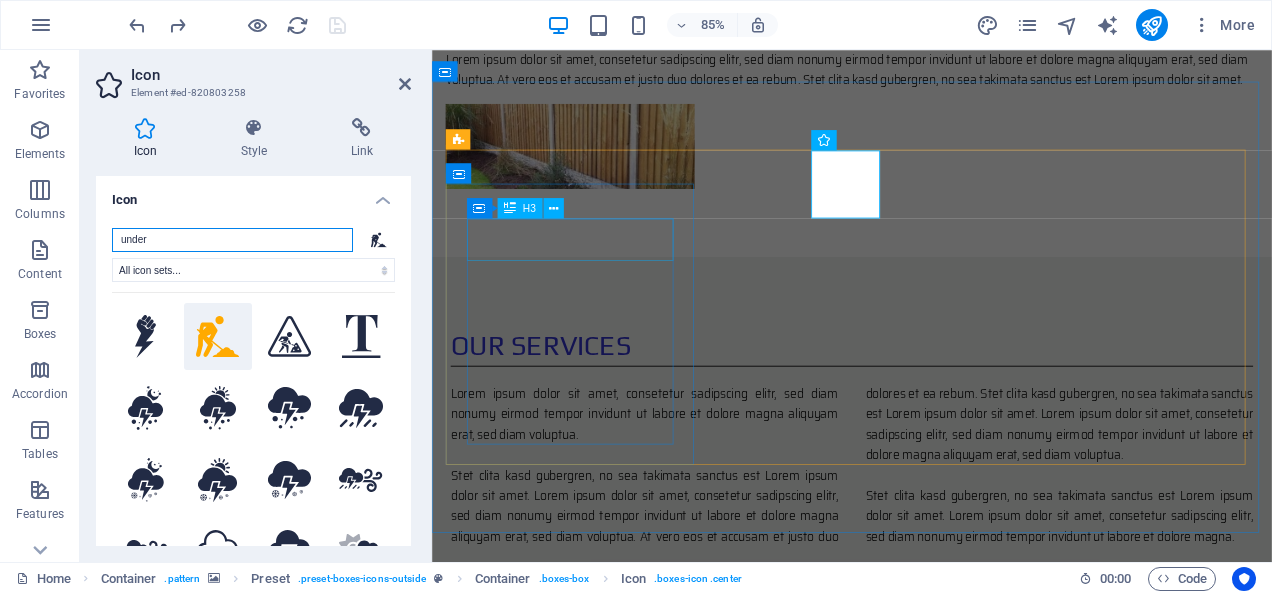 scroll, scrollTop: 1454, scrollLeft: 0, axis: vertical 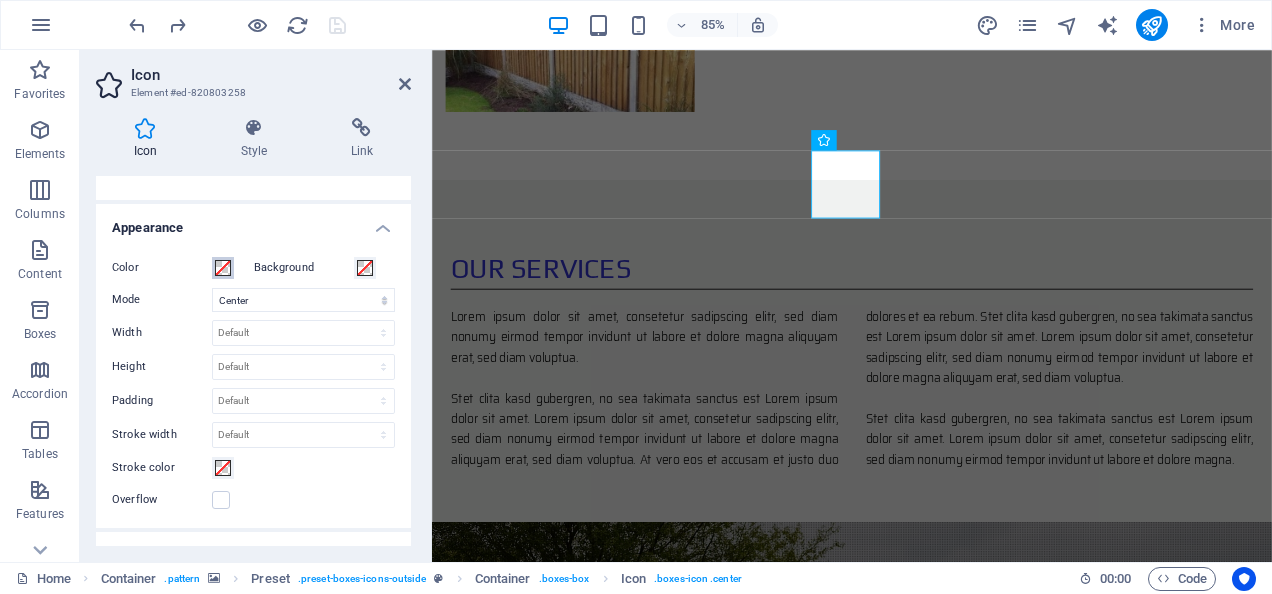 click at bounding box center (223, 268) 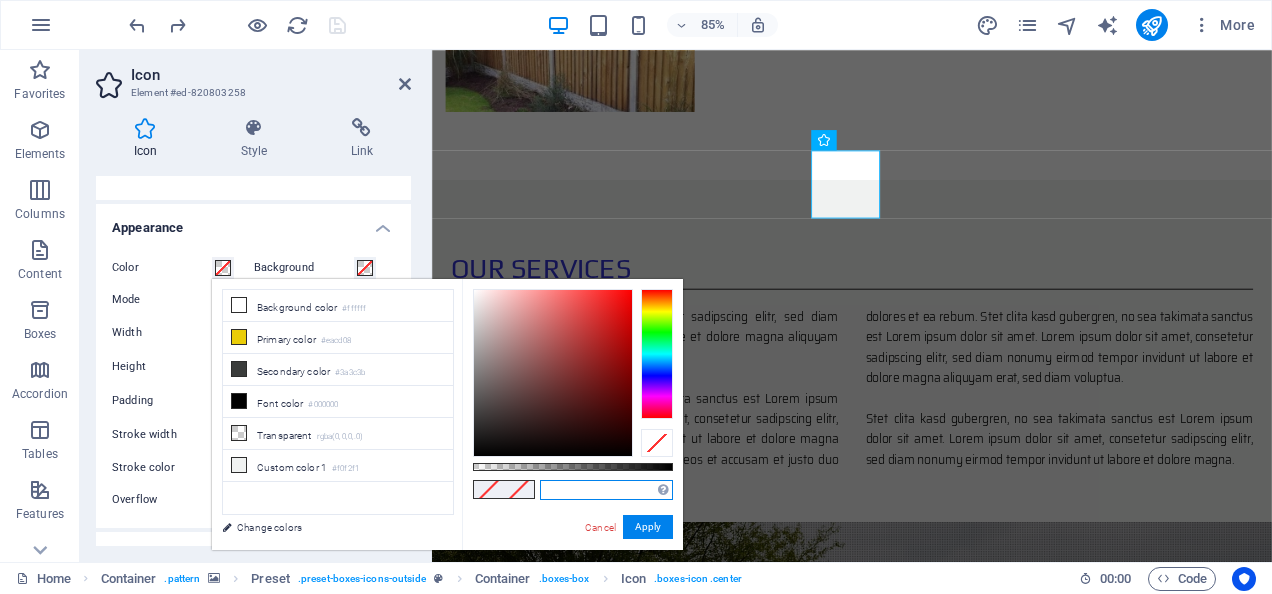 click at bounding box center [606, 490] 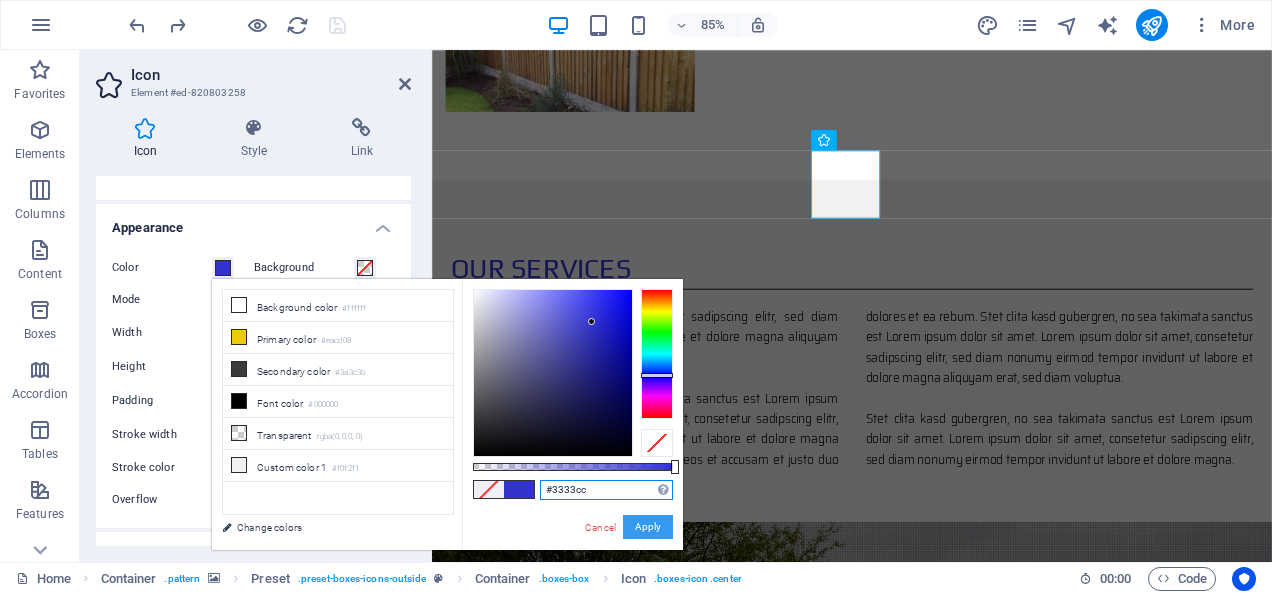 type on "#3333cc" 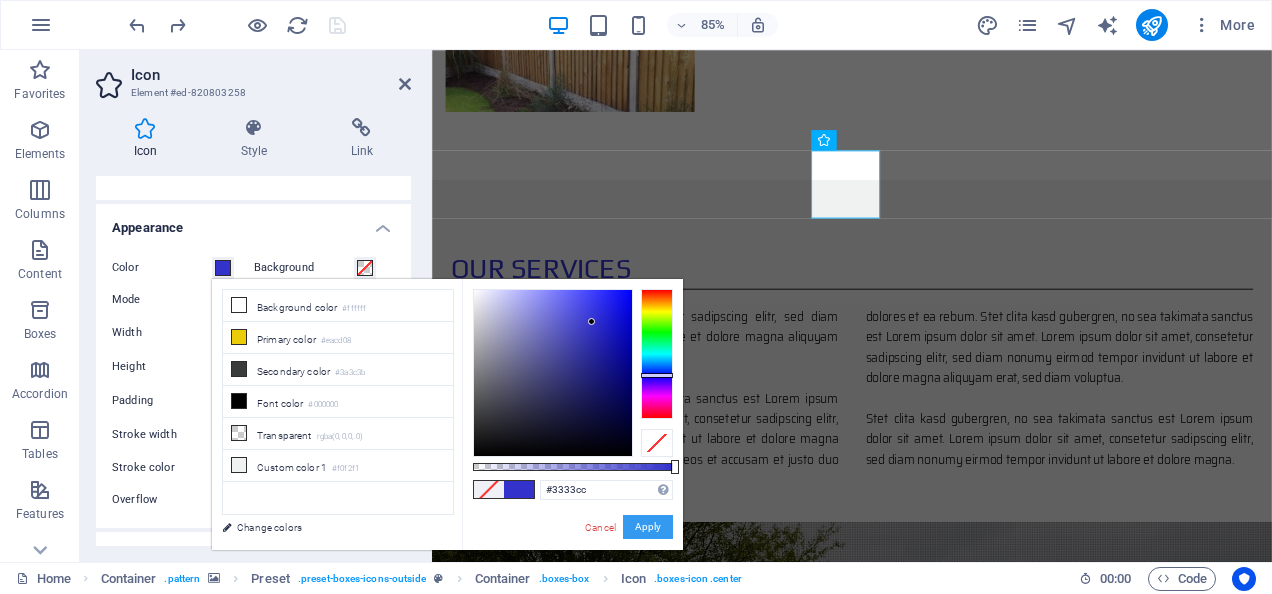 click on "Apply" at bounding box center (648, 527) 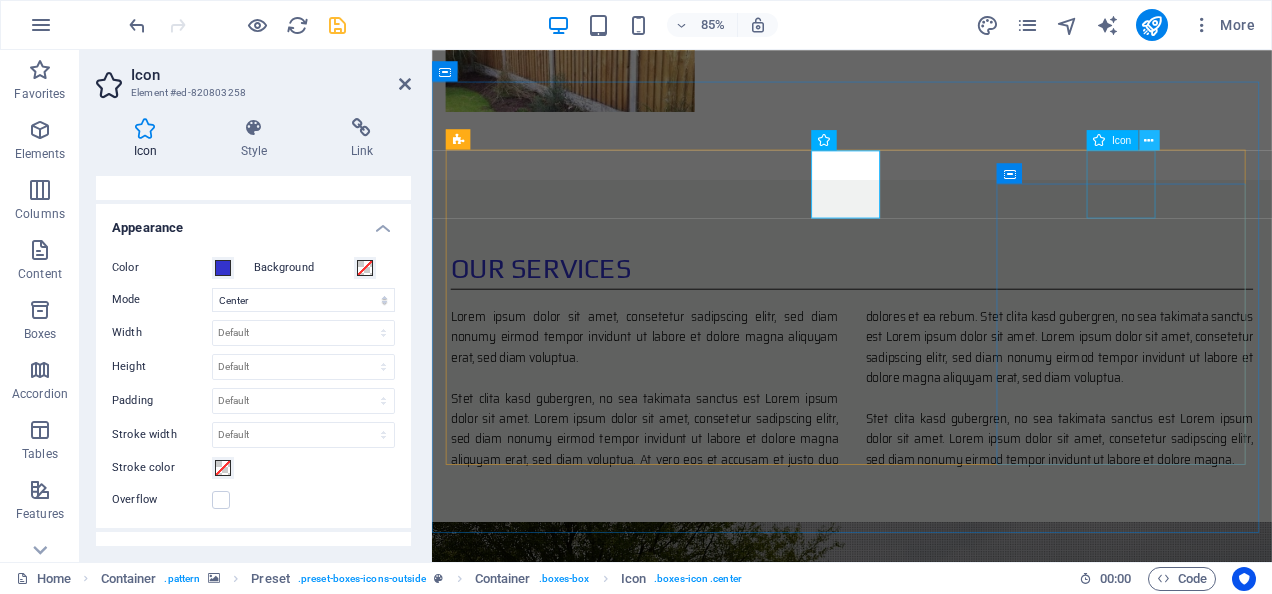 click at bounding box center [1148, 140] 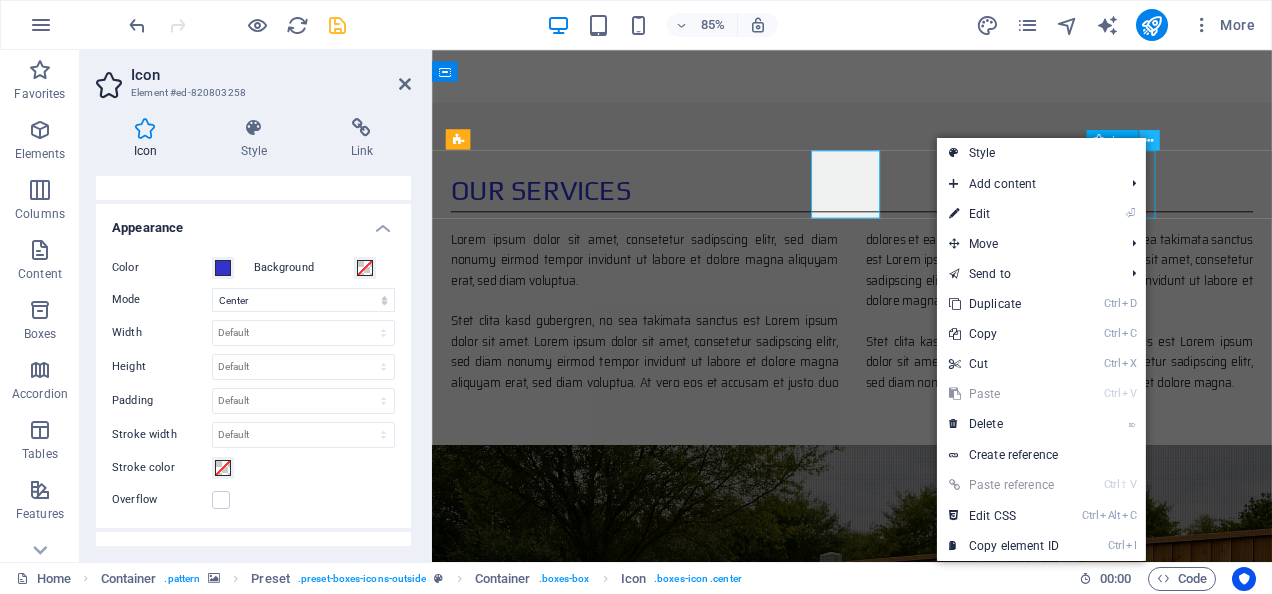 scroll, scrollTop: 1364, scrollLeft: 0, axis: vertical 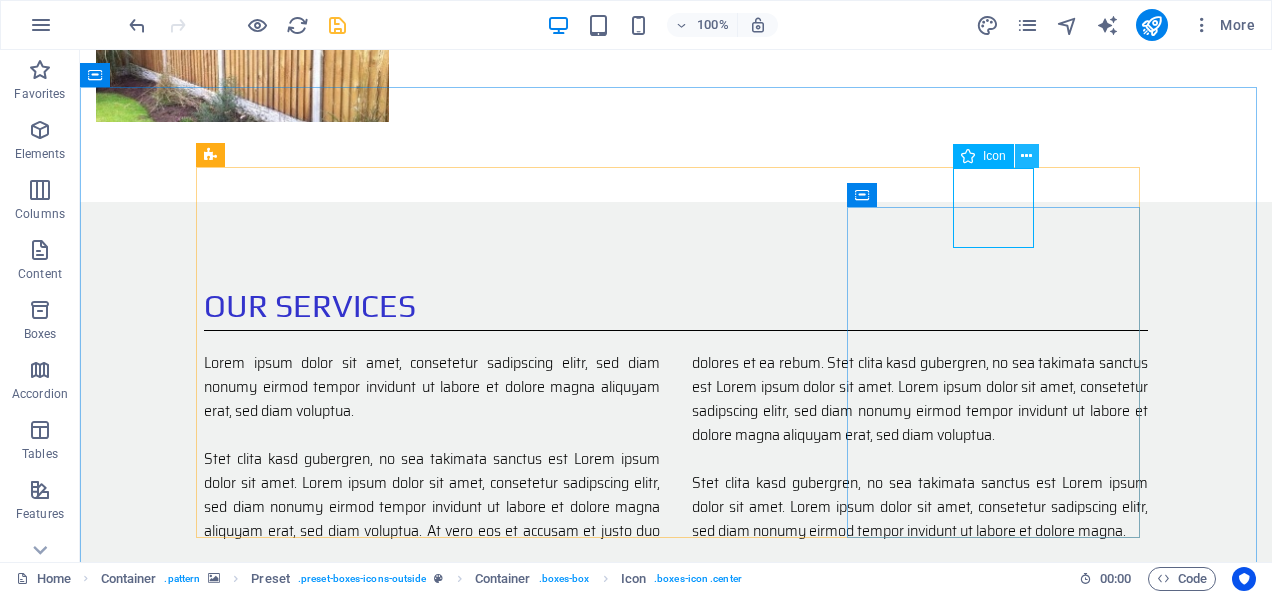 click at bounding box center [1026, 156] 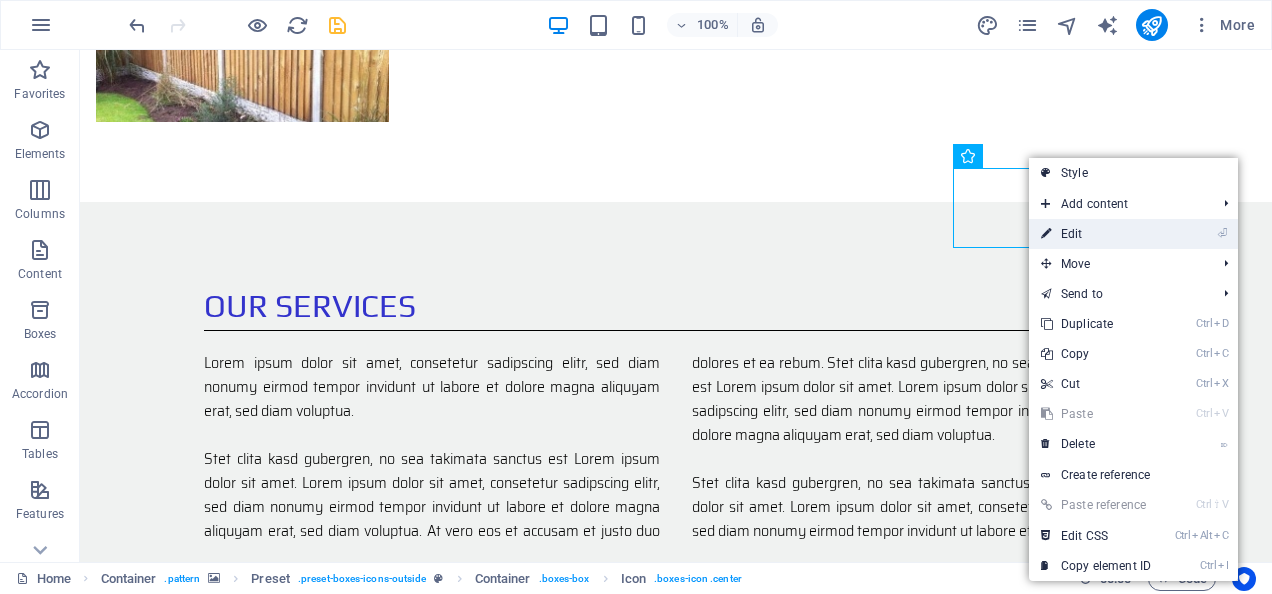 click on "⏎  Edit" at bounding box center (1096, 234) 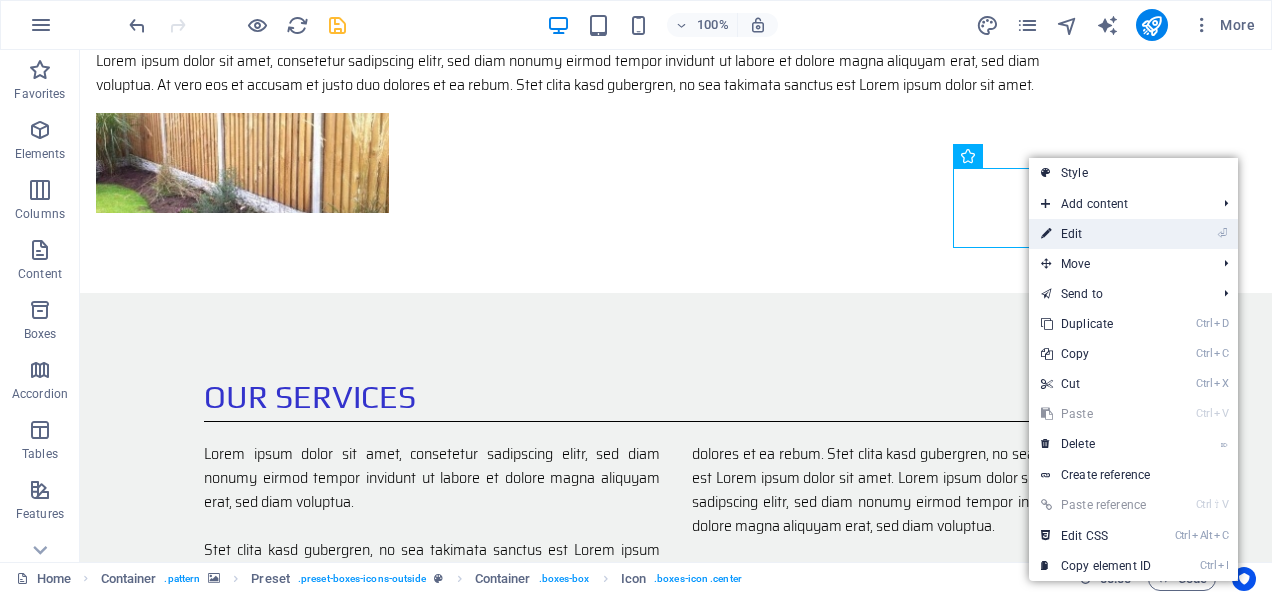 select on "xMidYMid" 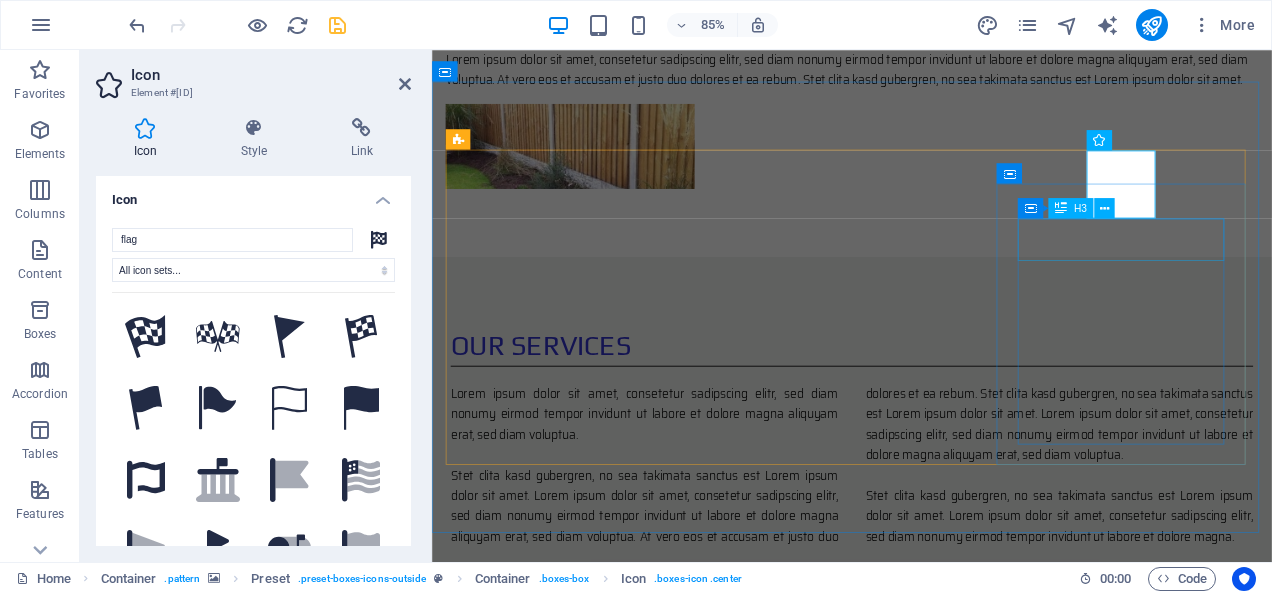 scroll, scrollTop: 1454, scrollLeft: 0, axis: vertical 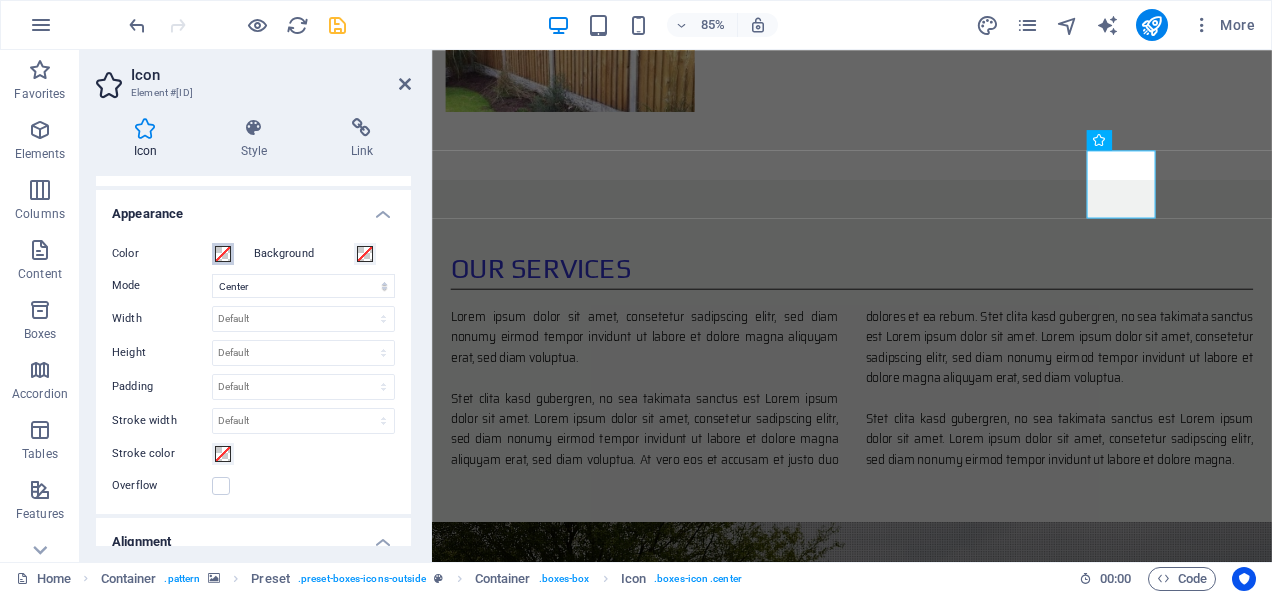 click at bounding box center (223, 254) 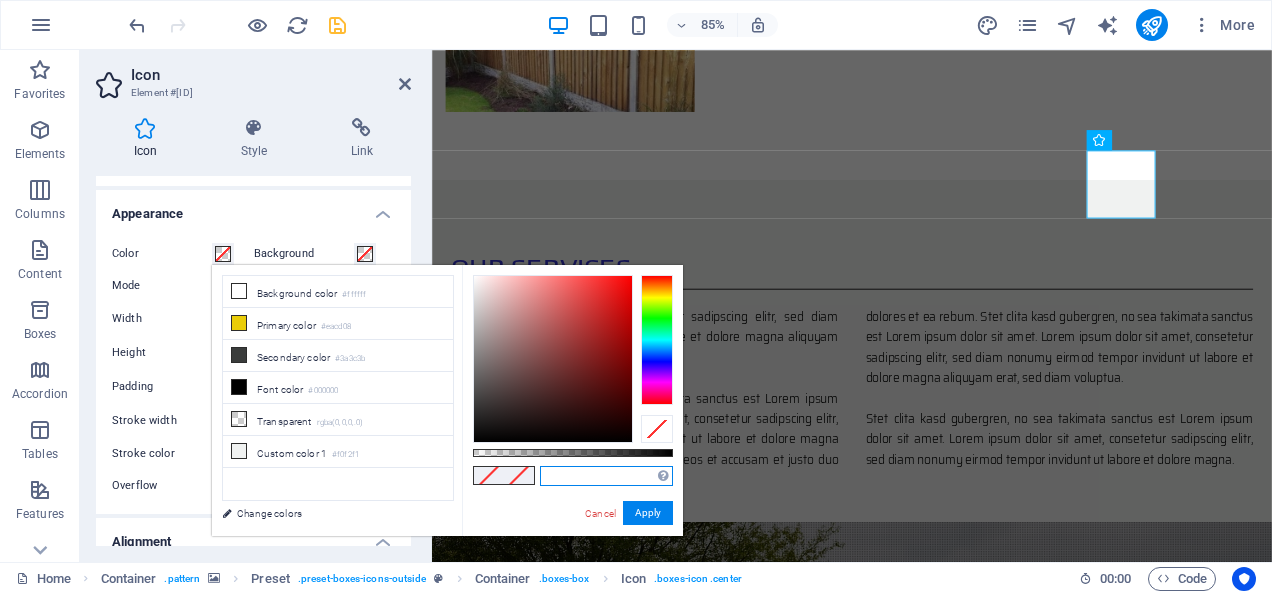 click at bounding box center (606, 476) 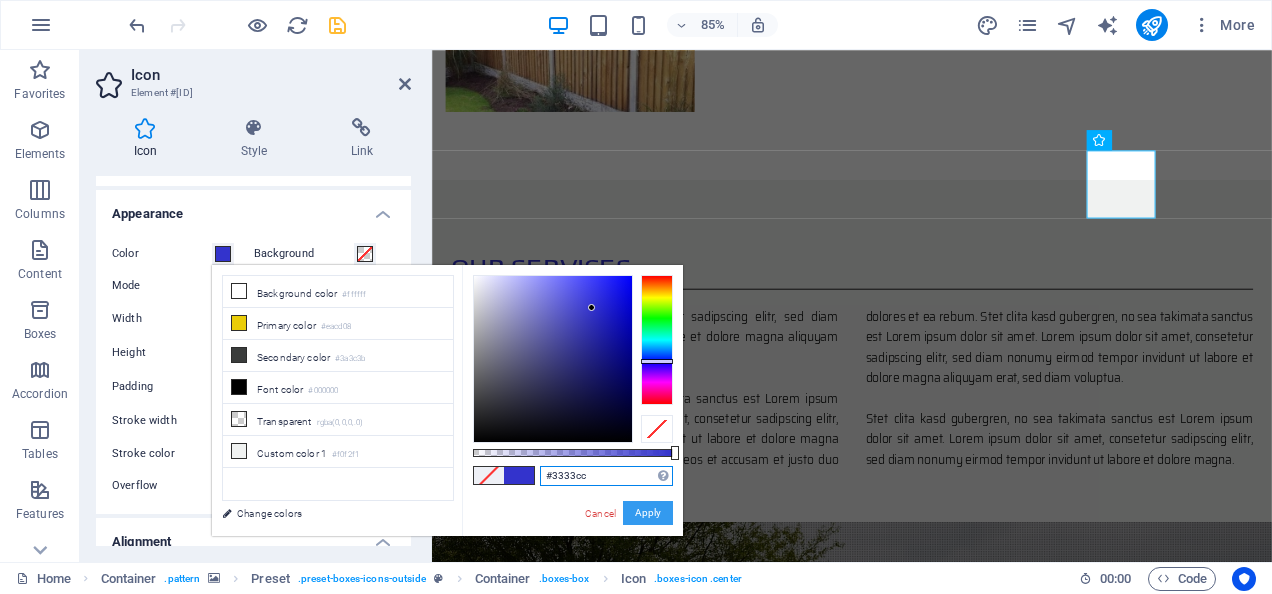 type on "#3333cc" 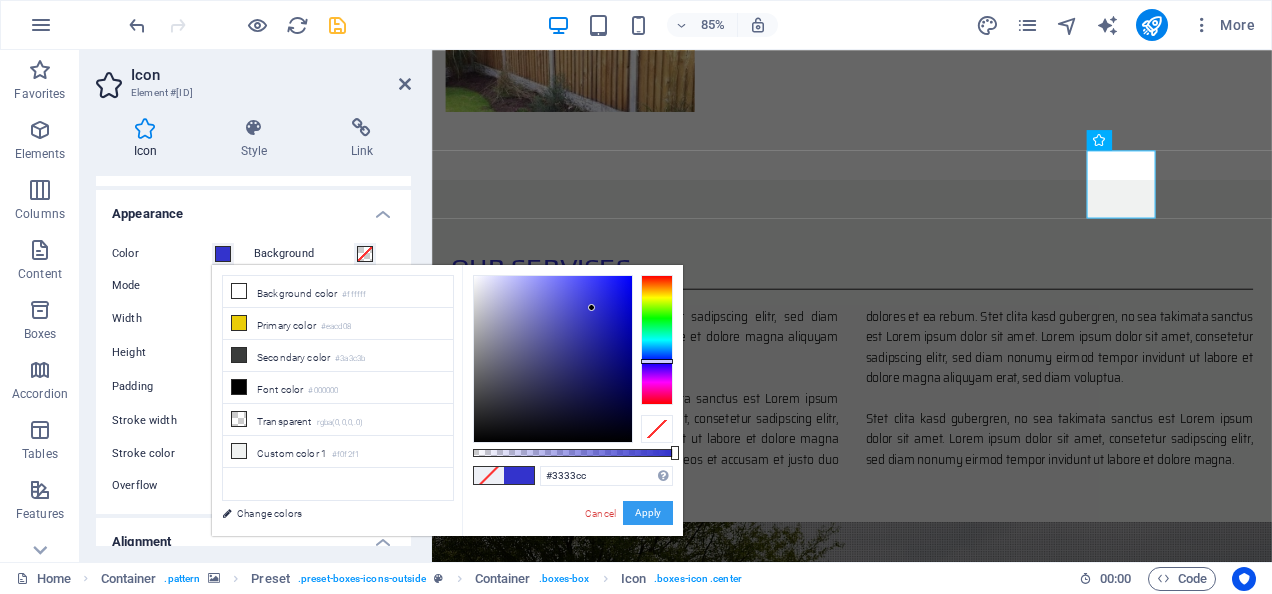 click on "Apply" at bounding box center [648, 513] 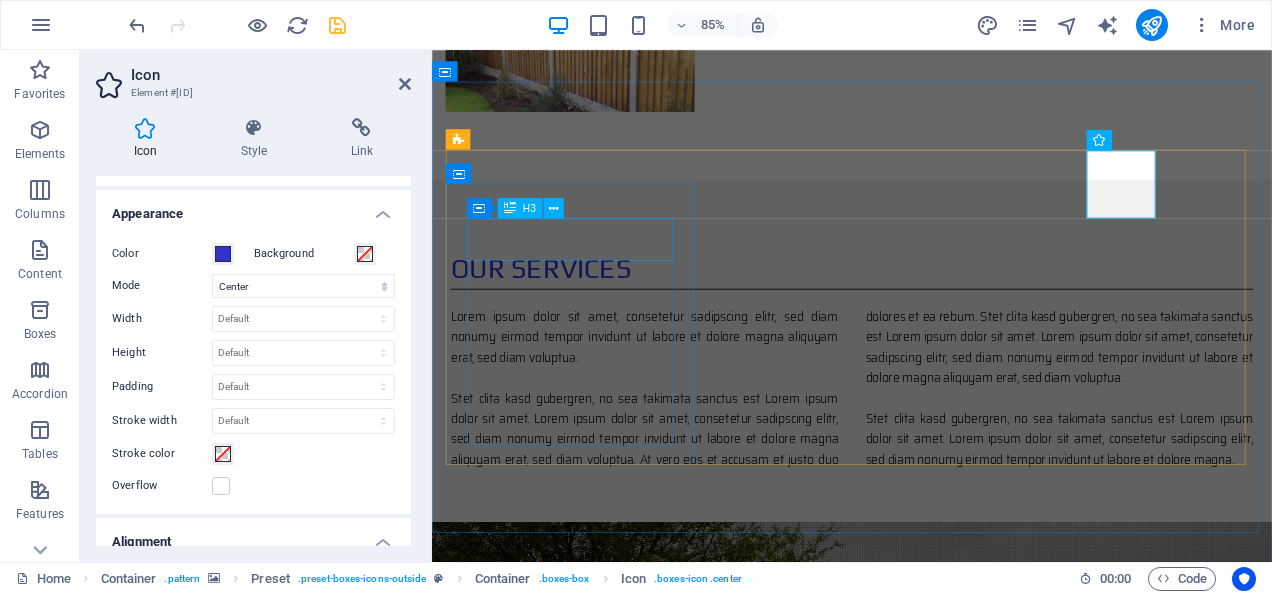 click on "Development" at bounding box center (926, 1377) 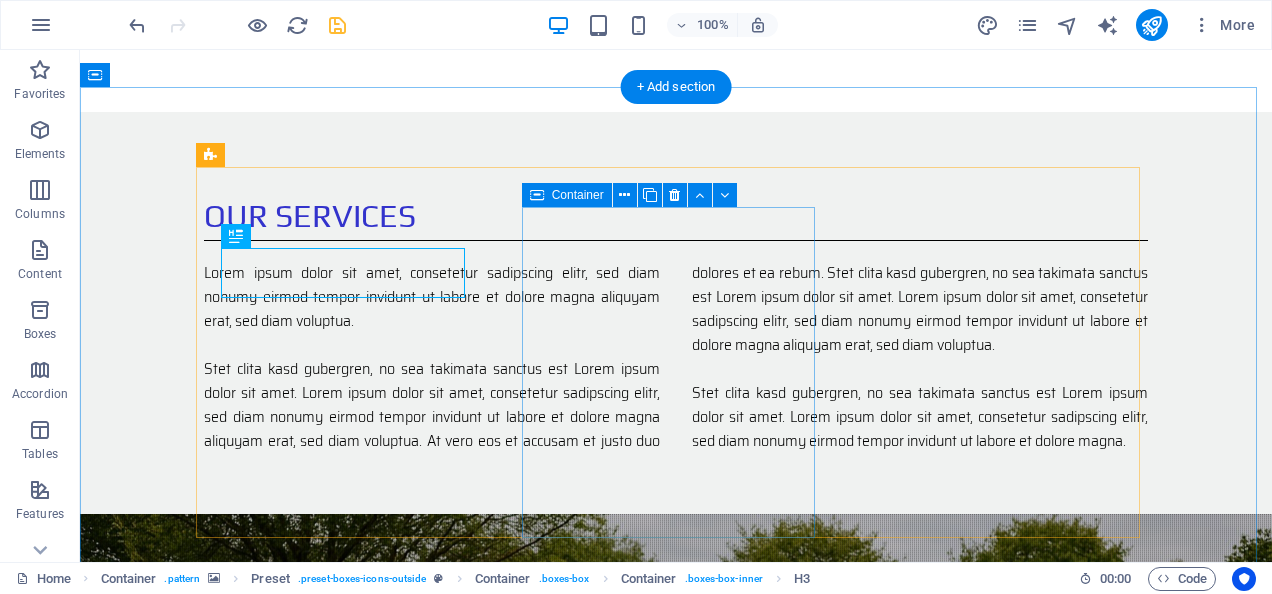 scroll, scrollTop: 1364, scrollLeft: 0, axis: vertical 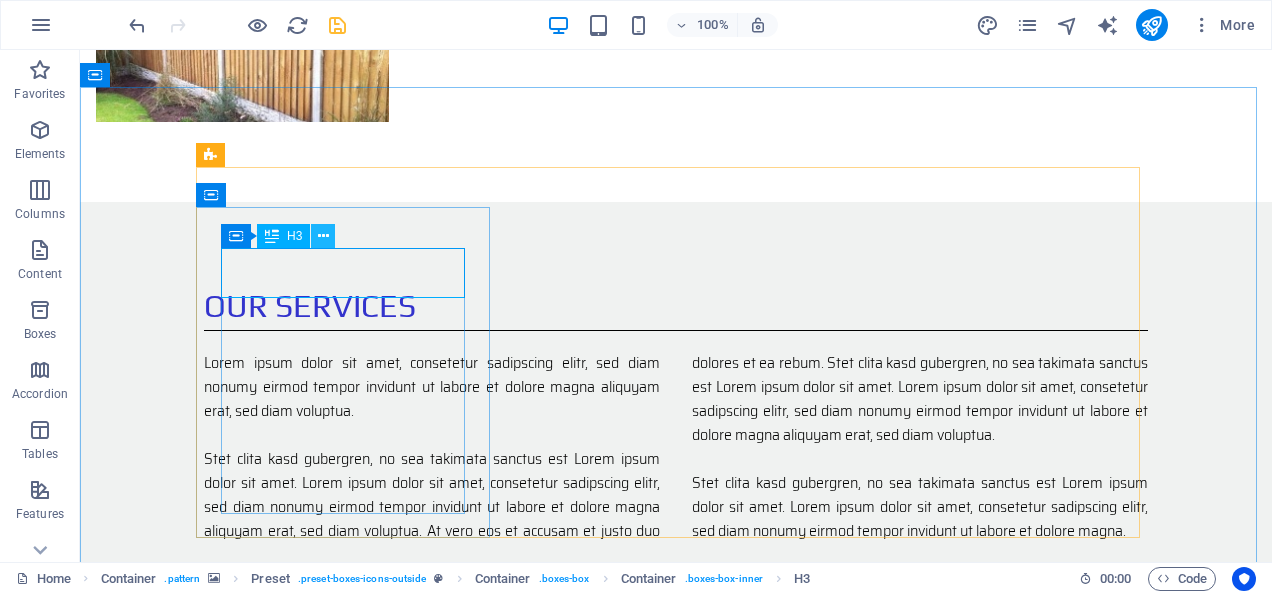 click at bounding box center (323, 236) 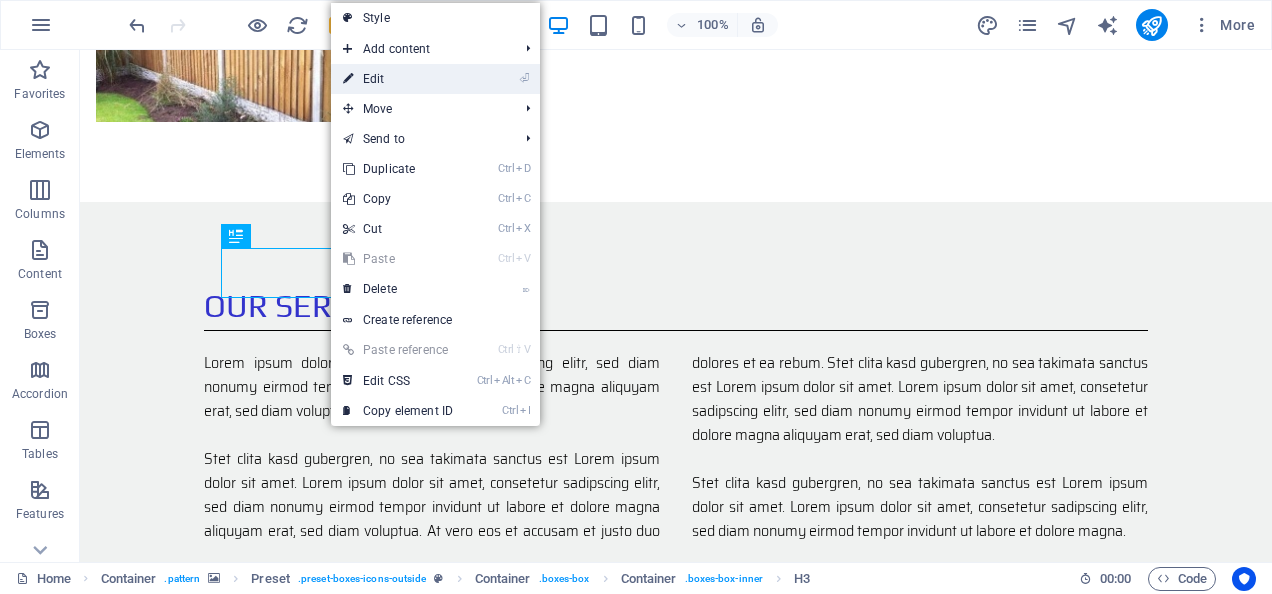 click on "⏎  Edit" at bounding box center [398, 79] 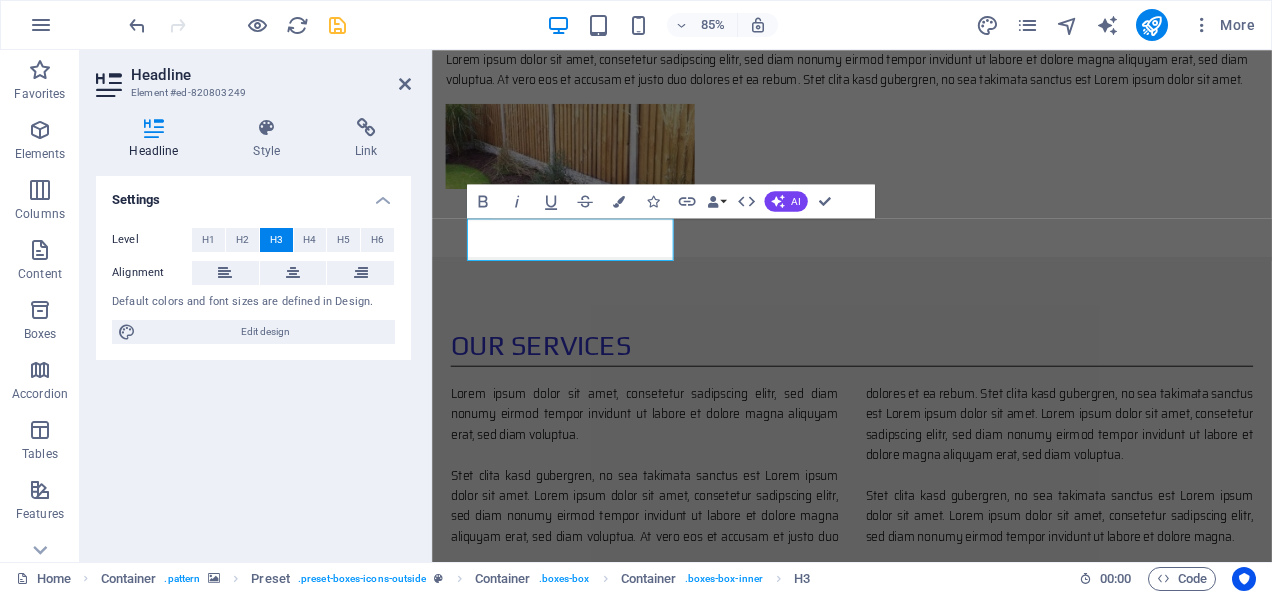 scroll, scrollTop: 1454, scrollLeft: 0, axis: vertical 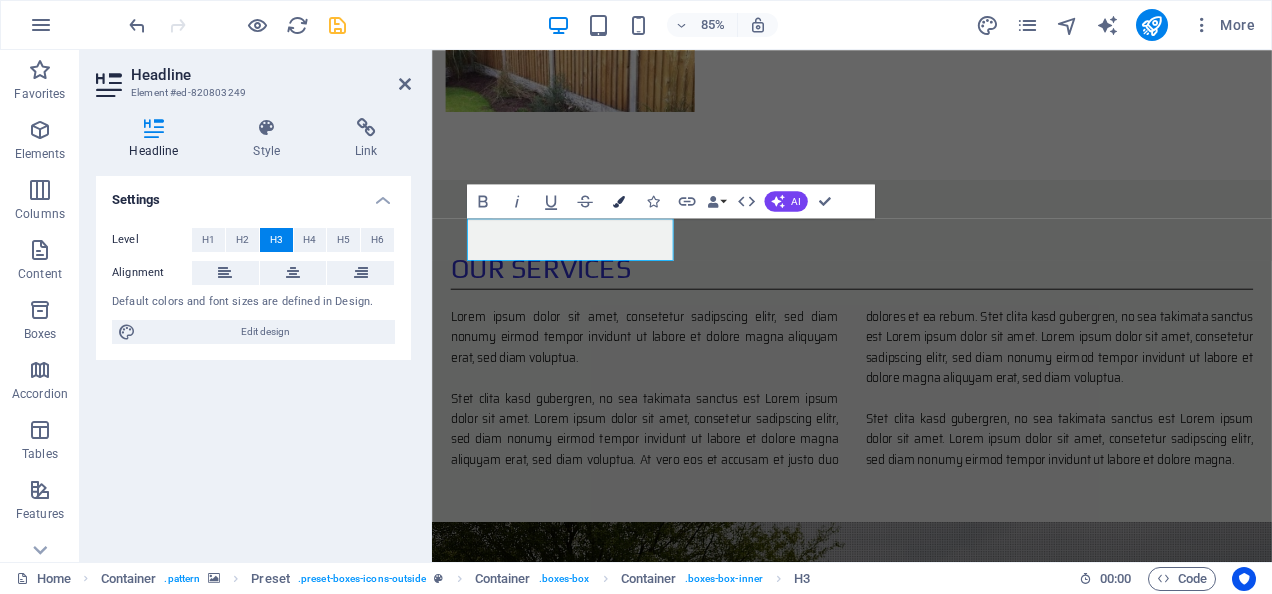 click at bounding box center [619, 201] 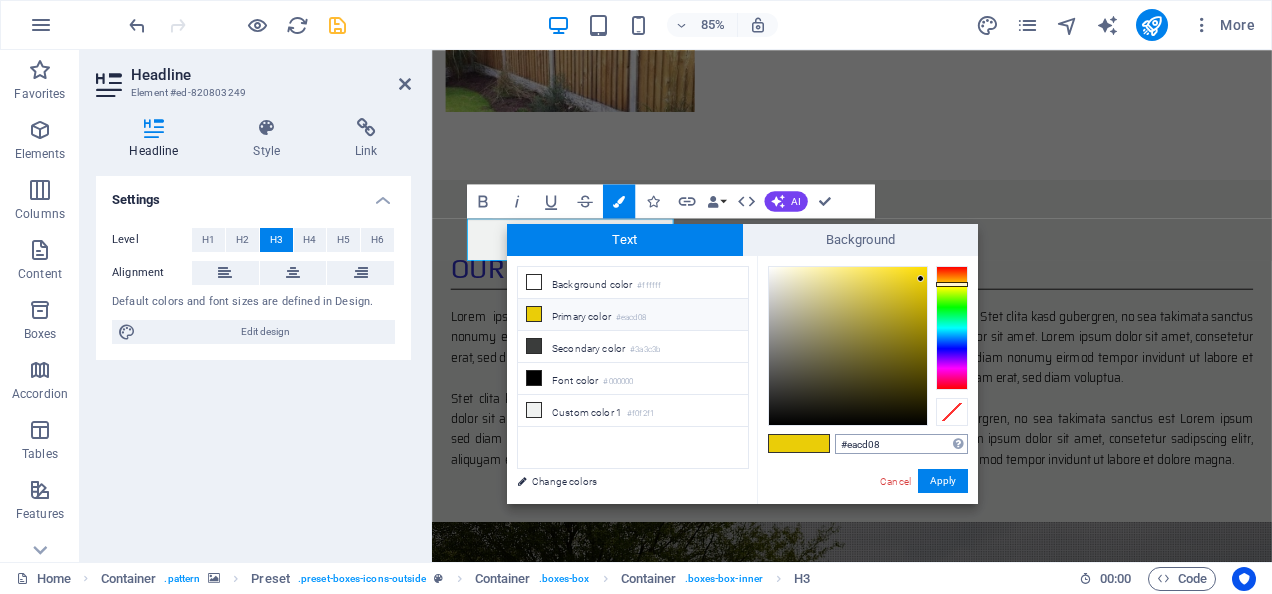 click on "#eacd08" at bounding box center [901, 444] 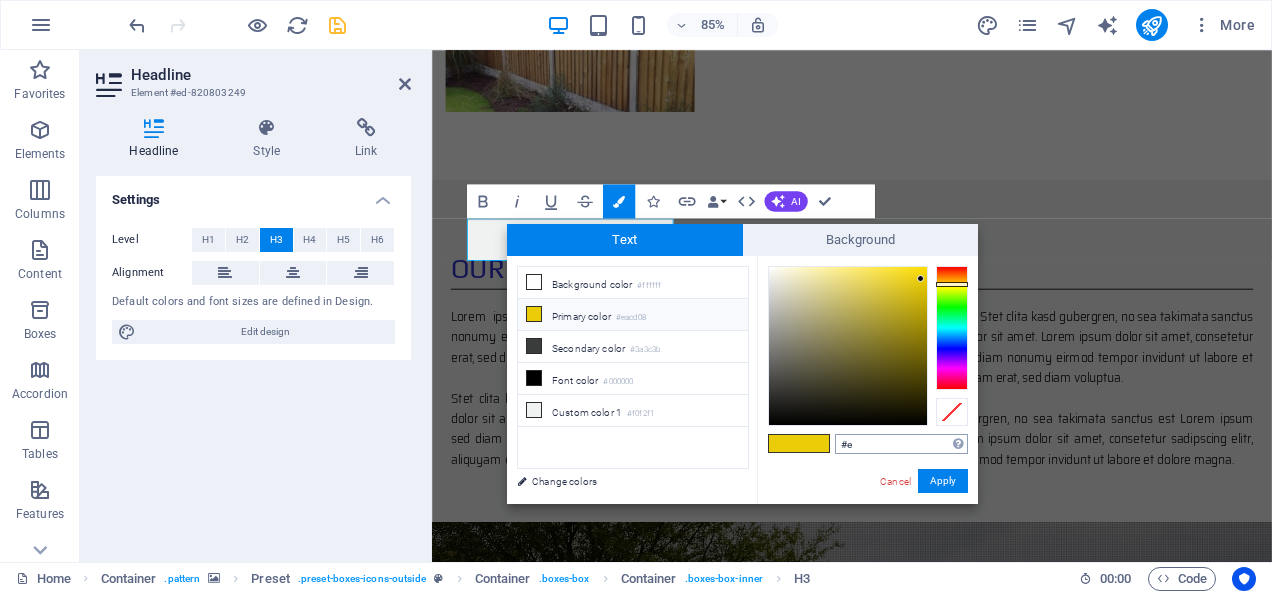 type on "#" 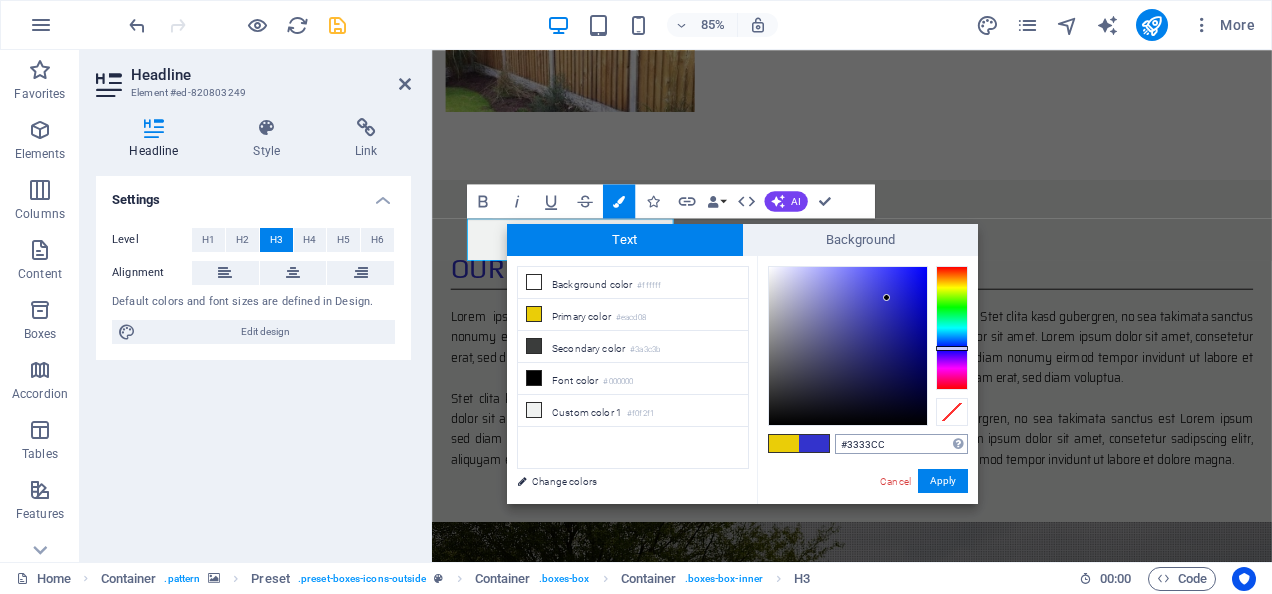 type on "#3333cc" 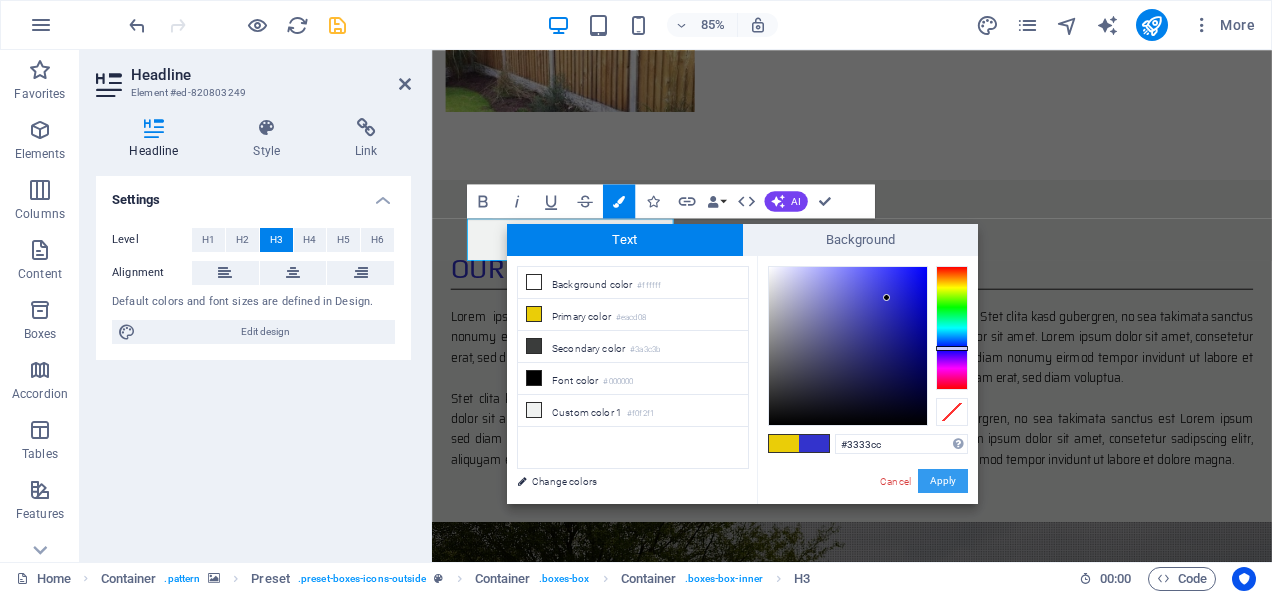 click on "Apply" at bounding box center (943, 481) 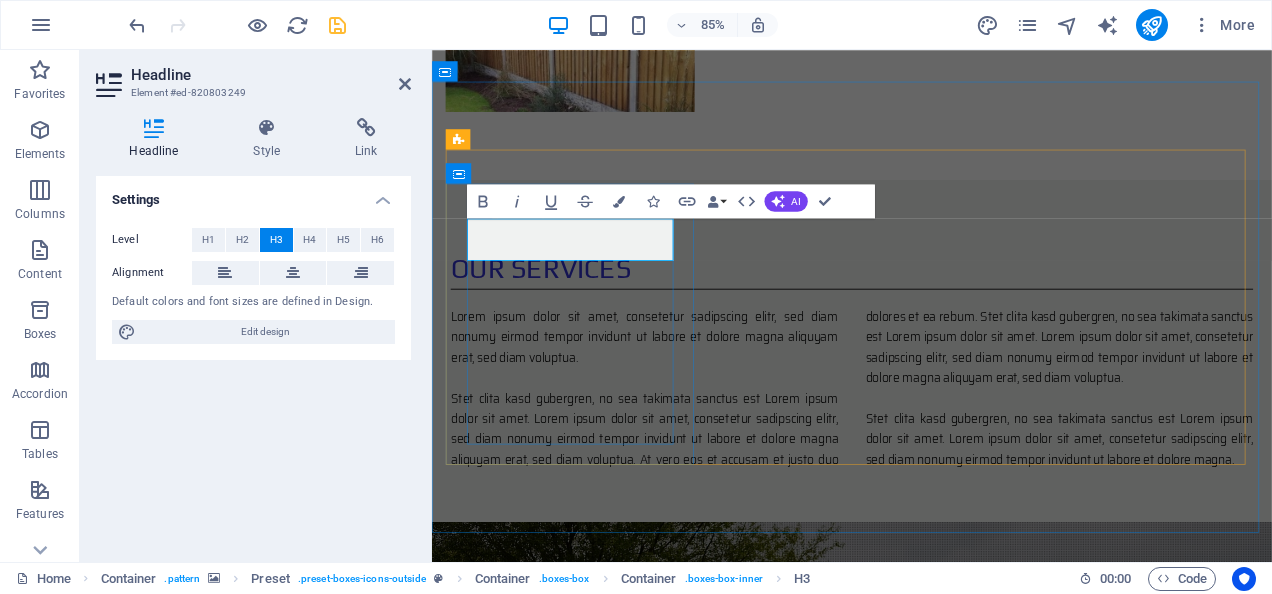 click on "Development" at bounding box center (926, 1377) 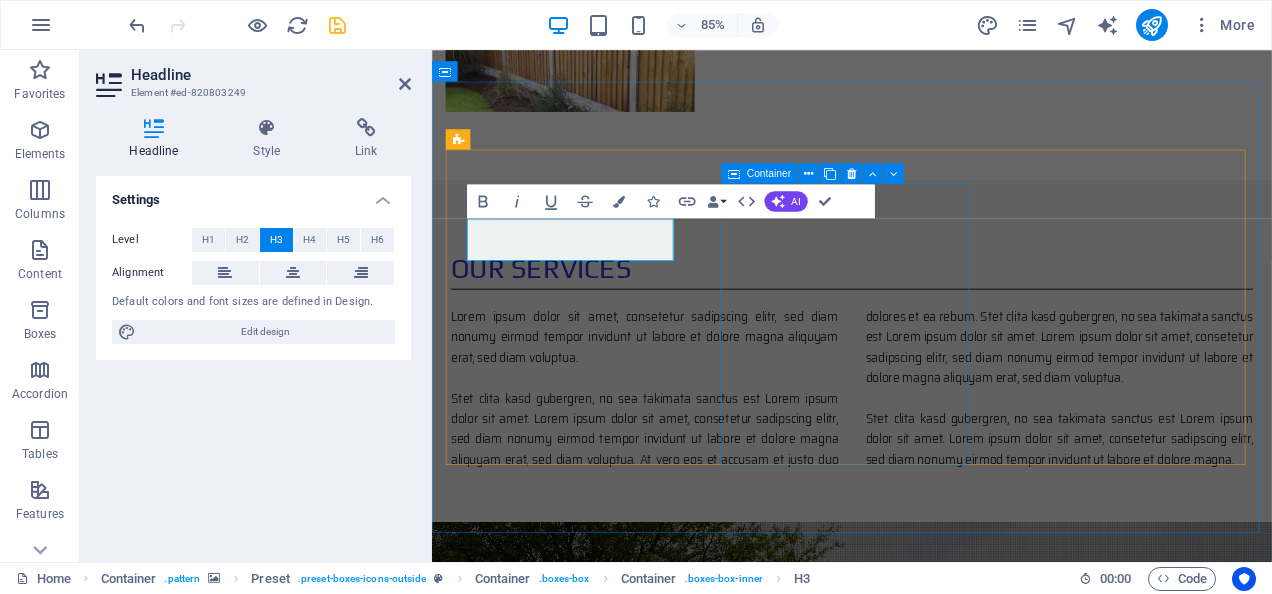 type 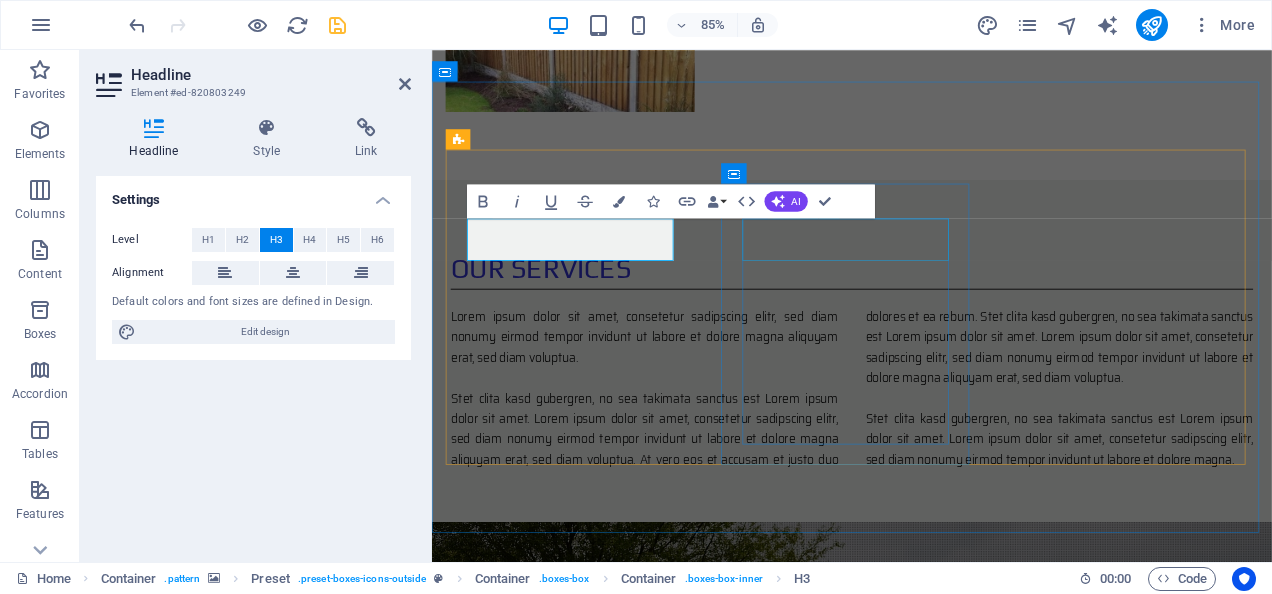 click on "Construction" at bounding box center [926, 1645] 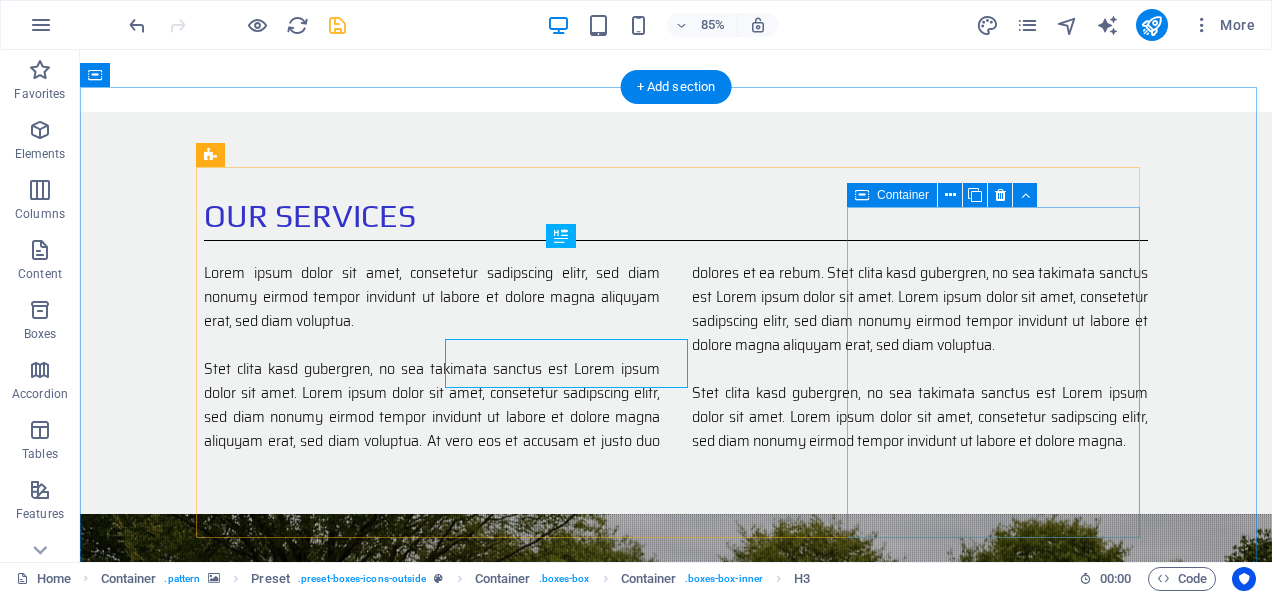 scroll, scrollTop: 1364, scrollLeft: 0, axis: vertical 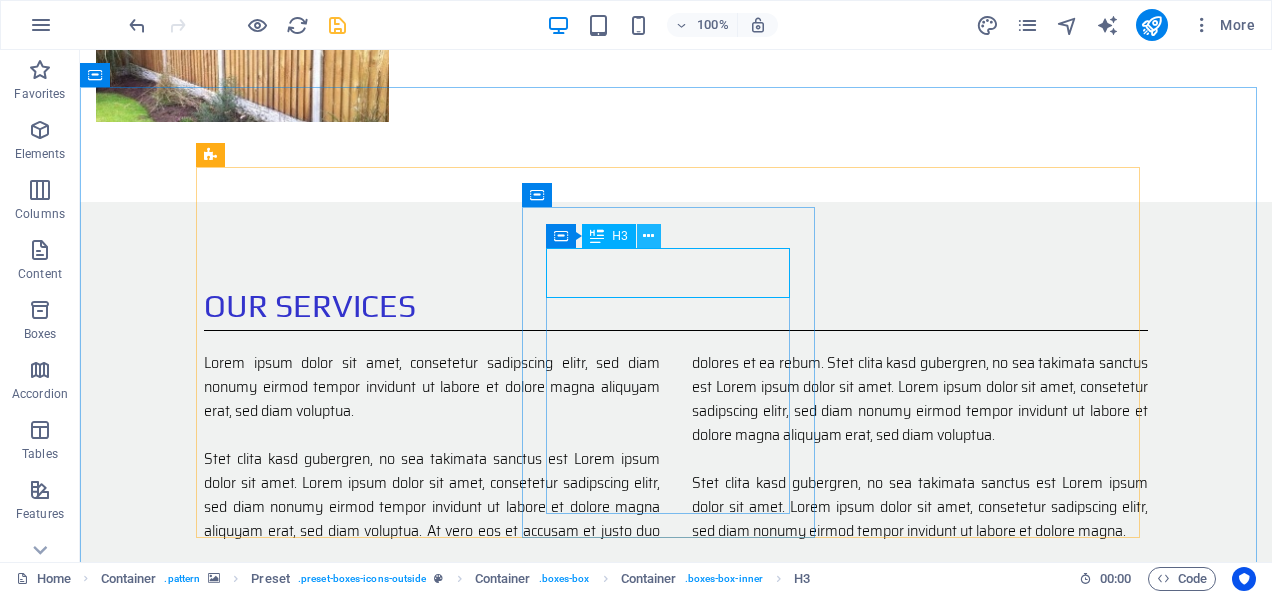 click at bounding box center [648, 236] 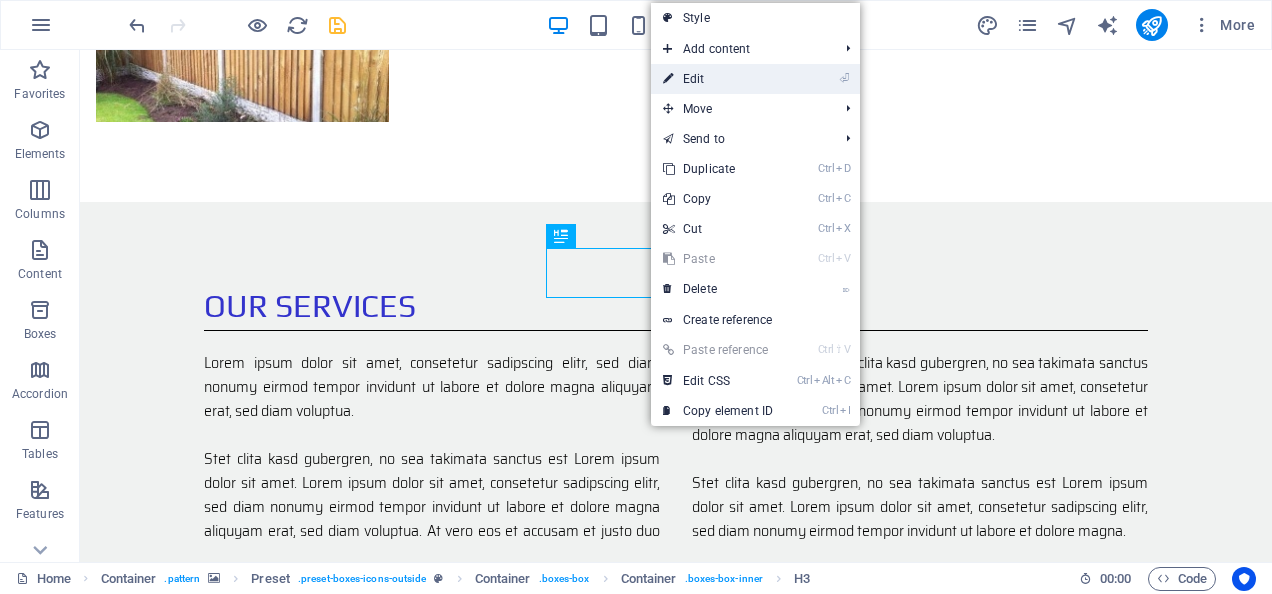 click on "⏎  Edit" at bounding box center (718, 79) 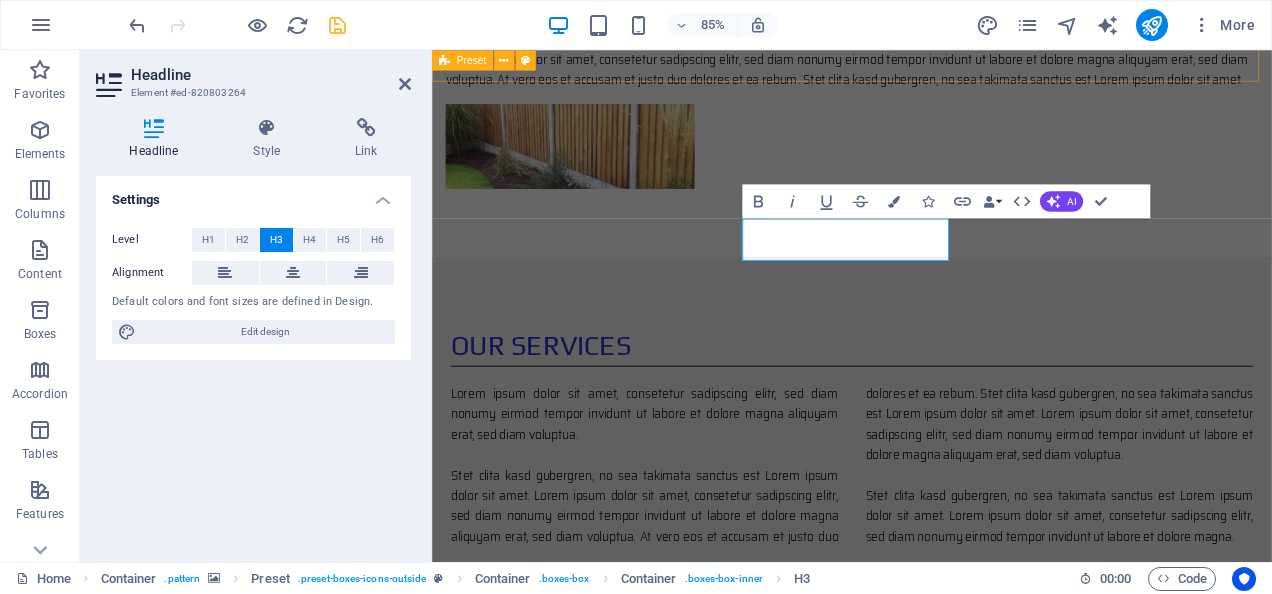 scroll, scrollTop: 1454, scrollLeft: 0, axis: vertical 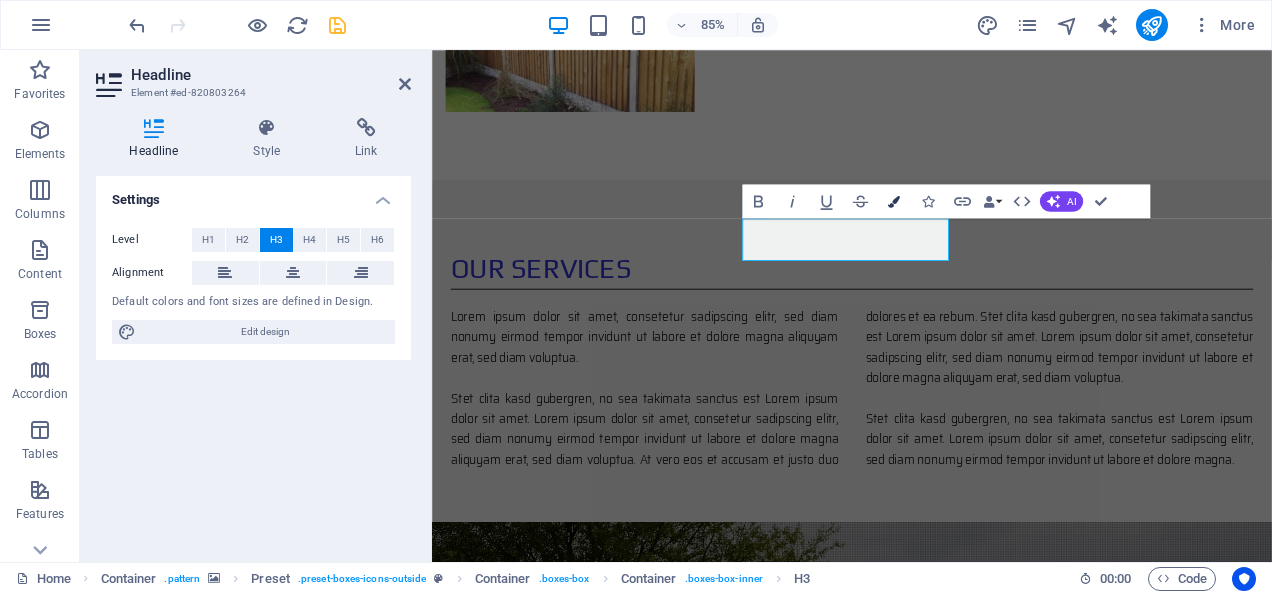 click on "Colors" at bounding box center [894, 201] 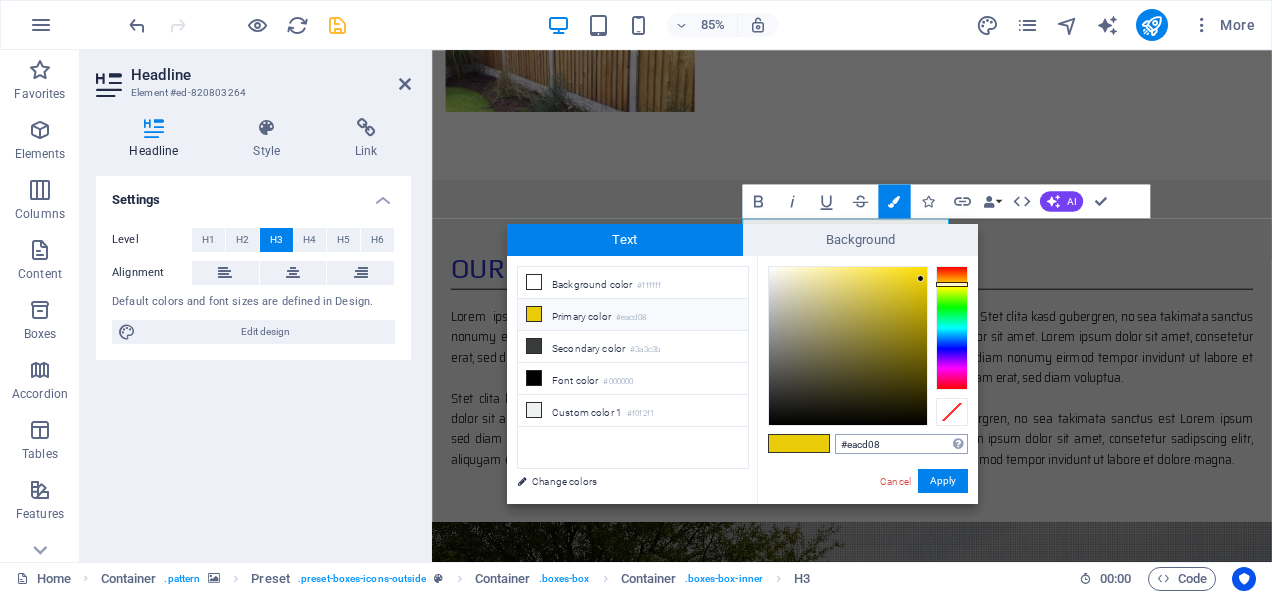 click on "#eacd08" at bounding box center (901, 444) 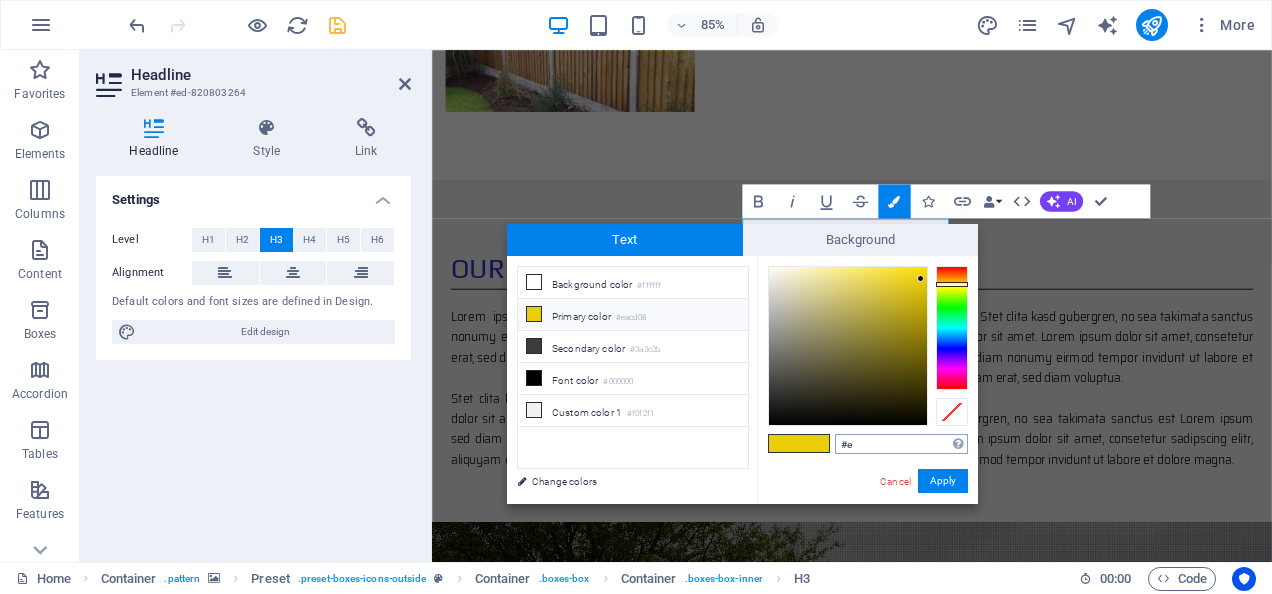 type on "#" 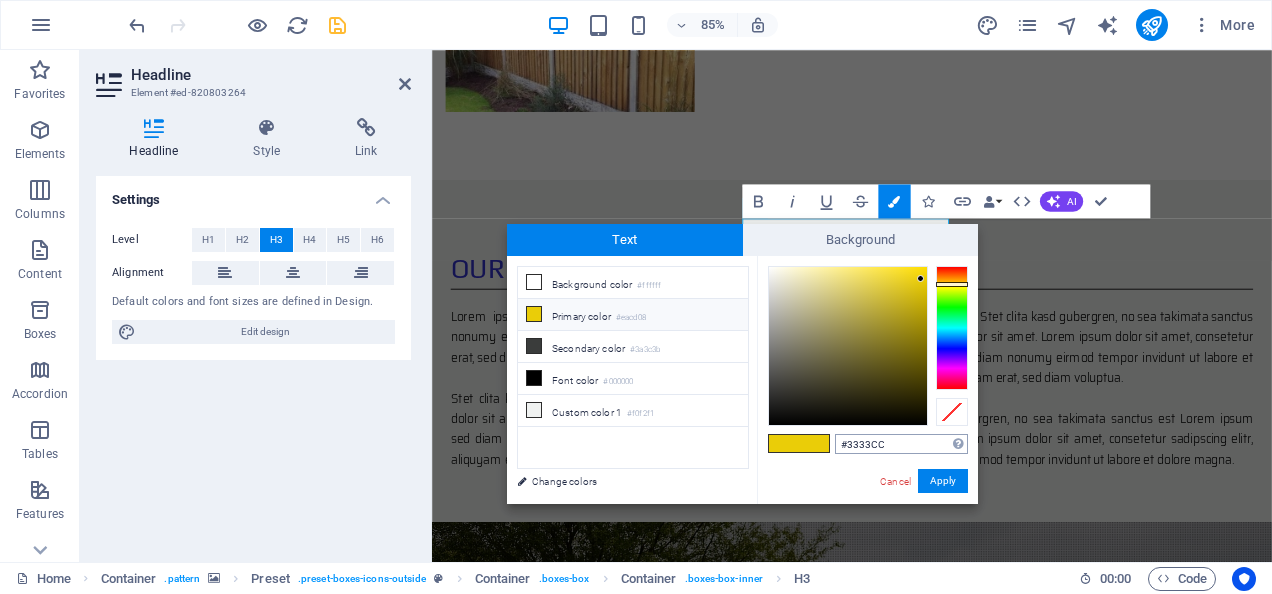 type on "#3333cc" 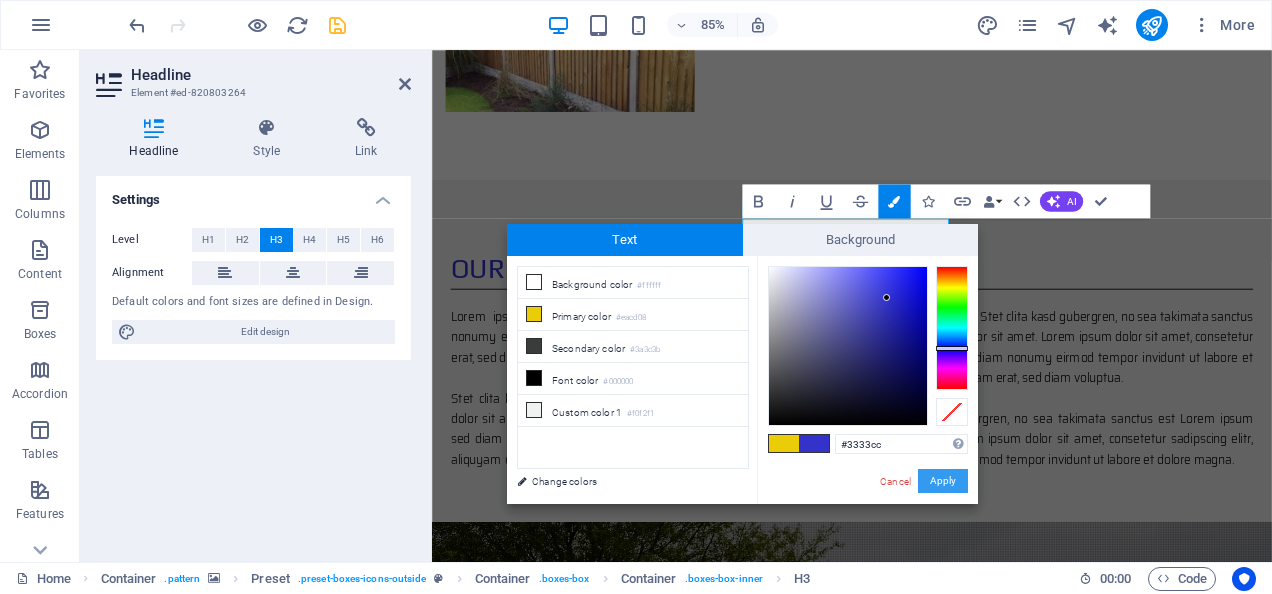 click on "Apply" at bounding box center (943, 481) 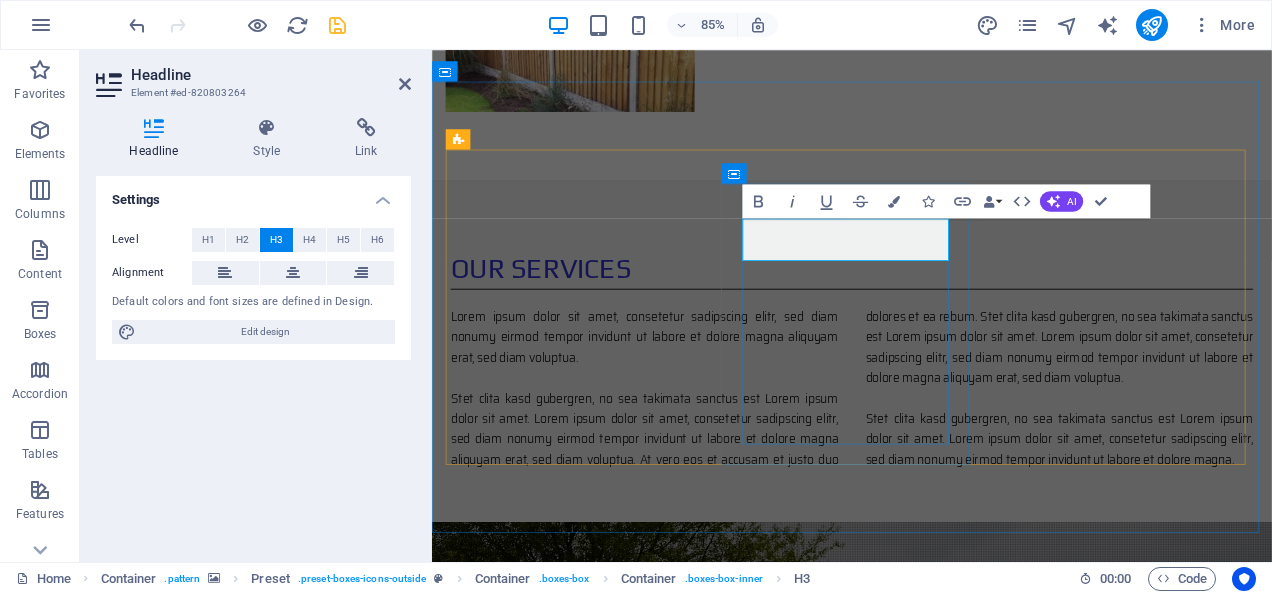 click on "Construction" at bounding box center [926, 1644] 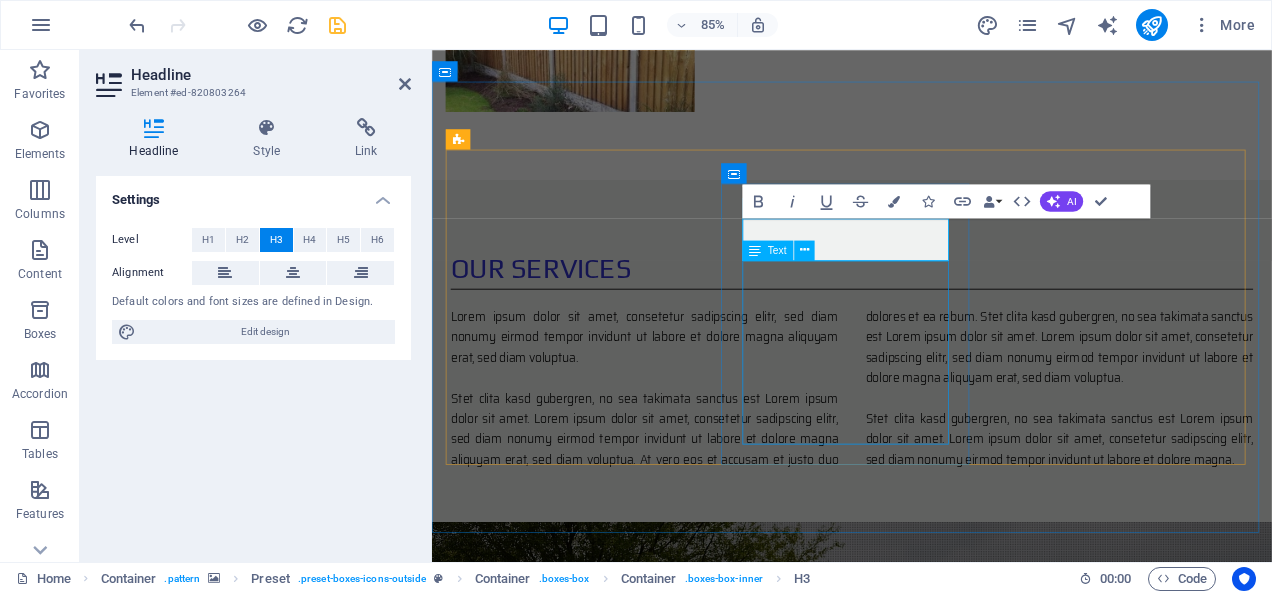 type 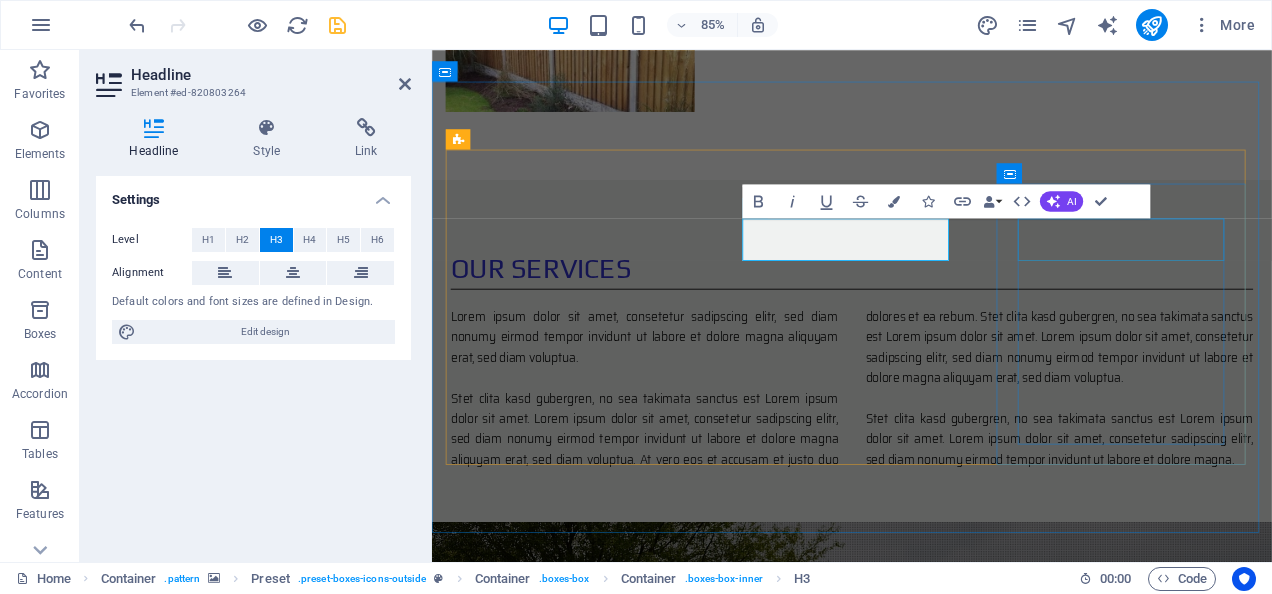 click on "Finalization" at bounding box center [926, 1912] 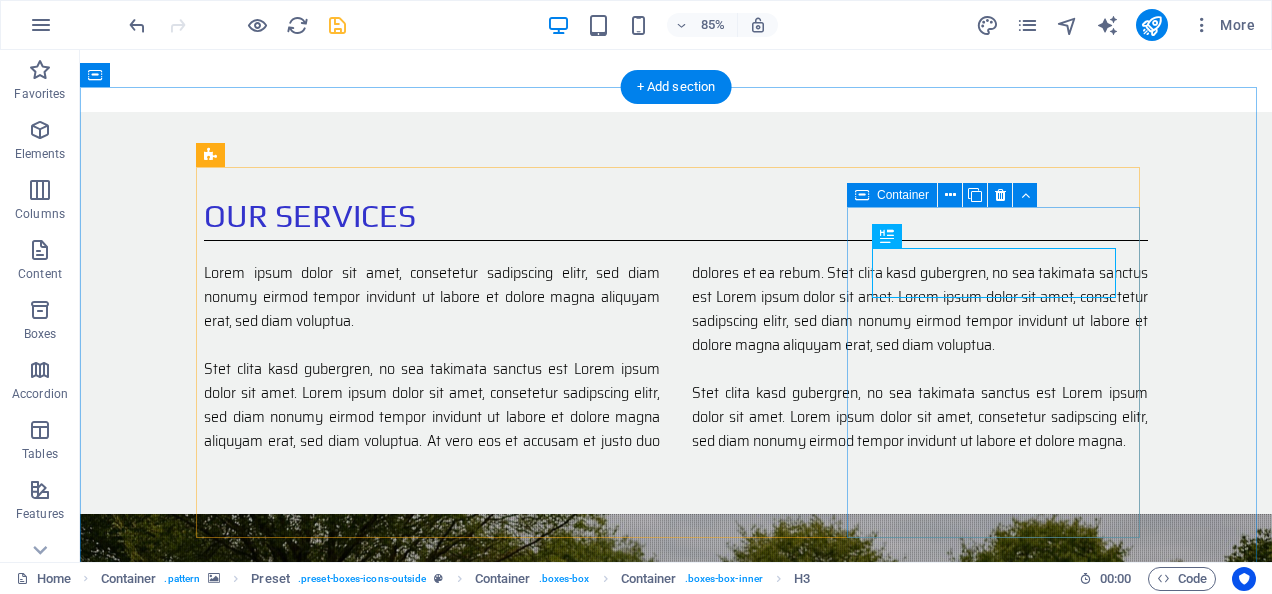 scroll, scrollTop: 1364, scrollLeft: 0, axis: vertical 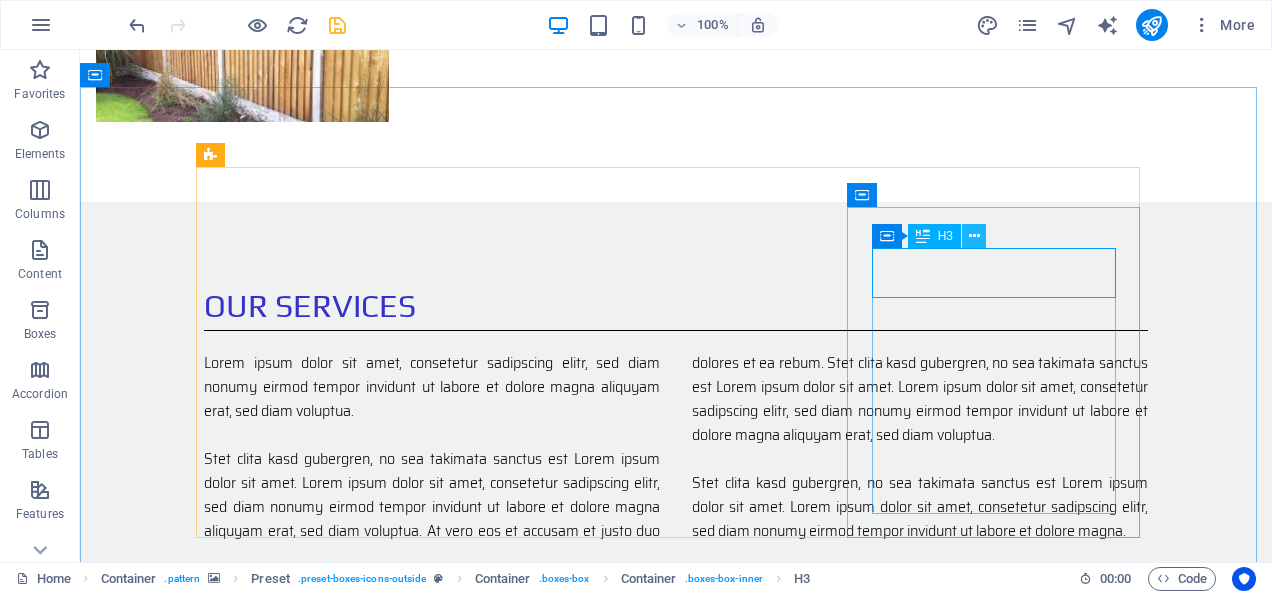 click at bounding box center [974, 236] 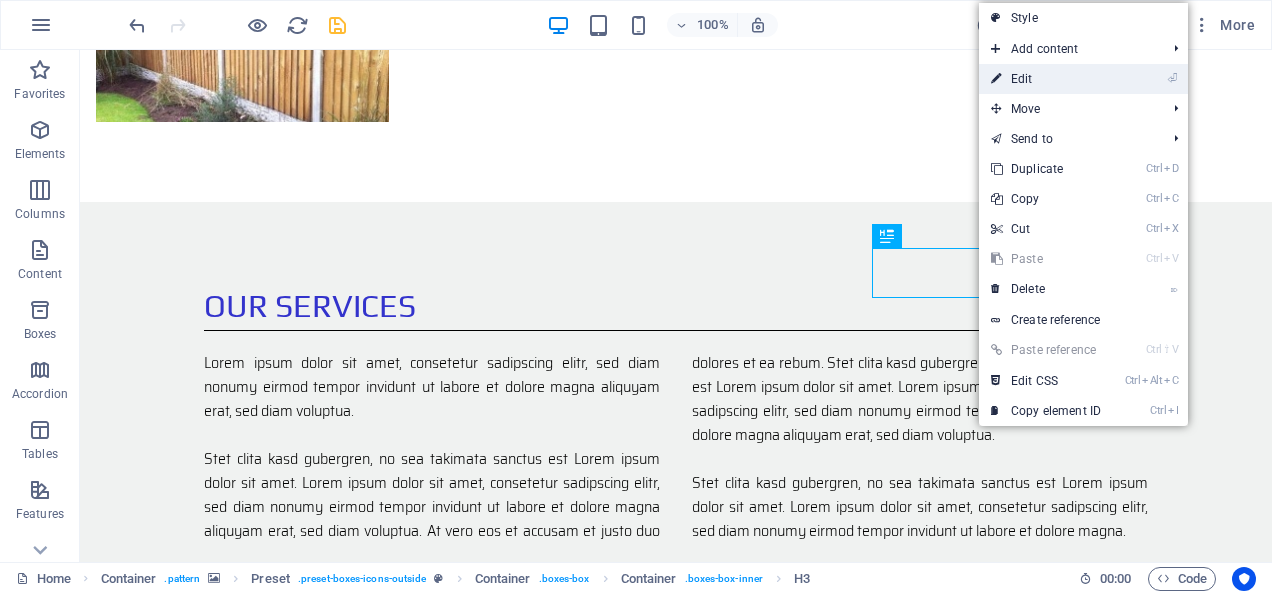 click on "⏎  Edit" at bounding box center [1046, 79] 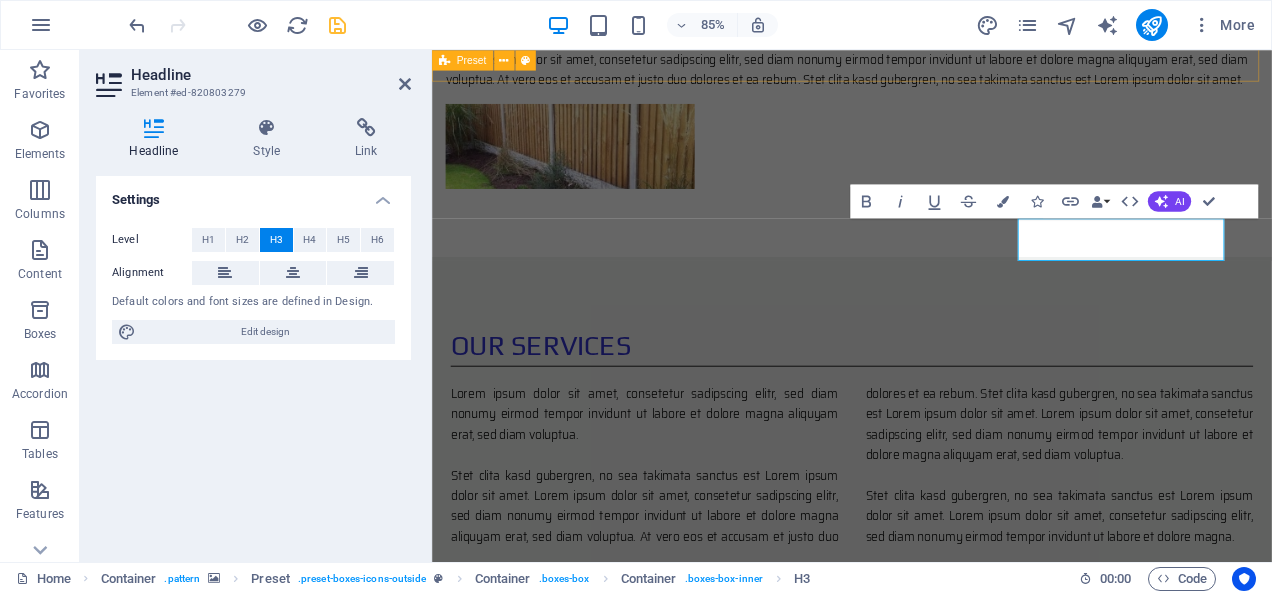 scroll, scrollTop: 1454, scrollLeft: 0, axis: vertical 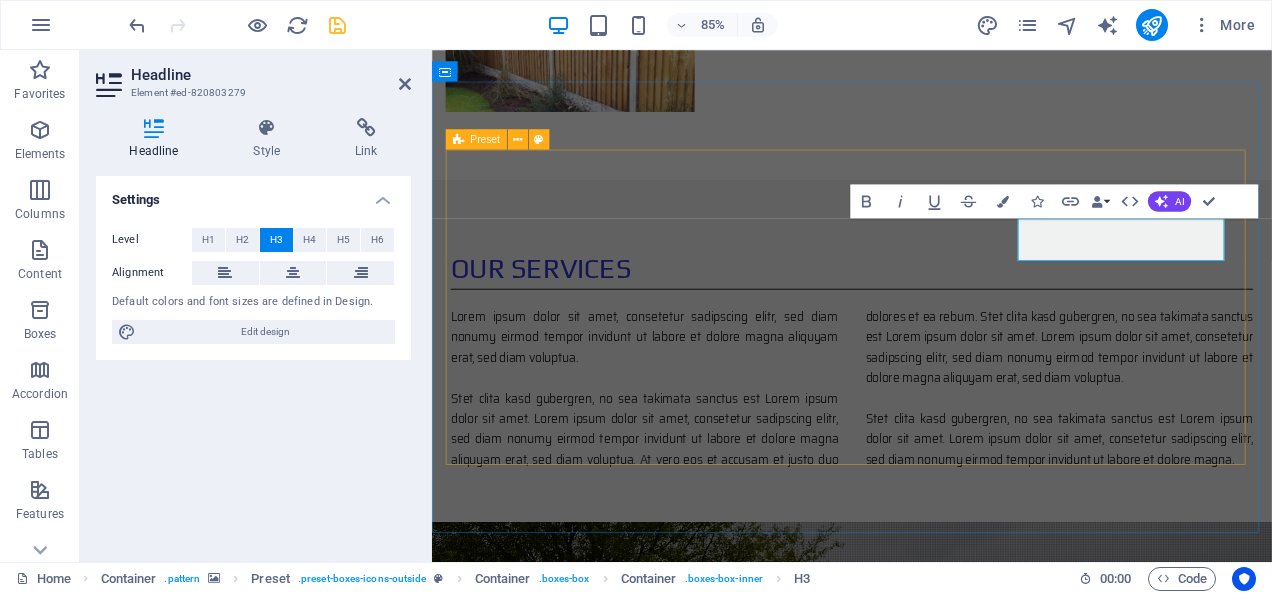type 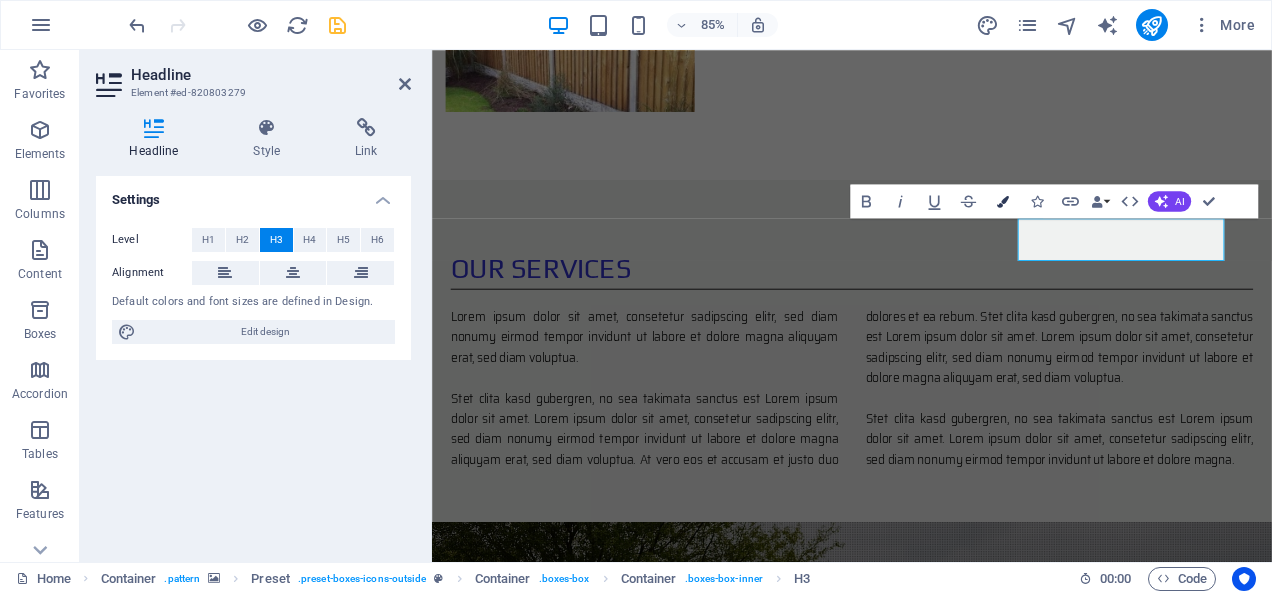 click at bounding box center (1002, 201) 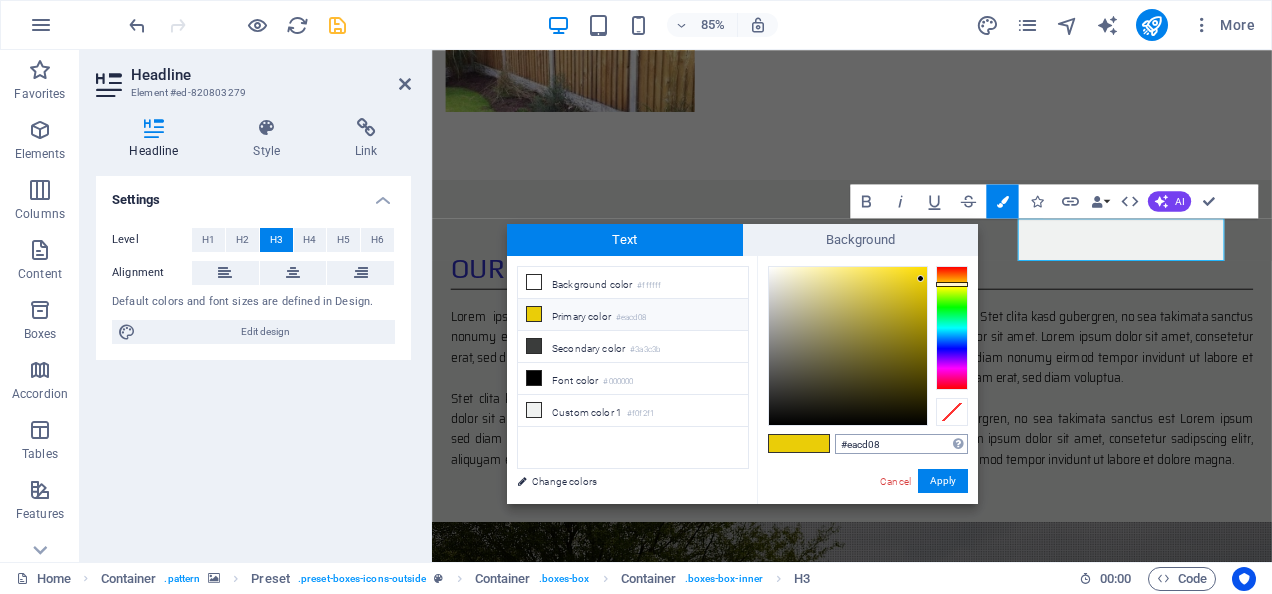 click on "#eacd08" at bounding box center [901, 444] 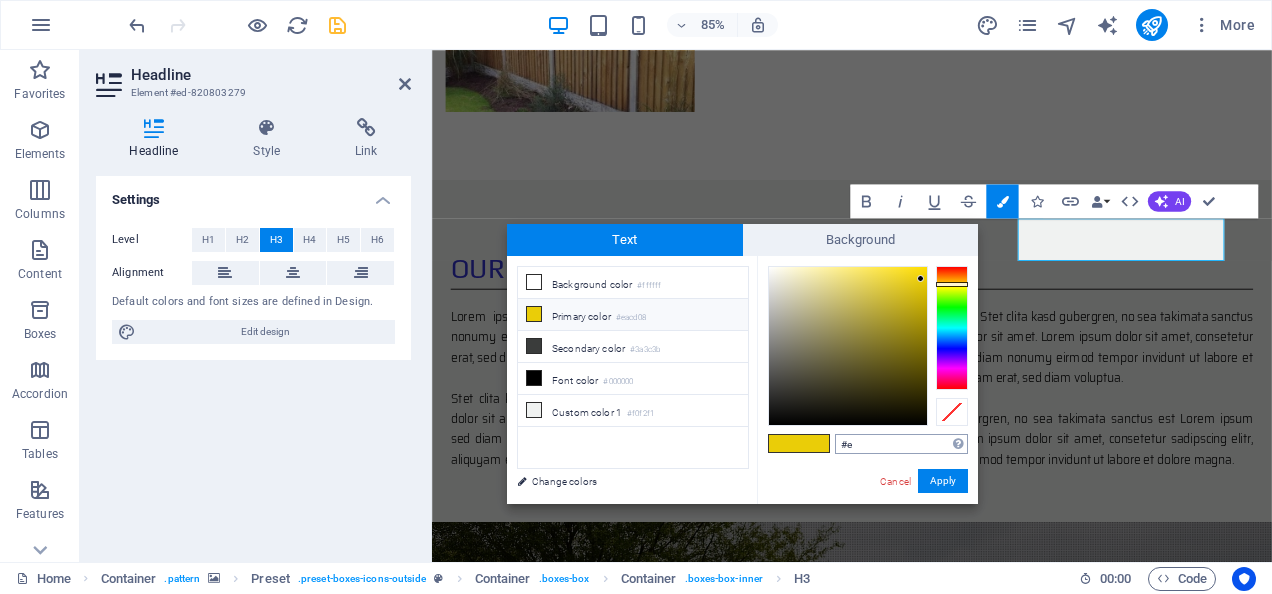 type on "#" 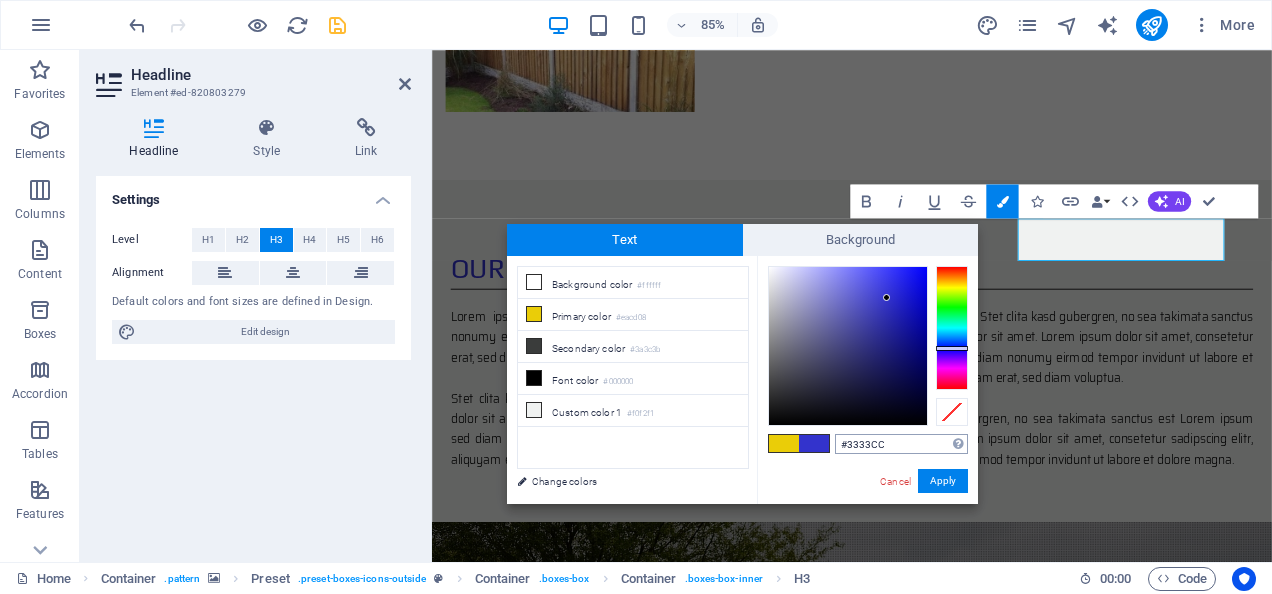 type on "#3333cc" 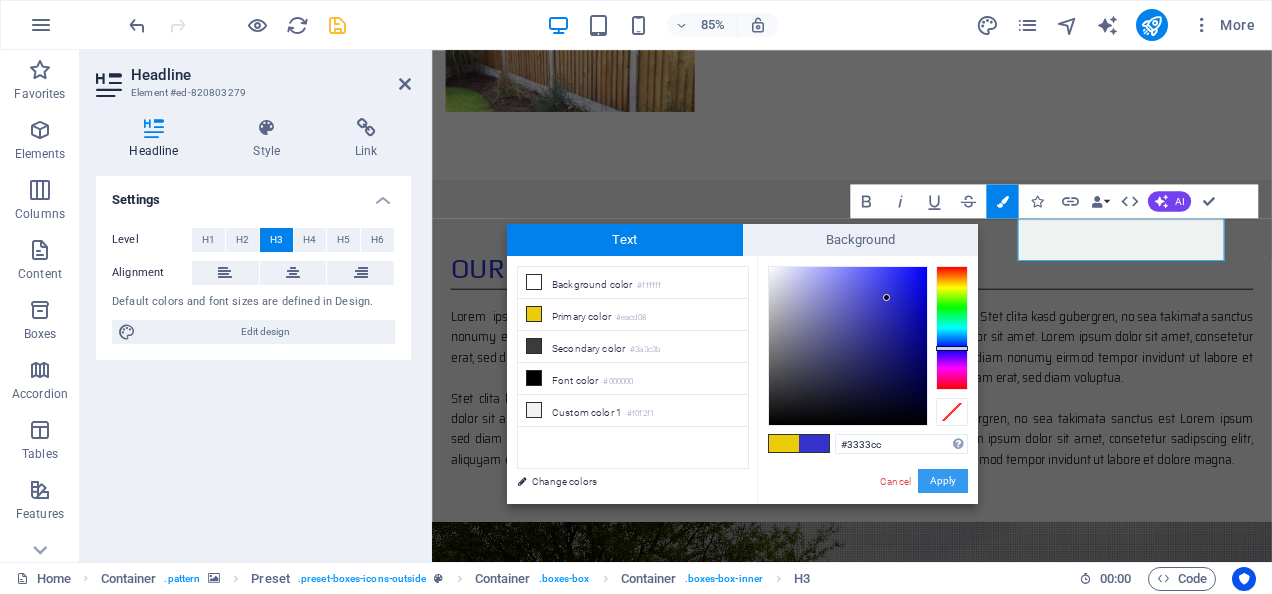 click on "Apply" at bounding box center [943, 481] 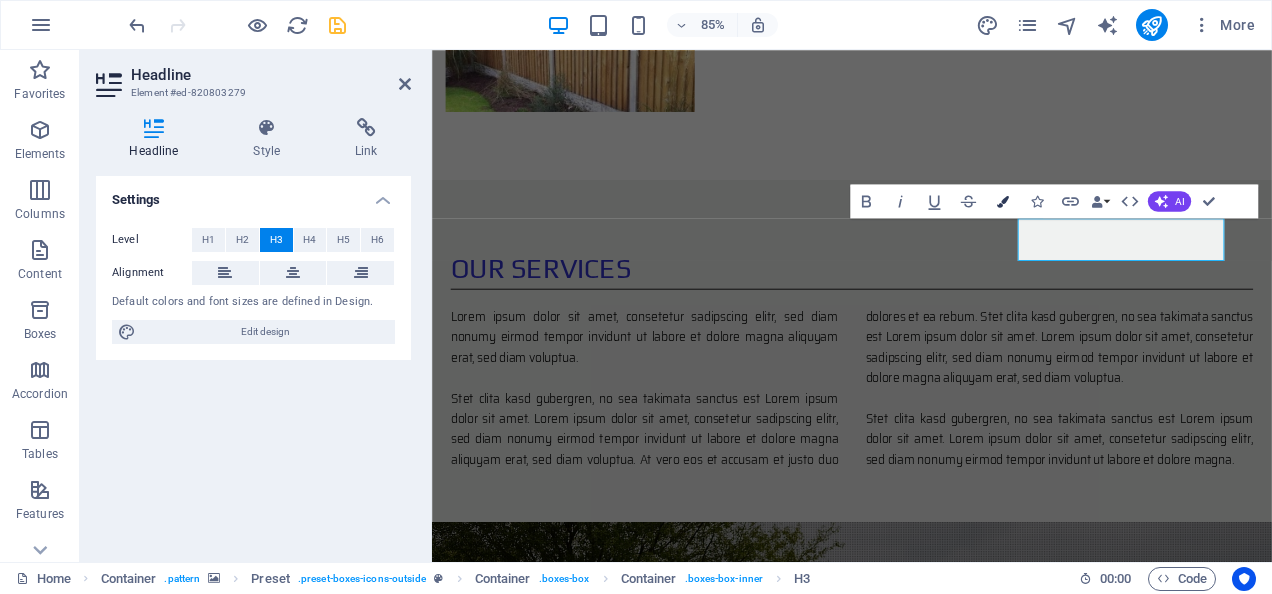 click at bounding box center [1002, 201] 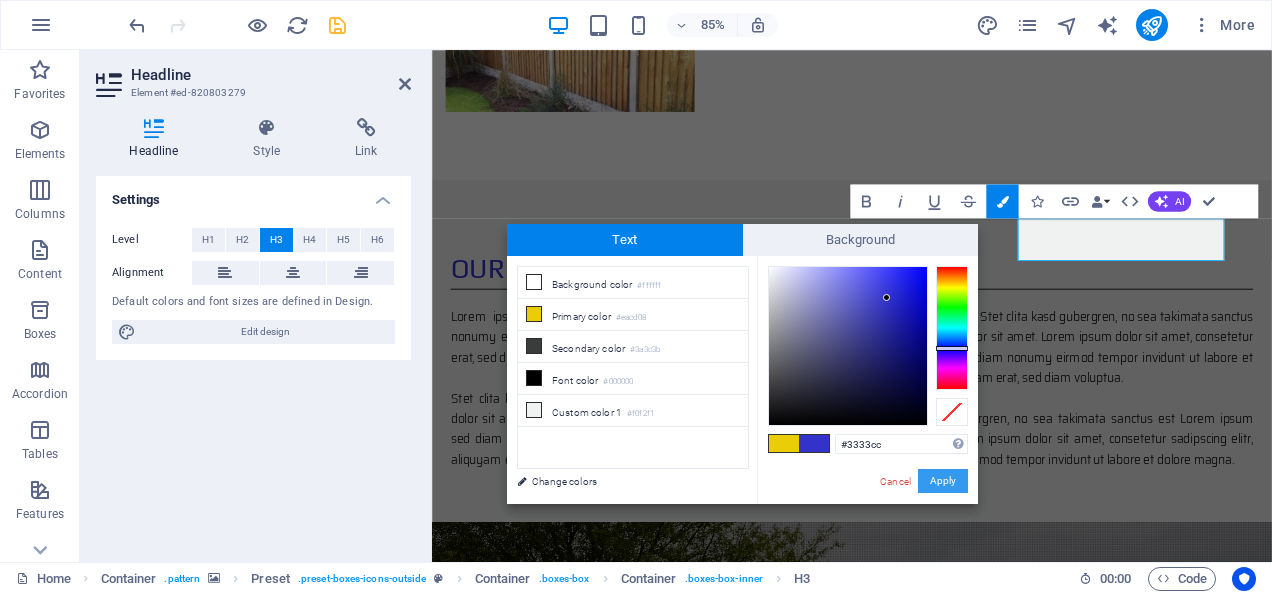 click on "Apply" at bounding box center (943, 481) 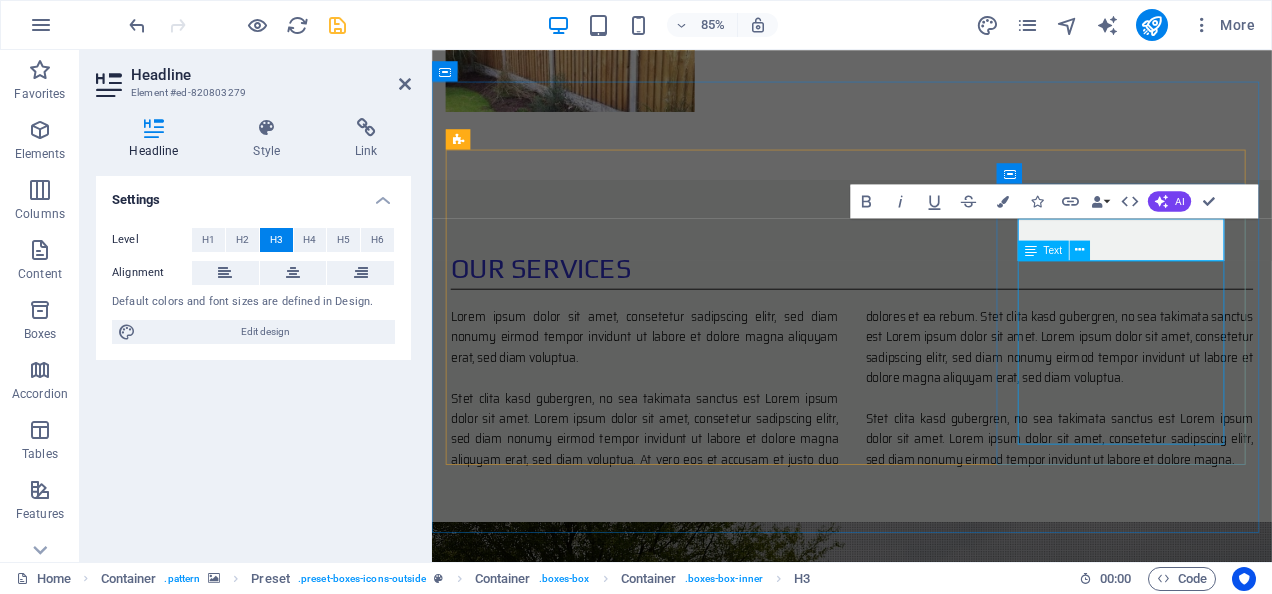 click on "Lorem ipsum dolor sit amet, consetetur sadipscing elitr, sed diam nonumy eirmod tempor invidunt ut labore et dolore magna aliquyam erat, sed diam voluptua.  At vero eos et accusam et justo duo dolores et ea rebum. Stet clita kasd gubergren, no sea takimata" at bounding box center (926, 1985) 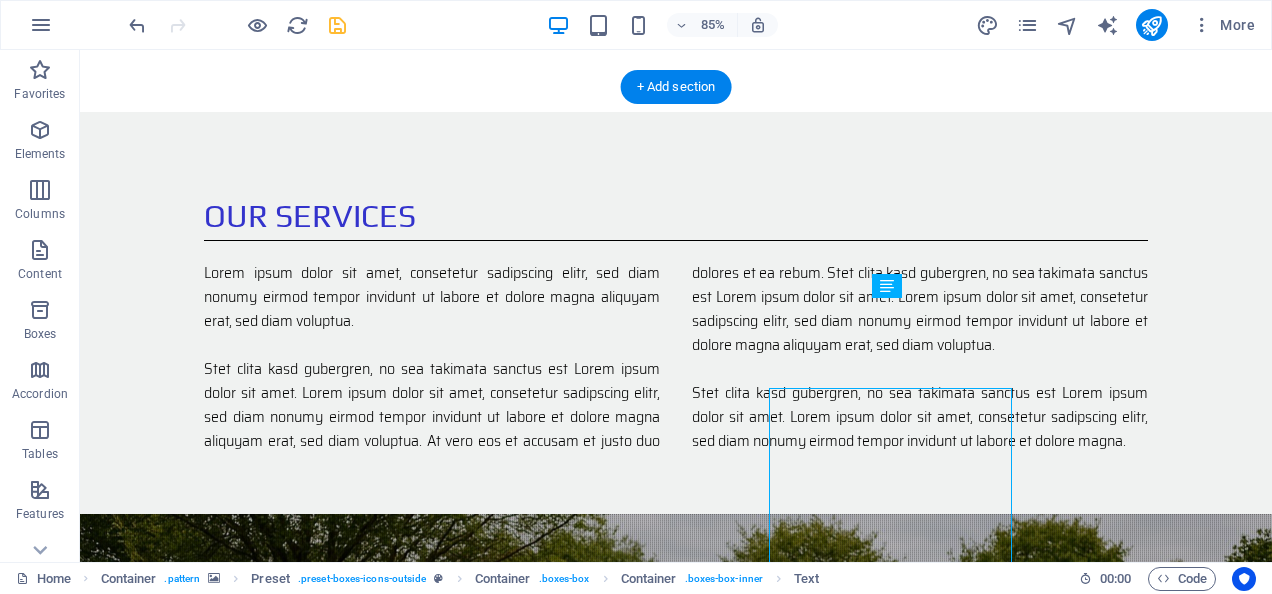 scroll, scrollTop: 1364, scrollLeft: 0, axis: vertical 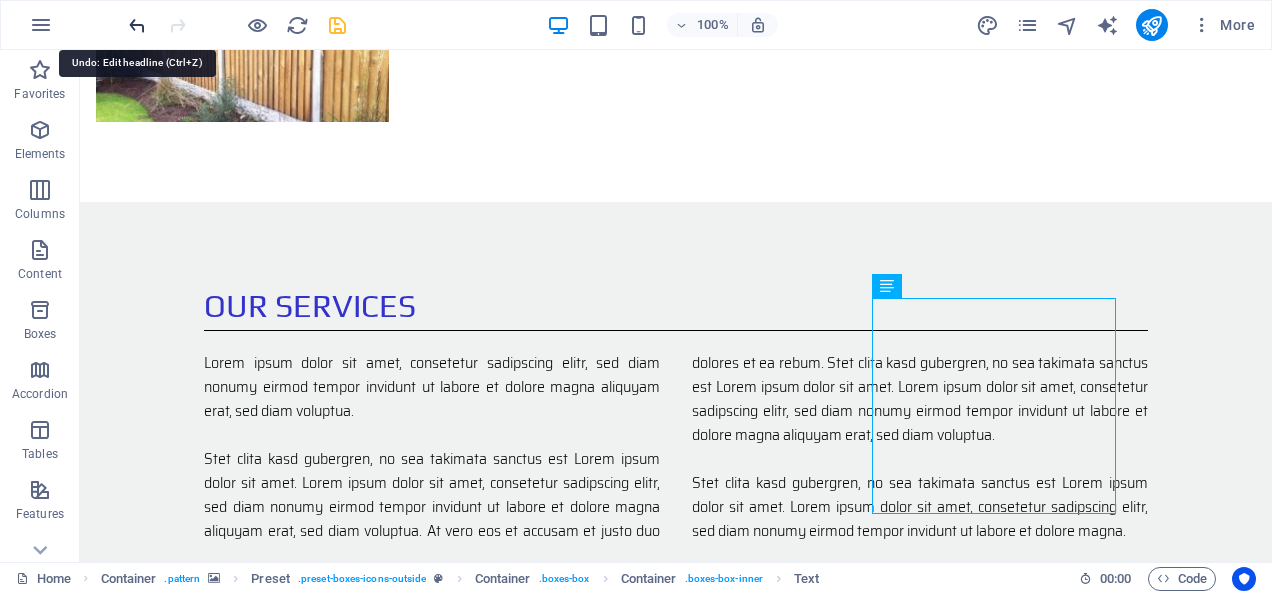 click at bounding box center (137, 25) 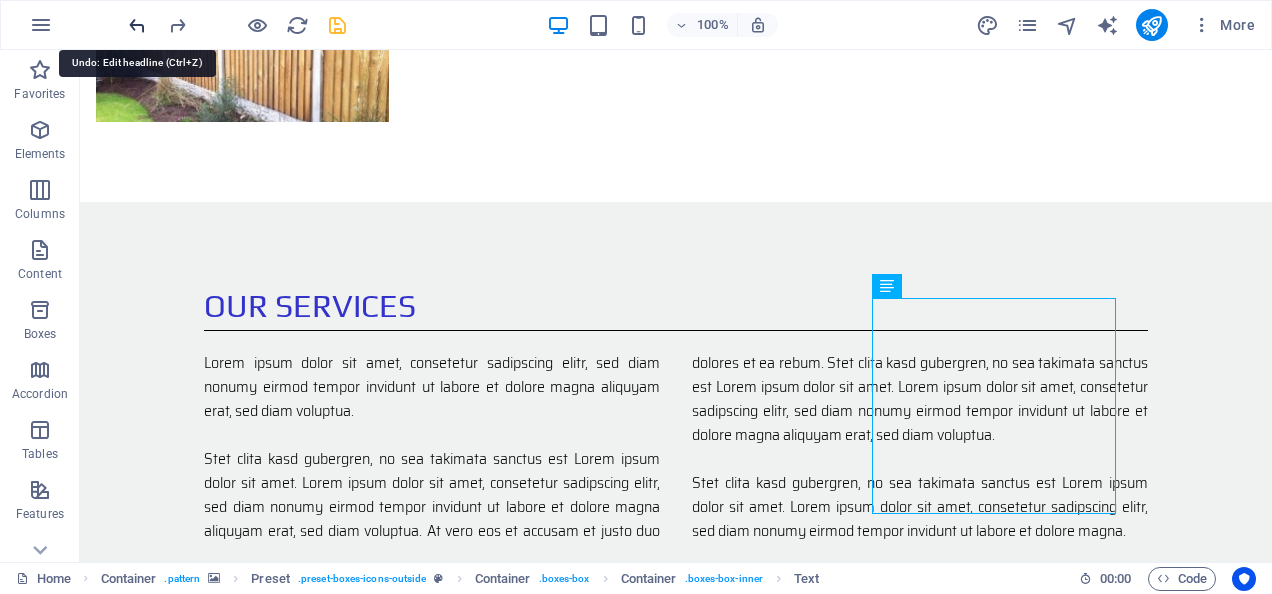 click at bounding box center [137, 25] 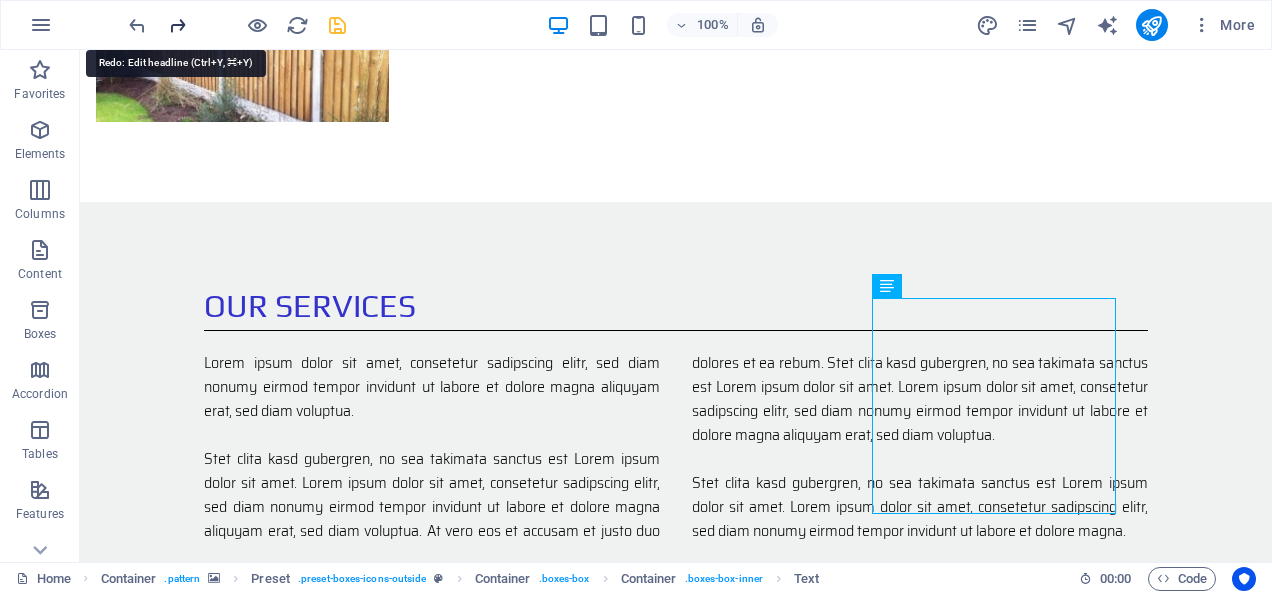 click at bounding box center (177, 25) 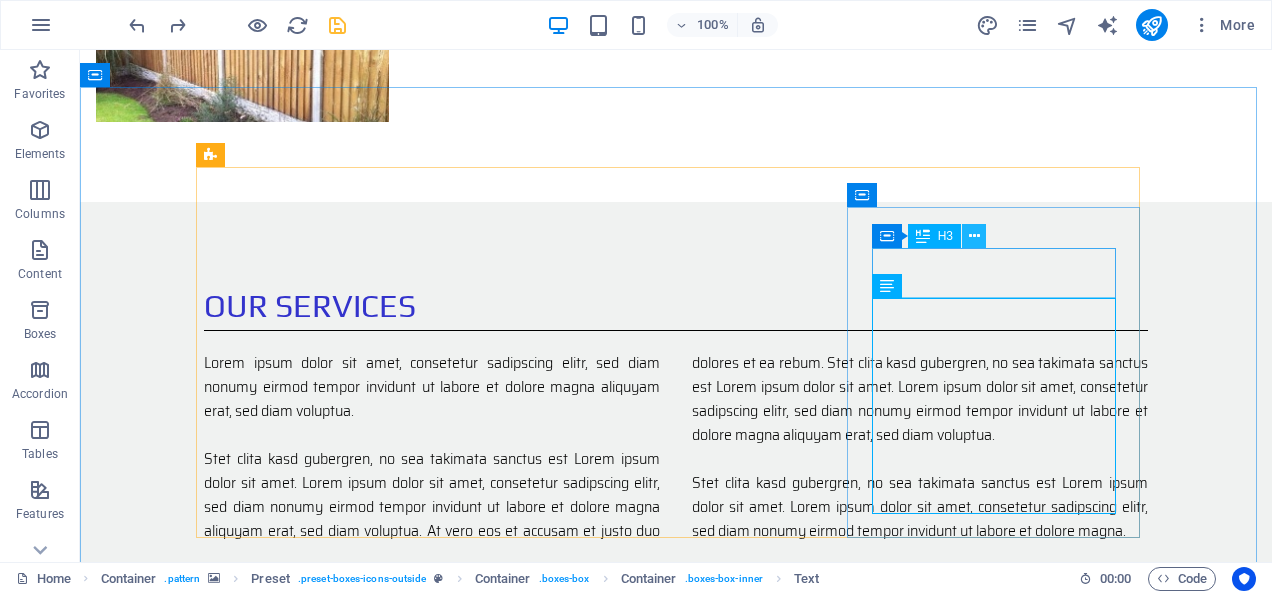 click at bounding box center (974, 236) 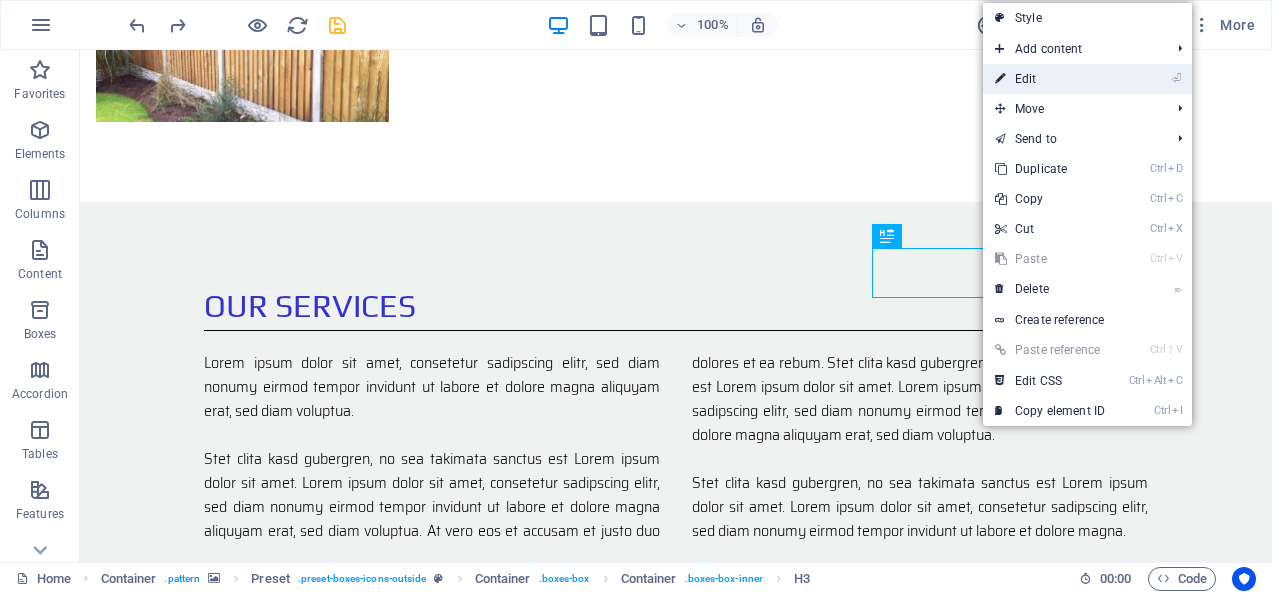click on "⏎  Edit" at bounding box center [1050, 79] 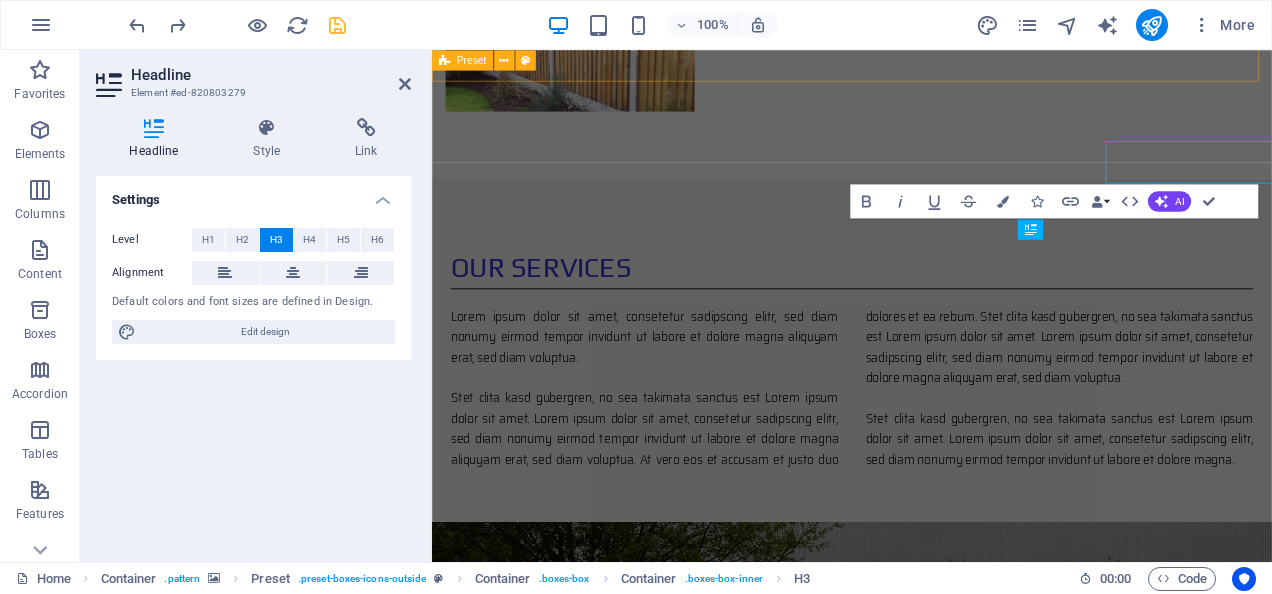 scroll, scrollTop: 1454, scrollLeft: 0, axis: vertical 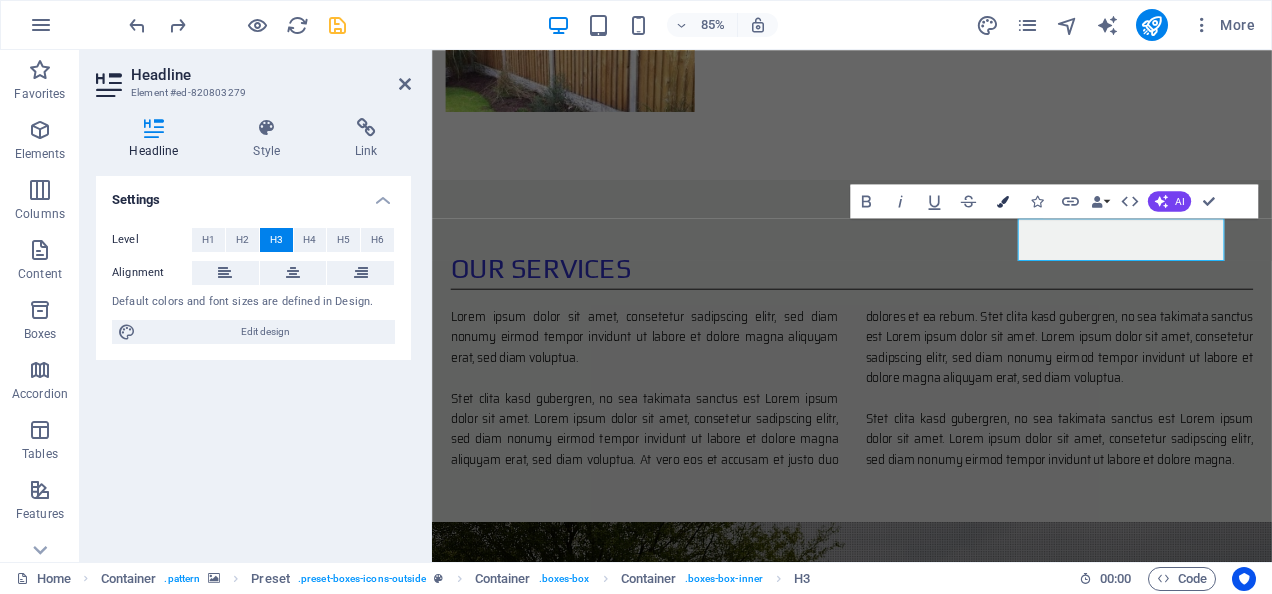 click on "Colors" at bounding box center [1002, 201] 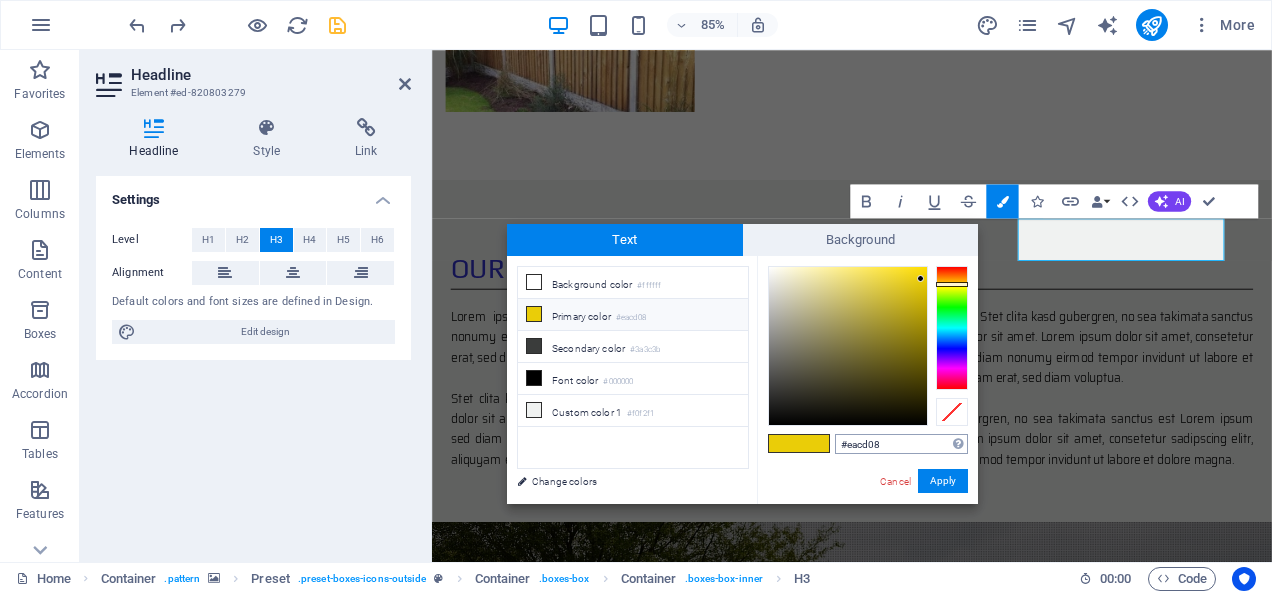 click on "#eacd08" at bounding box center [901, 444] 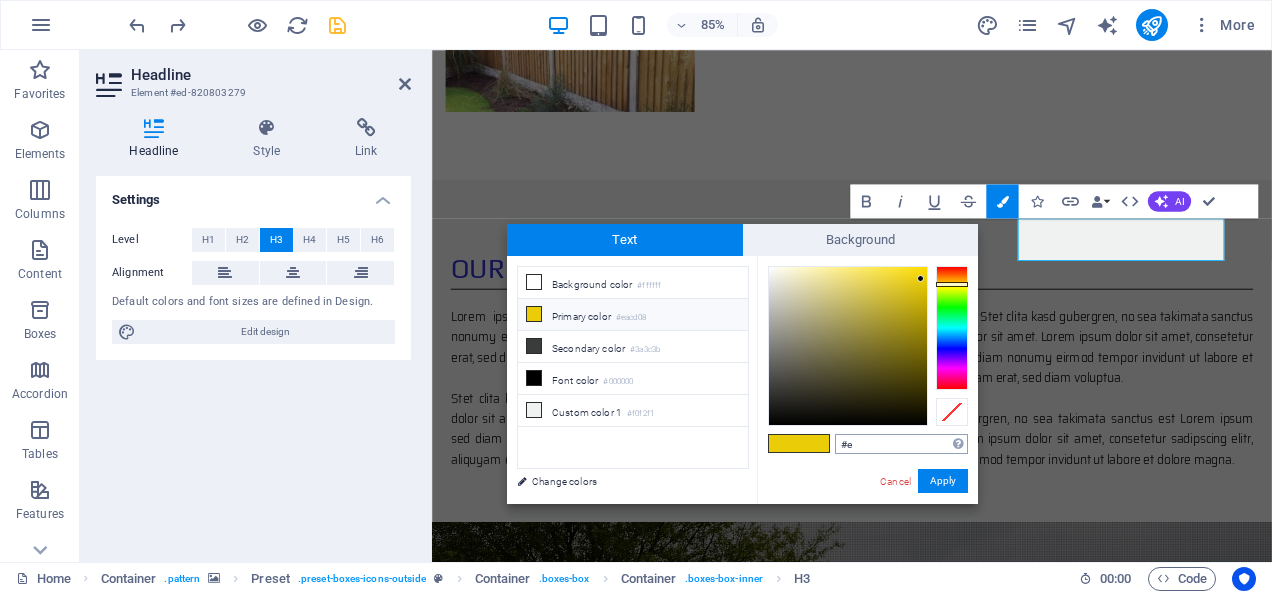 type on "#" 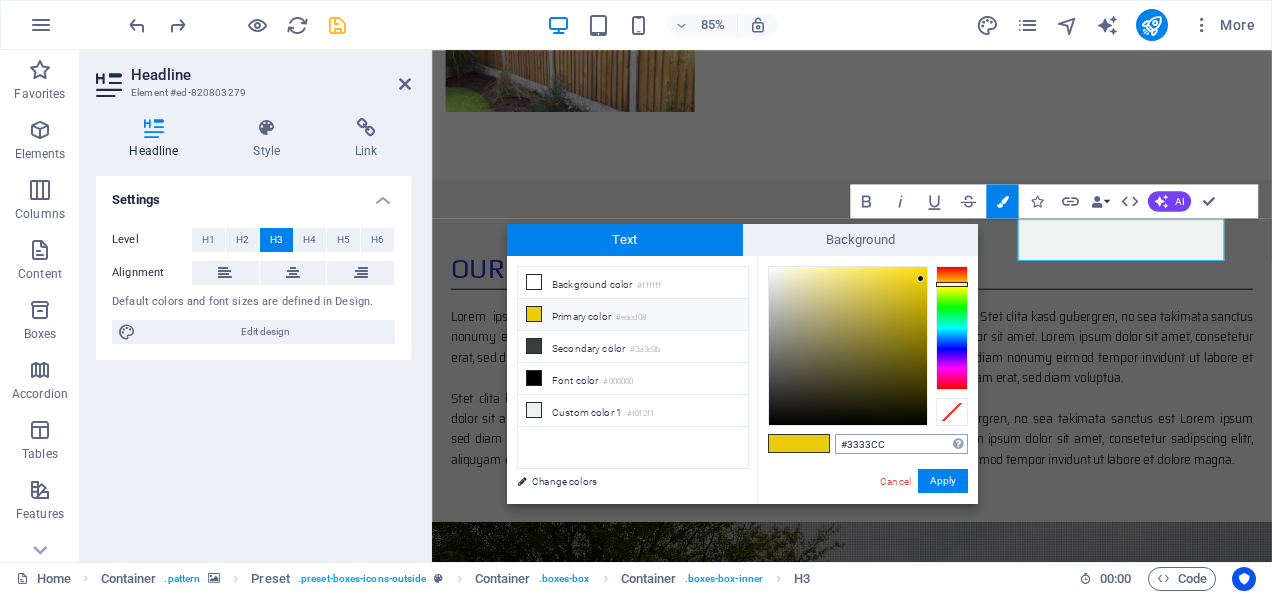 type on "#3333cc" 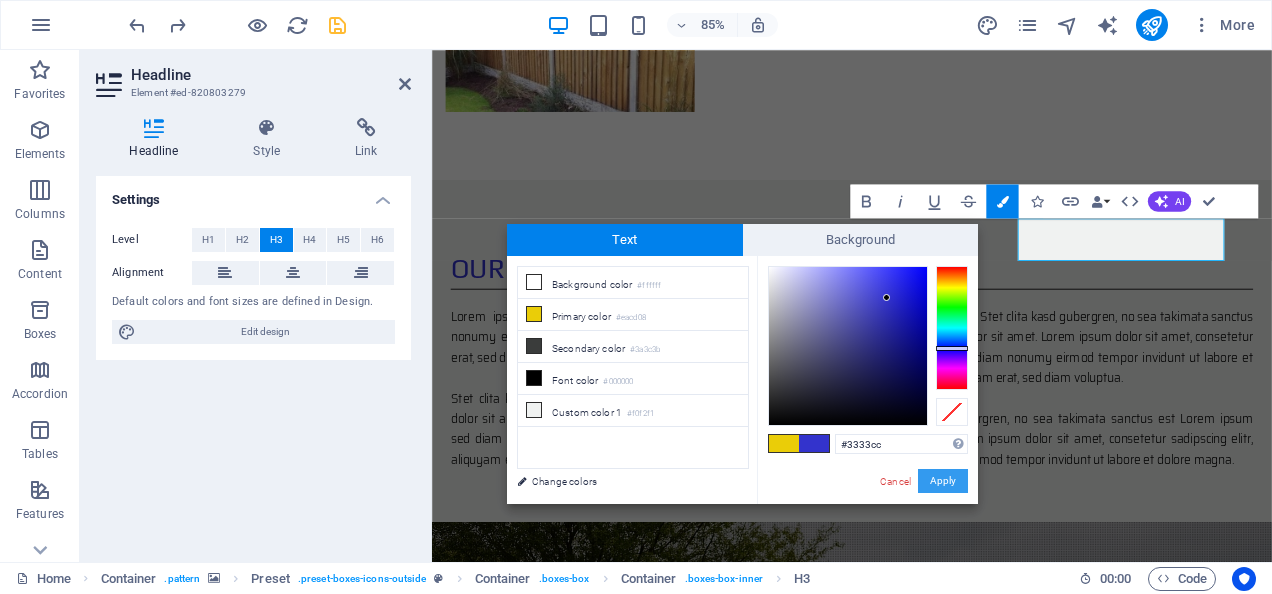 click on "Apply" at bounding box center (943, 481) 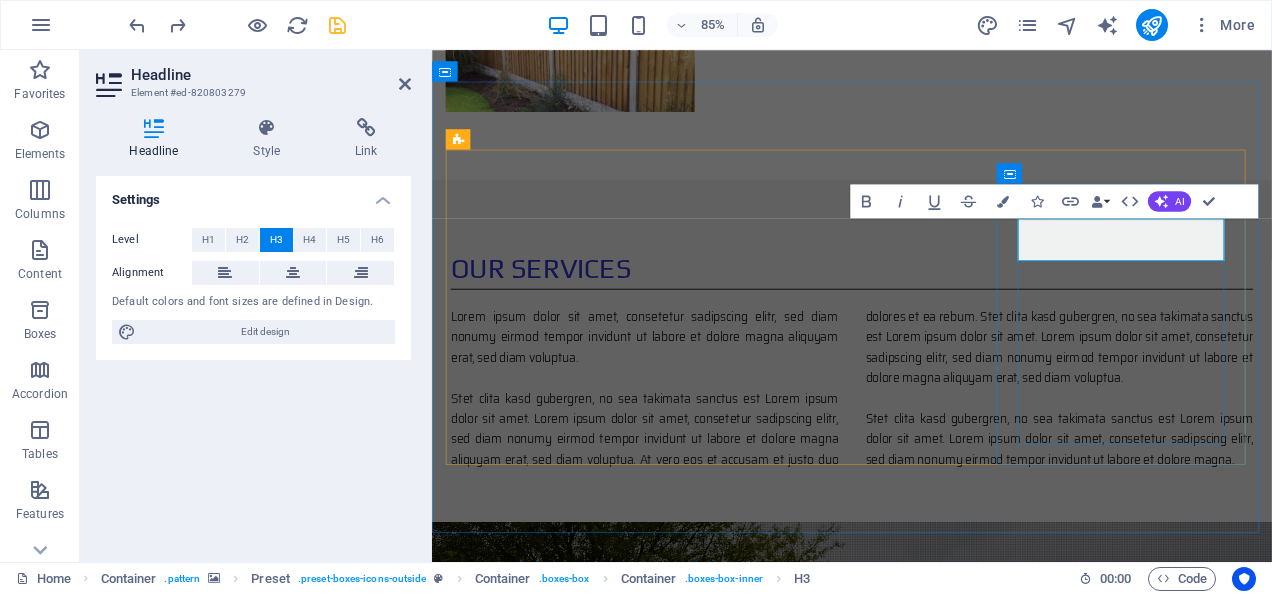 click on "Finalization" at bounding box center (926, 1911) 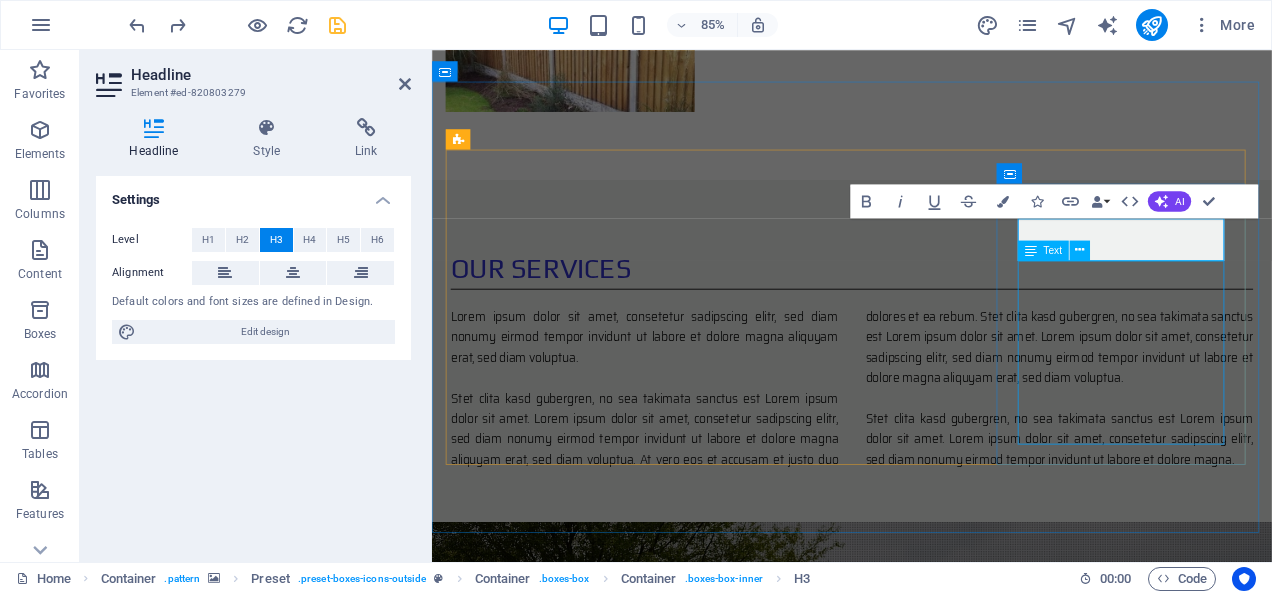 type 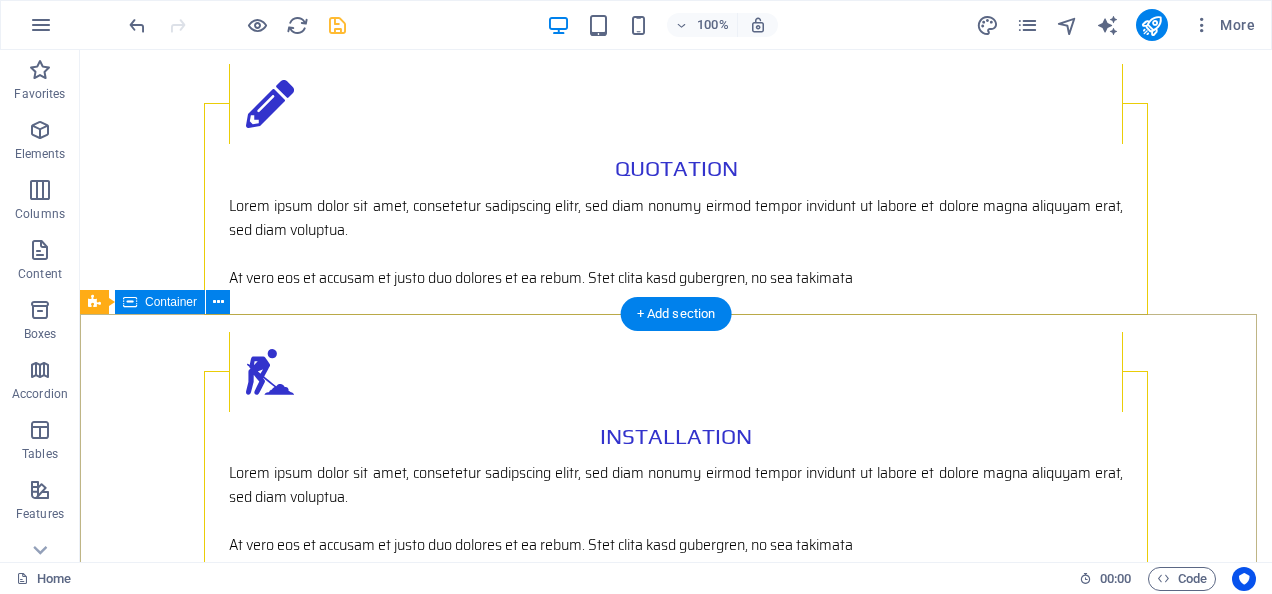 scroll, scrollTop: 2584, scrollLeft: 0, axis: vertical 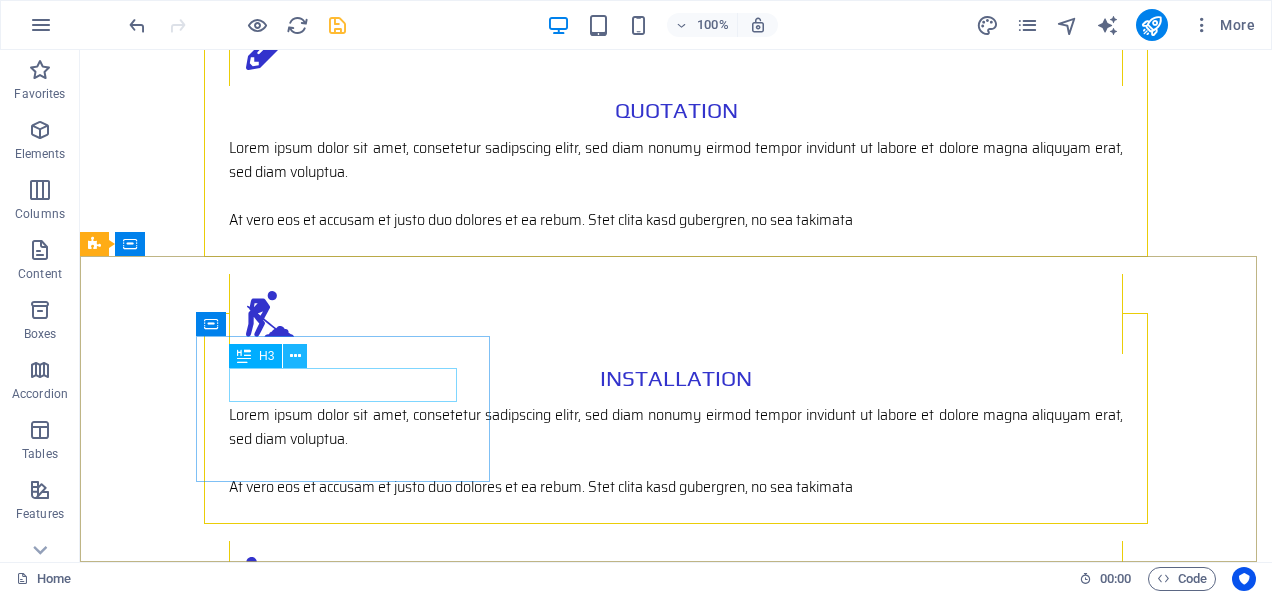 click at bounding box center [295, 356] 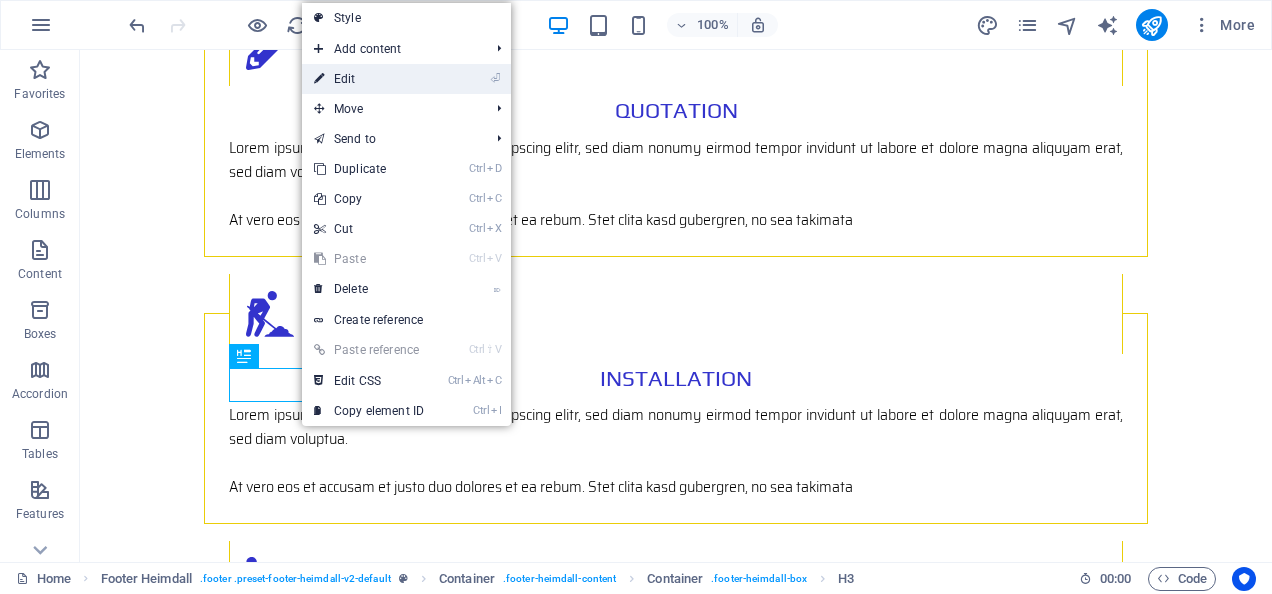click on "⏎  Edit" at bounding box center (369, 79) 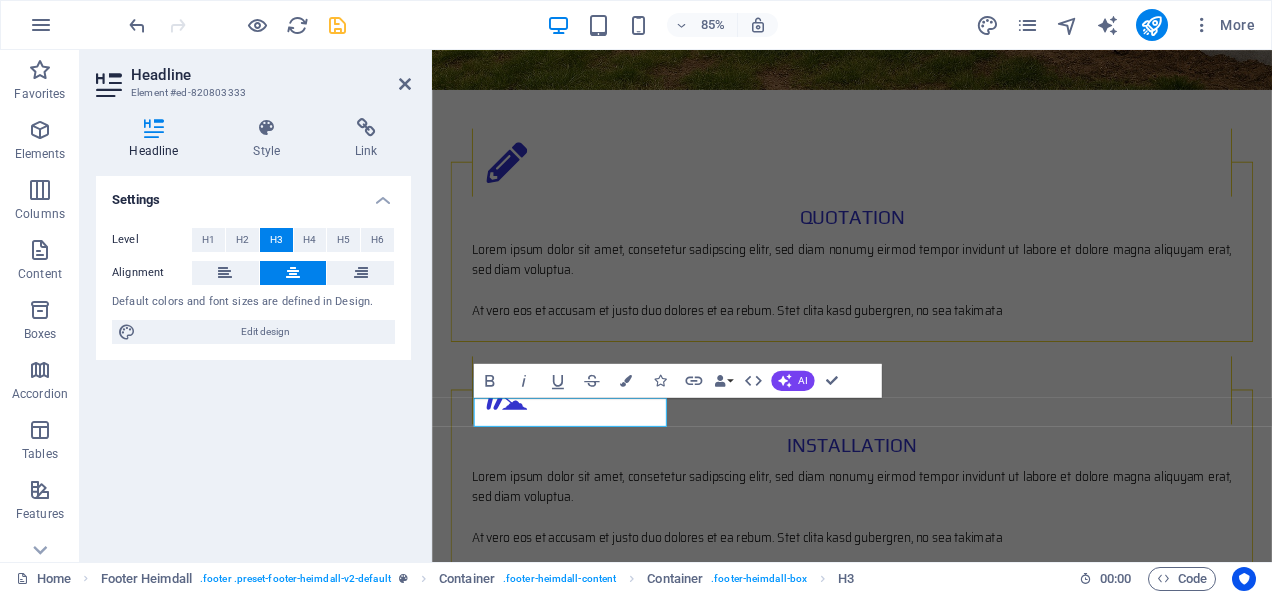 scroll, scrollTop: 2581, scrollLeft: 0, axis: vertical 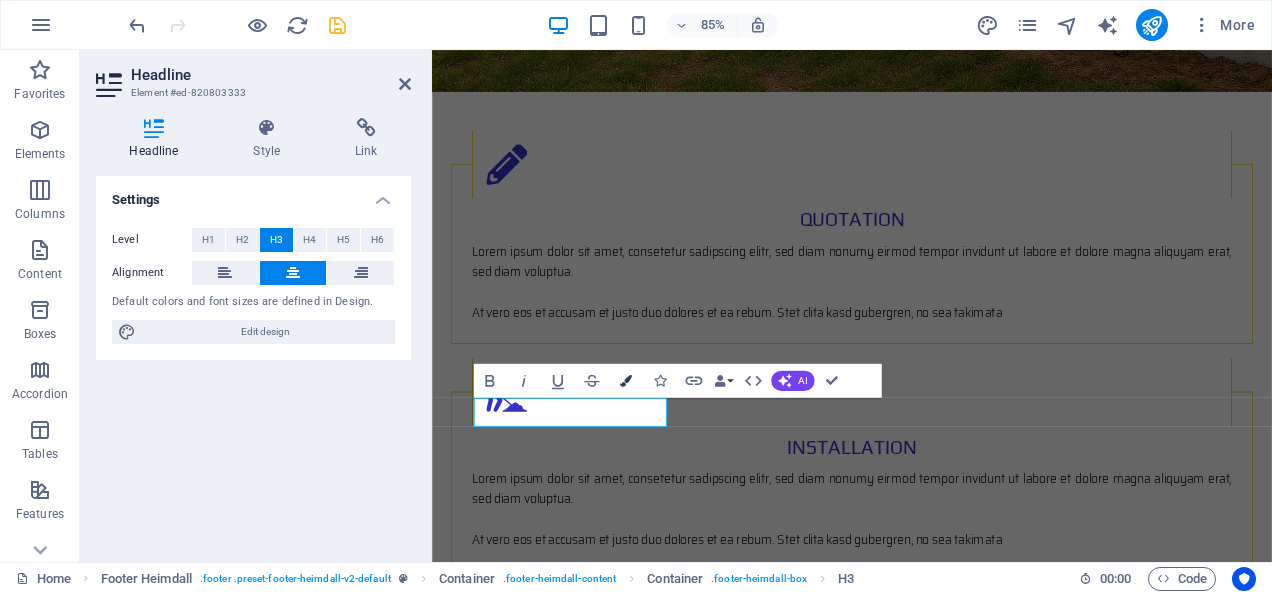 click on "Colors" at bounding box center [625, 381] 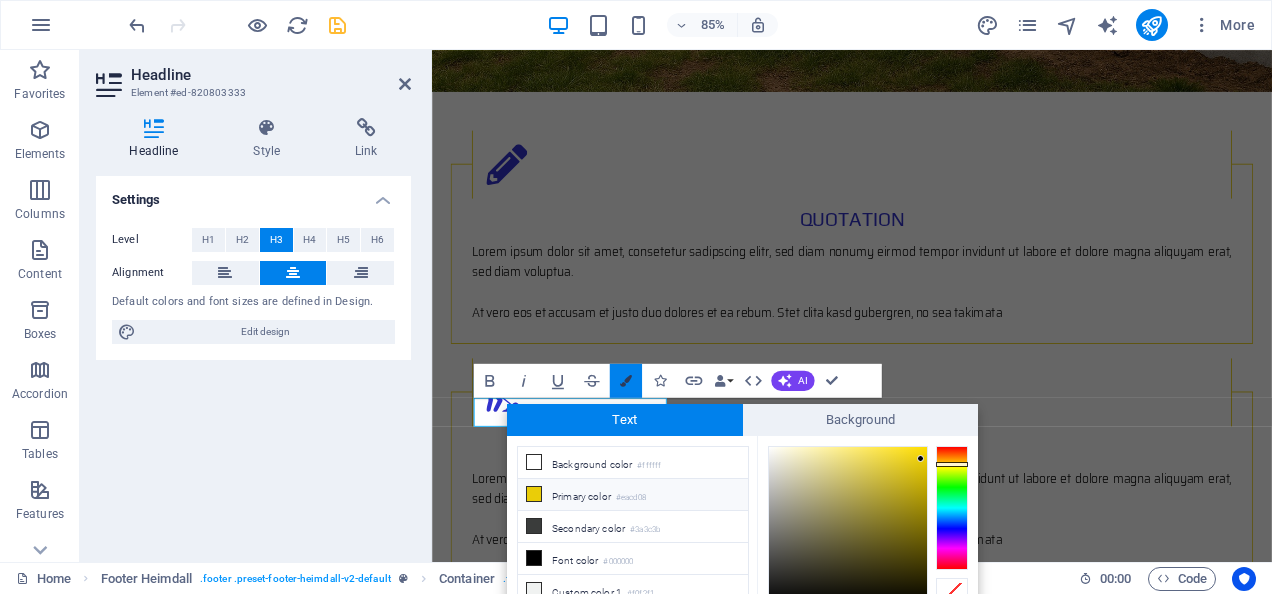 scroll, scrollTop: 90, scrollLeft: 0, axis: vertical 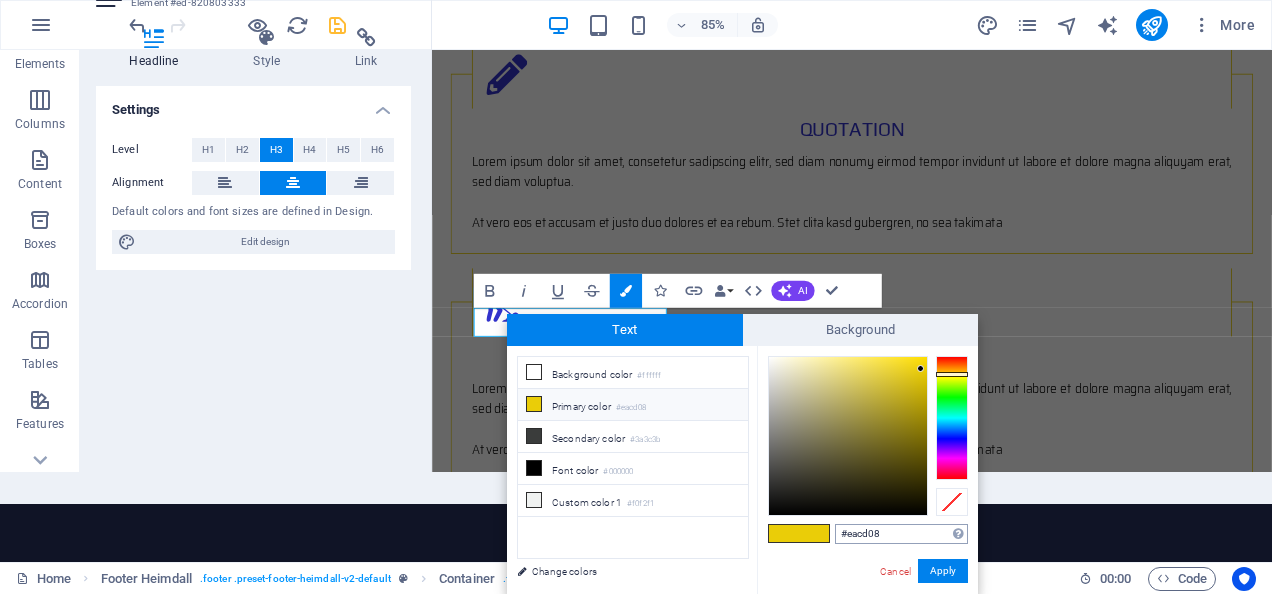click on "#eacd08" at bounding box center (901, 534) 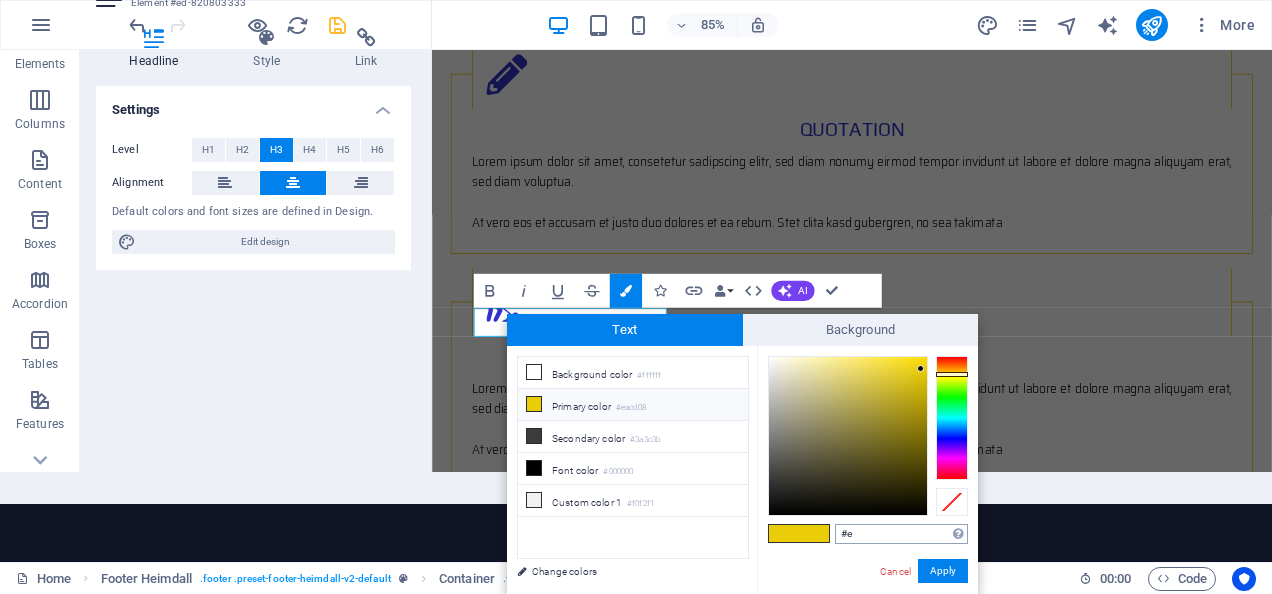 type on "#" 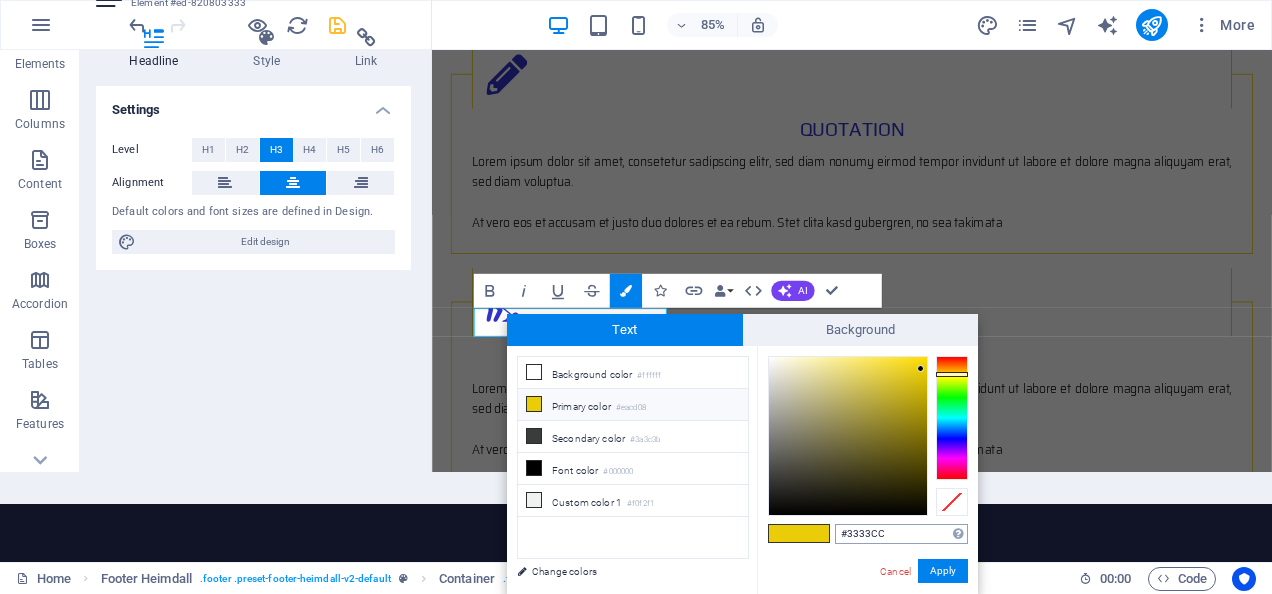 type on "#3333cc" 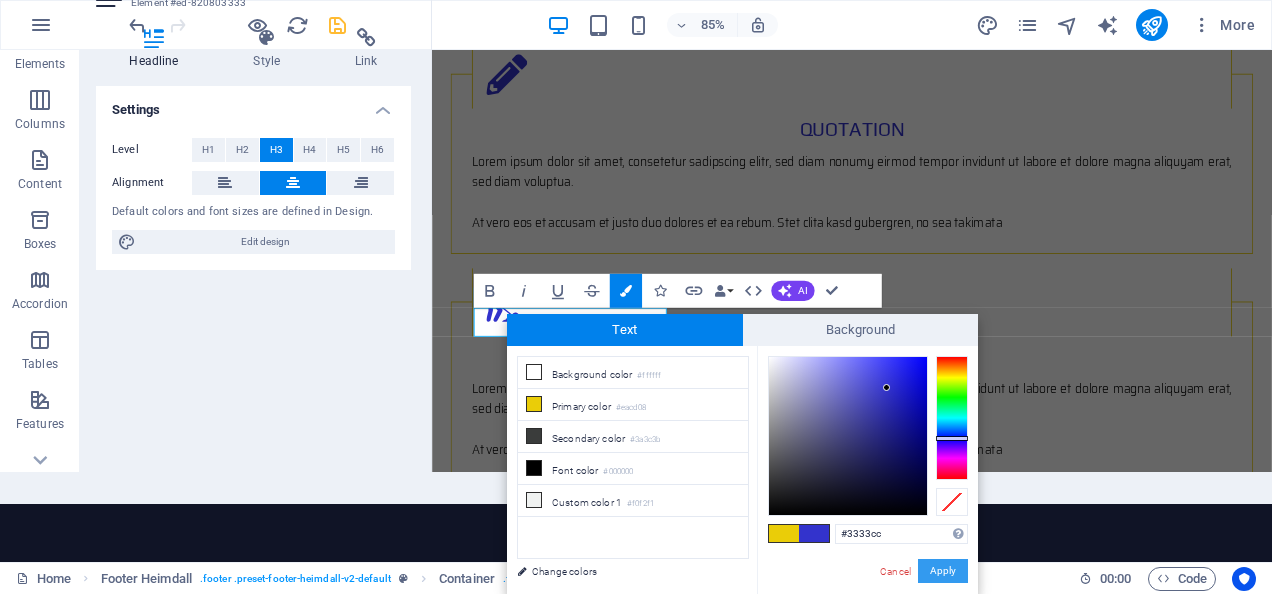 click on "Apply" at bounding box center (943, 571) 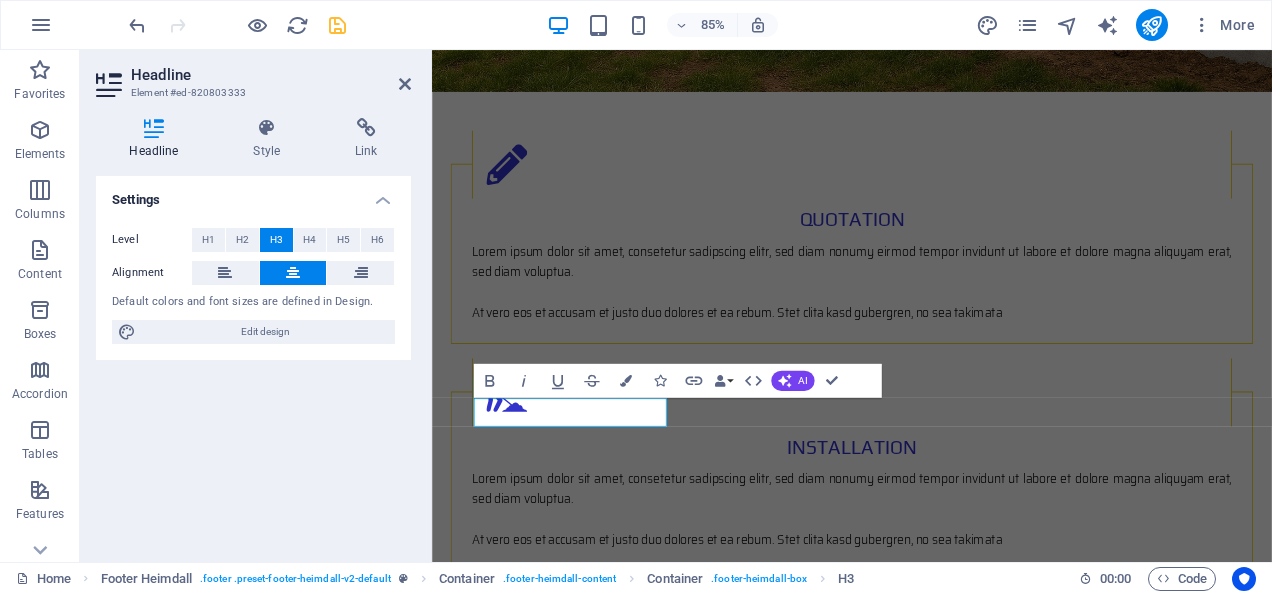 scroll, scrollTop: 0, scrollLeft: 0, axis: both 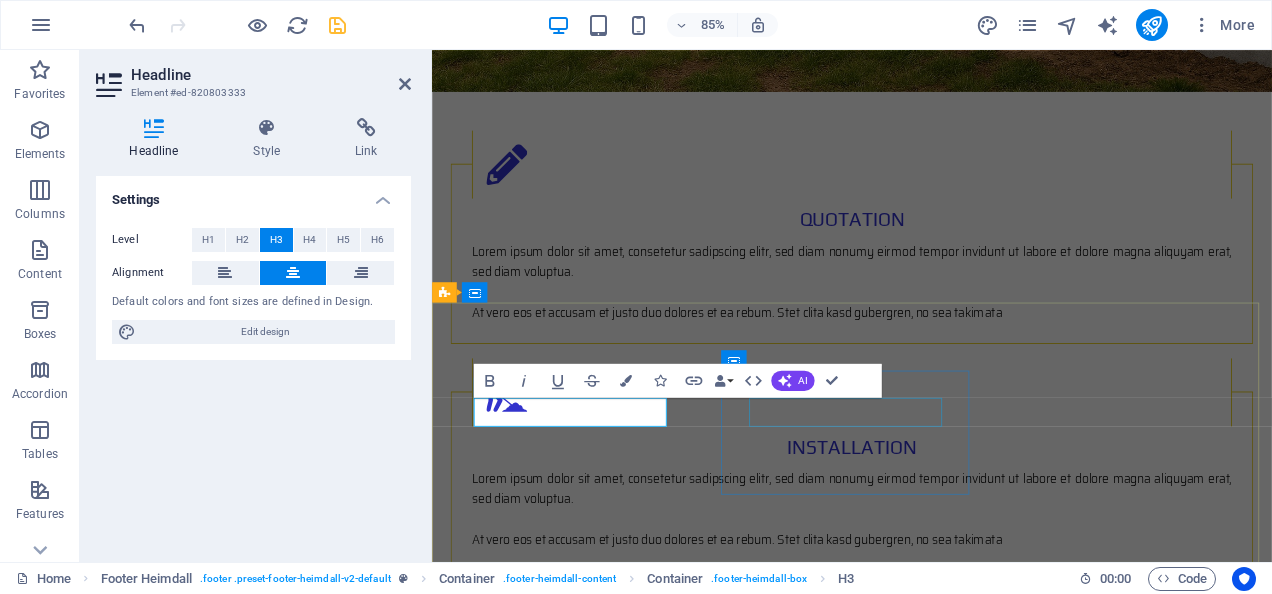 click on "Phone" at bounding box center [594, 2160] 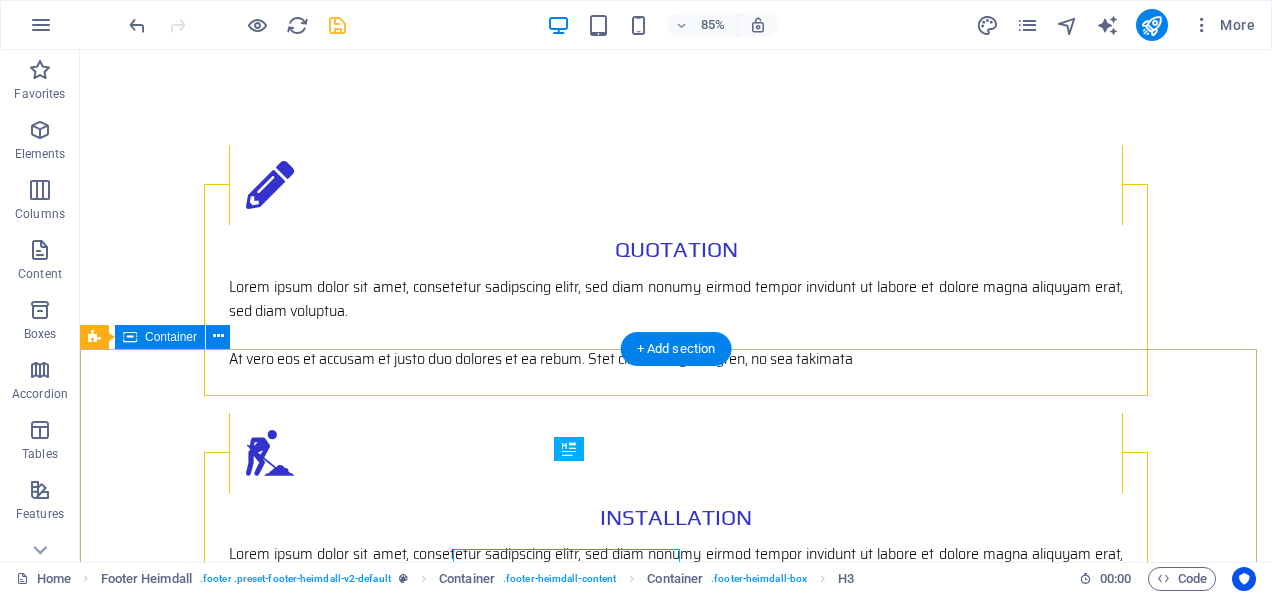 scroll, scrollTop: 2491, scrollLeft: 0, axis: vertical 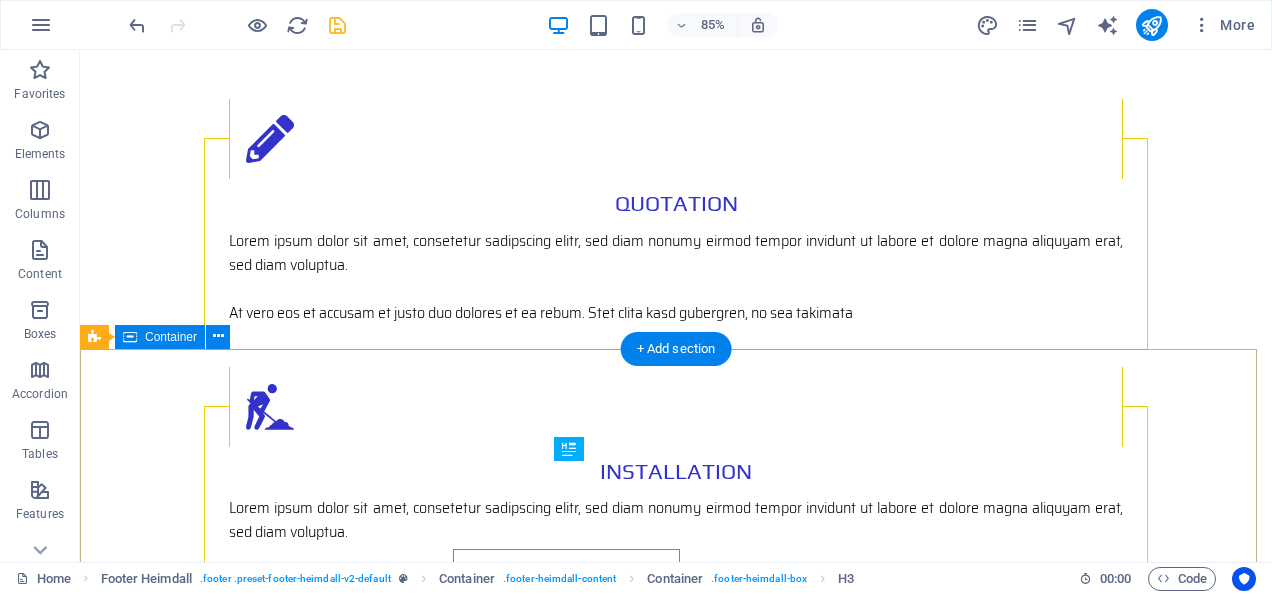 click on "Address [POSTAL_CODE] [CITY] [PHONE] Contact [EMAIL] Legal Notice | Privacy" at bounding box center [676, 2125] 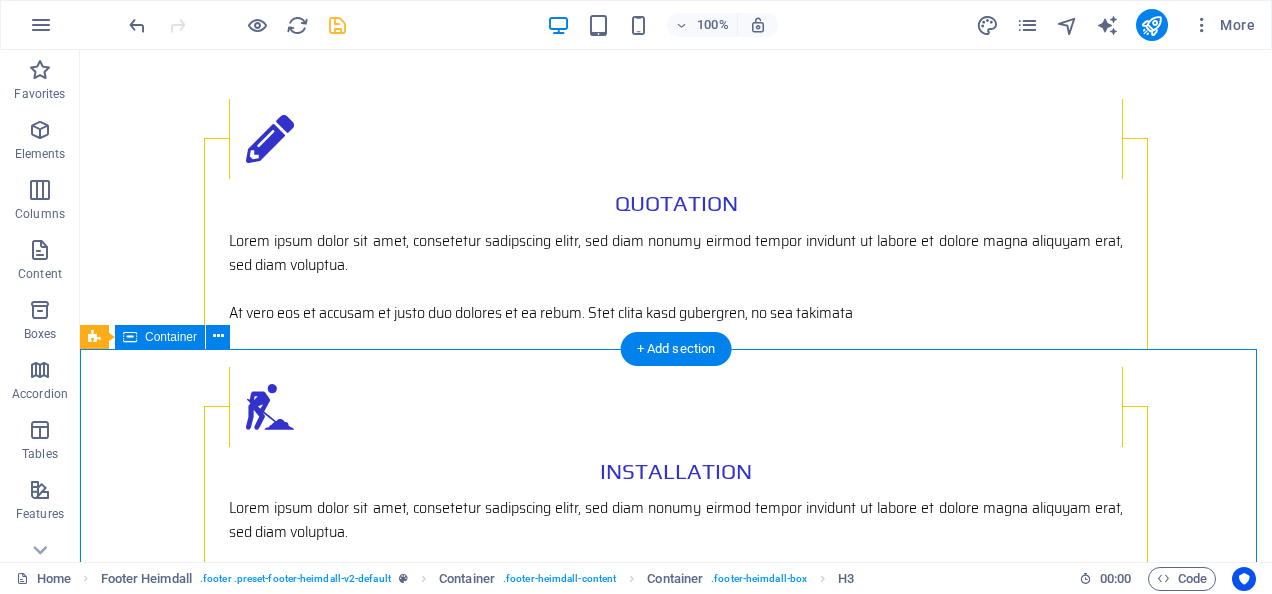 drag, startPoint x: 579, startPoint y: 472, endPoint x: 856, endPoint y: 409, distance: 284.07394 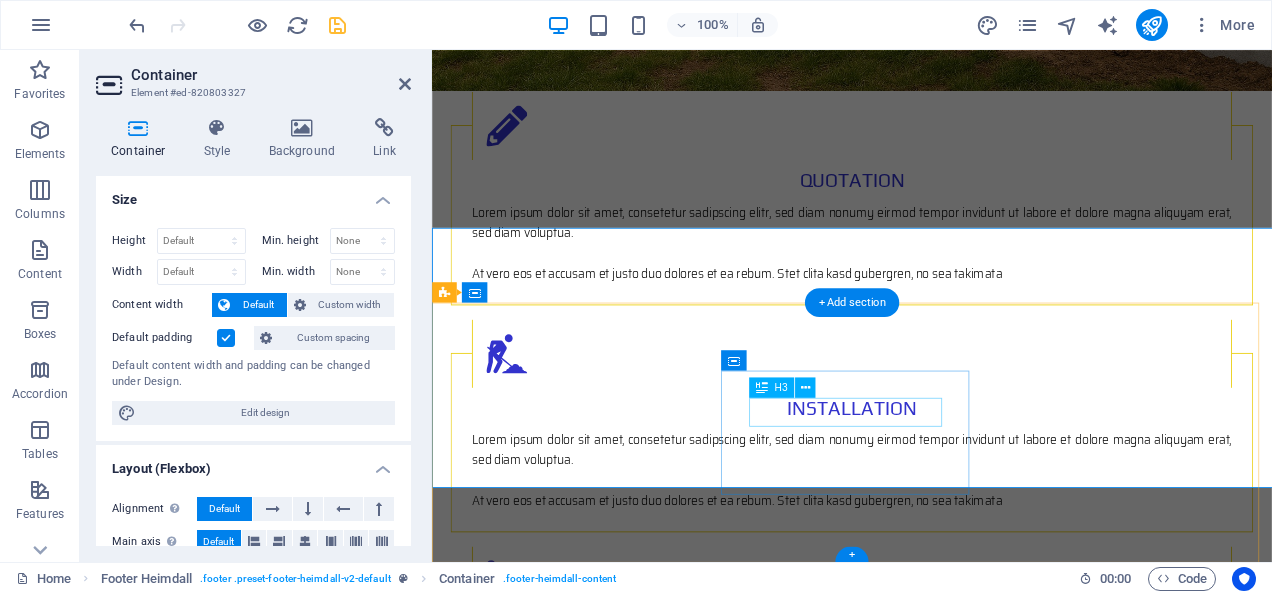 scroll, scrollTop: 2581, scrollLeft: 0, axis: vertical 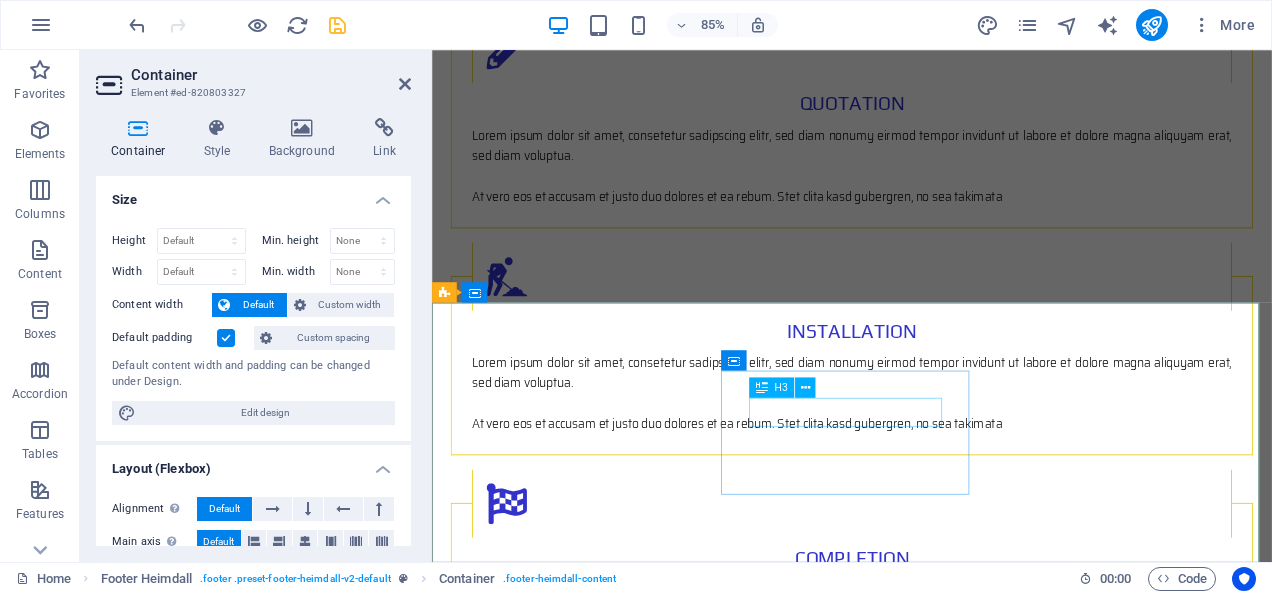click on "Phone" at bounding box center [594, 2024] 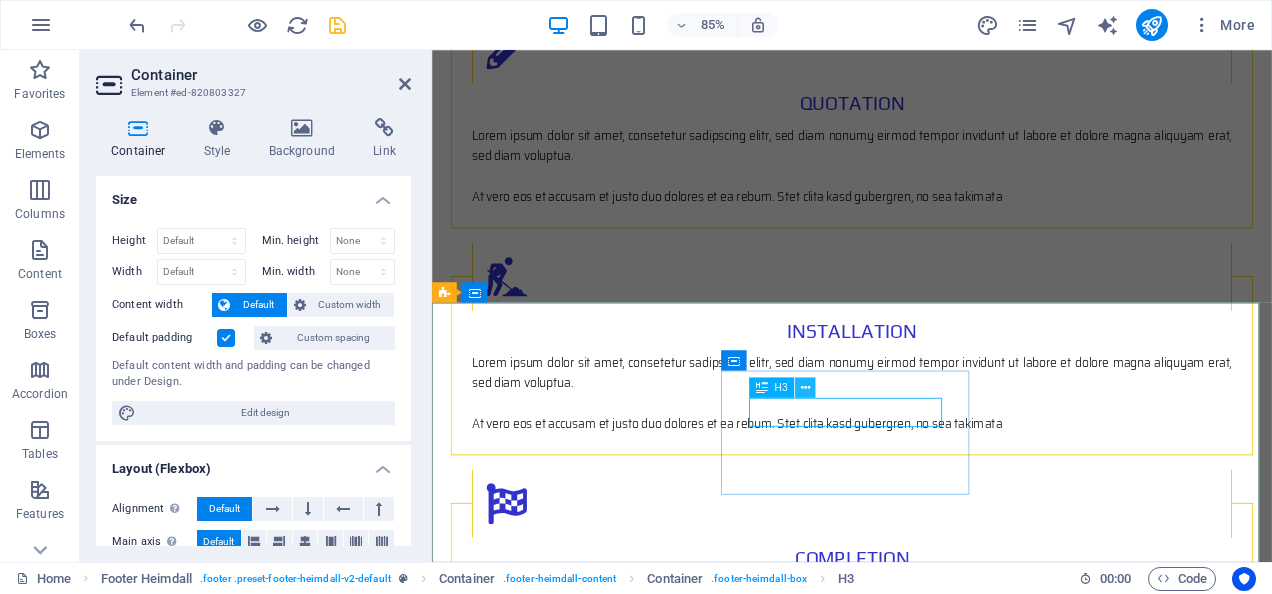 click at bounding box center [805, 388] 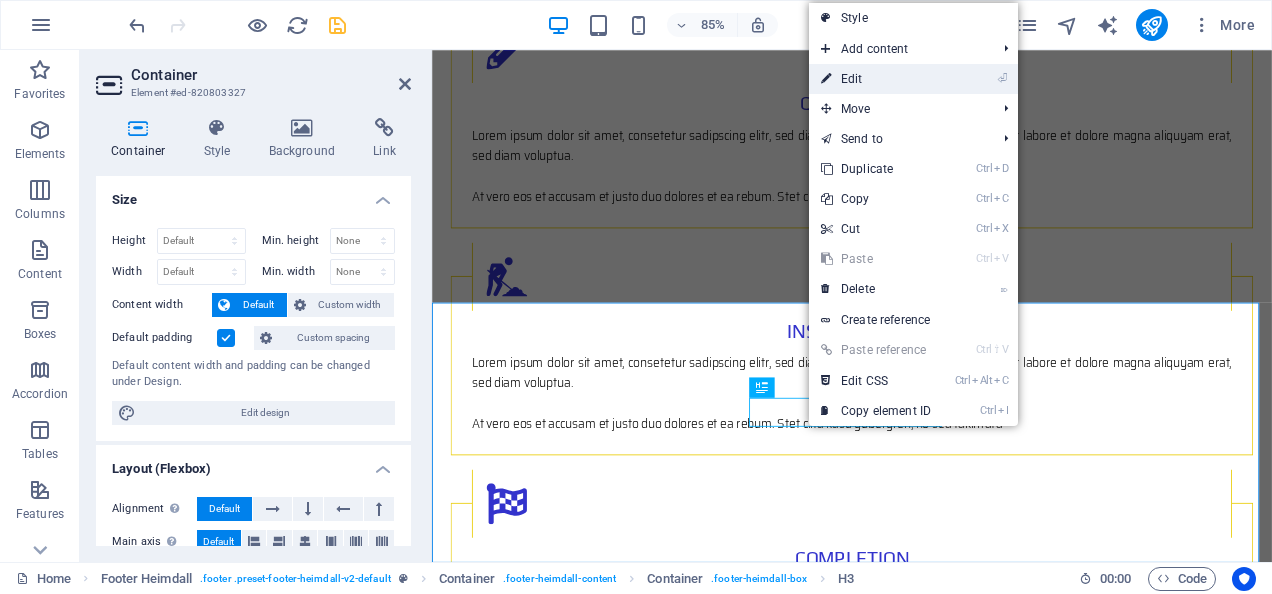 click on "⏎  Edit" at bounding box center (876, 79) 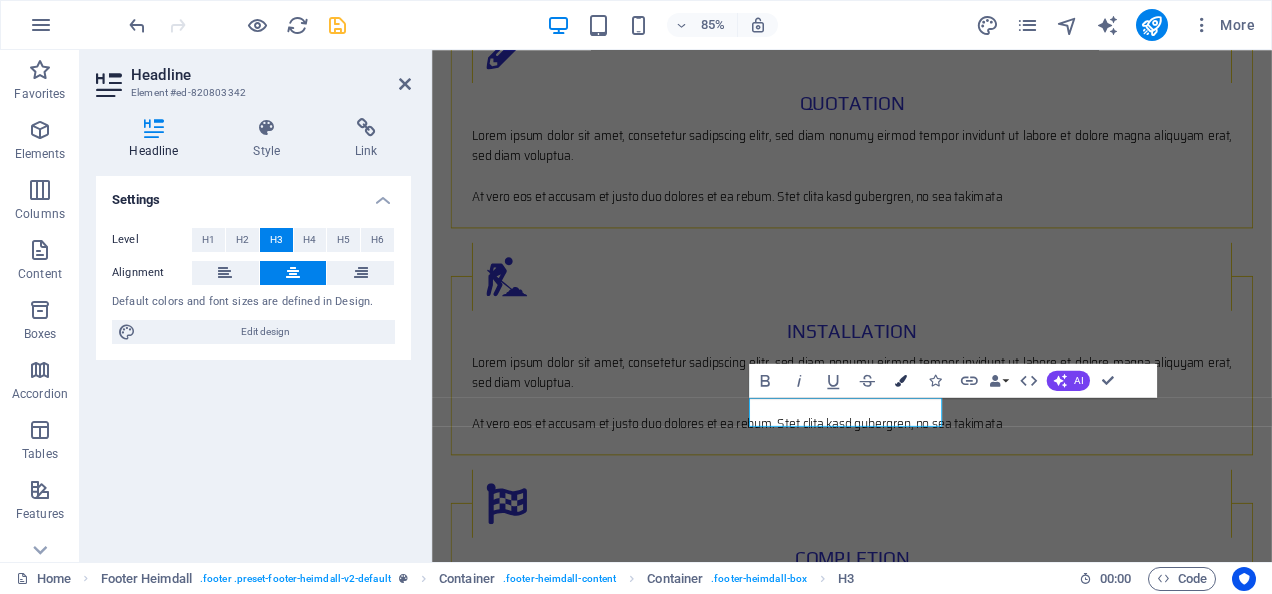 click at bounding box center [901, 381] 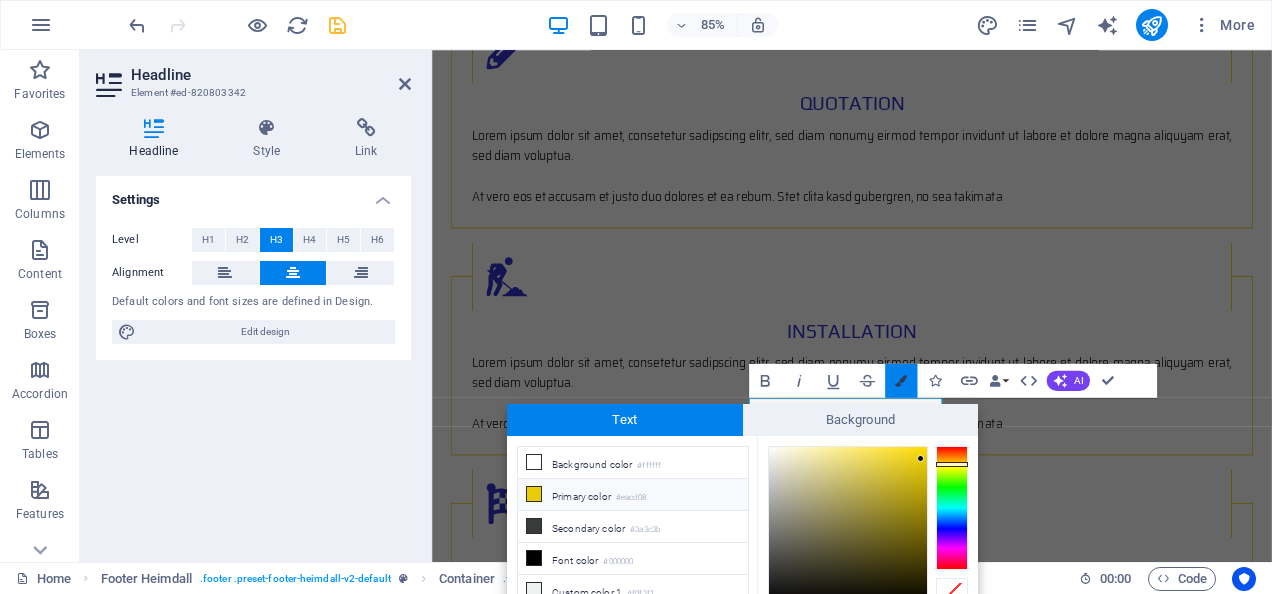 scroll, scrollTop: 90, scrollLeft: 0, axis: vertical 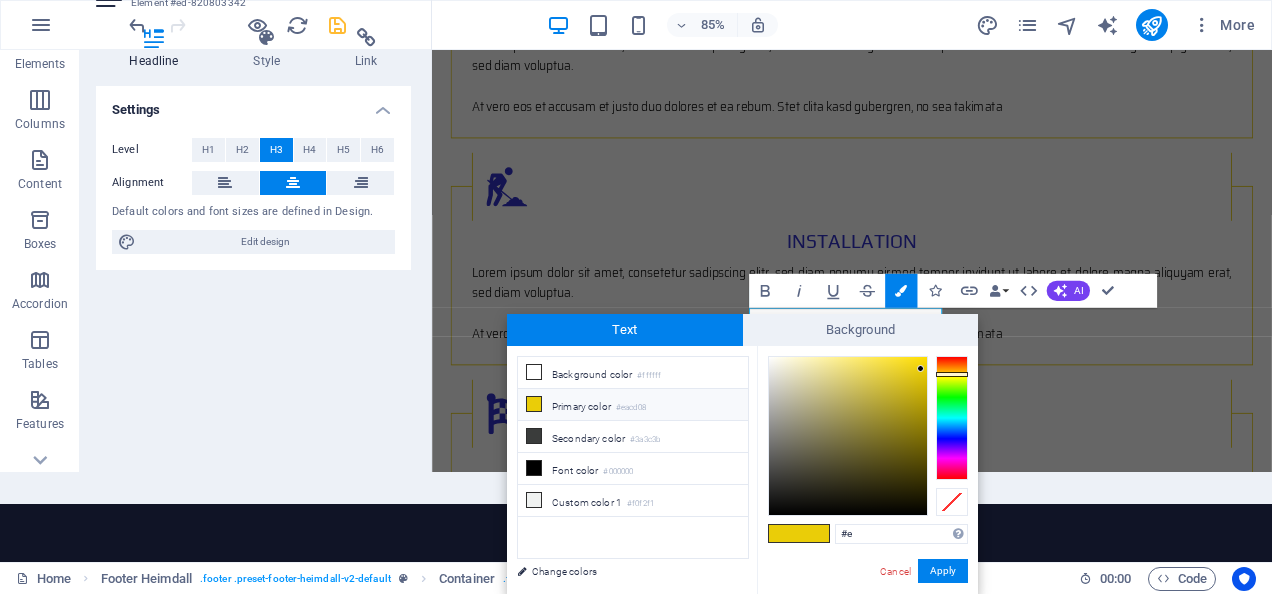 type on "#" 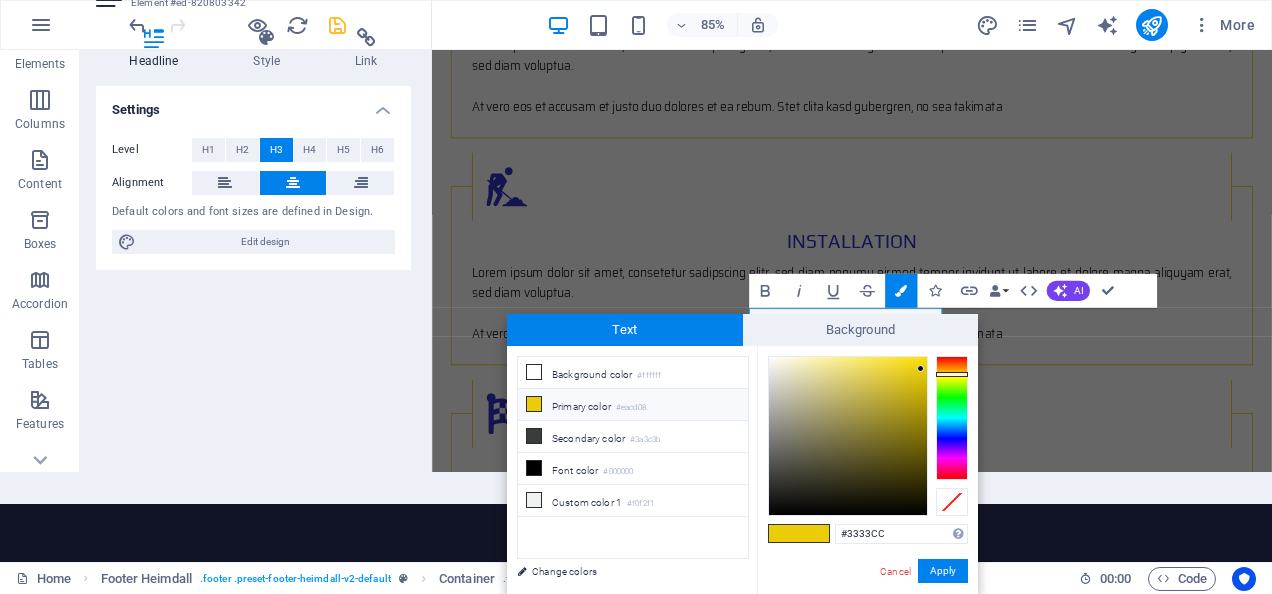 type on "#3333cc" 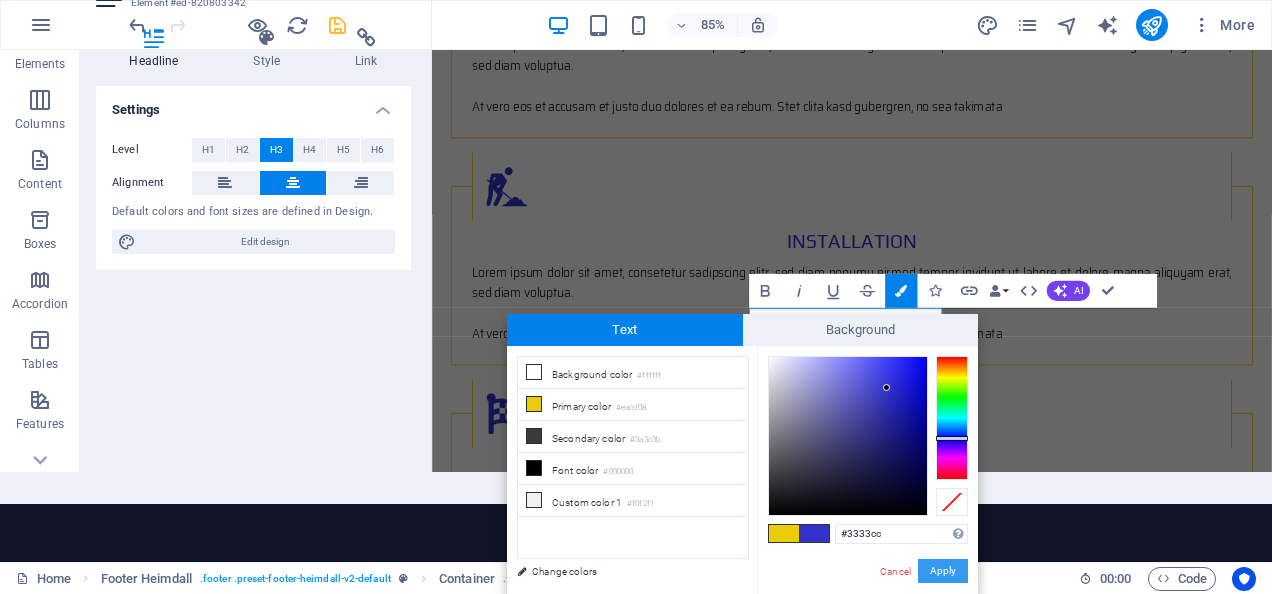 click on "Apply" at bounding box center [943, 571] 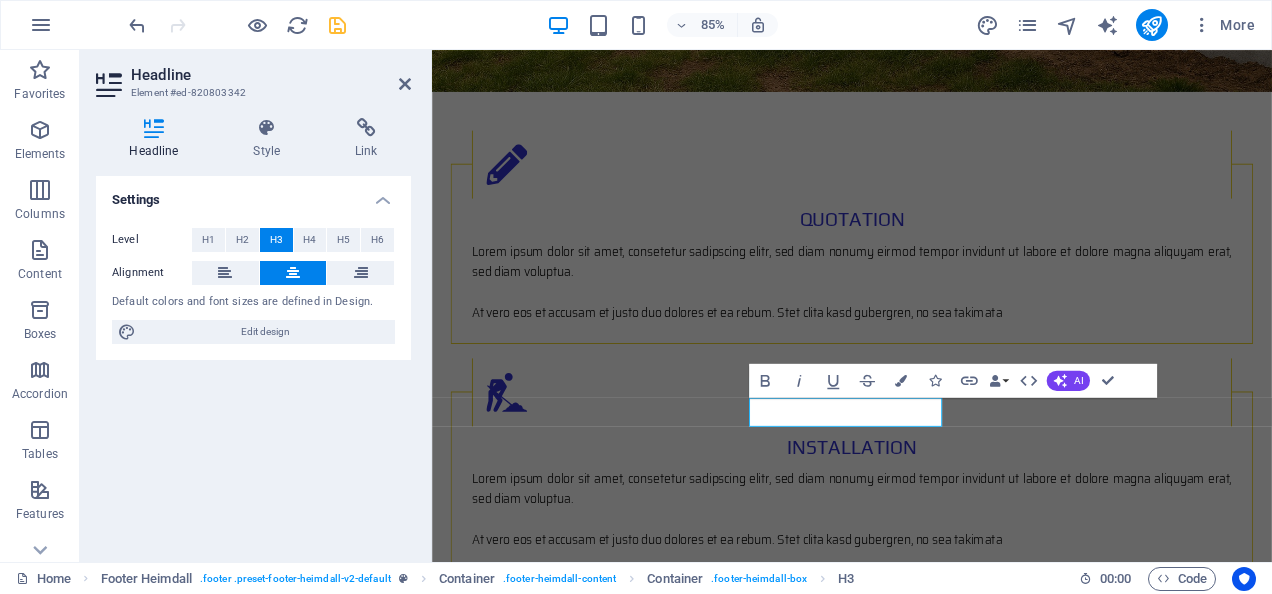 scroll, scrollTop: 0, scrollLeft: 0, axis: both 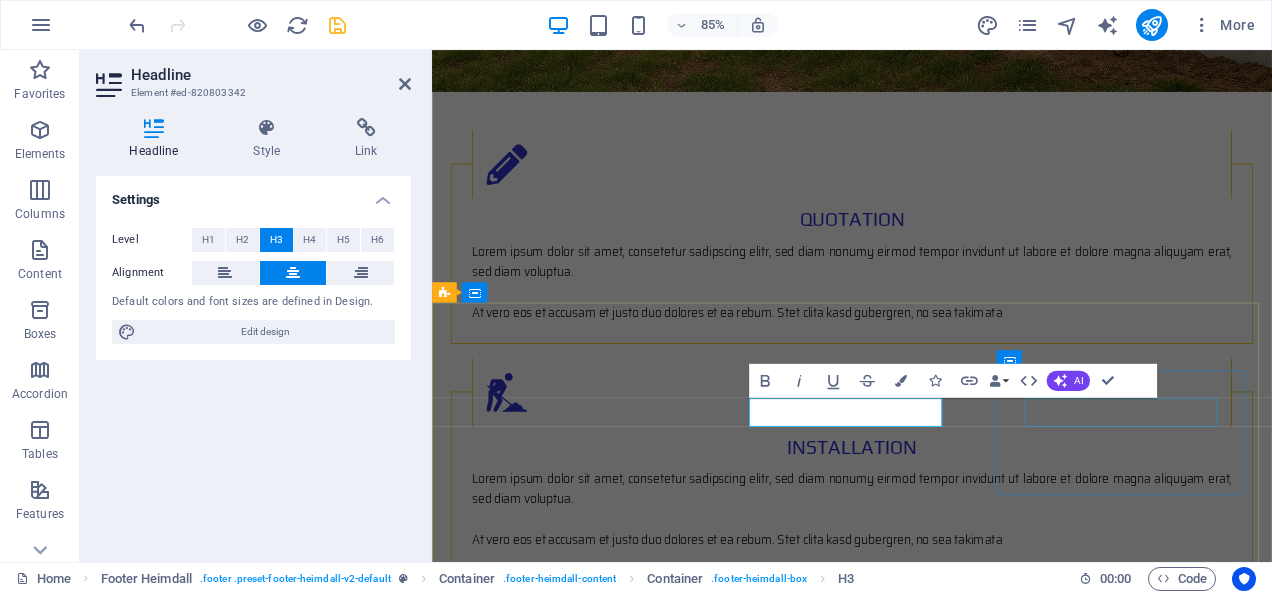 click on "Contact" at bounding box center (594, 2297) 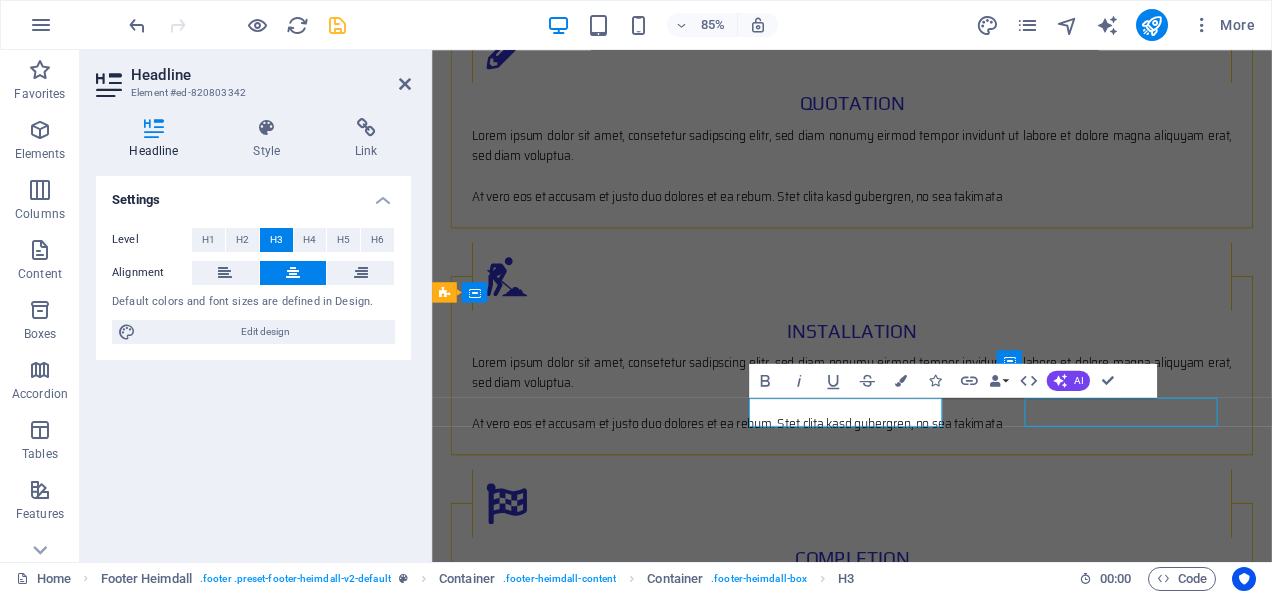 scroll, scrollTop: 2491, scrollLeft: 0, axis: vertical 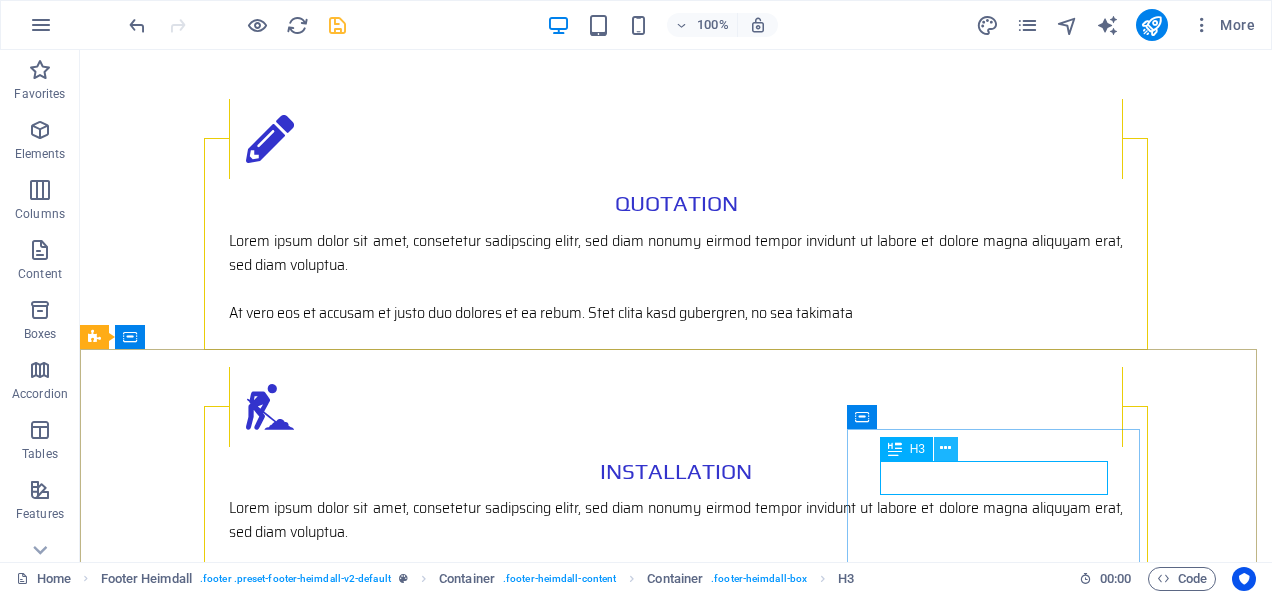 click at bounding box center (945, 448) 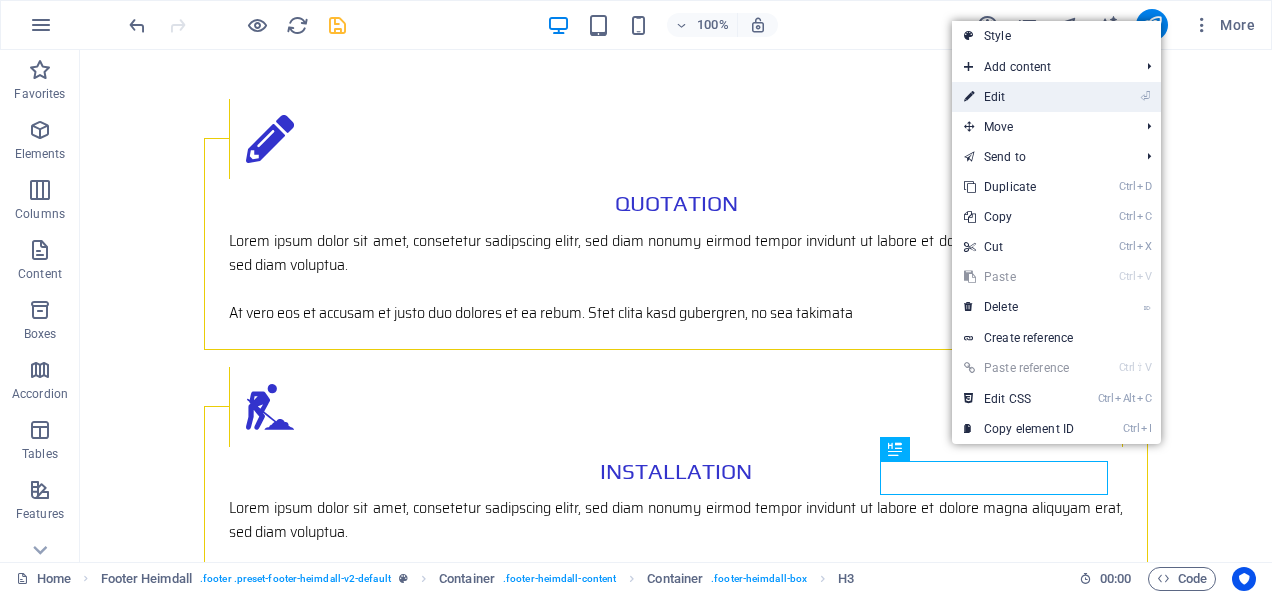 click on "⏎  Edit" at bounding box center (1019, 97) 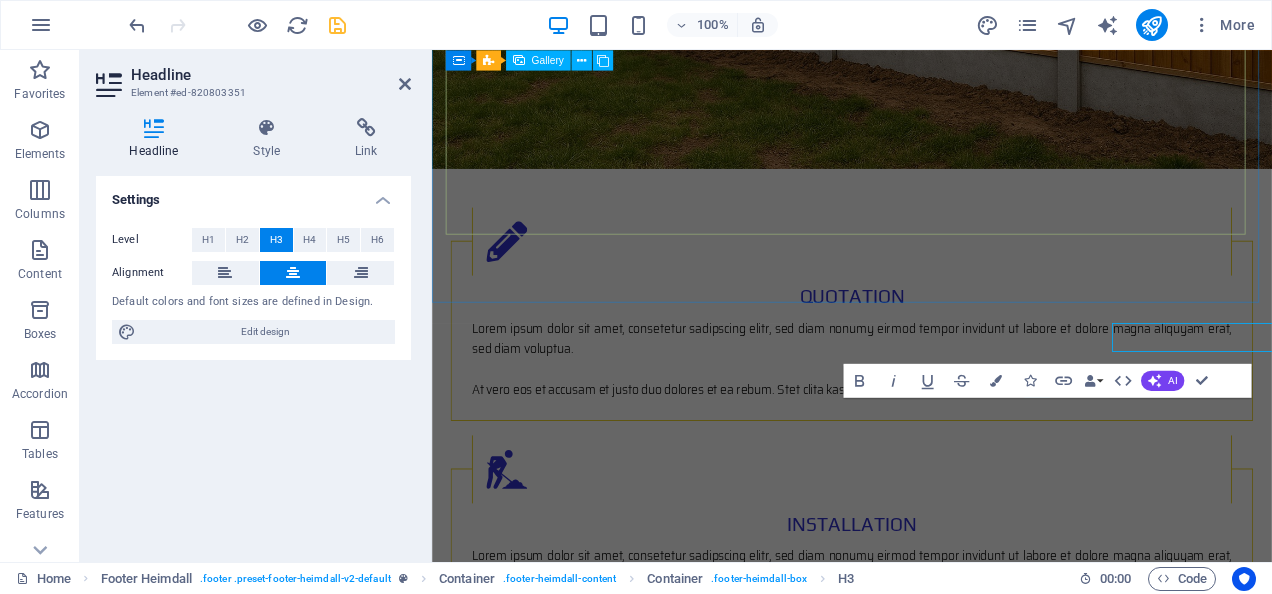 scroll, scrollTop: 2581, scrollLeft: 0, axis: vertical 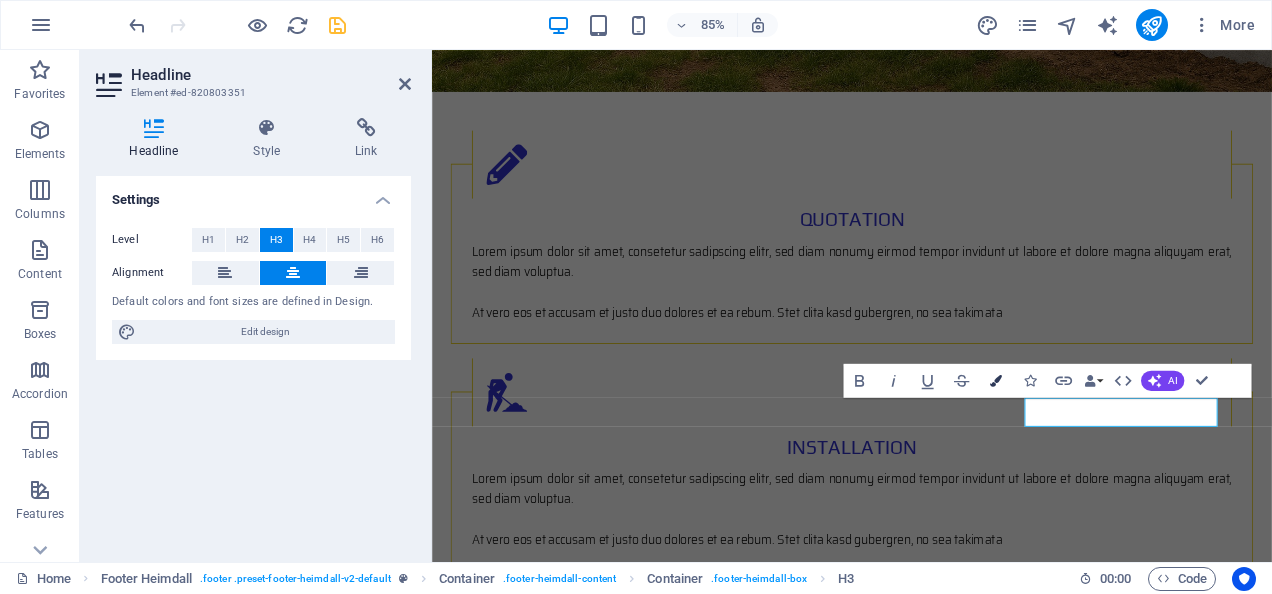 click at bounding box center [996, 381] 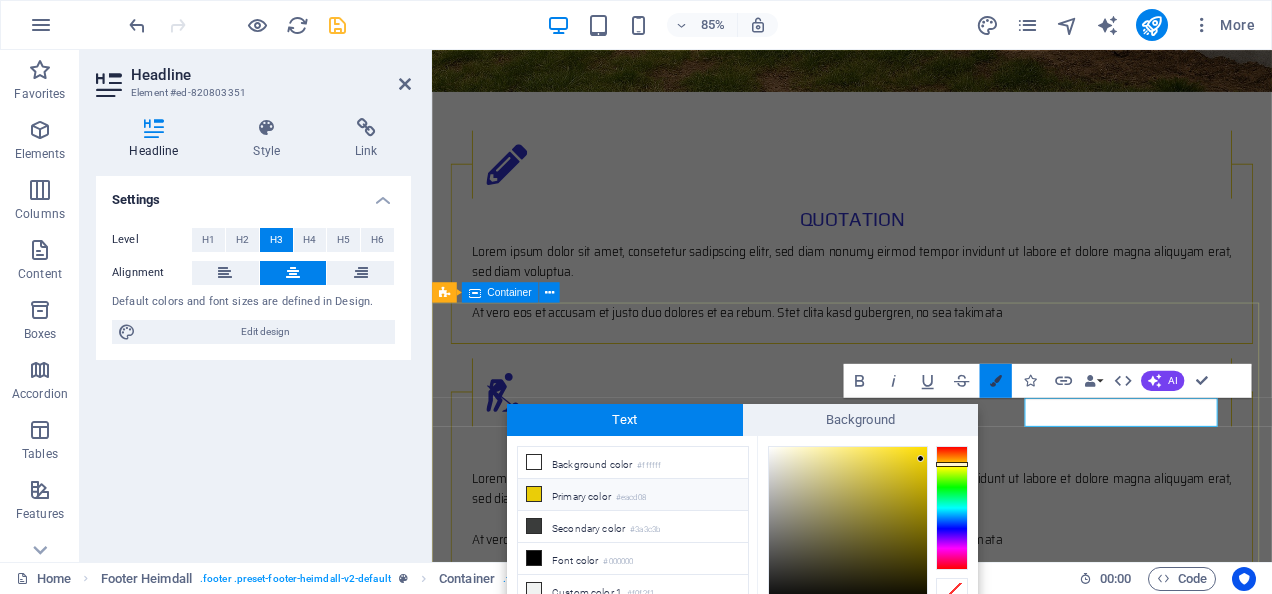 scroll, scrollTop: 90, scrollLeft: 0, axis: vertical 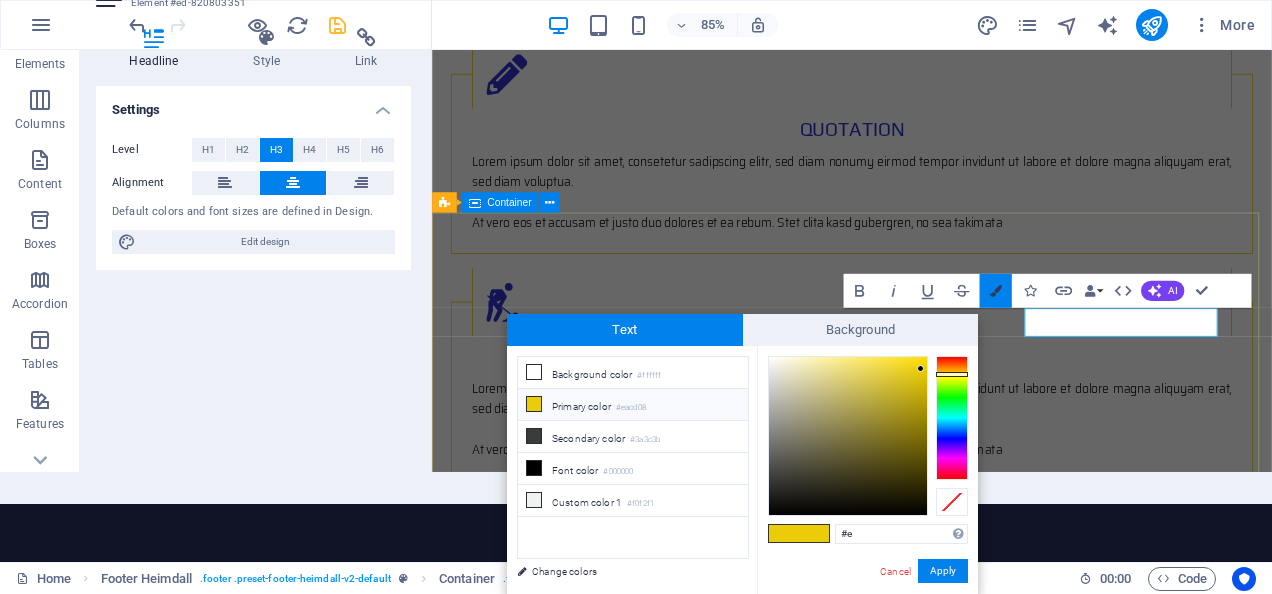 type on "#" 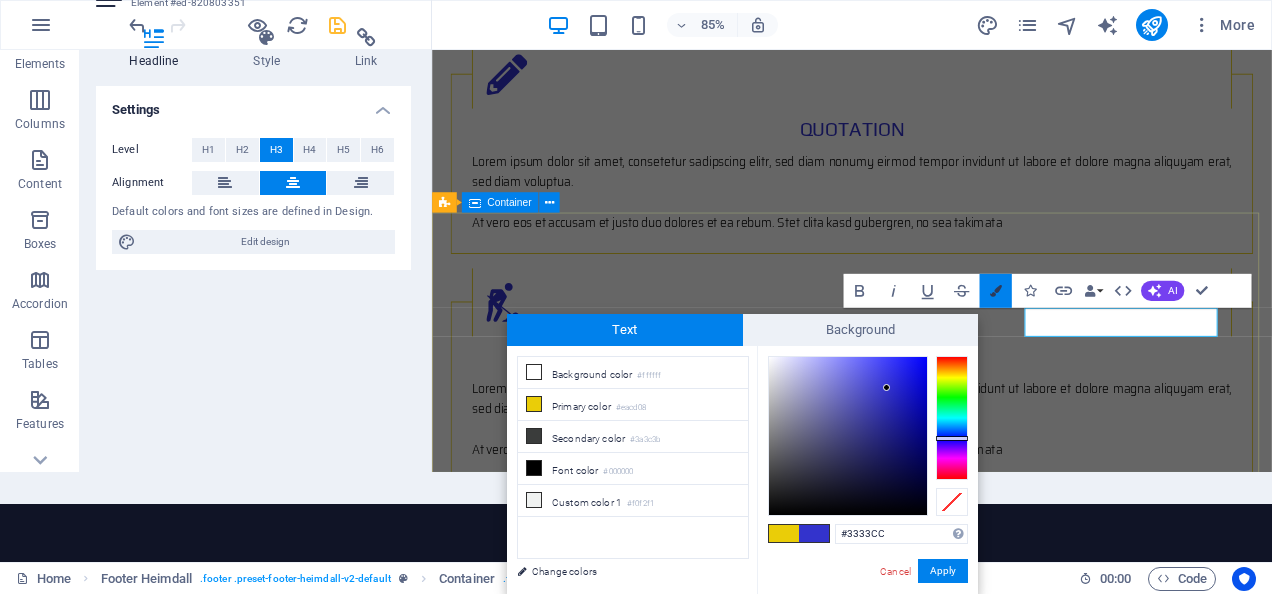 type on "#3333cc" 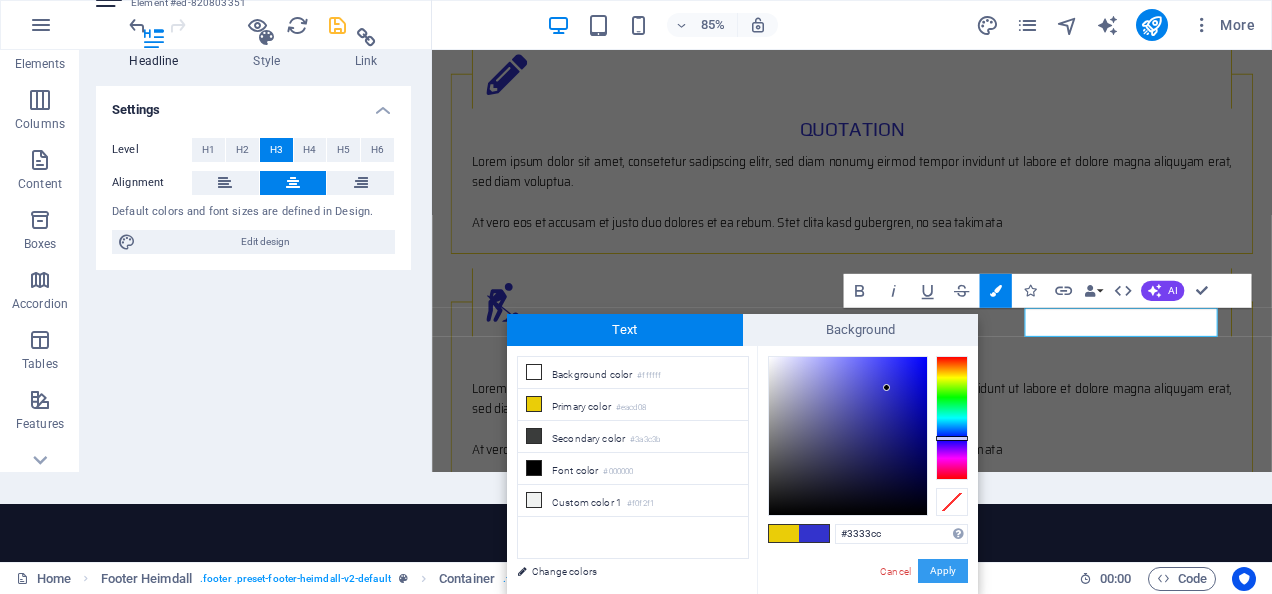 click on "Apply" at bounding box center [943, 571] 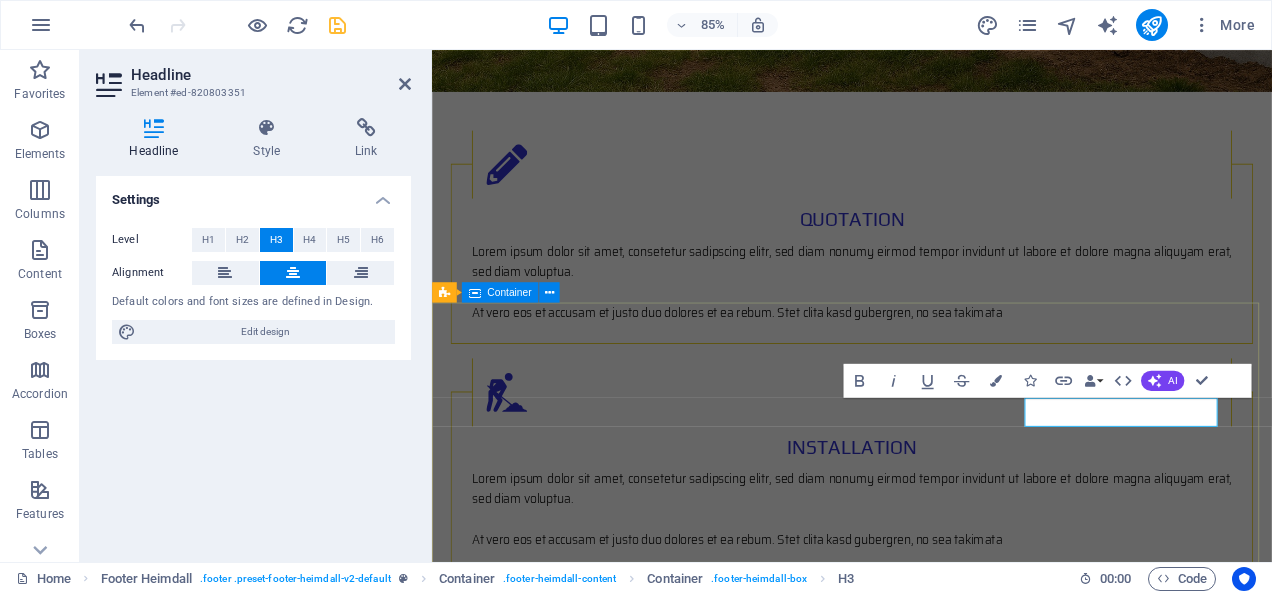 click on "Address [POSTAL_CODE] [CITY] [PHONE] Contact [EMAIL] Legal Notice | Privacy" at bounding box center [926, 2171] 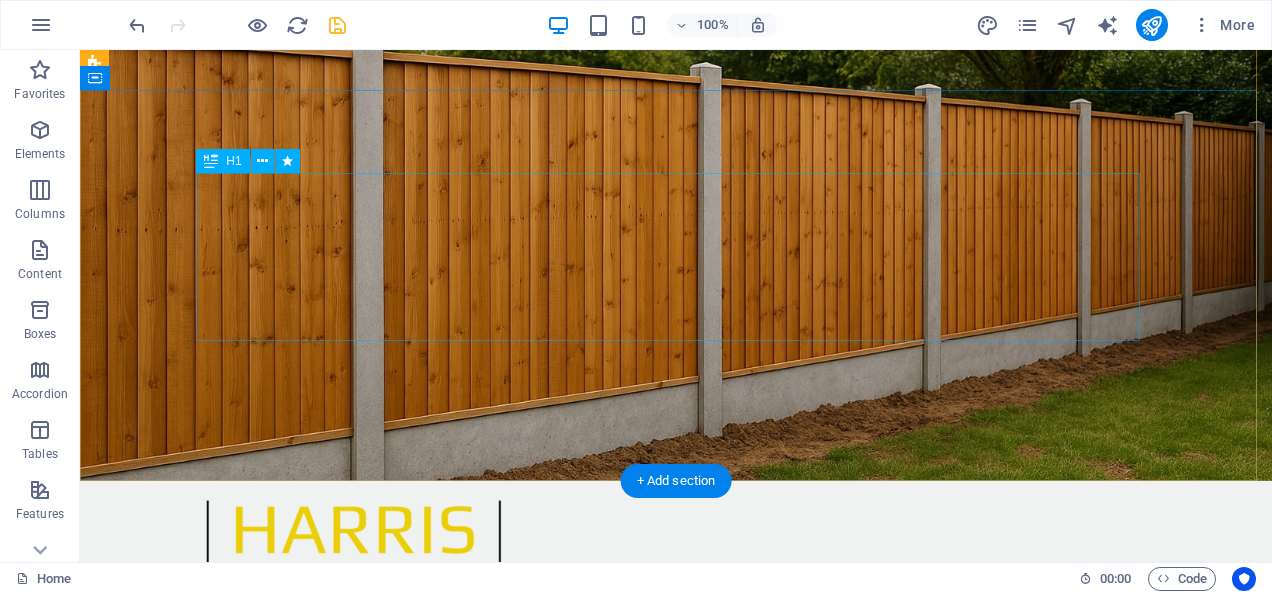 scroll, scrollTop: 0, scrollLeft: 0, axis: both 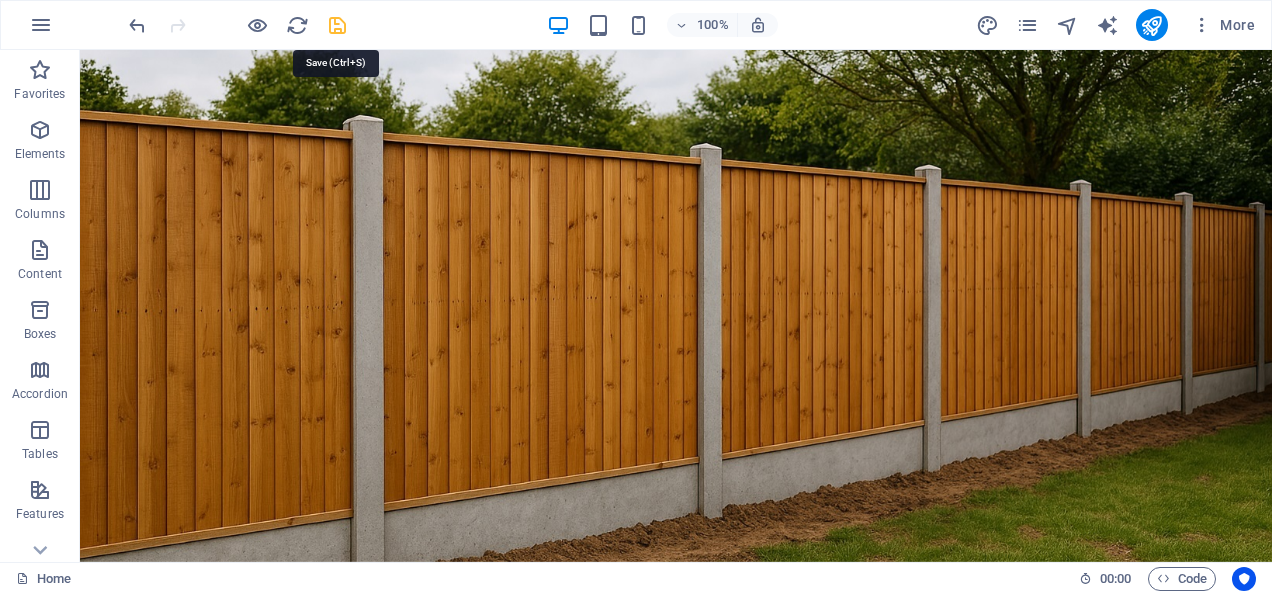 click at bounding box center (337, 25) 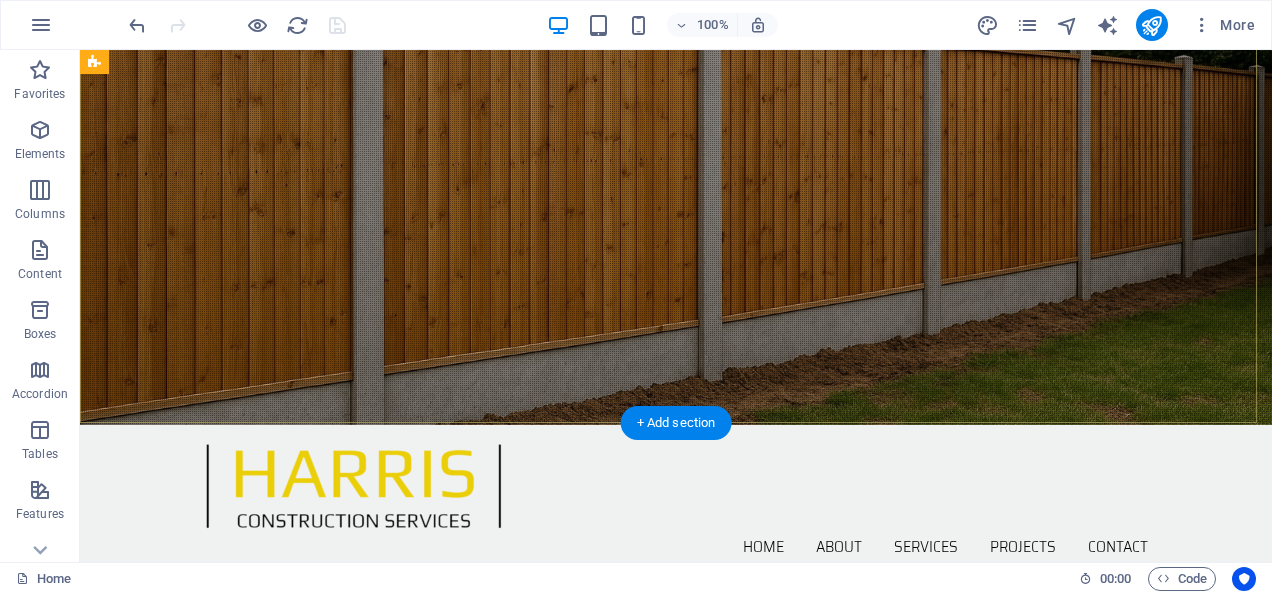 scroll, scrollTop: 139, scrollLeft: 0, axis: vertical 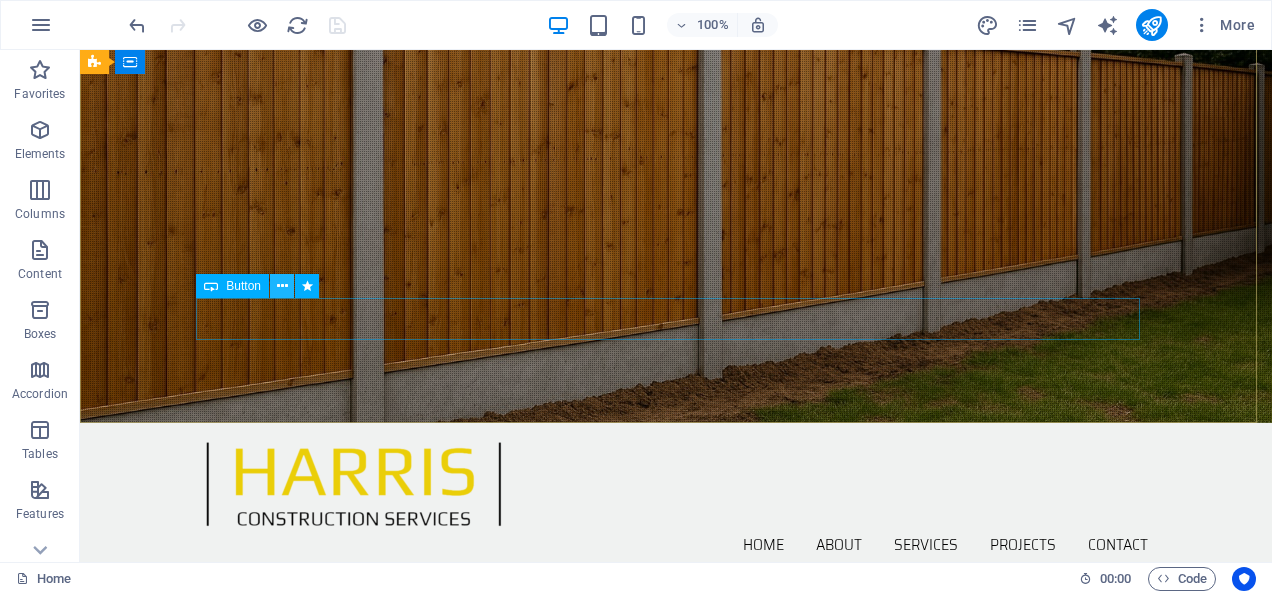 click at bounding box center [282, 286] 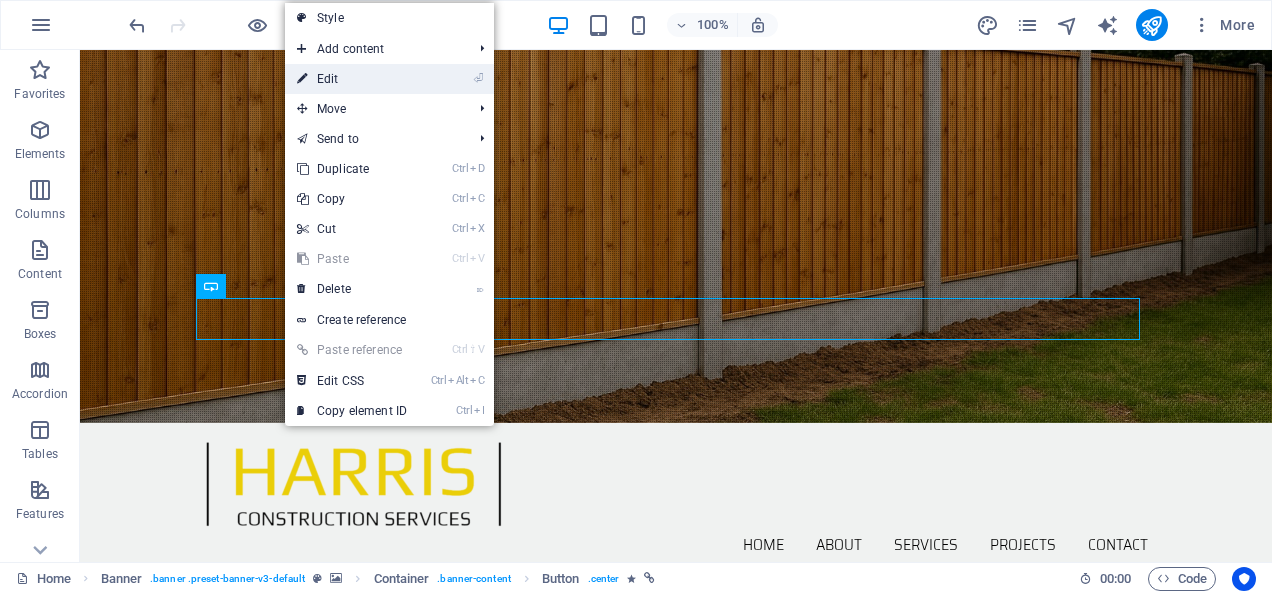 click on "⏎  Edit" at bounding box center (352, 79) 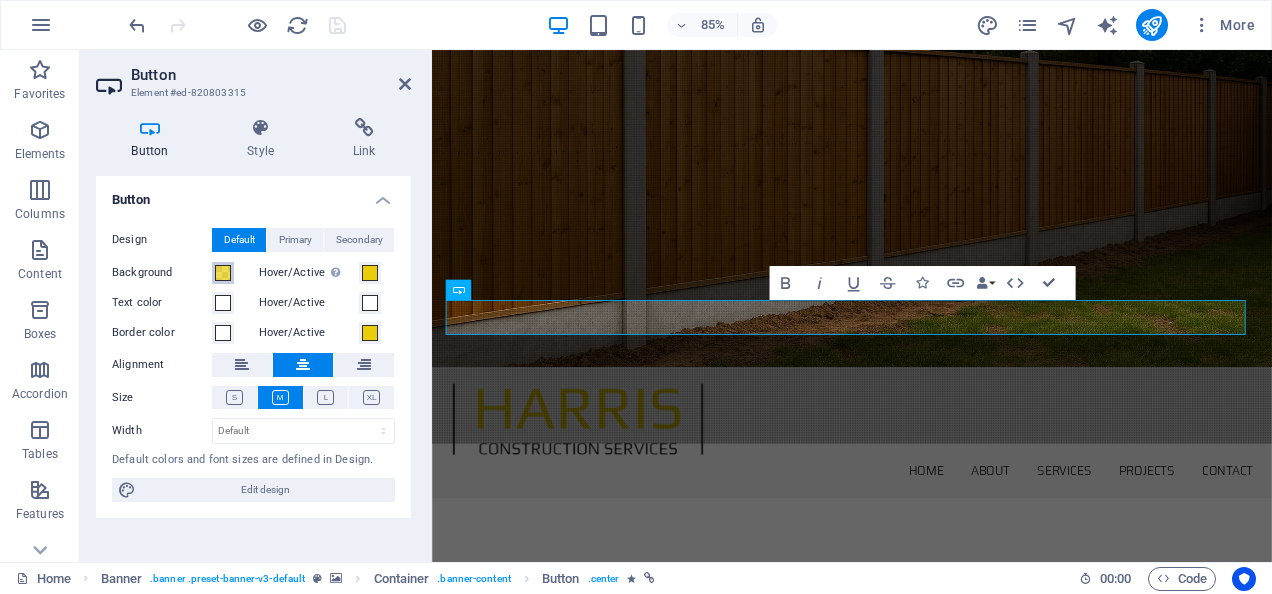 click at bounding box center [223, 273] 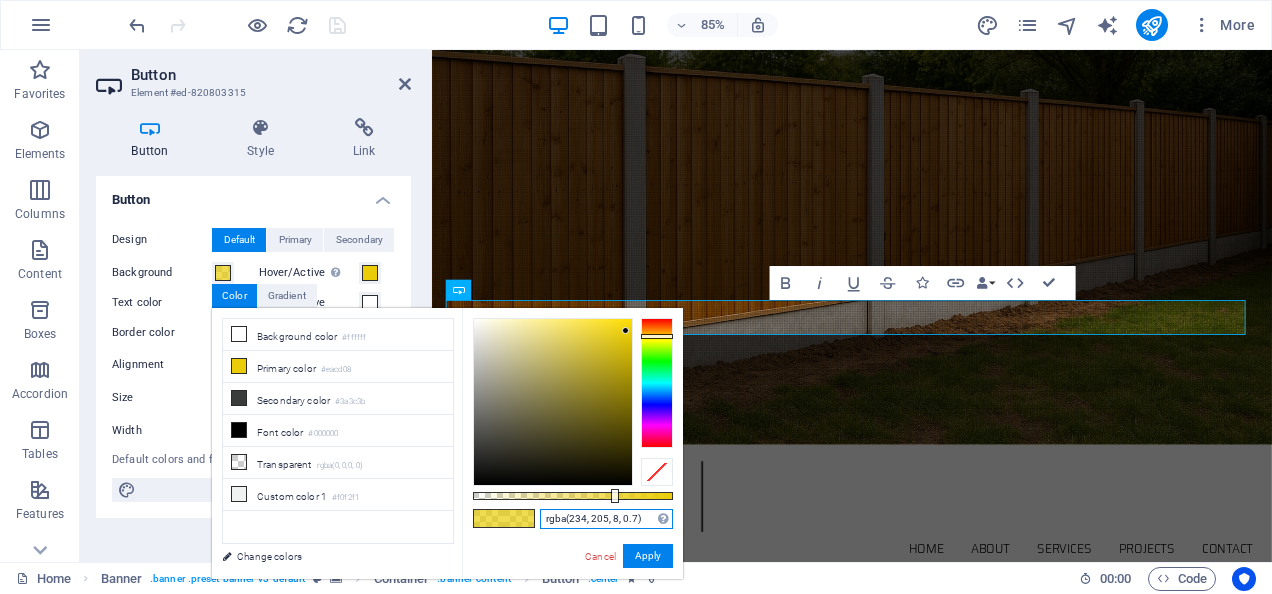 click on "rgba(234, 205, 8, 0.7)" at bounding box center (606, 519) 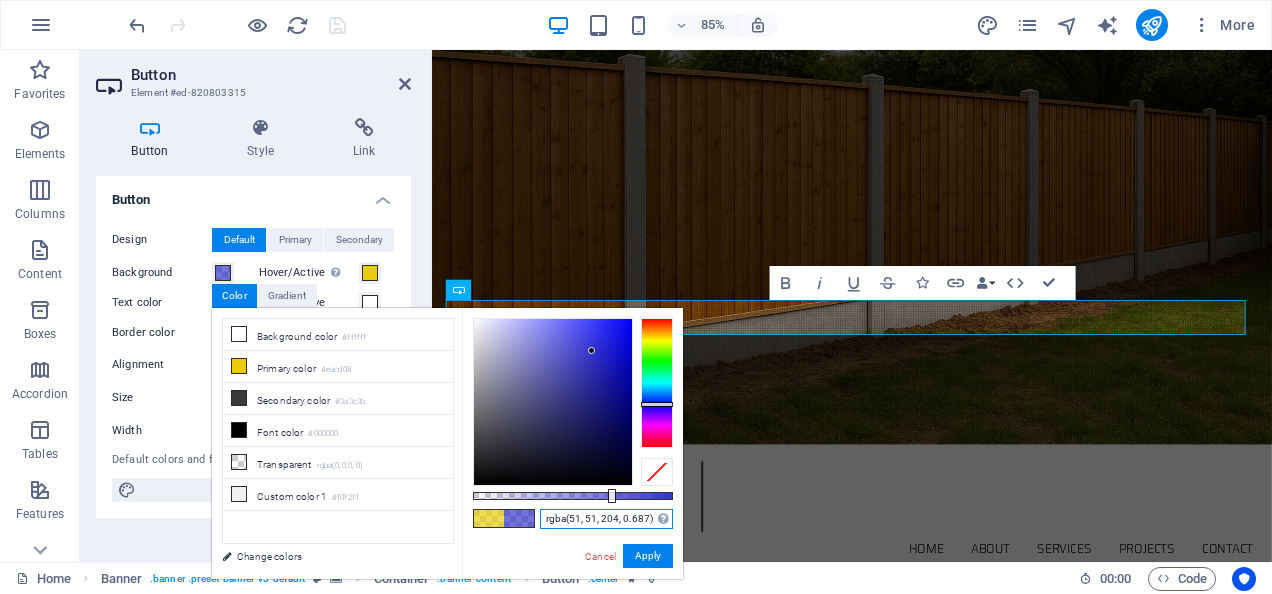 drag, startPoint x: 675, startPoint y: 495, endPoint x: 610, endPoint y: 492, distance: 65.06919 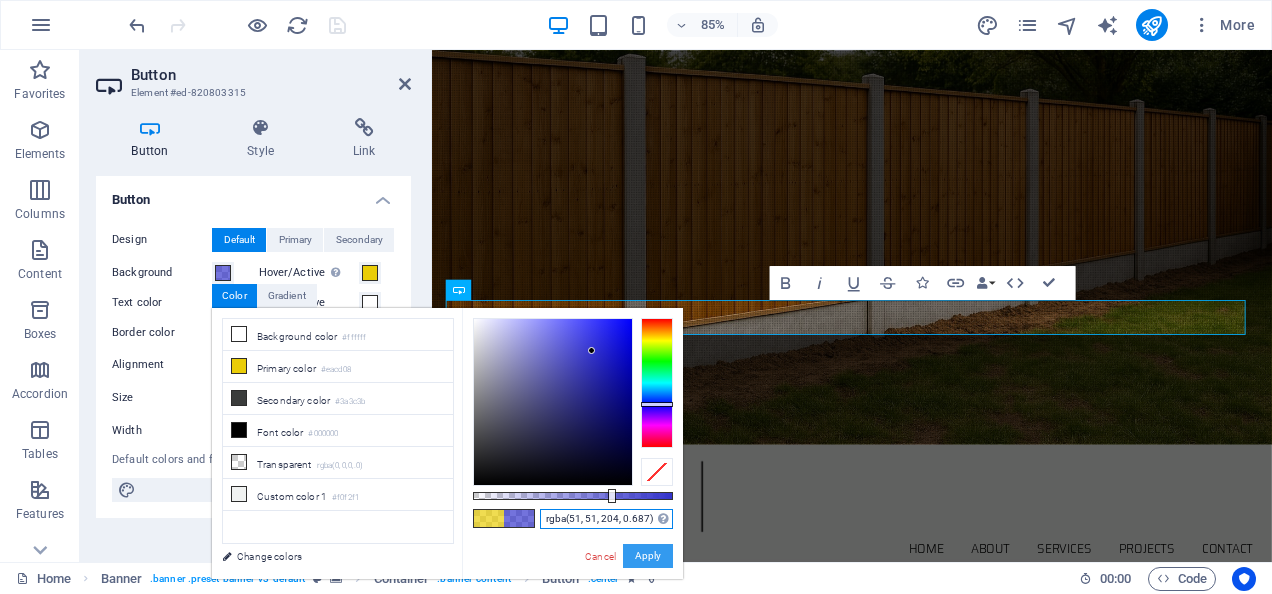 type on "rgba(51, 51, 204, 0.687)" 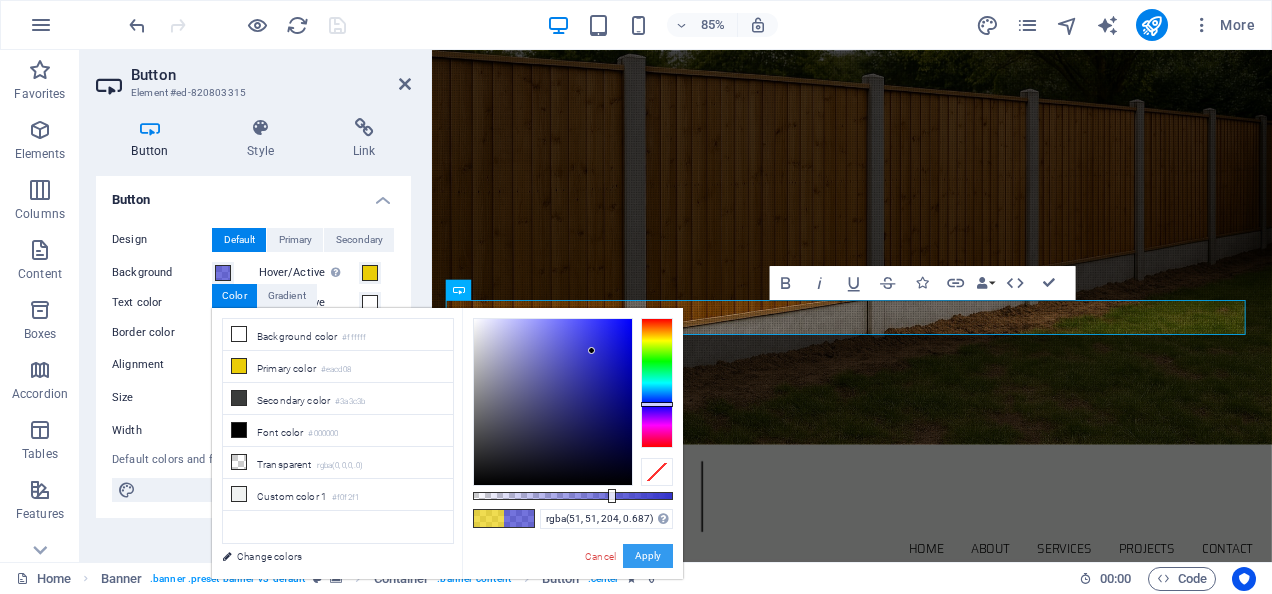 click on "Apply" at bounding box center [648, 556] 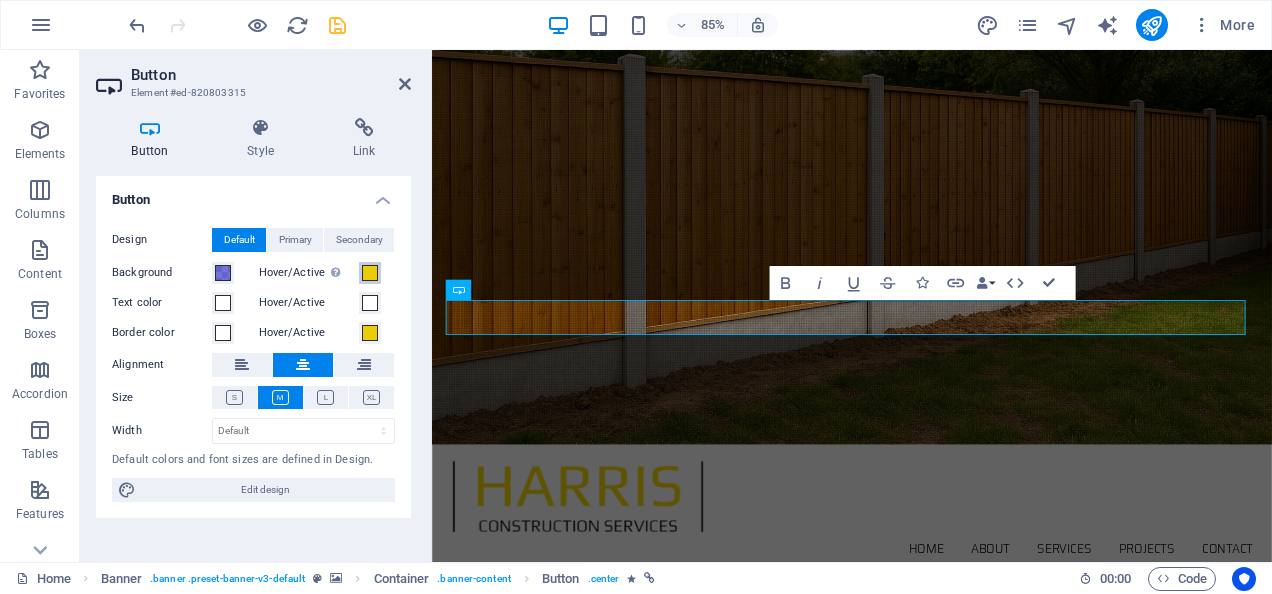 click at bounding box center (370, 273) 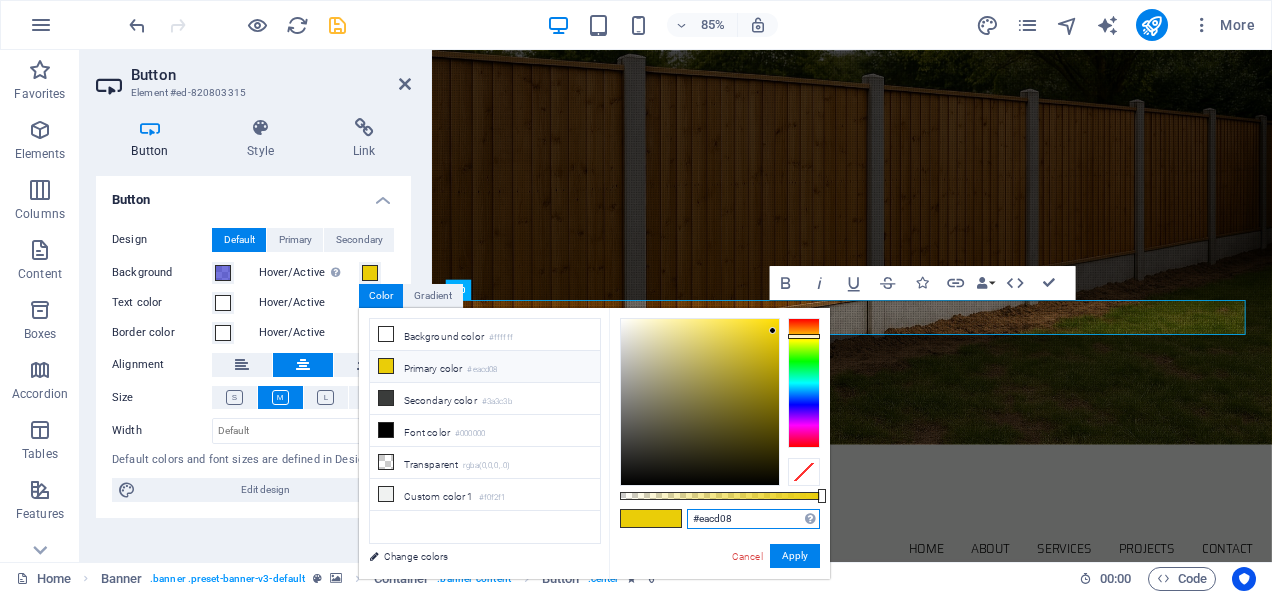 click on "#eacd08" at bounding box center [753, 519] 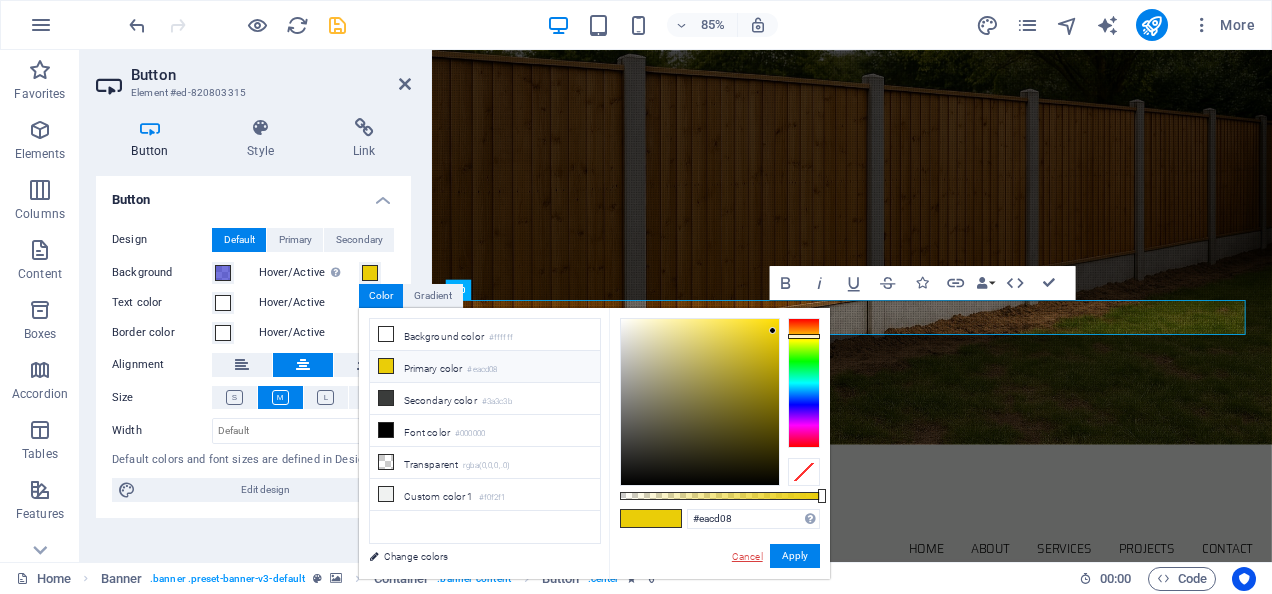 click on "Cancel" at bounding box center [747, 556] 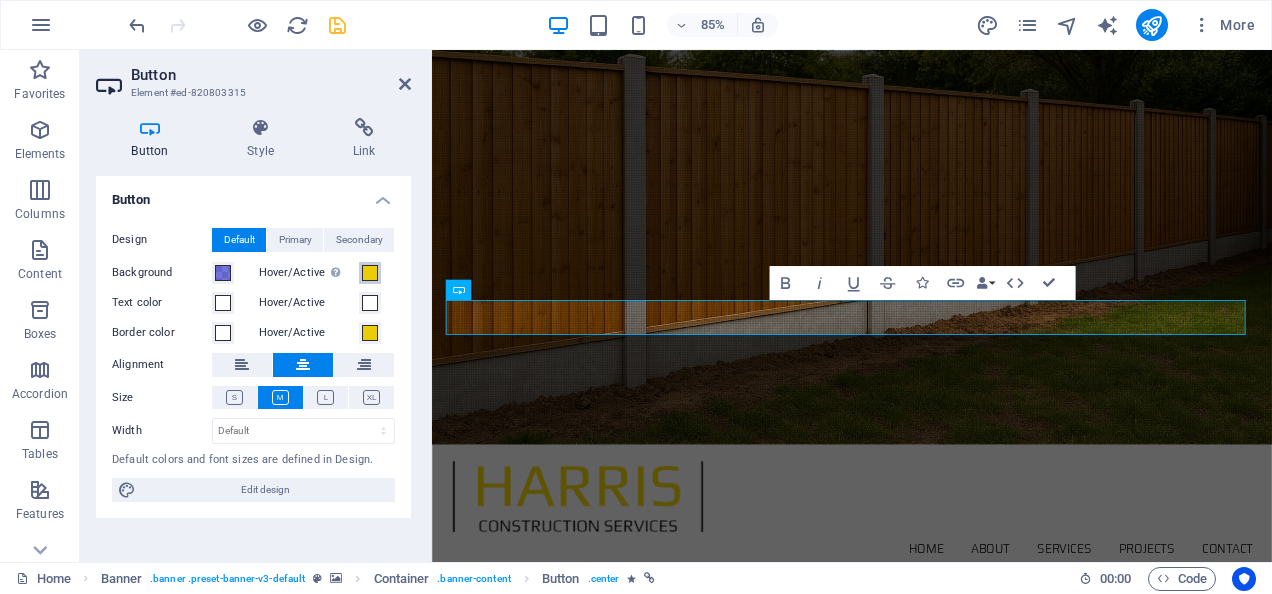 click at bounding box center (370, 273) 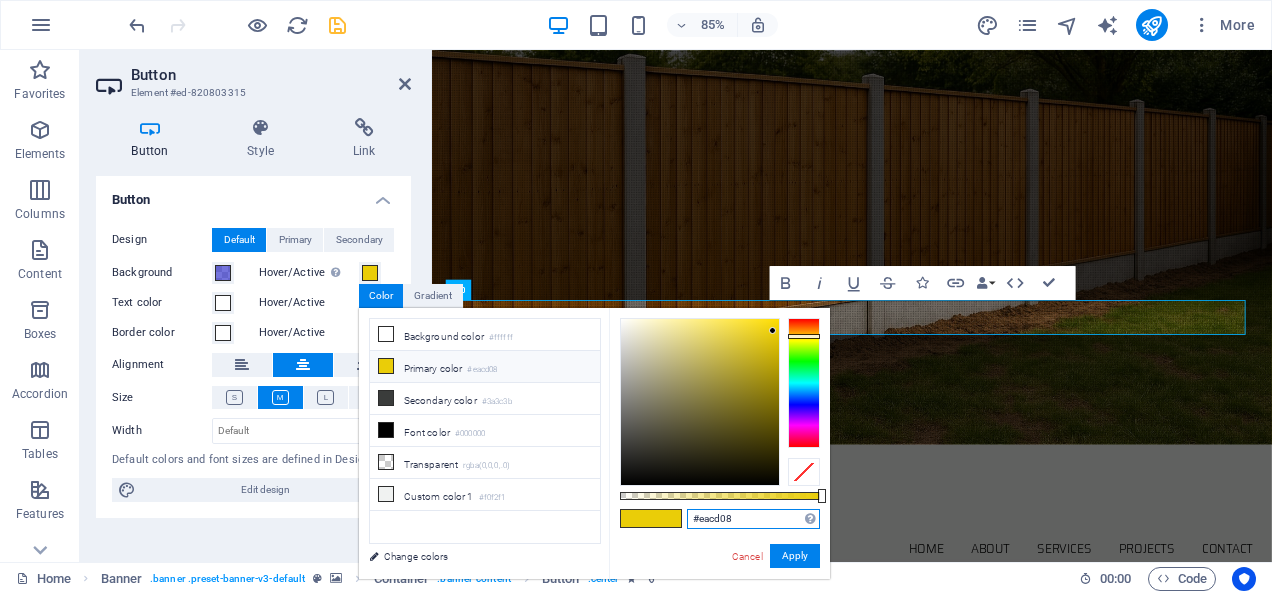 click on "#eacd08" at bounding box center [753, 519] 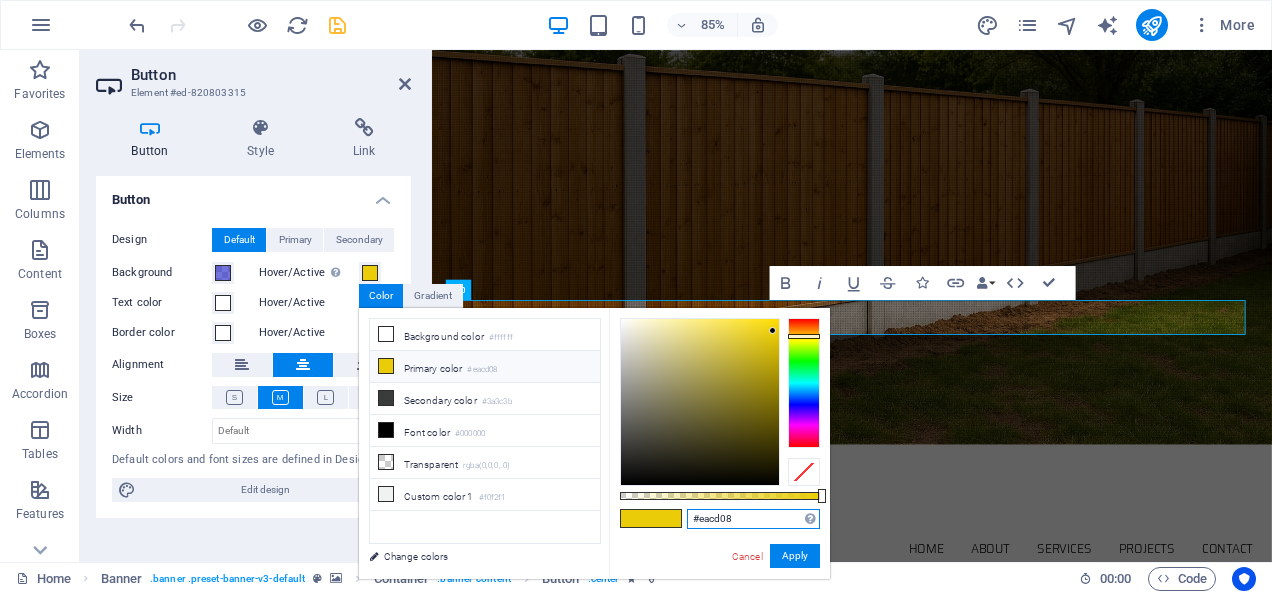 paste on "3333CC" 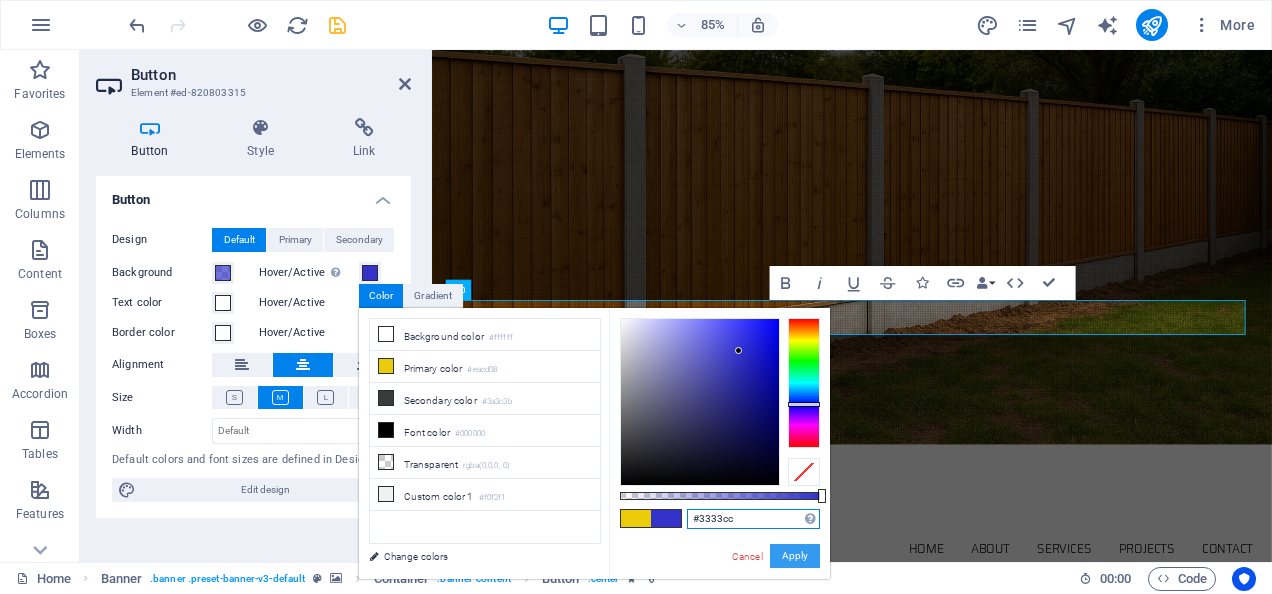 type on "#3333cc" 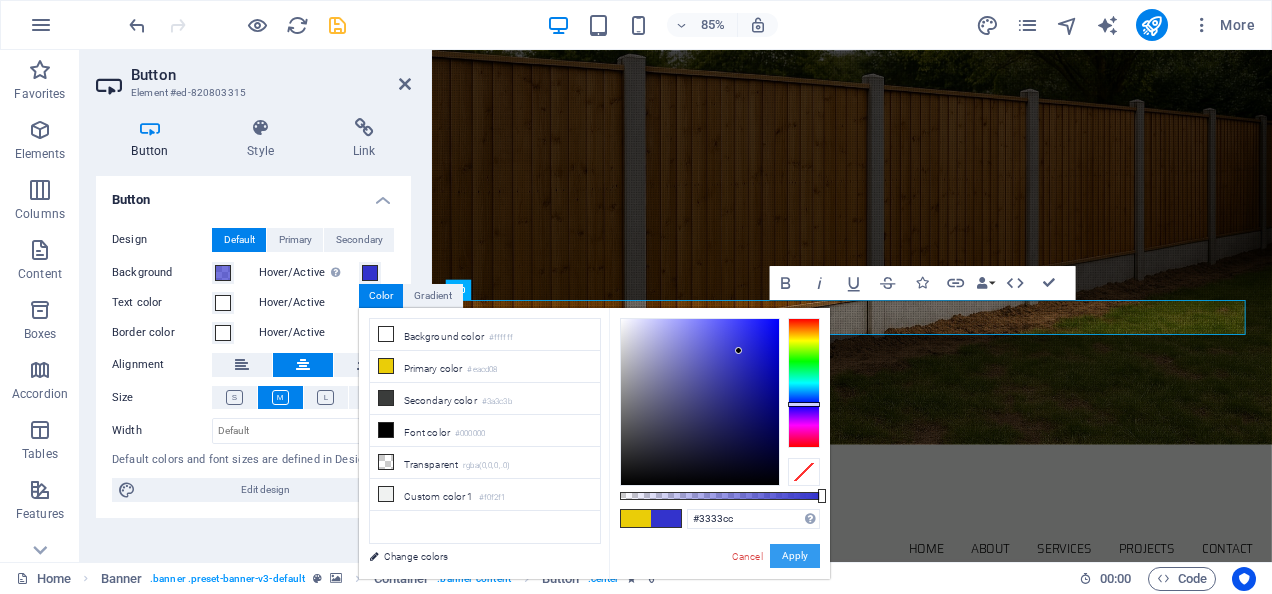 click on "Apply" at bounding box center [795, 556] 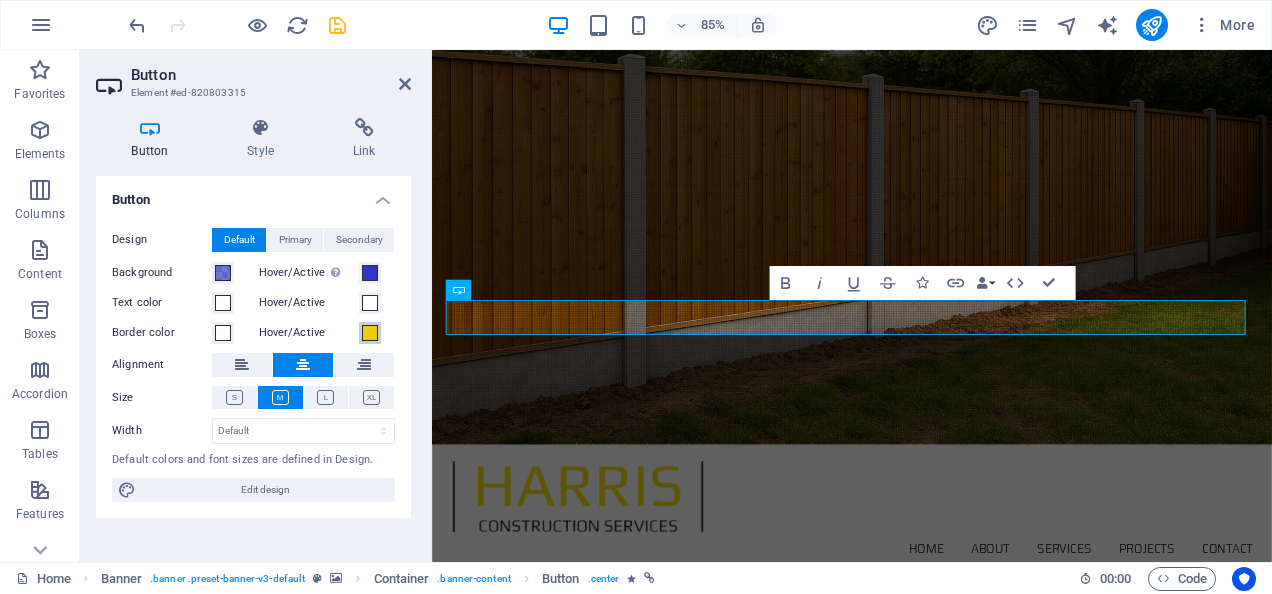 click at bounding box center (370, 333) 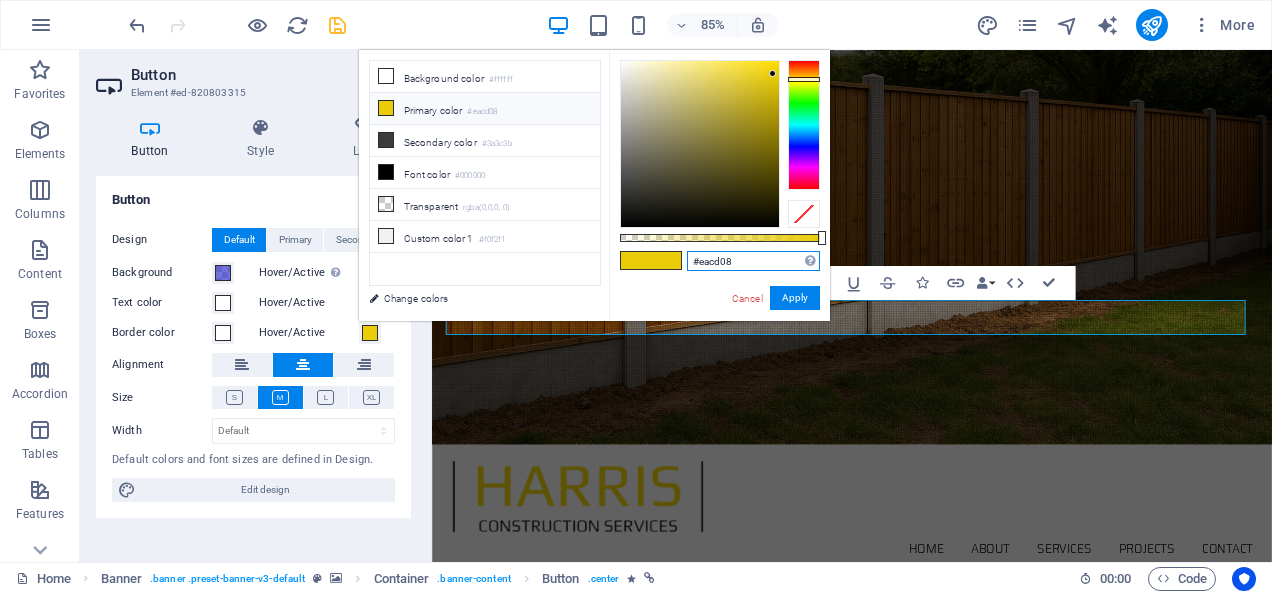 click on "#eacd08" at bounding box center (753, 261) 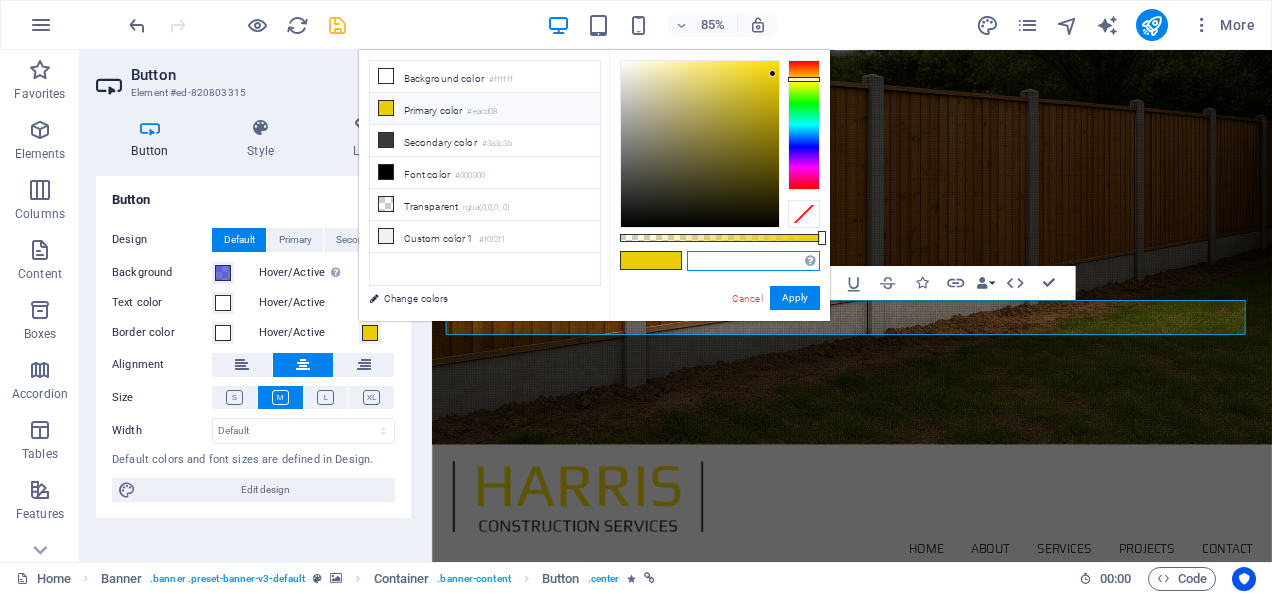 paste on "#3333CC" 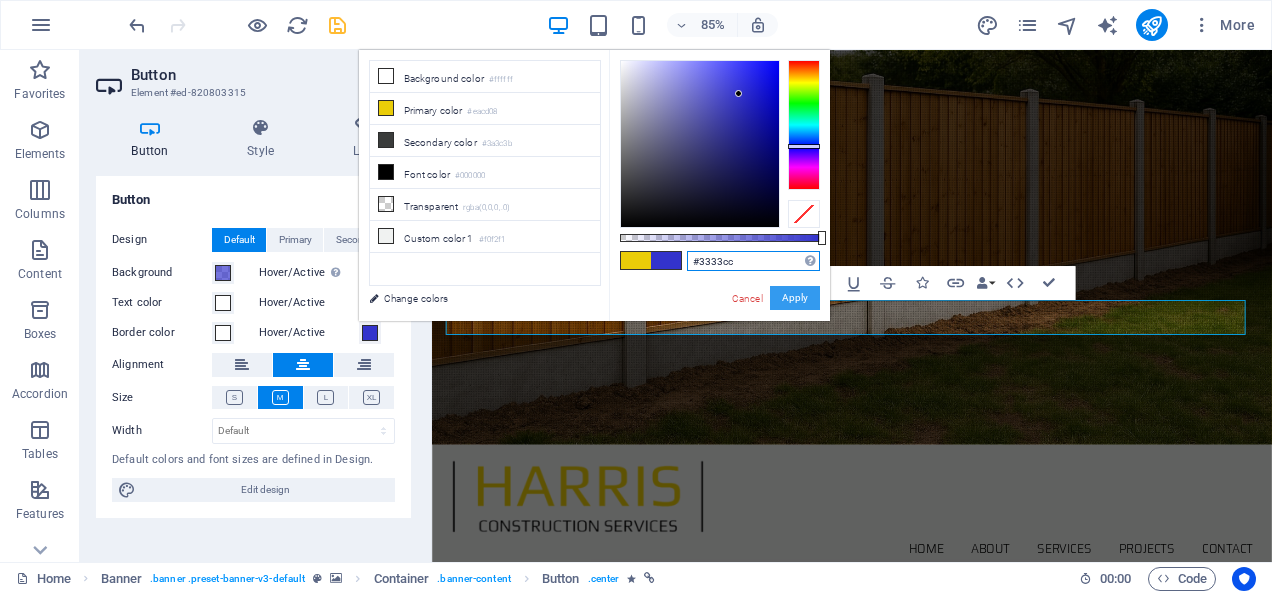 type on "#3333cc" 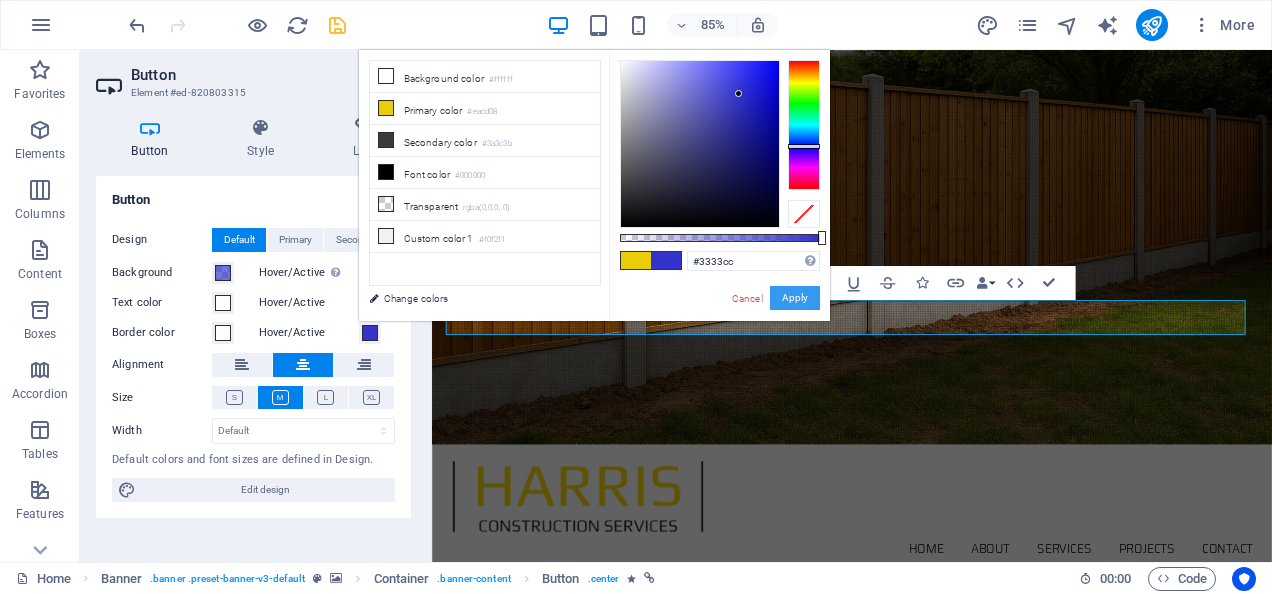 click on "Apply" at bounding box center (795, 298) 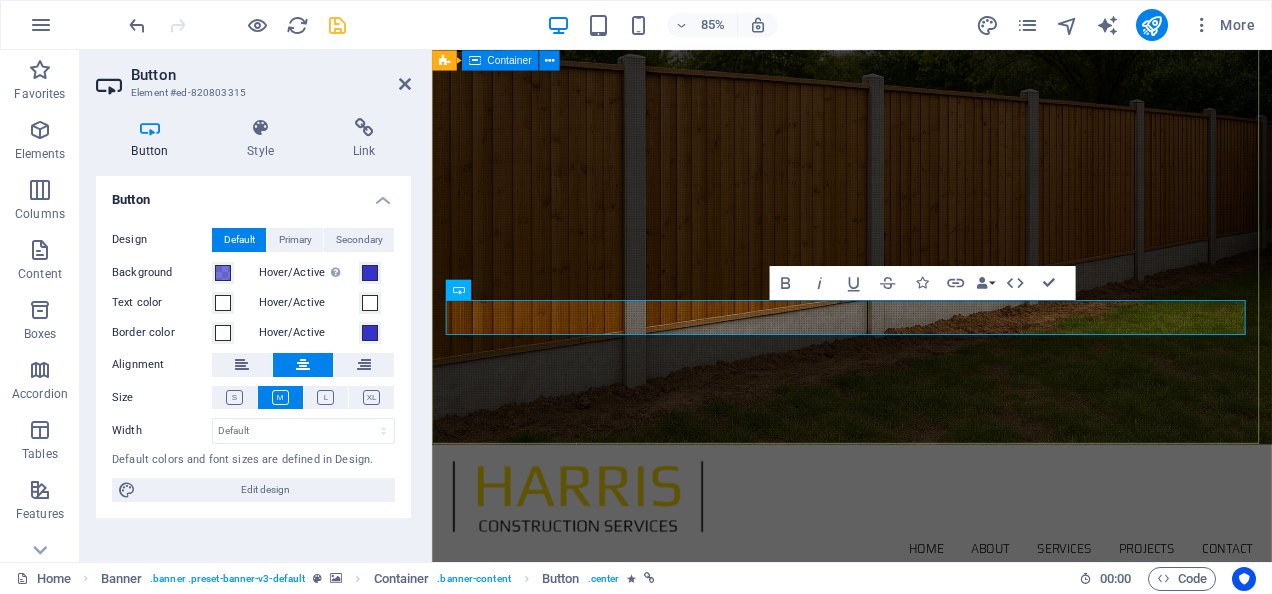 click on "QUALITY FENCE INSTALLATIONS BUILT TO LAST Learn more" at bounding box center (926, 860) 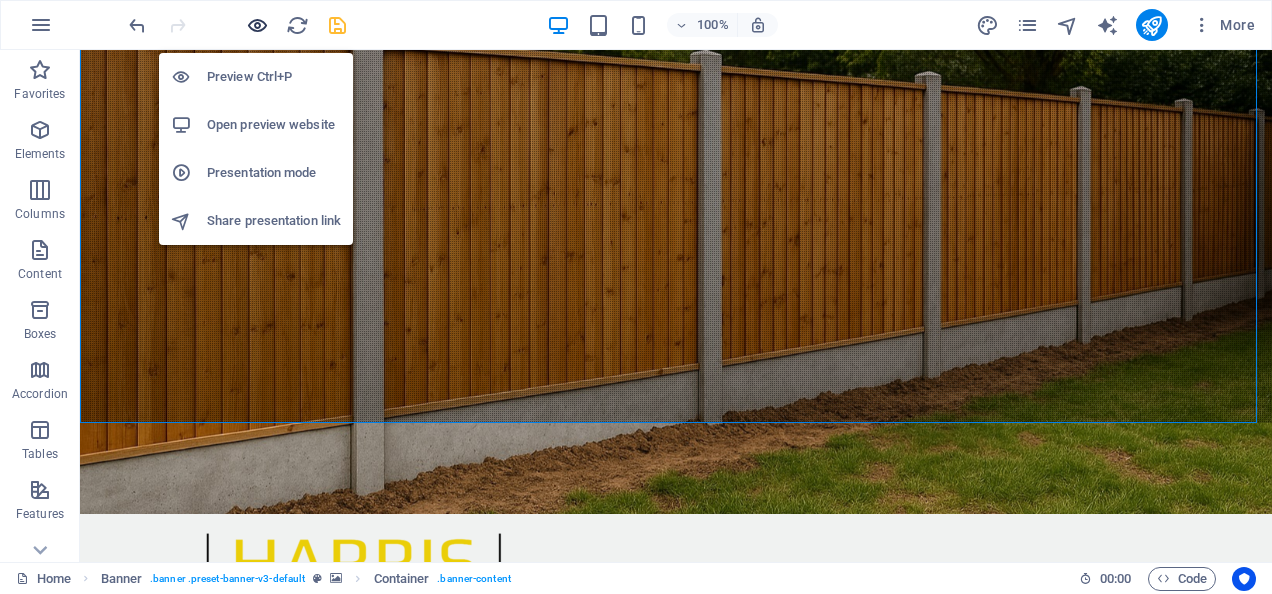 click at bounding box center (257, 25) 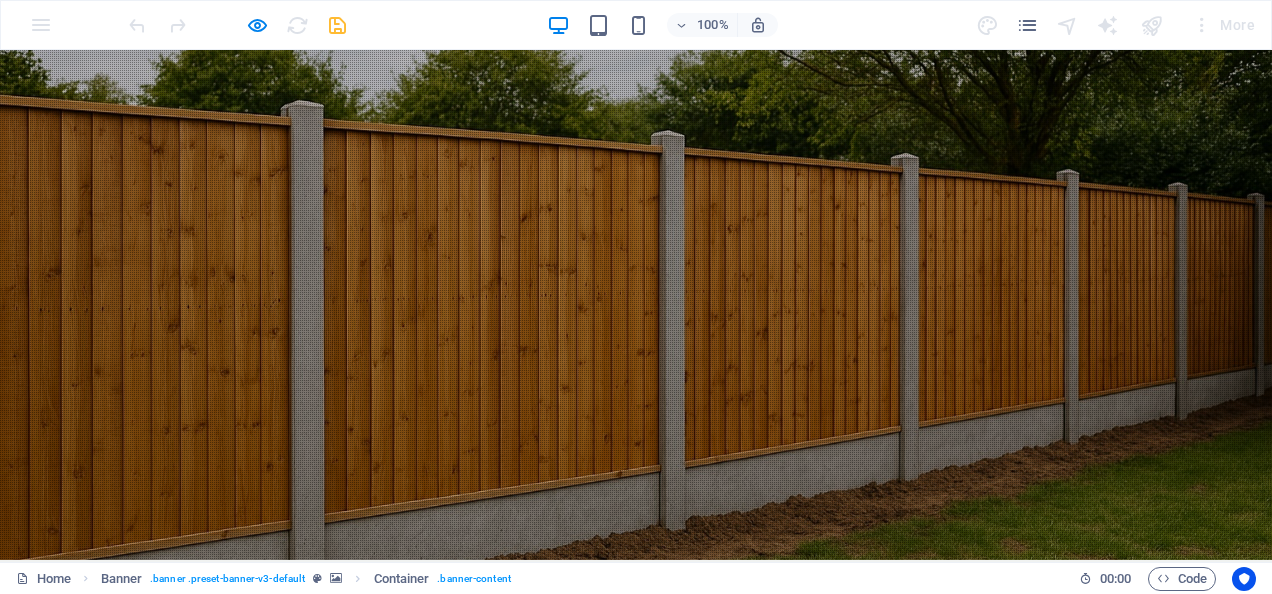scroll, scrollTop: 0, scrollLeft: 0, axis: both 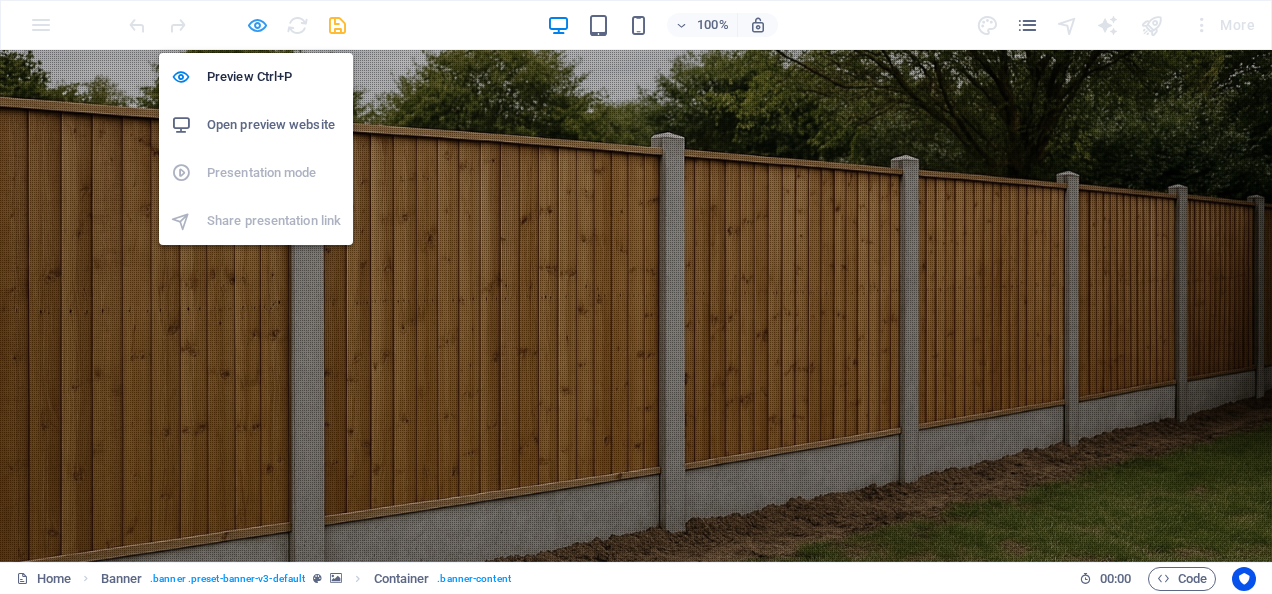 click at bounding box center [257, 25] 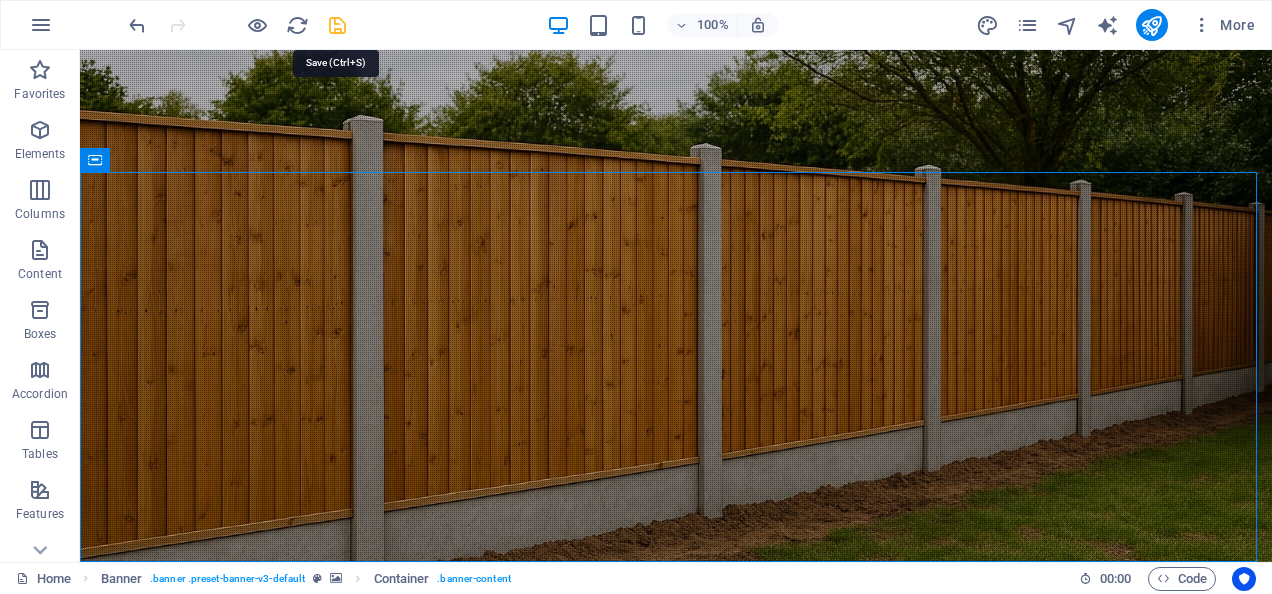 click at bounding box center (337, 25) 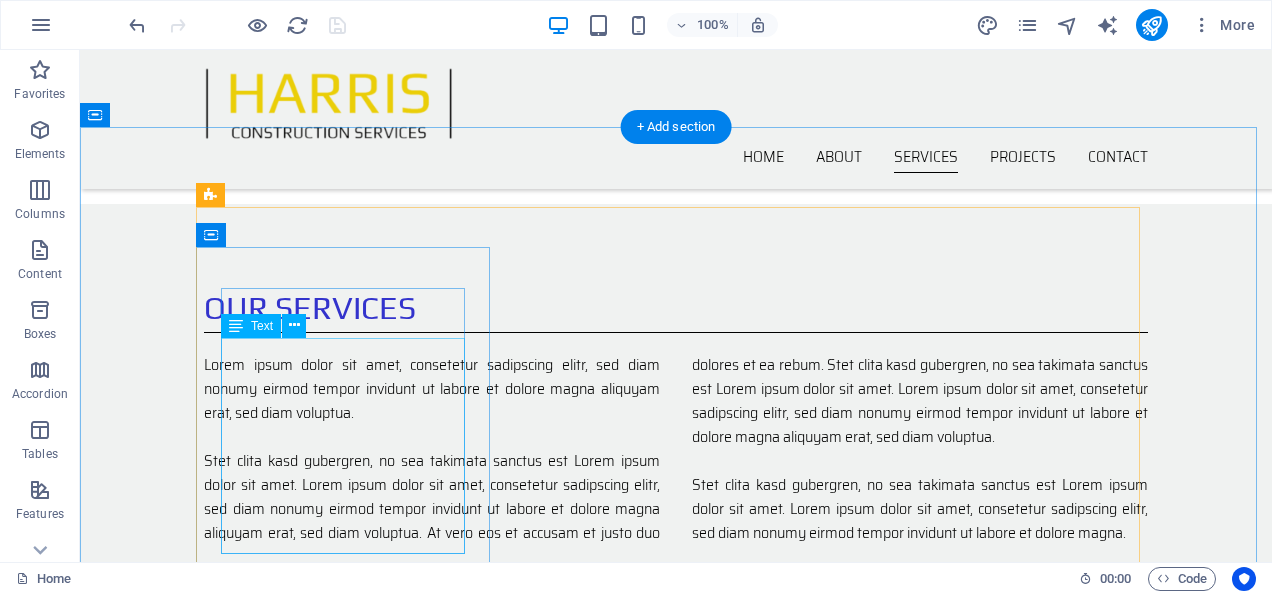 scroll, scrollTop: 1322, scrollLeft: 0, axis: vertical 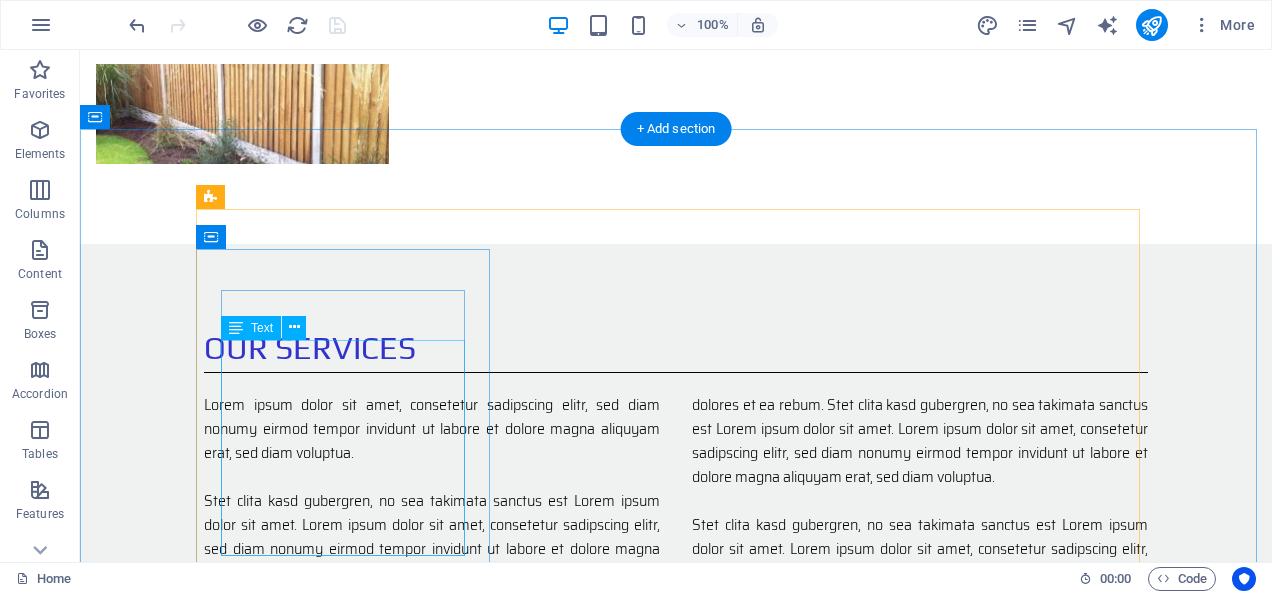 click on "Lorem ipsum dolor sit amet, consetetur sadipscing elitr, sed diam nonumy eirmod tempor invidunt ut labore et dolore magna aliquyam erat, sed diam voluptua.  At vero eos et accusam et justo duo dolores et ea rebum. Stet clita kasd gubergren, no sea takimata" at bounding box center (676, 1446) 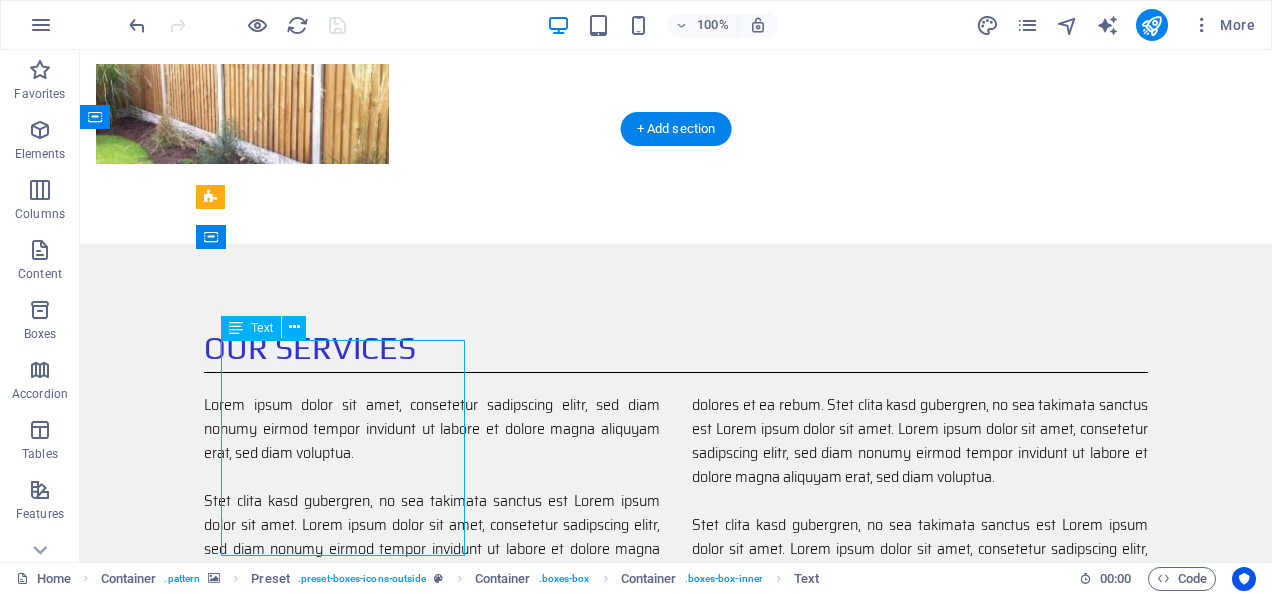 click on "Lorem ipsum dolor sit amet, consetetur sadipscing elitr, sed diam nonumy eirmod tempor invidunt ut labore et dolore magna aliquyam erat, sed diam voluptua.  At vero eos et accusam et justo duo dolores et ea rebum. Stet clita kasd gubergren, no sea takimata" at bounding box center (676, 1446) 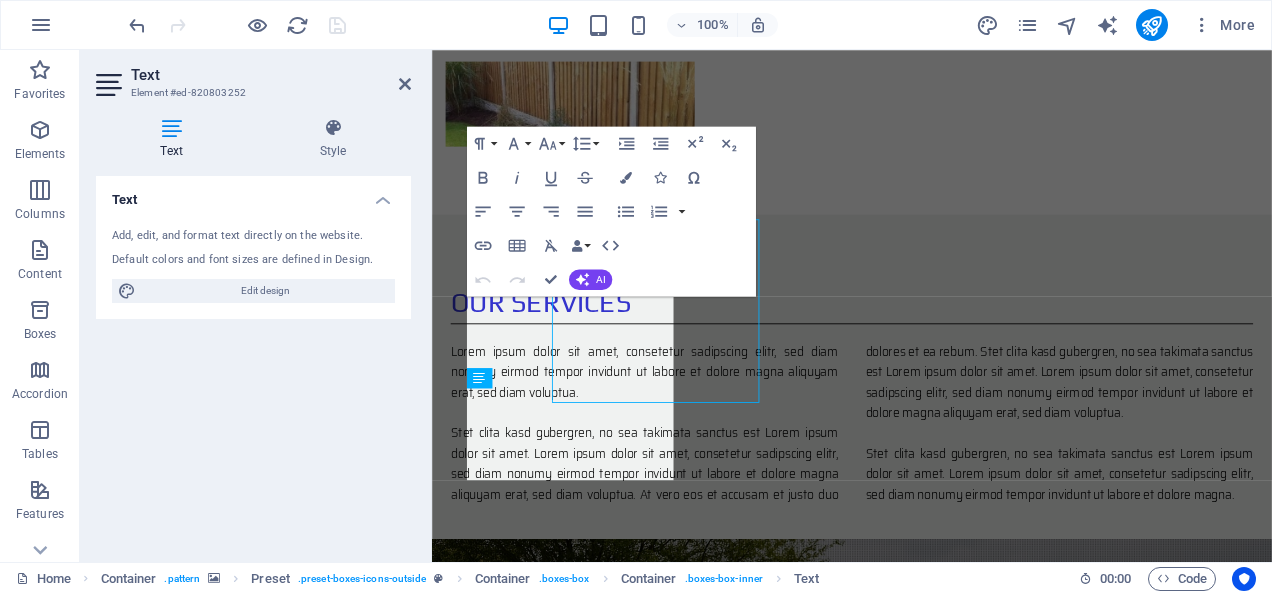 scroll, scrollTop: 1412, scrollLeft: 0, axis: vertical 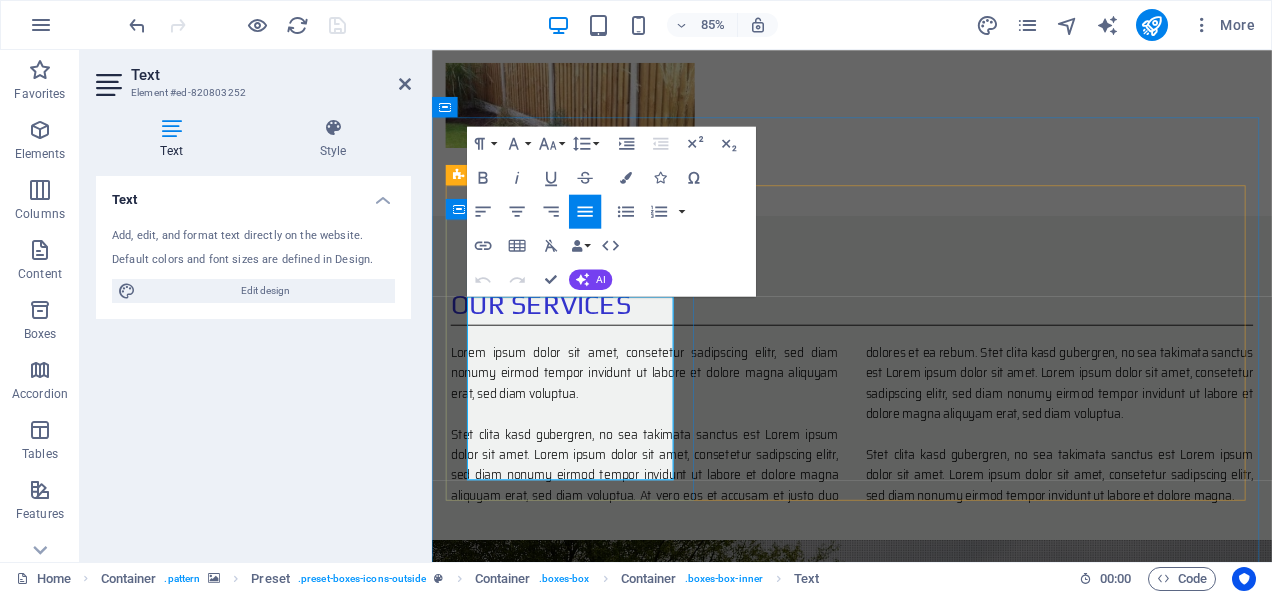 drag, startPoint x: 478, startPoint y: 348, endPoint x: 698, endPoint y: 544, distance: 294.64554 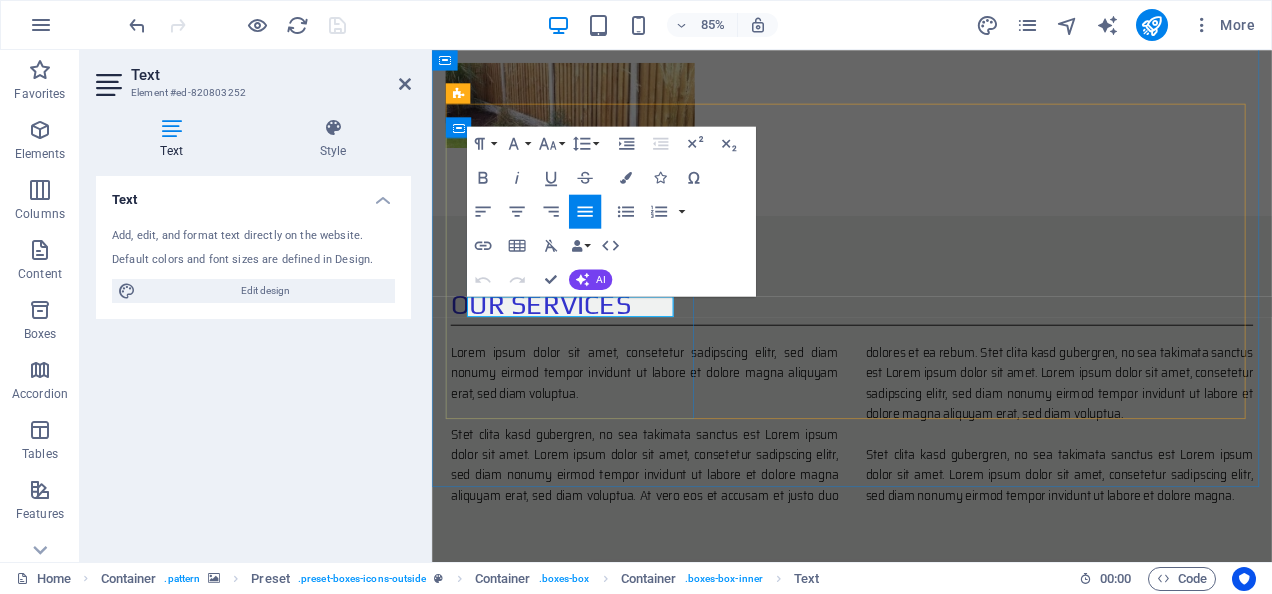 scroll, scrollTop: 1508, scrollLeft: 0, axis: vertical 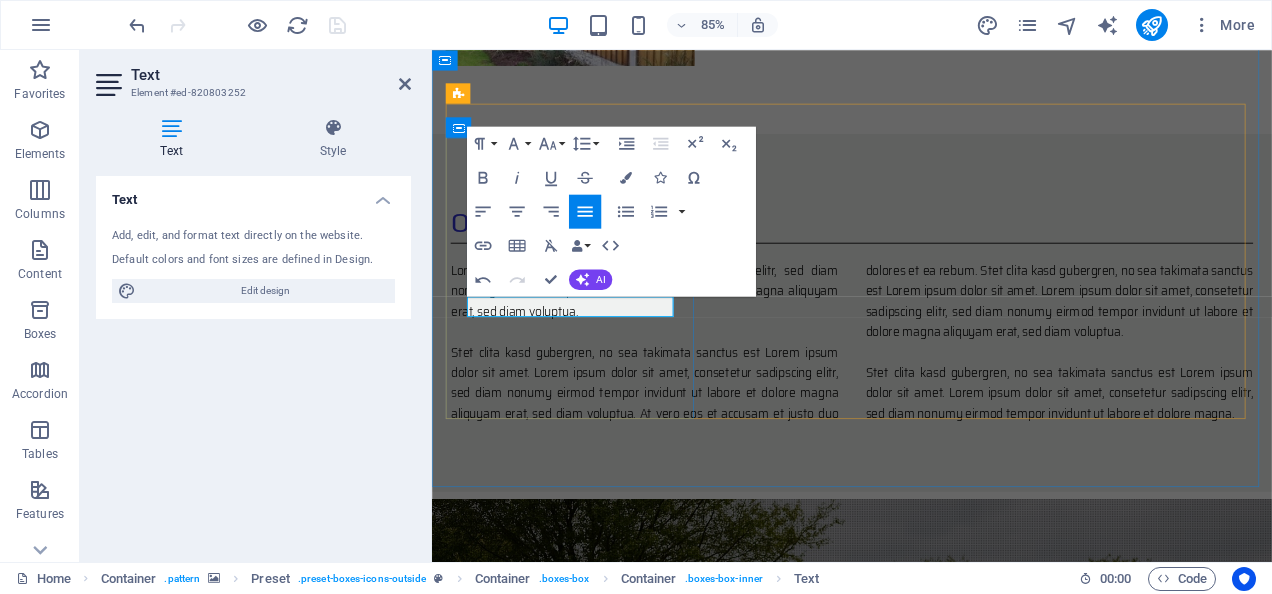 type 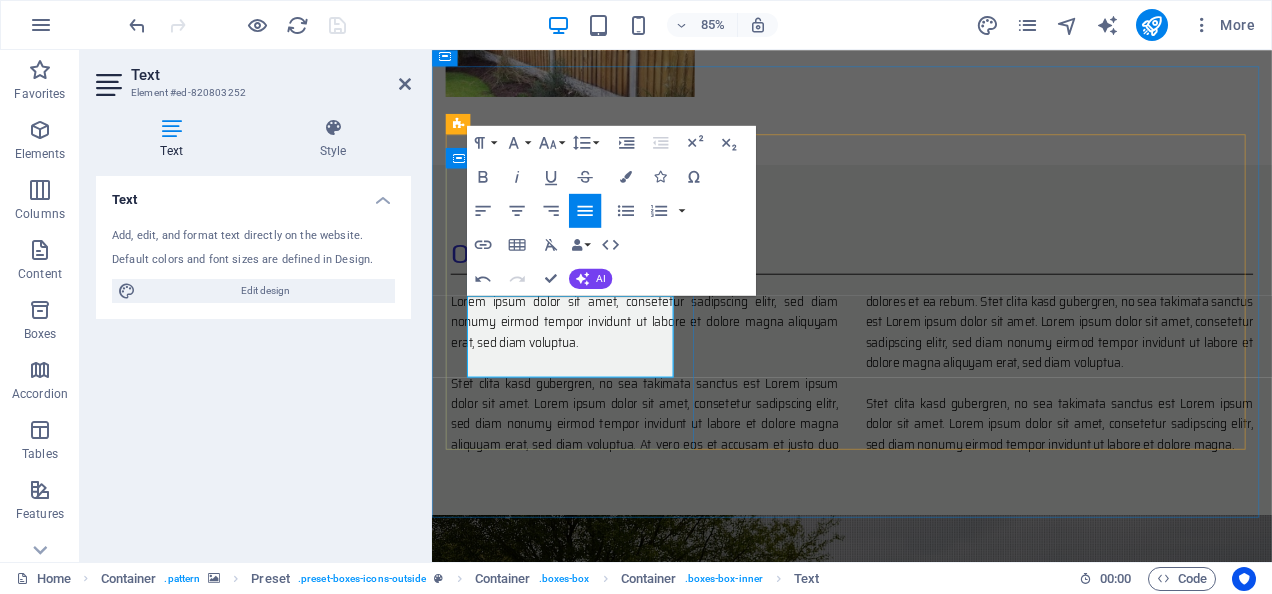 scroll, scrollTop: 1460, scrollLeft: 0, axis: vertical 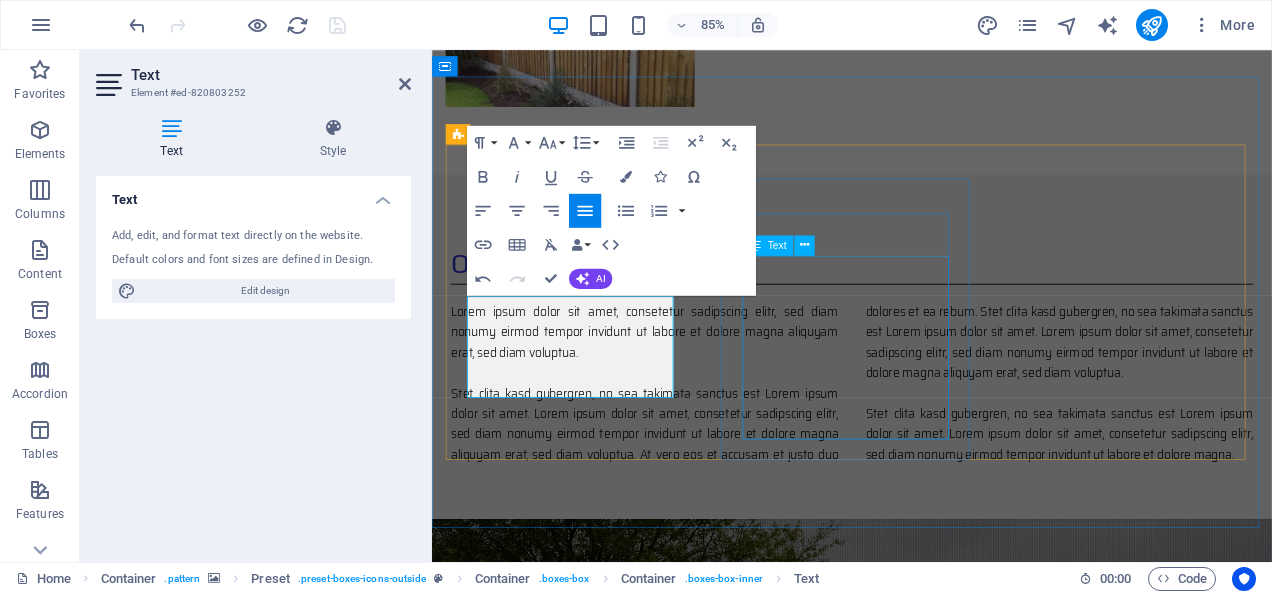 click on "Lorem ipsum dolor sit amet, consetetur sadipscing elitr, sed diam nonumy eirmod tempor invidunt ut labore et dolore magna aliquyam erat, sed diam voluptua.  At vero eos et accusam et justo duo dolores et ea rebum. Stet clita kasd gubergren, no sea takimata" at bounding box center [926, 1663] 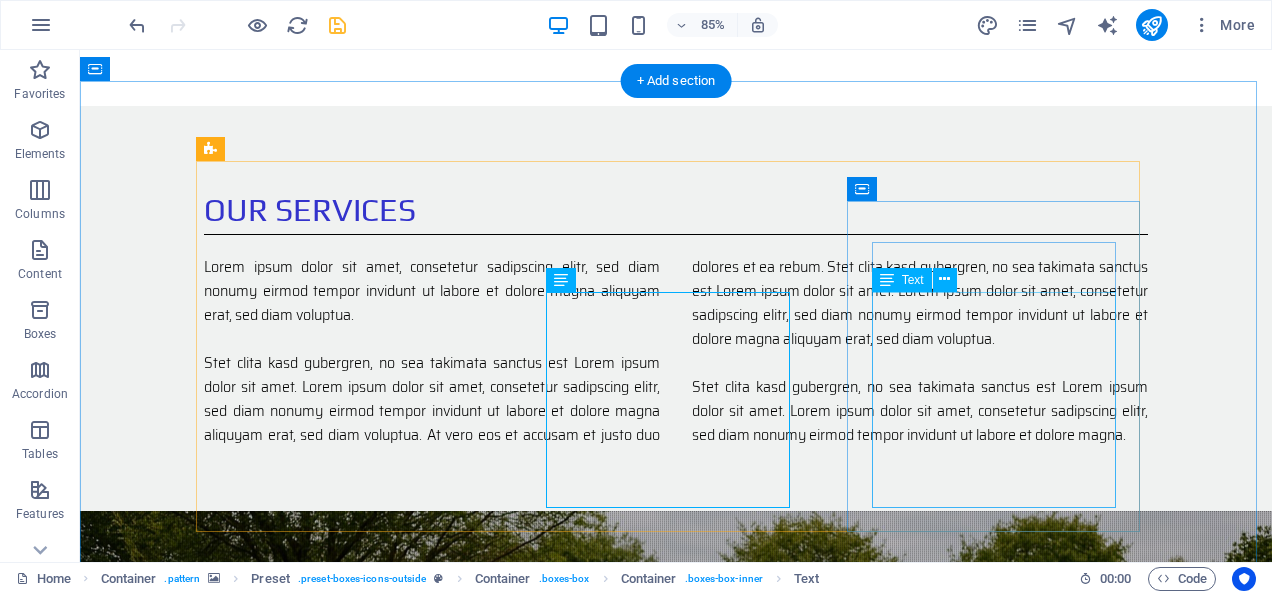 scroll, scrollTop: 1370, scrollLeft: 0, axis: vertical 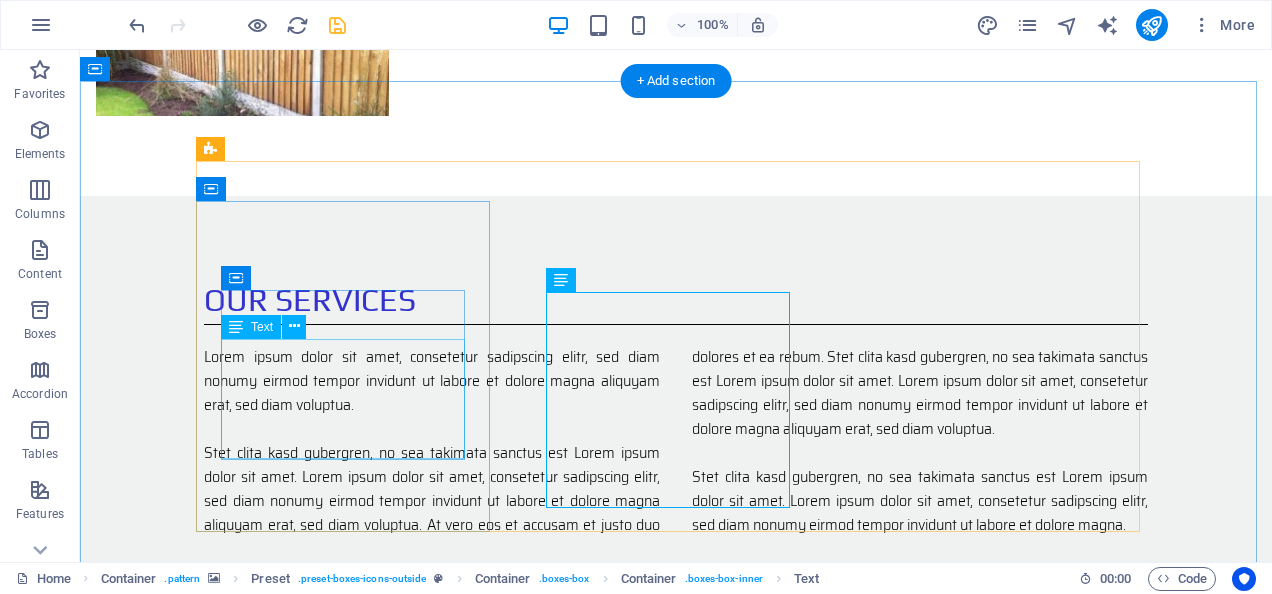 click on "We will visit your property to discuss your requirements, if you are unsure of the best type of boundary for your property we can offer advice on the options available to you." at bounding box center [676, 1374] 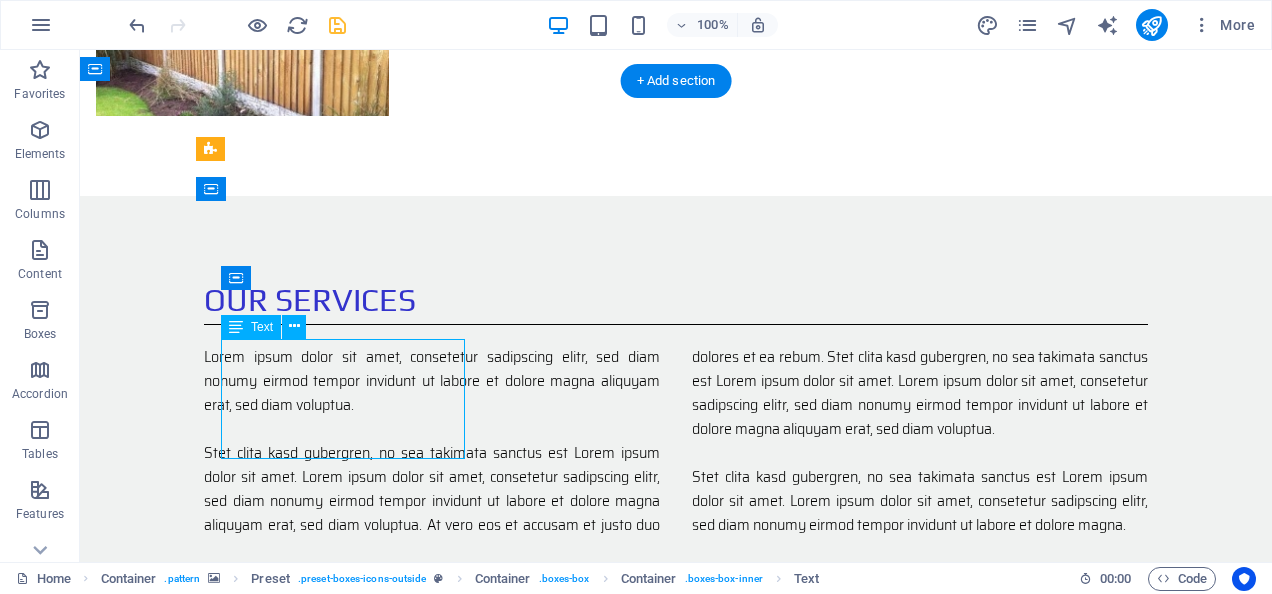 click on "We will visit your property to discuss your requirements, if you are unsure of the best type of boundary for your property we can offer advice on the options available to you." at bounding box center [676, 1374] 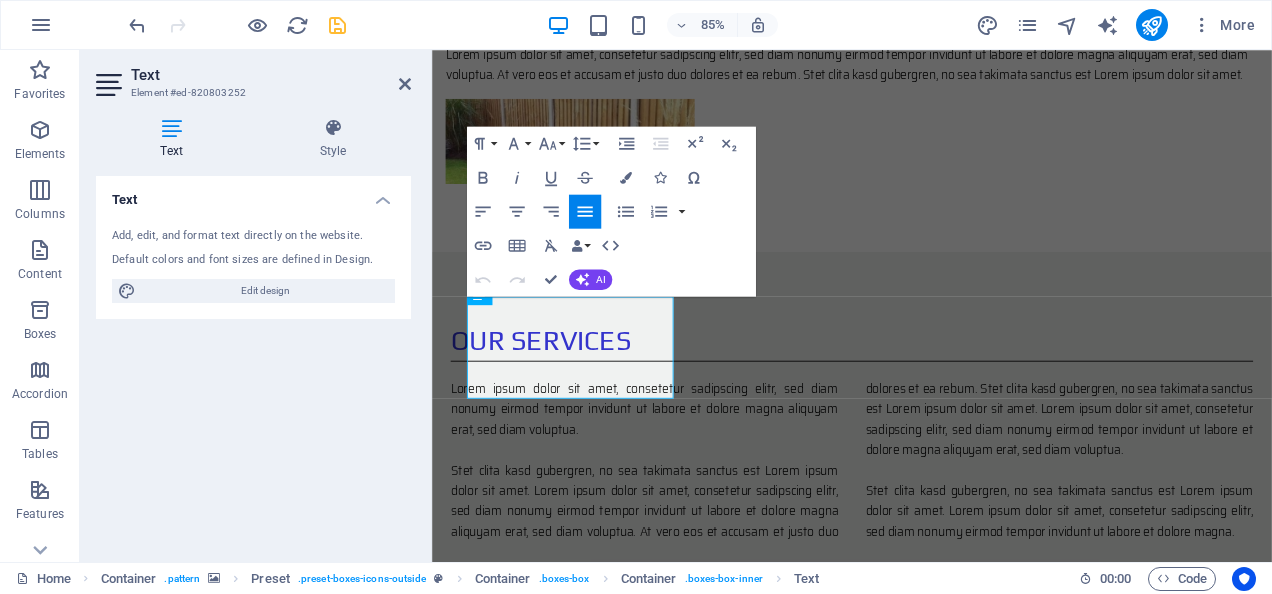 scroll, scrollTop: 1460, scrollLeft: 0, axis: vertical 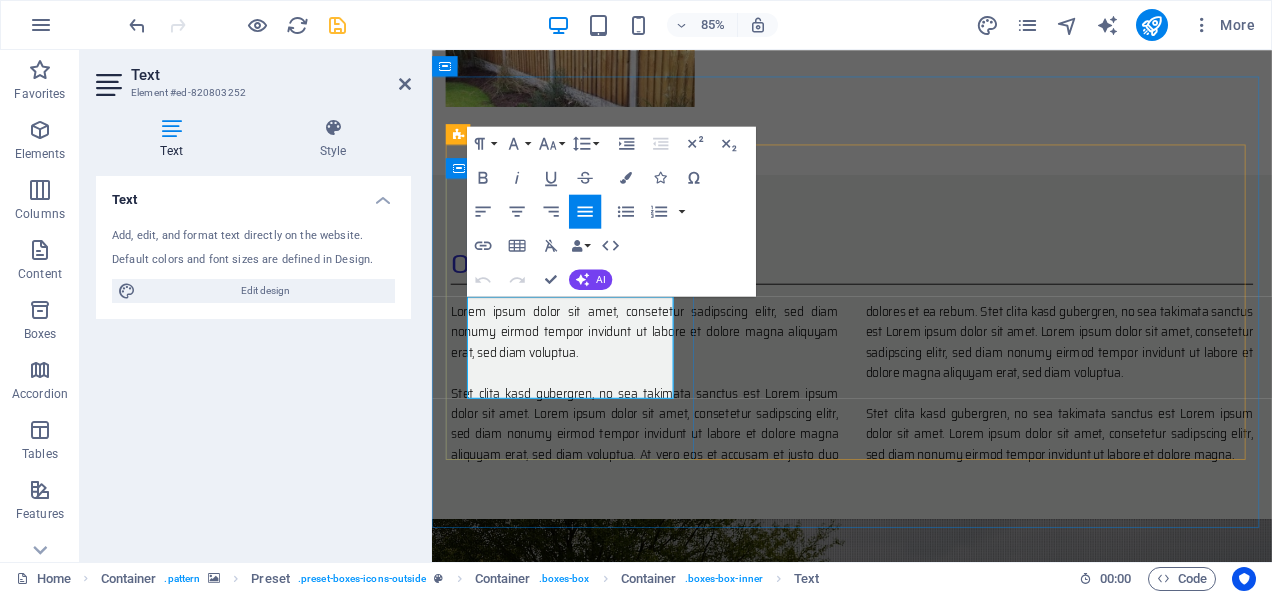 click on "We will visit your property to discuss your requirements, if you are unsure of the best type of boundary for your property we can offer advice on the options available to you." at bounding box center (926, 1420) 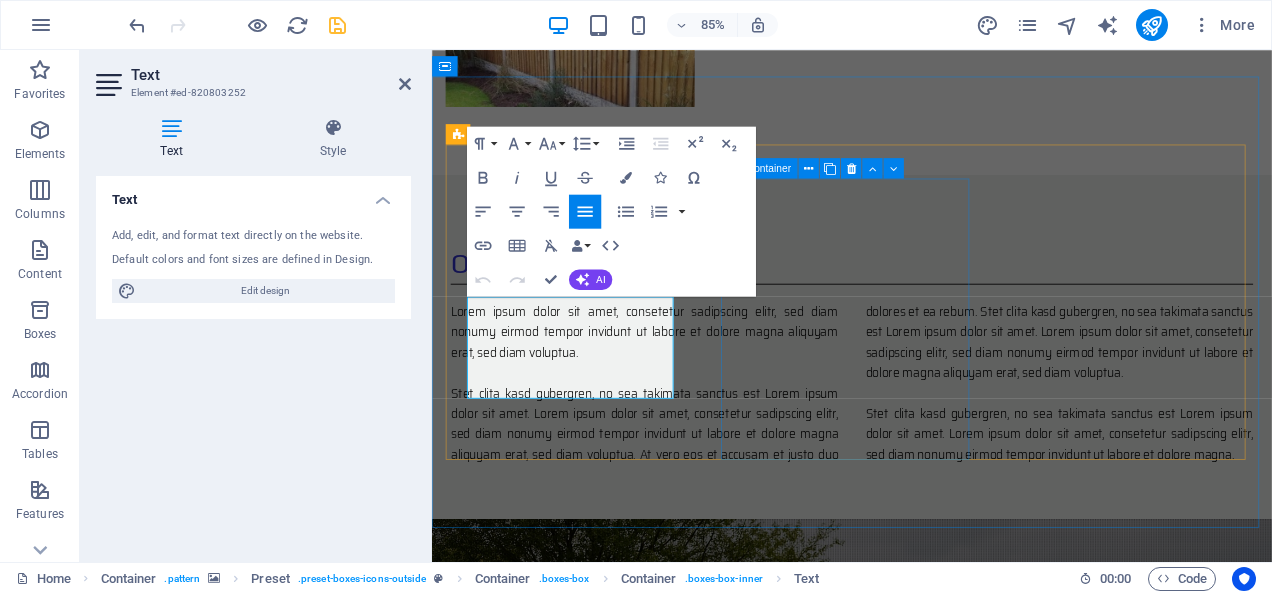 type 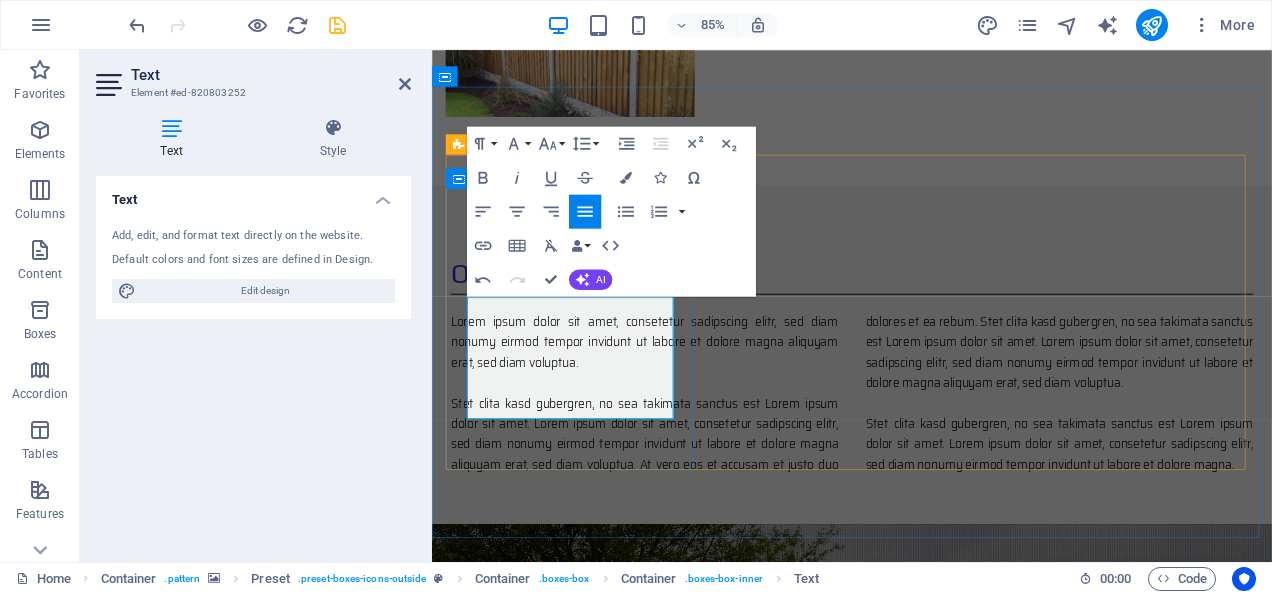 click on "We will visit your property to view the site and  discuss your requirements, if you are unsure of the best type of boundary for your property we can offer advice on the options available to you." at bounding box center (926, 1432) 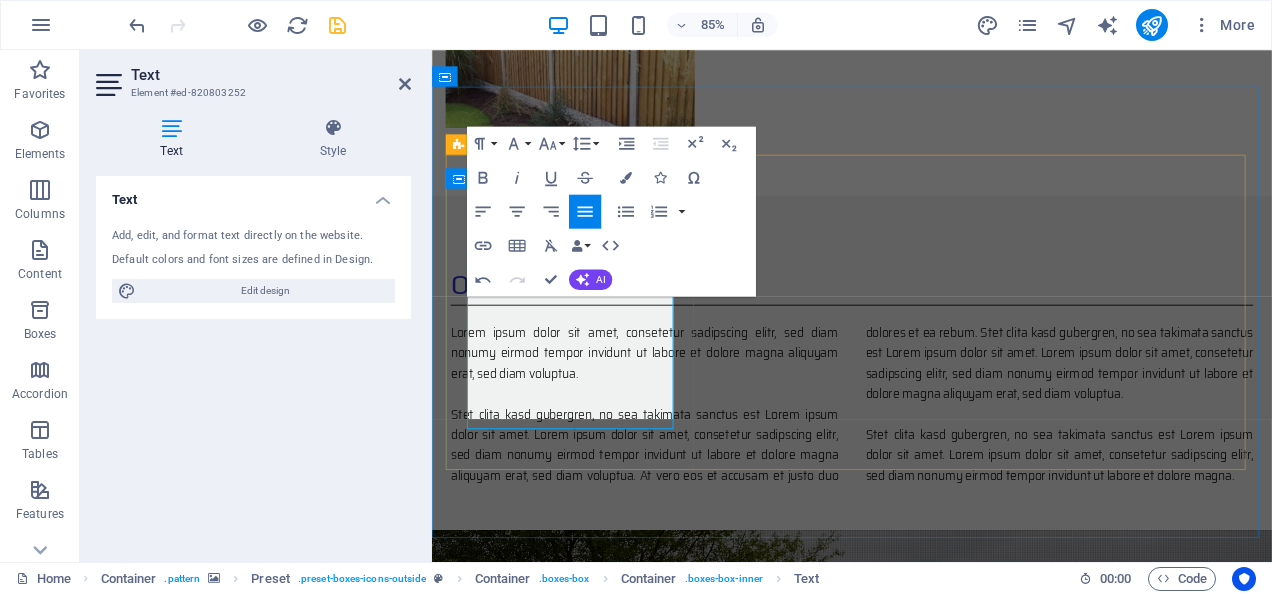 scroll, scrollTop: 1448, scrollLeft: 0, axis: vertical 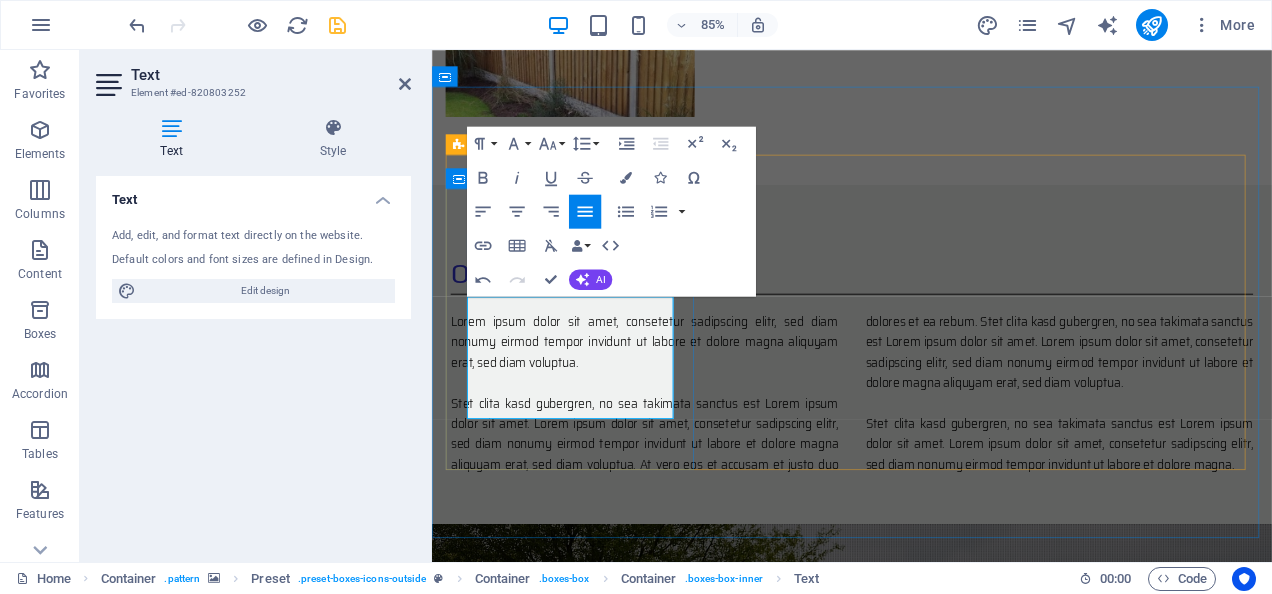 click on "We will visit your property to view the site and discuss your requirements, if you are unsure which type of boundary fence you would like we can offer advice on the options available to you." at bounding box center [926, 1432] 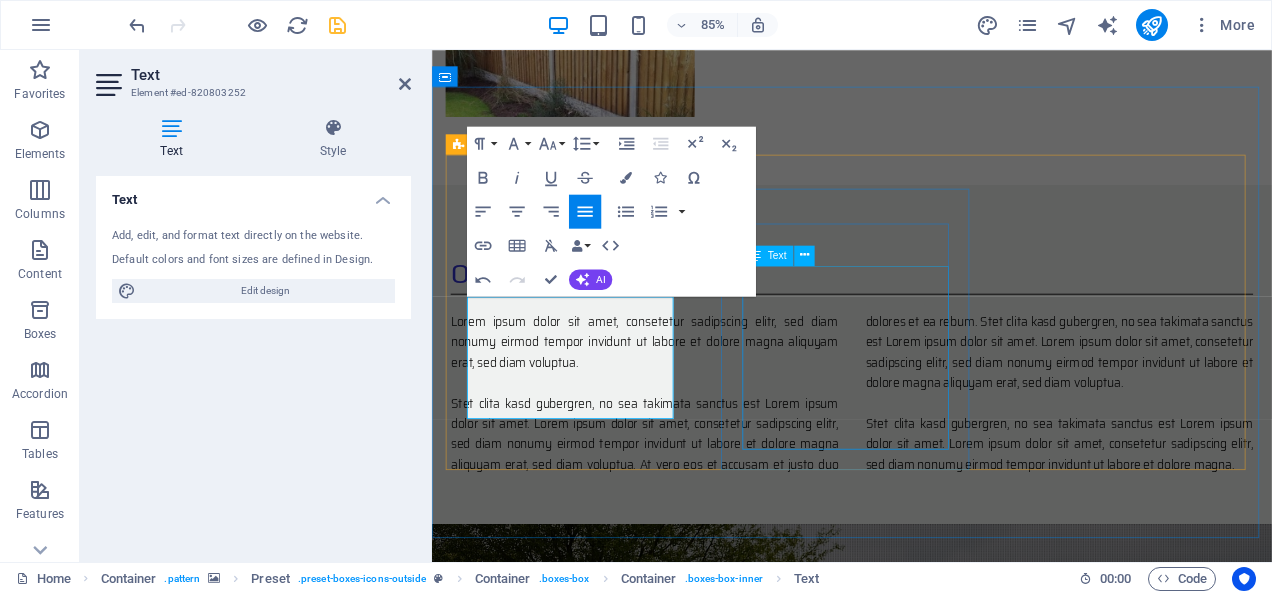 click on "Lorem ipsum dolor sit amet, consetetur sadipscing elitr, sed diam nonumy eirmod tempor invidunt ut labore et dolore magna aliquyam erat, sed diam voluptua.  At vero eos et accusam et justo duo dolores et ea rebum. Stet clita kasd gubergren, no sea takimata" at bounding box center [926, 1675] 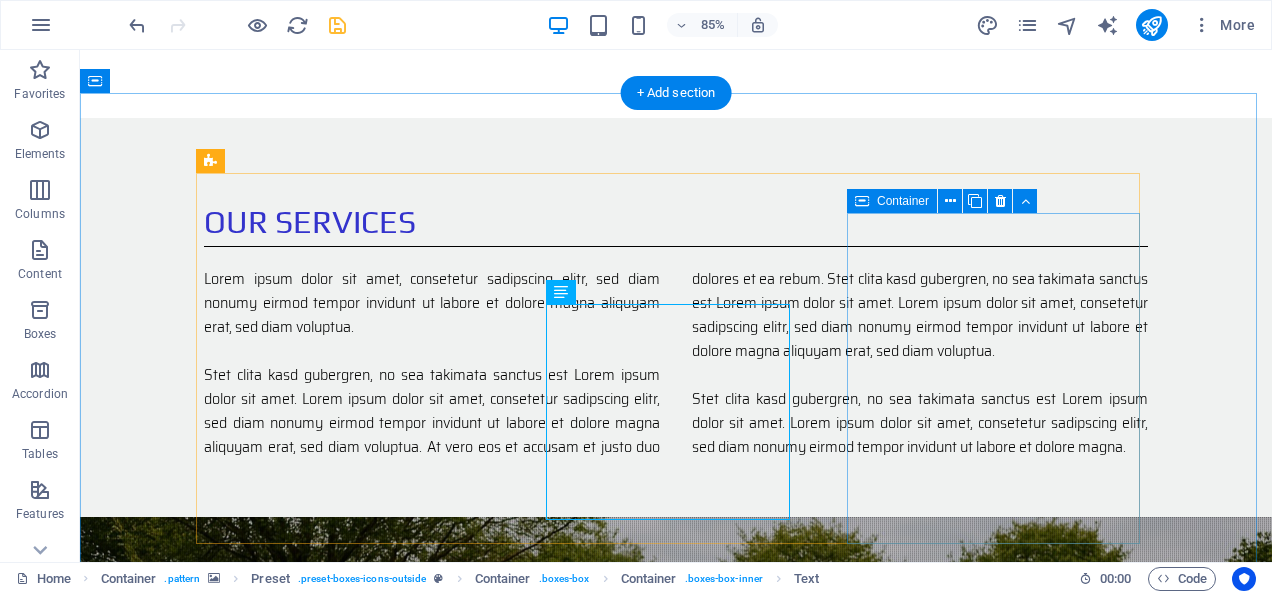 scroll, scrollTop: 1358, scrollLeft: 0, axis: vertical 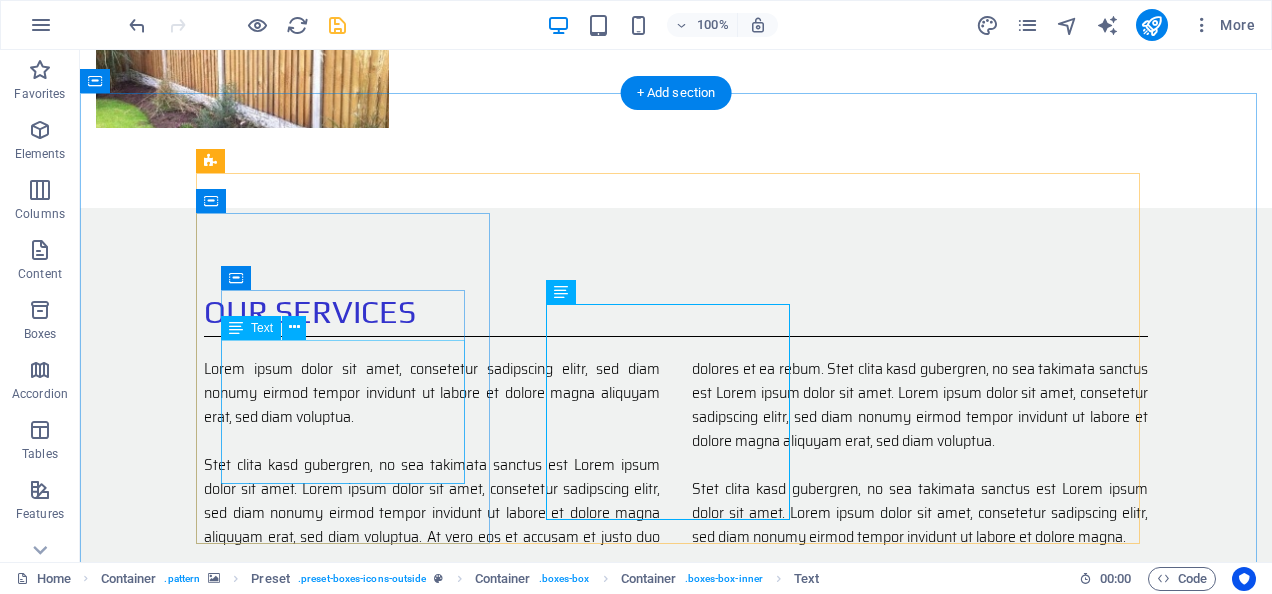 click on "We will visit your property to view the site and discuss your requirements, if you are unsure which type of boundary fence you would like we can offer advice on the options available to you." at bounding box center [676, 1386] 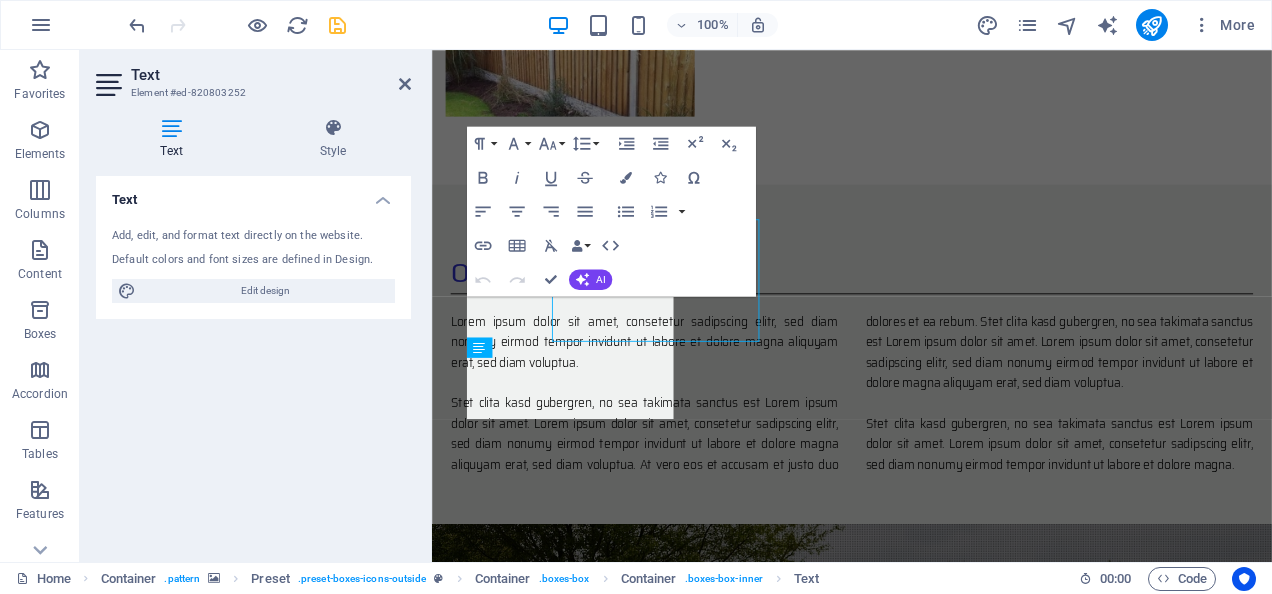 scroll, scrollTop: 1448, scrollLeft: 0, axis: vertical 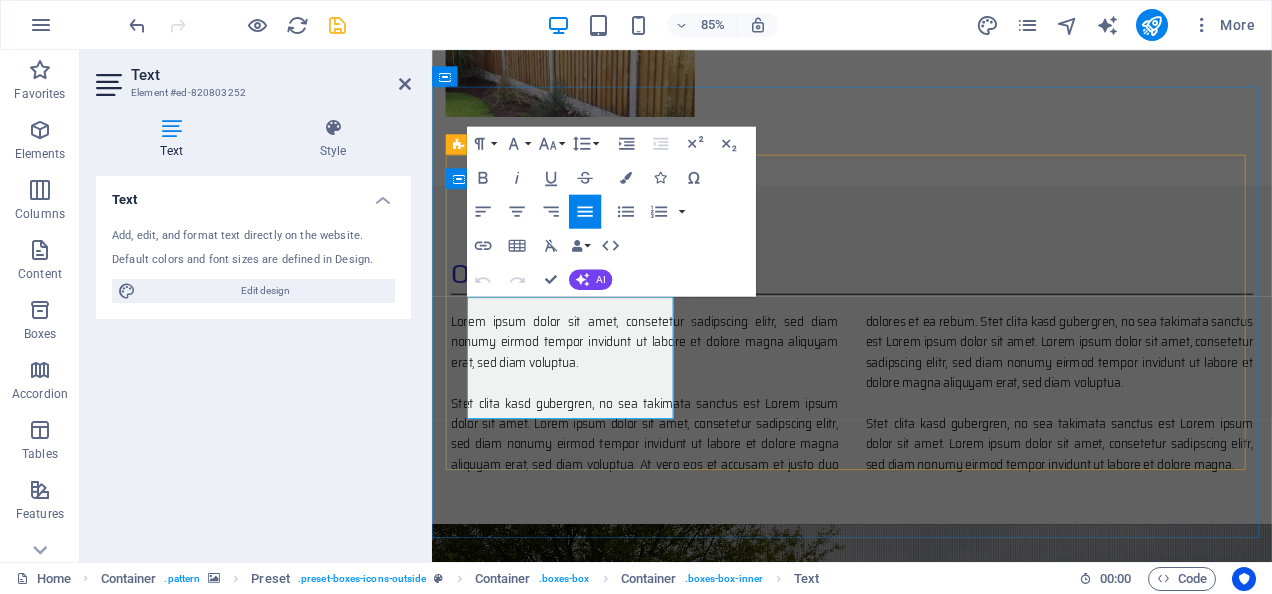 click on "We will visit your property to view the site and discuss your requirements, if you are unsure which type of boundary fence you would like we can offer advice on the options available to you." at bounding box center (926, 1432) 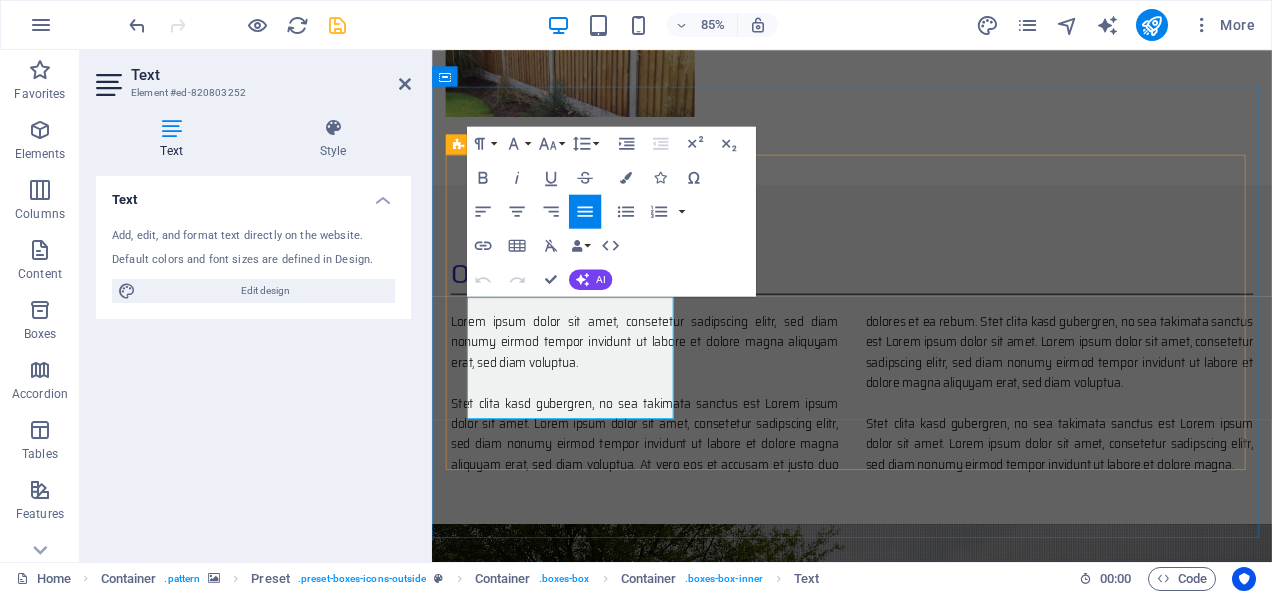 type 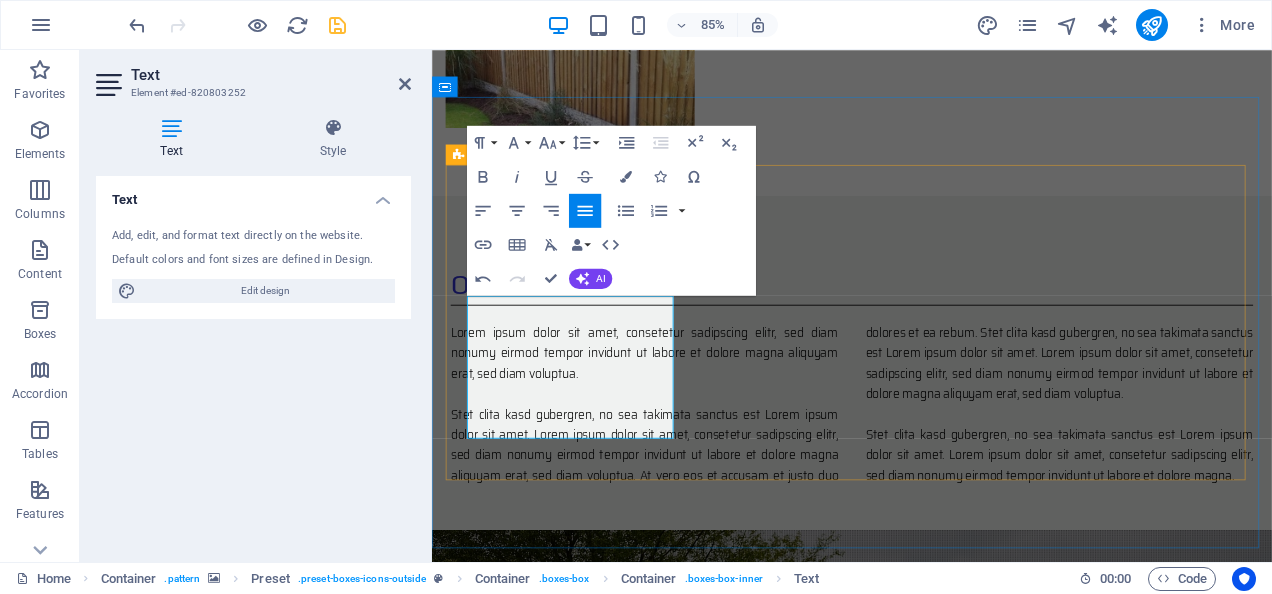 scroll, scrollTop: 1424, scrollLeft: 0, axis: vertical 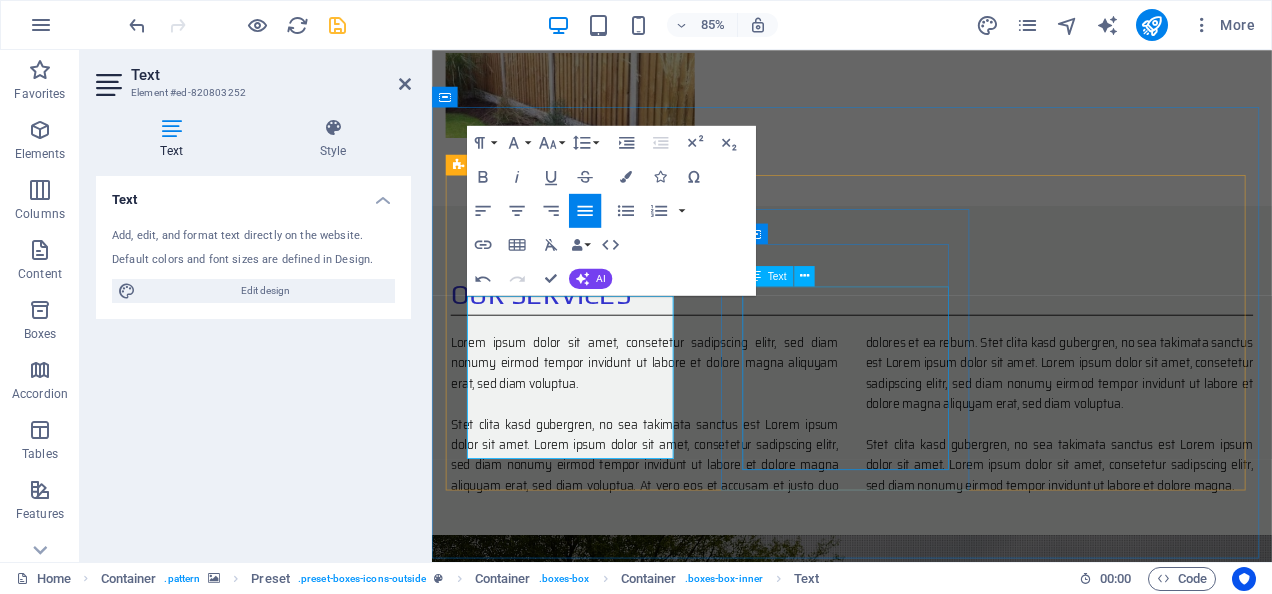 click on "Lorem ipsum dolor sit amet, consetetur sadipscing elitr, sed diam nonumy eirmod tempor invidunt ut labore et dolore magna aliquyam erat, sed diam voluptua.  At vero eos et accusam et justo duo dolores et ea rebum. Stet clita kasd gubergren, no sea takimata" at bounding box center (926, 1699) 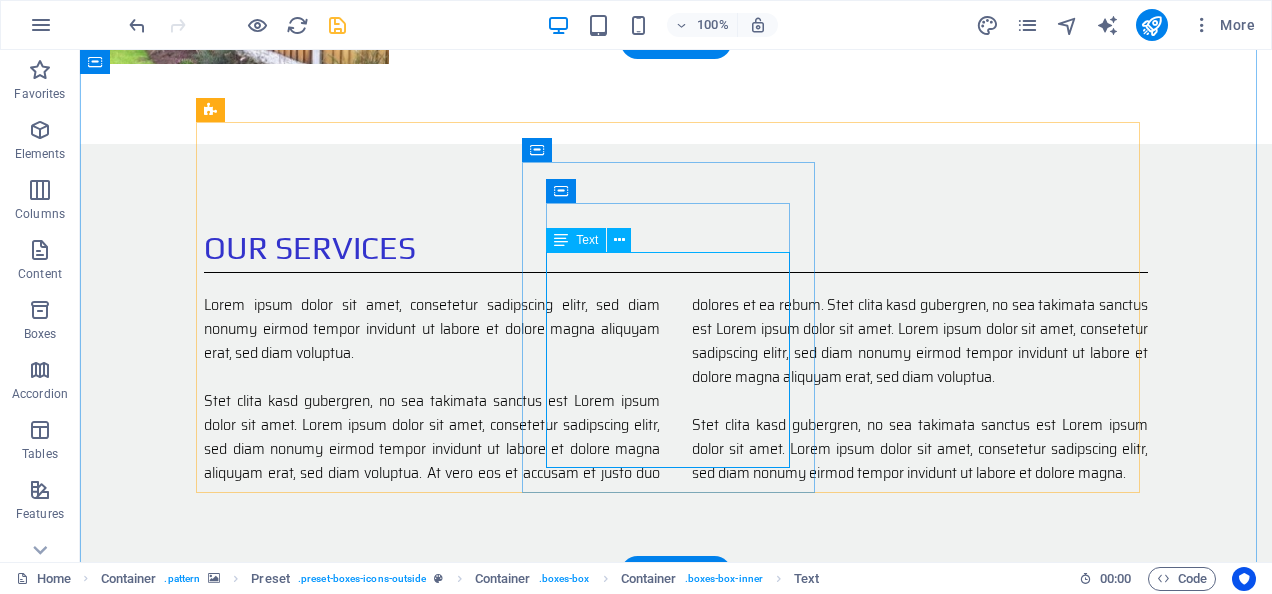 scroll, scrollTop: 1423, scrollLeft: 0, axis: vertical 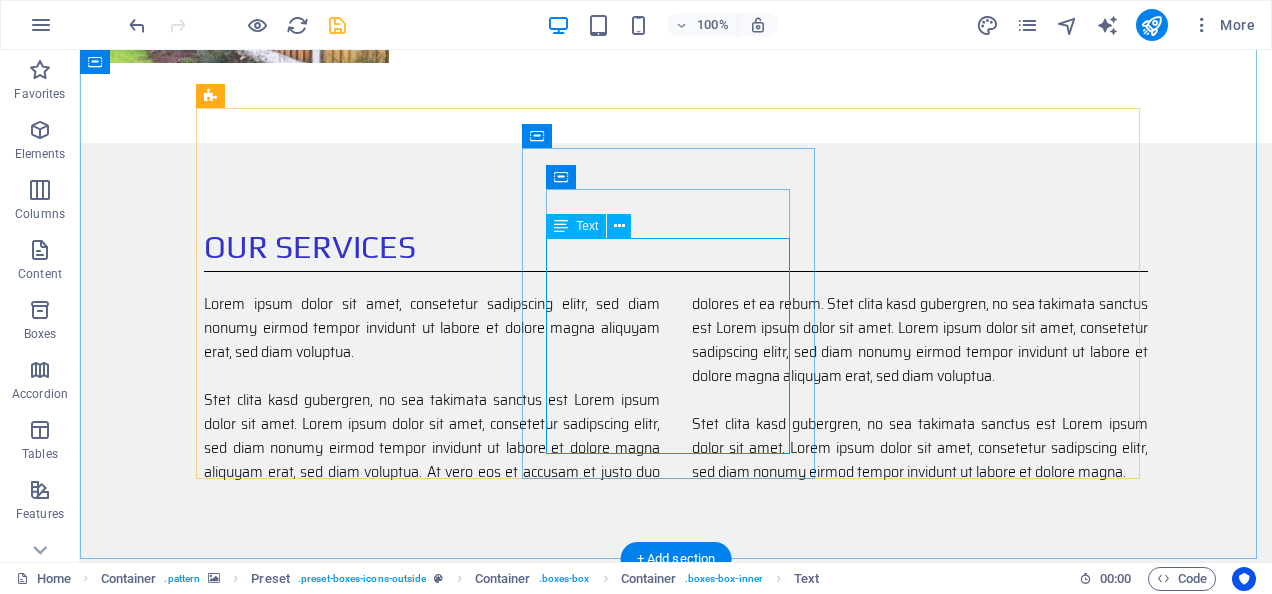 click on "Lorem ipsum dolor sit amet, consetetur sadipscing elitr, sed diam nonumy eirmod tempor invidunt ut labore et dolore magna aliquyam erat, sed diam voluptua.  At vero eos et accusam et justo duo dolores et ea rebum. Stet clita kasd gubergren, no sea takimata" at bounding box center (676, 1564) 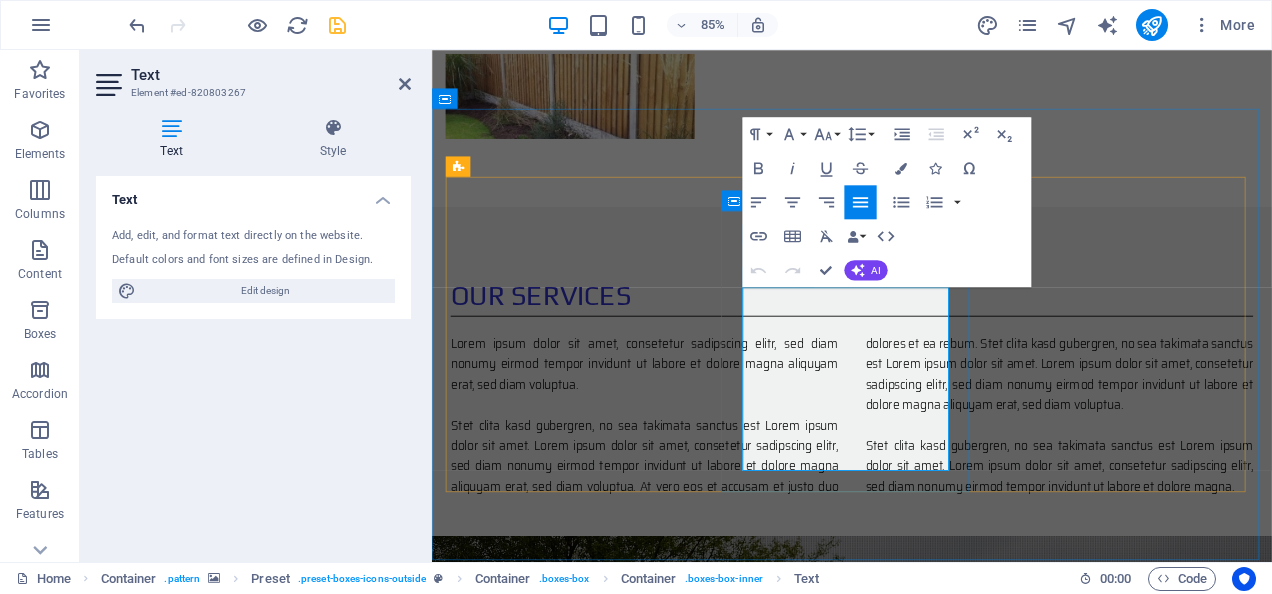 type 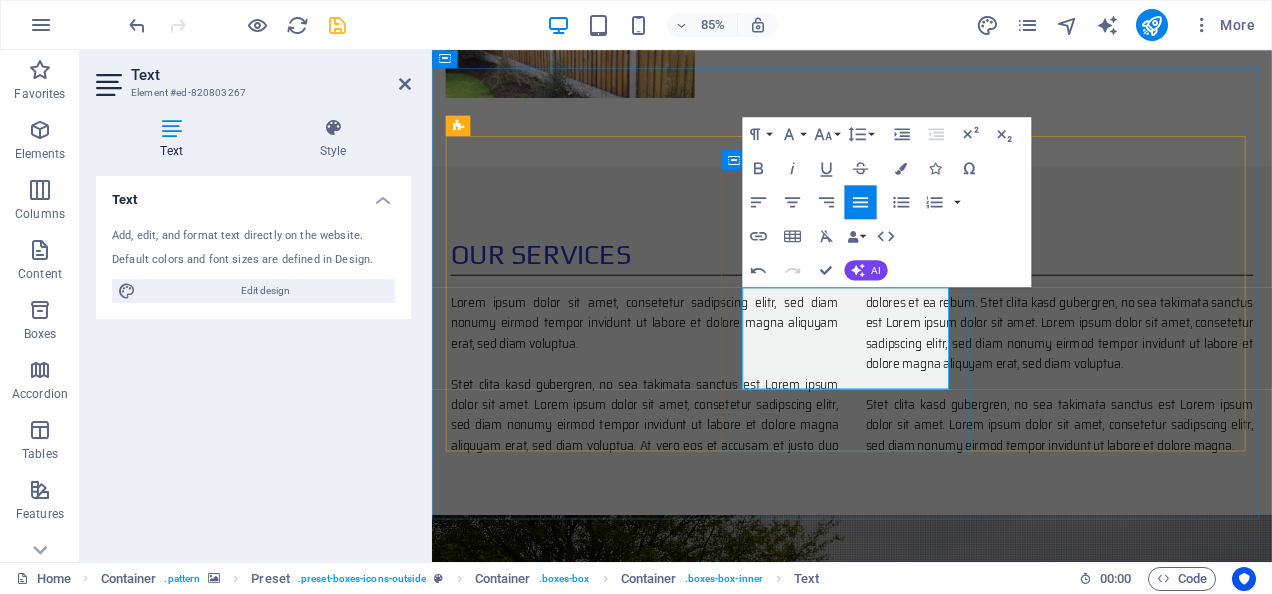 scroll, scrollTop: 1483, scrollLeft: 0, axis: vertical 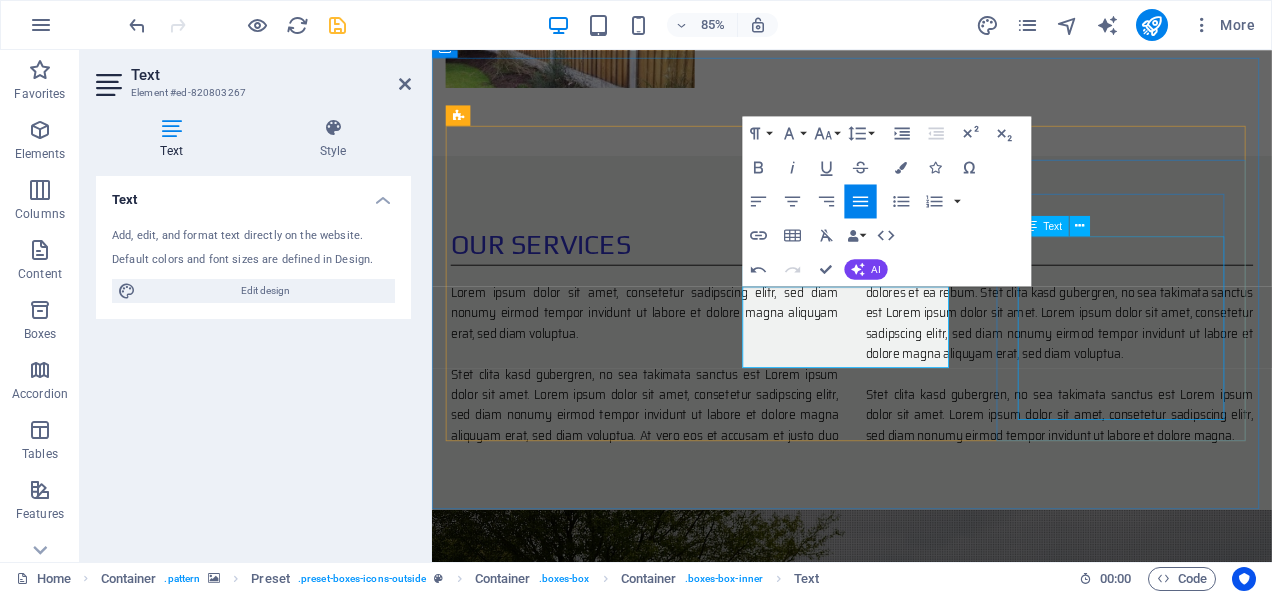 click on "Lorem ipsum dolor sit amet, consetetur sadipscing elitr, sed diam nonumy eirmod tempor invidunt ut labore et dolore magna aliquyam erat, sed diam voluptua.  At vero eos et accusam et justo duo dolores et ea rebum. Stet clita kasd gubergren, no sea takimata" at bounding box center (926, 1836) 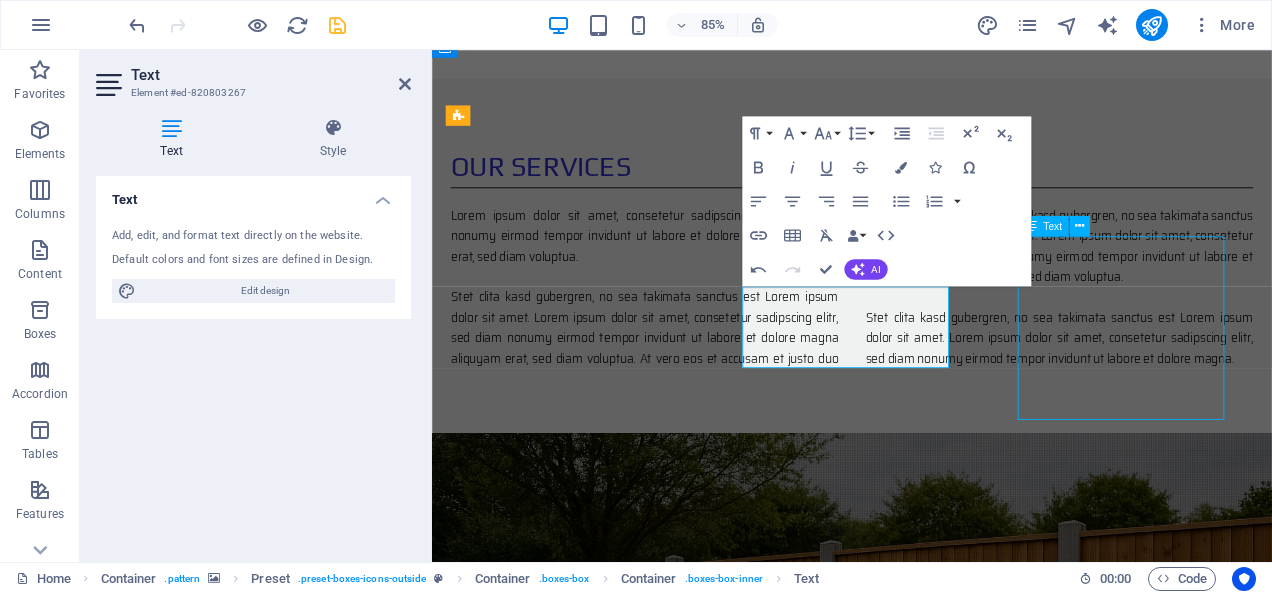 scroll, scrollTop: 1392, scrollLeft: 0, axis: vertical 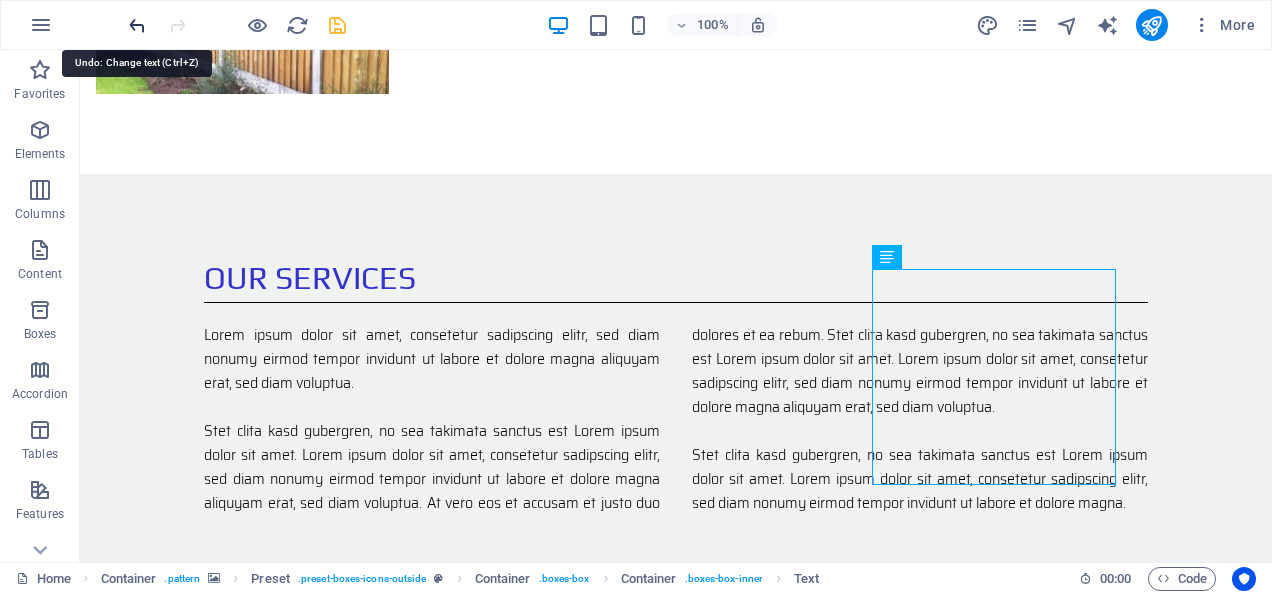 click at bounding box center (137, 25) 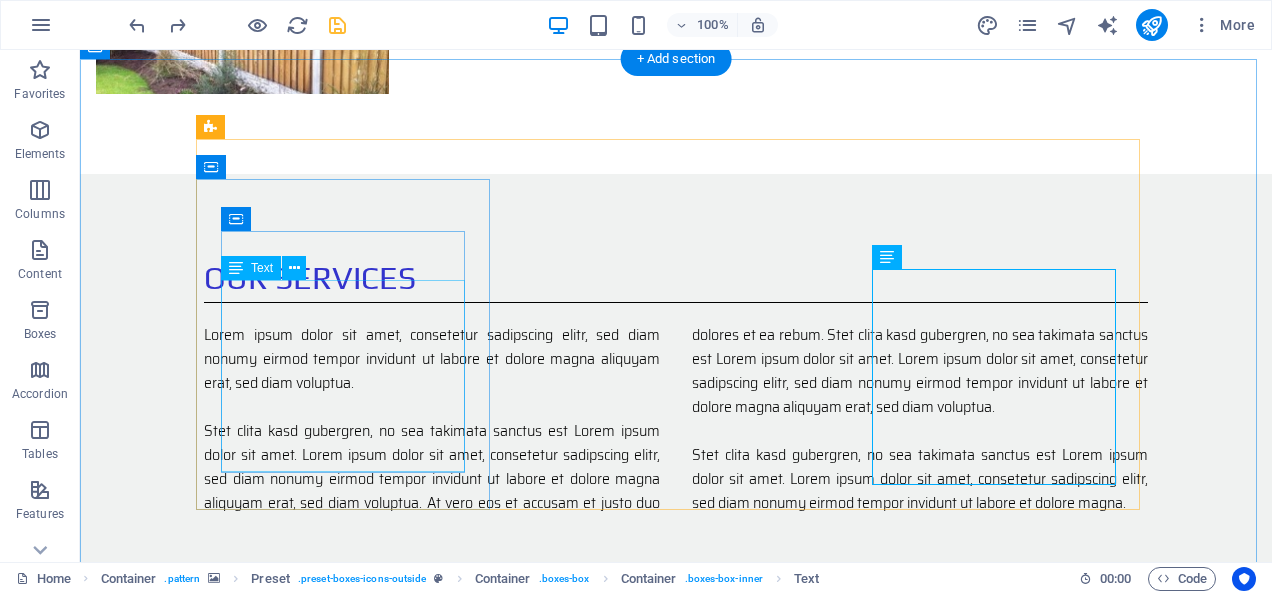 click on "We will visit your property to view the site and discuss your requirements, if you are unsure which type of boundary fence you would like we can offer advice on the options available to you. We will then provide a quotation for the work and materials required." at bounding box center [676, 1352] 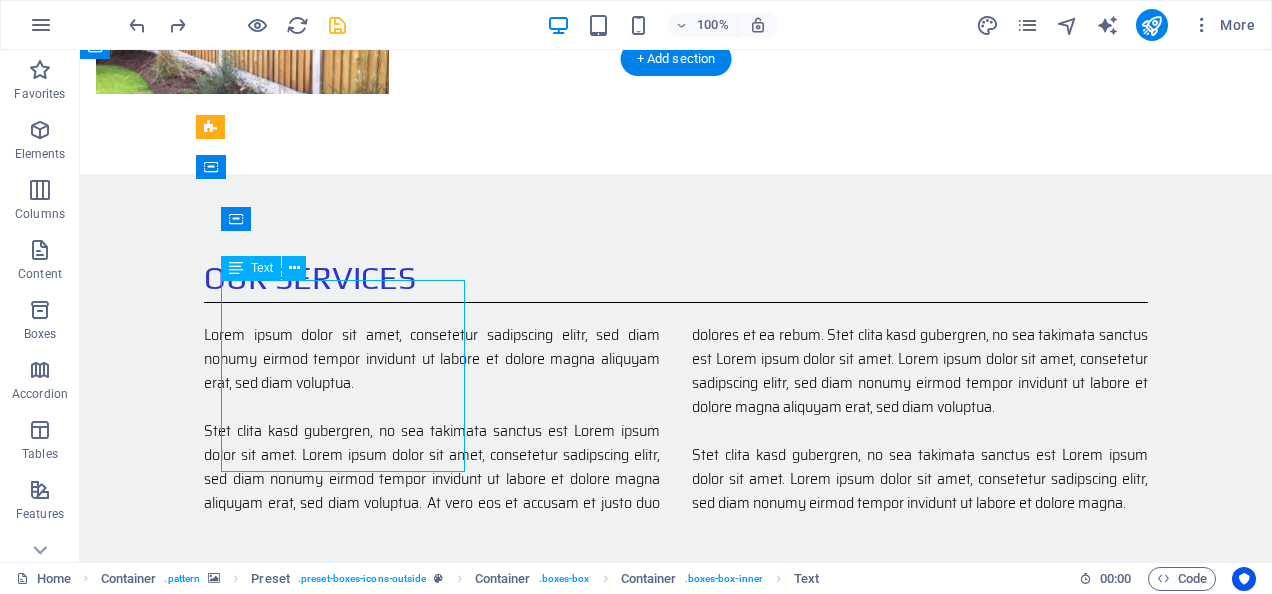 click on "We will visit your property to view the site and discuss your requirements, if you are unsure which type of boundary fence you would like we can offer advice on the options available to you. We will then provide a quotation for the work and materials required." at bounding box center (676, 1352) 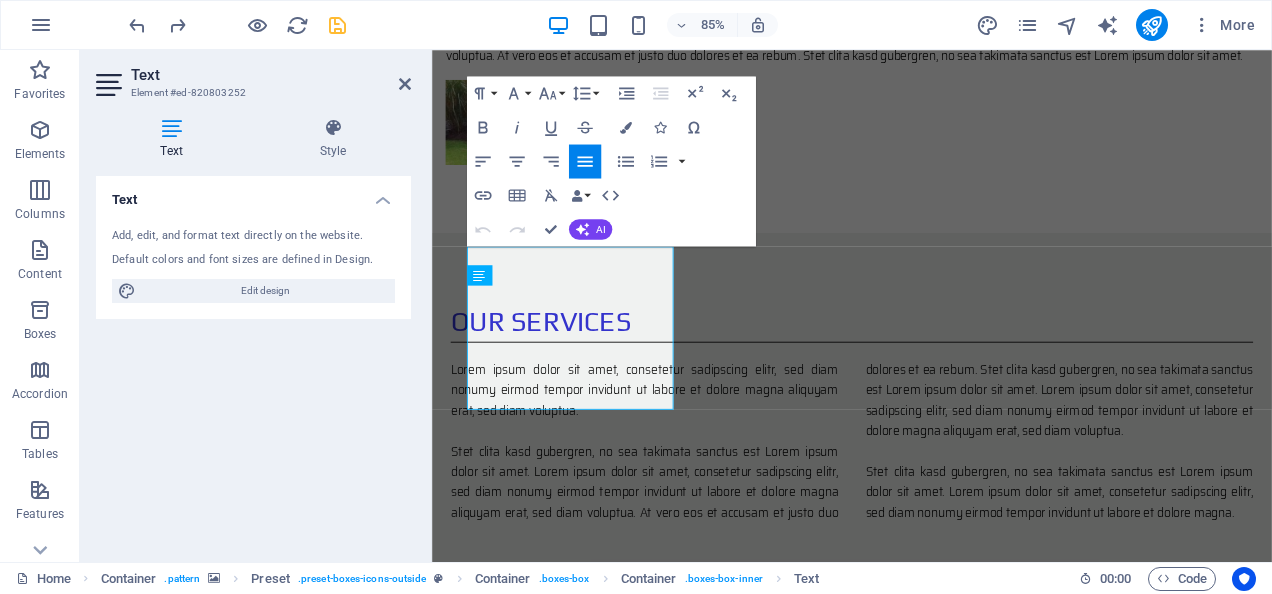 scroll, scrollTop: 1483, scrollLeft: 0, axis: vertical 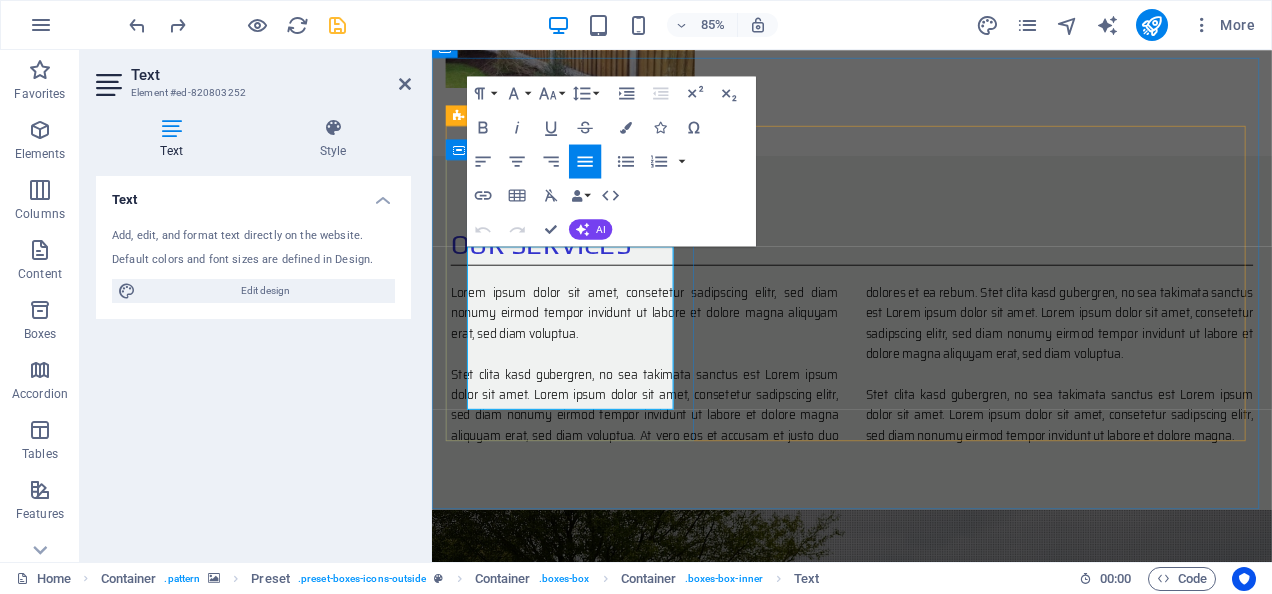 click on "We will visit your property to view the site and discuss your requirements, if you are unsure which type of boundary fence you would like we can offer advice on the options available to you. We will then provide a quotation for the work and materials required." at bounding box center (926, 1397) 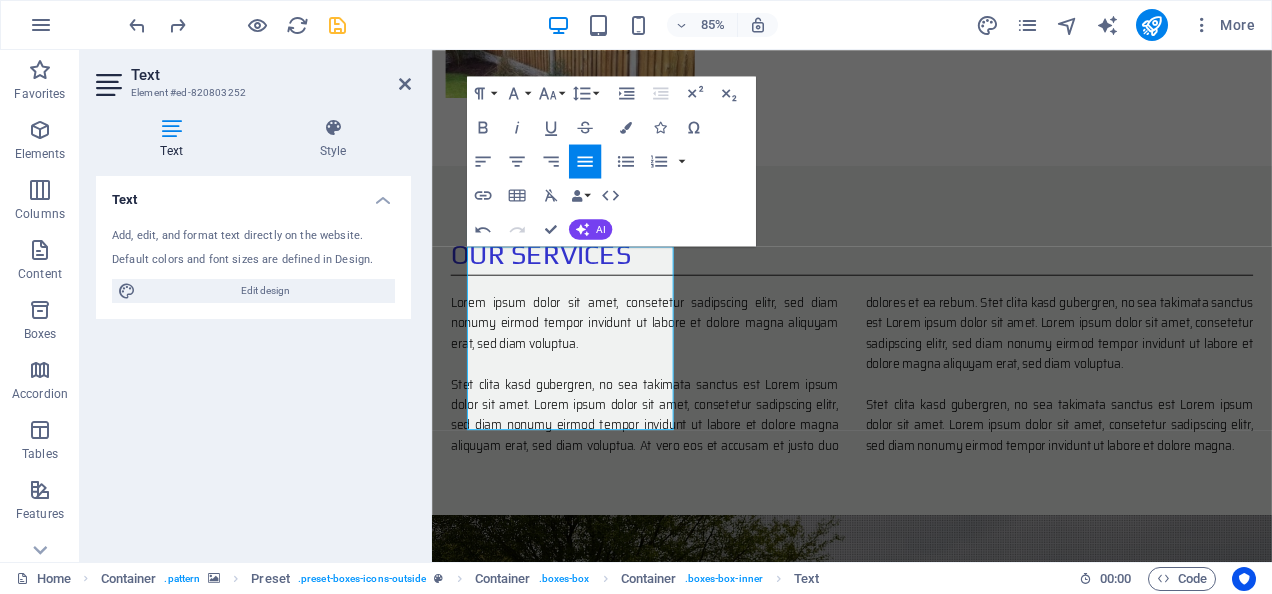 click at bounding box center [926, 880] 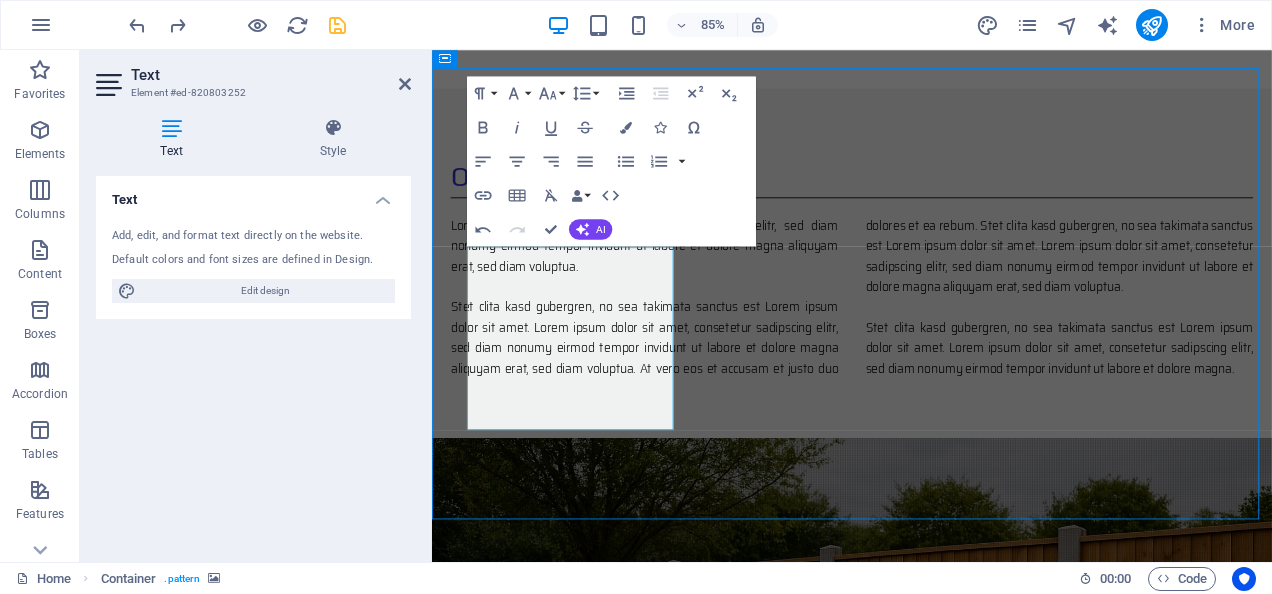 scroll, scrollTop: 1380, scrollLeft: 0, axis: vertical 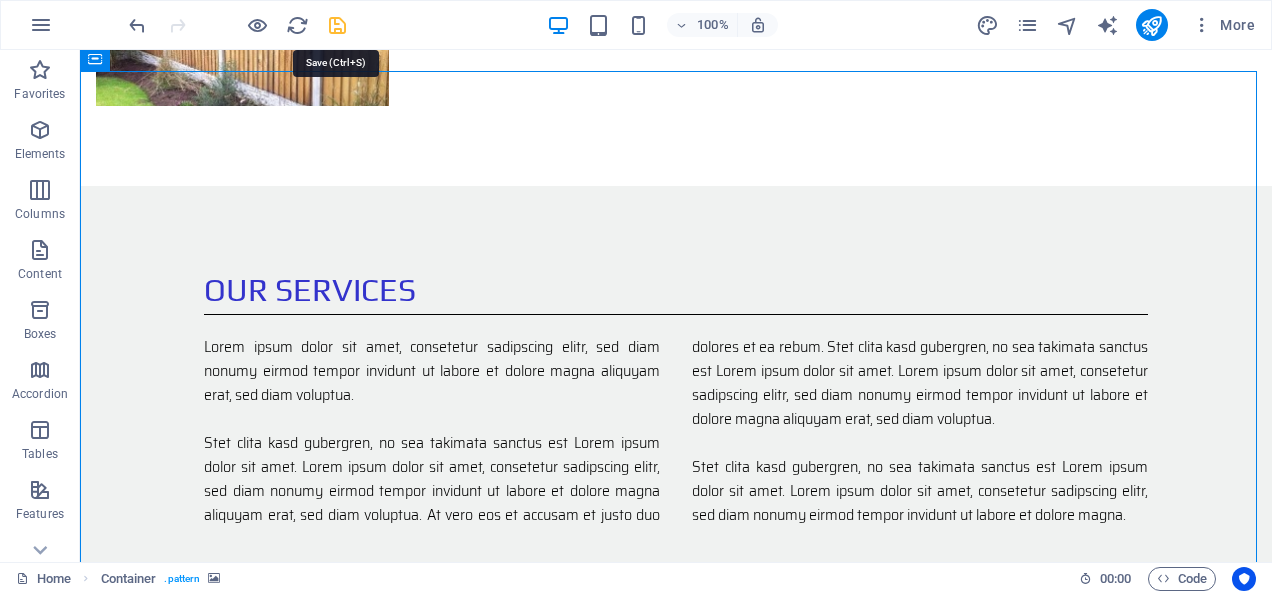click at bounding box center (337, 25) 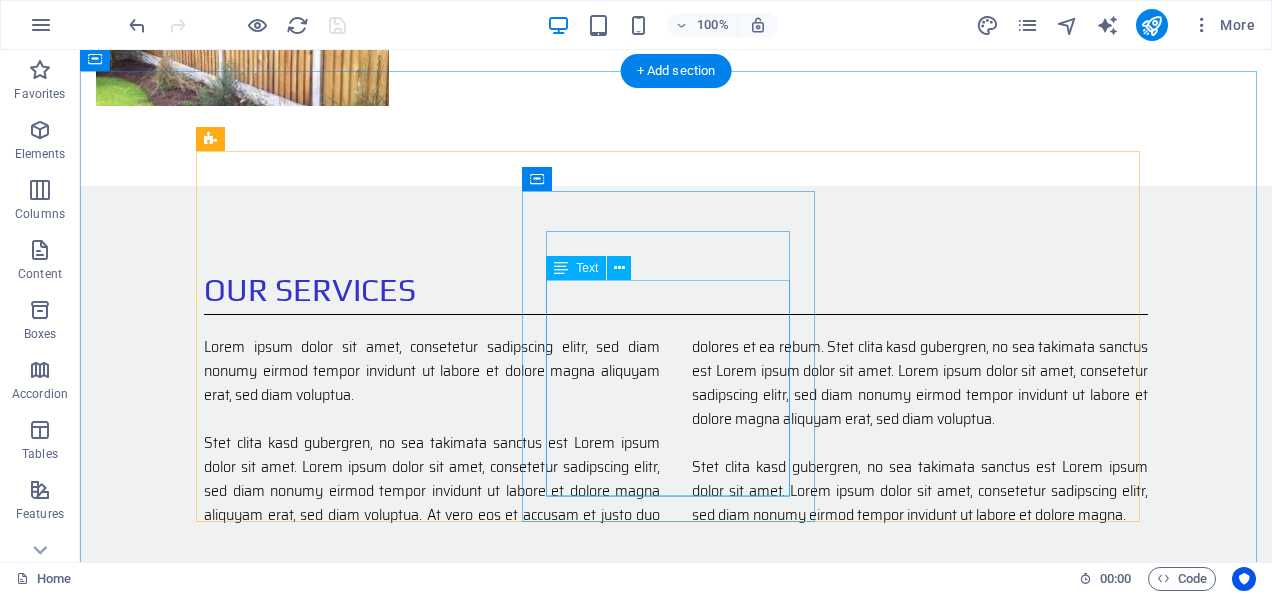 click on "Lorem ipsum dolor sit amet, consetetur sadipscing elitr, sed diam nonumy eirmod tempor invidunt ut labore et dolore magna aliquyam erat, sed diam voluptua.  At vero eos et accusam et justo duo dolores et ea rebum. Stet clita kasd gubergren, no sea takimata" at bounding box center [676, 1631] 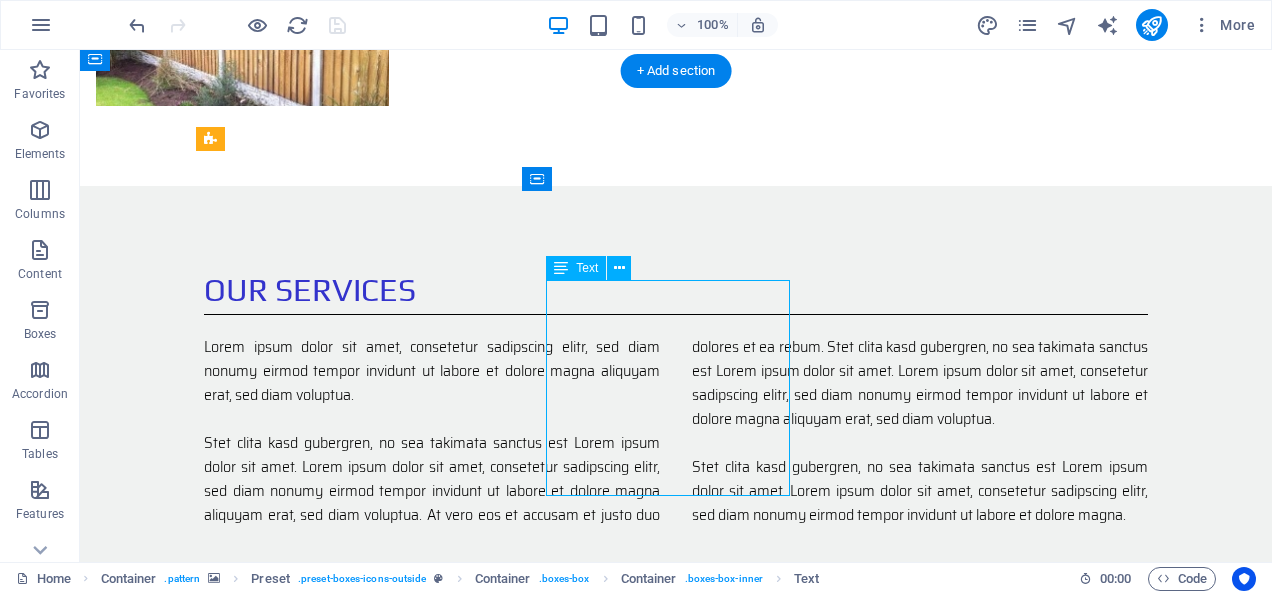 click on "Lorem ipsum dolor sit amet, consetetur sadipscing elitr, sed diam nonumy eirmod tempor invidunt ut labore et dolore magna aliquyam erat, sed diam voluptua.  At vero eos et accusam et justo duo dolores et ea rebum. Stet clita kasd gubergren, no sea takimata" at bounding box center [676, 1631] 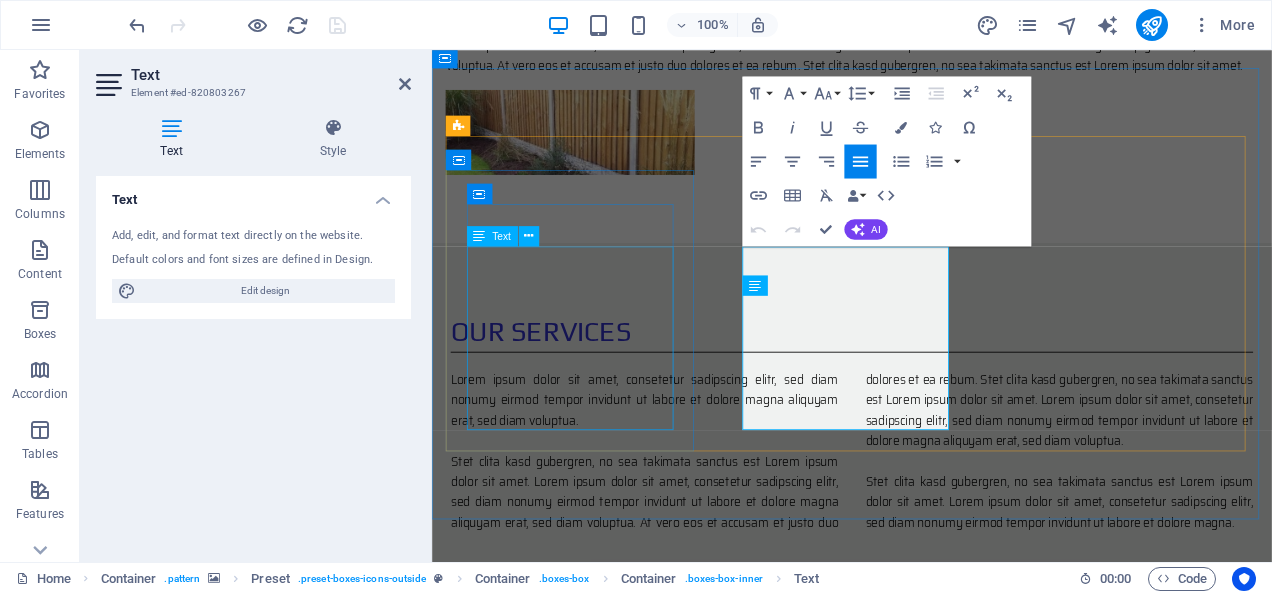 scroll, scrollTop: 1471, scrollLeft: 0, axis: vertical 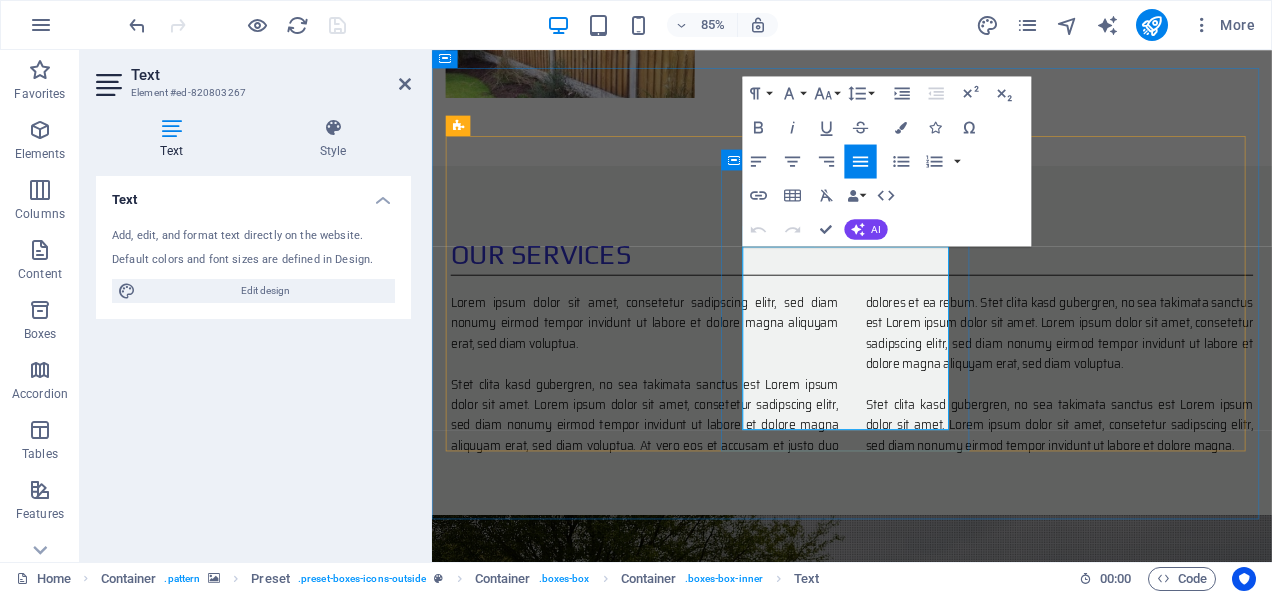 click on "Lorem ipsum dolor sit amet, consetetur sadipscing elitr, sed diam nonumy eirmod tempor invidunt ut labore et dolore magna aliquyam erat, sed diam voluptua." at bounding box center [926, 1652] 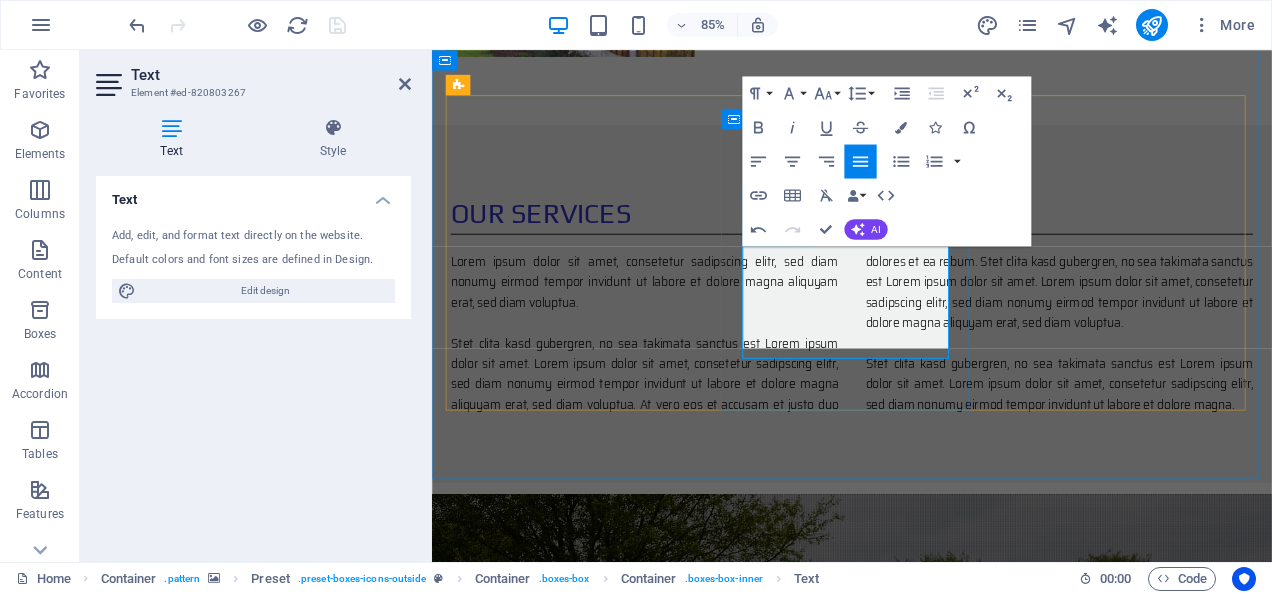 scroll, scrollTop: 1531, scrollLeft: 0, axis: vertical 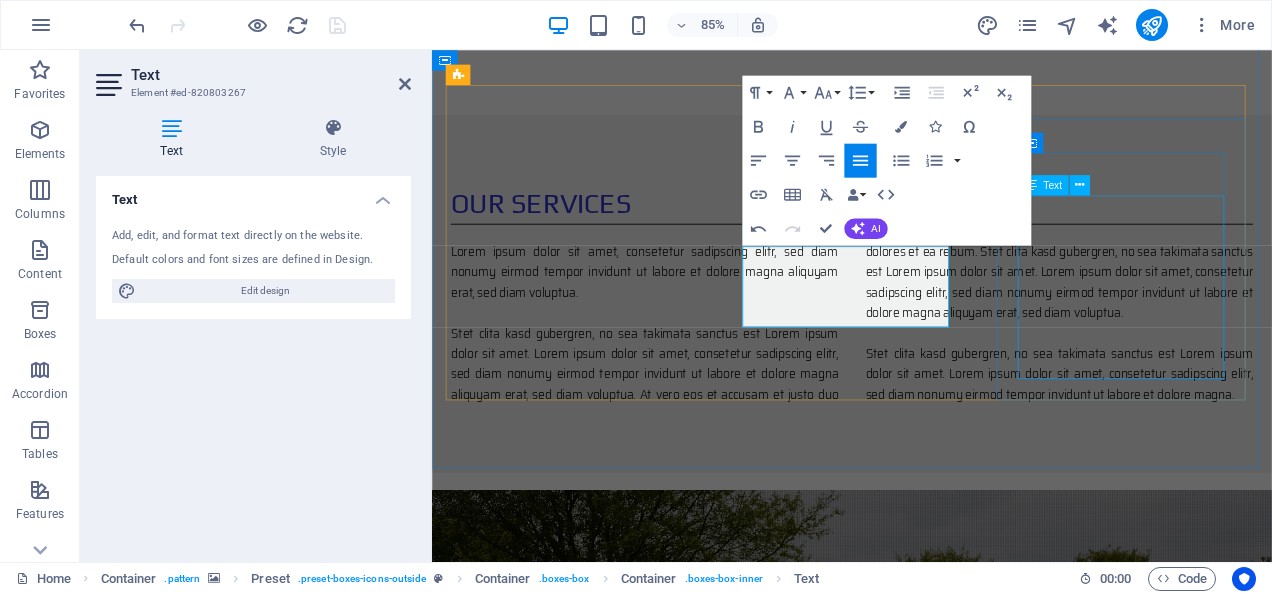 click on "Lorem ipsum dolor sit amet, consetetur sadipscing elitr, sed diam nonumy eirmod tempor invidunt ut labore et dolore magna aliquyam erat, sed diam voluptua.  At vero eos et accusam et justo duo dolores et ea rebum. Stet clita kasd gubergren, no sea takimata" at bounding box center [926, 1812] 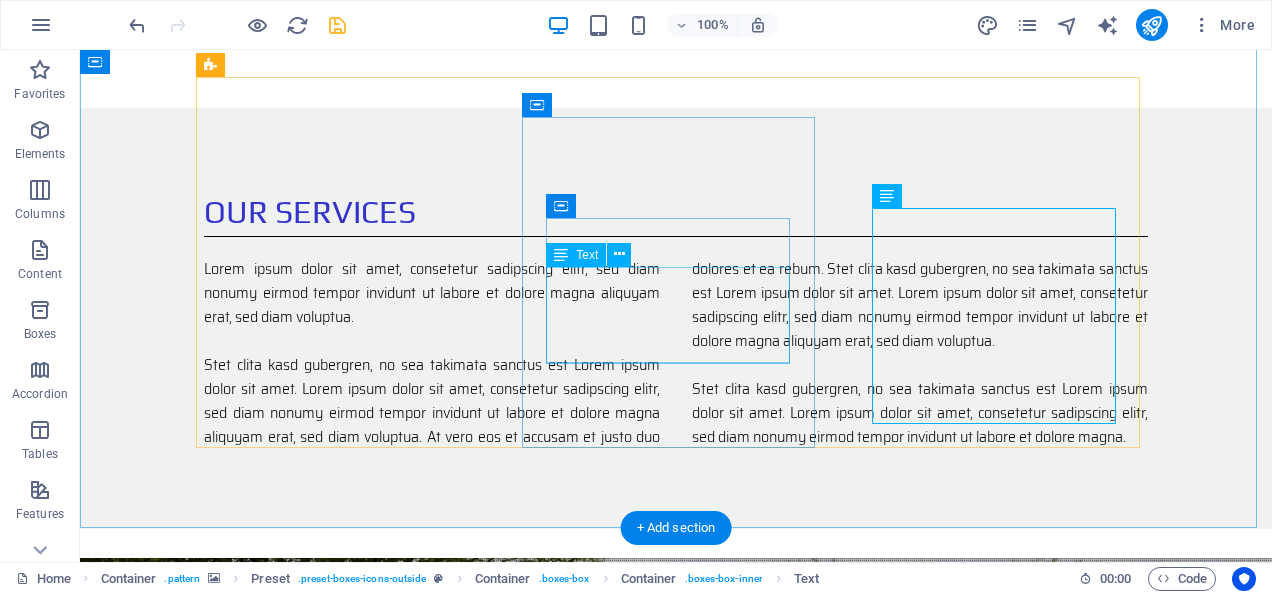 scroll, scrollTop: 1459, scrollLeft: 0, axis: vertical 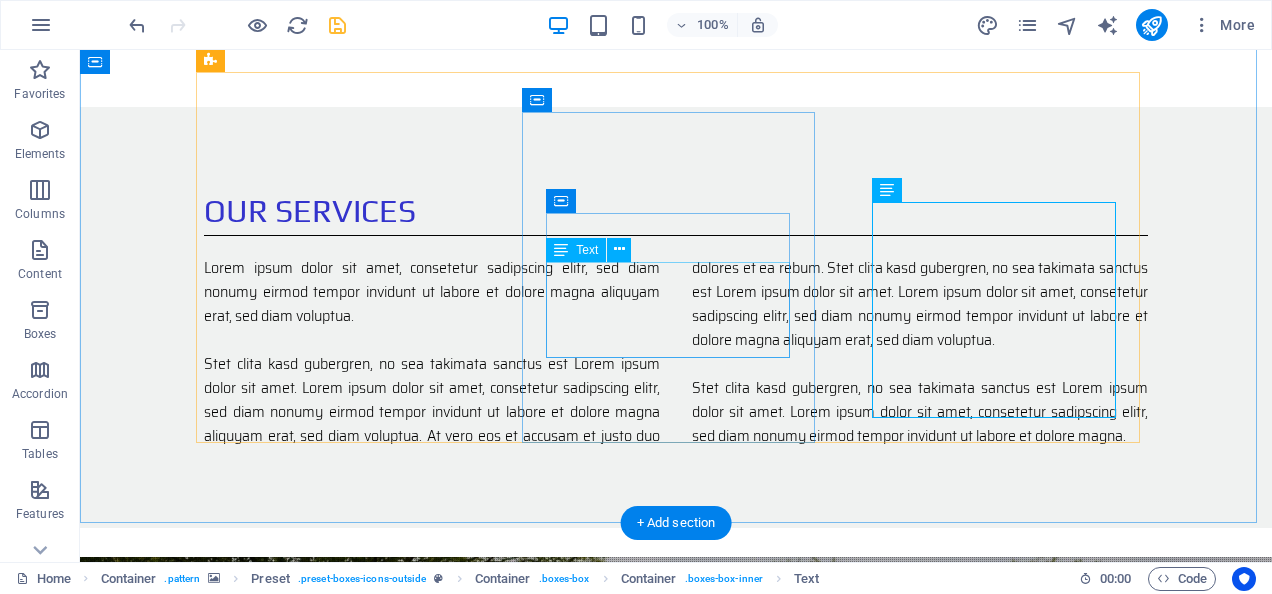 click on "Once you have accepted the quote we will arrange a conveient time to begin the installtion of your new fence." at bounding box center (676, 1516) 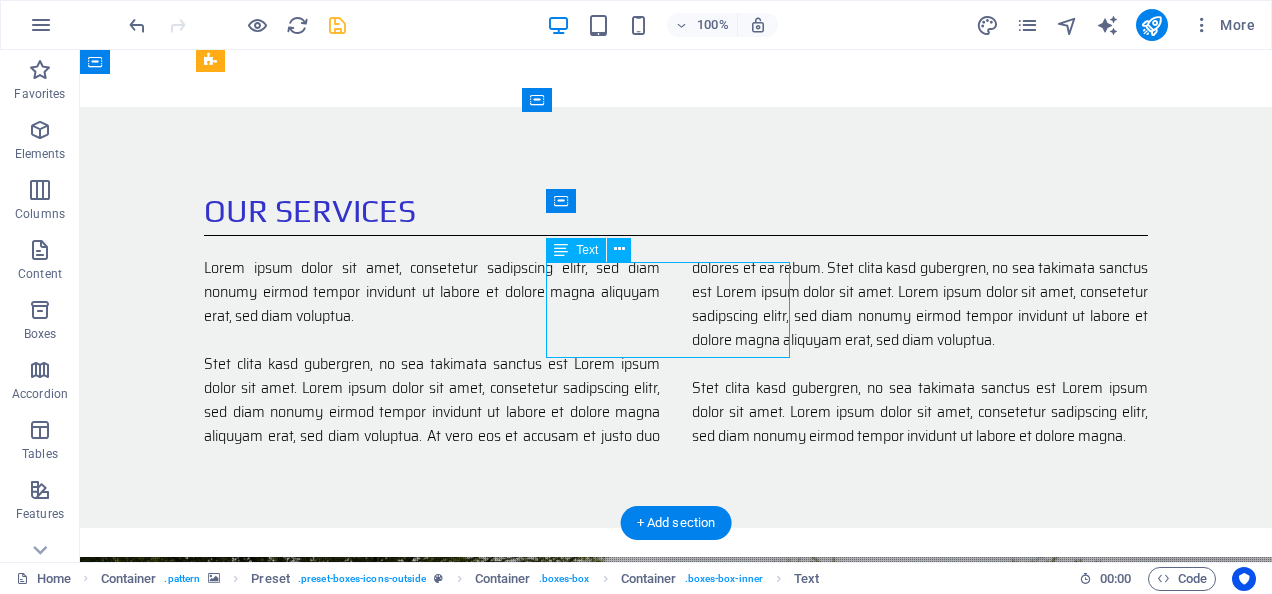 click on "Once you have accepted the quote we will arrange a conveient time to begin the installtion of your new fence." at bounding box center (676, 1516) 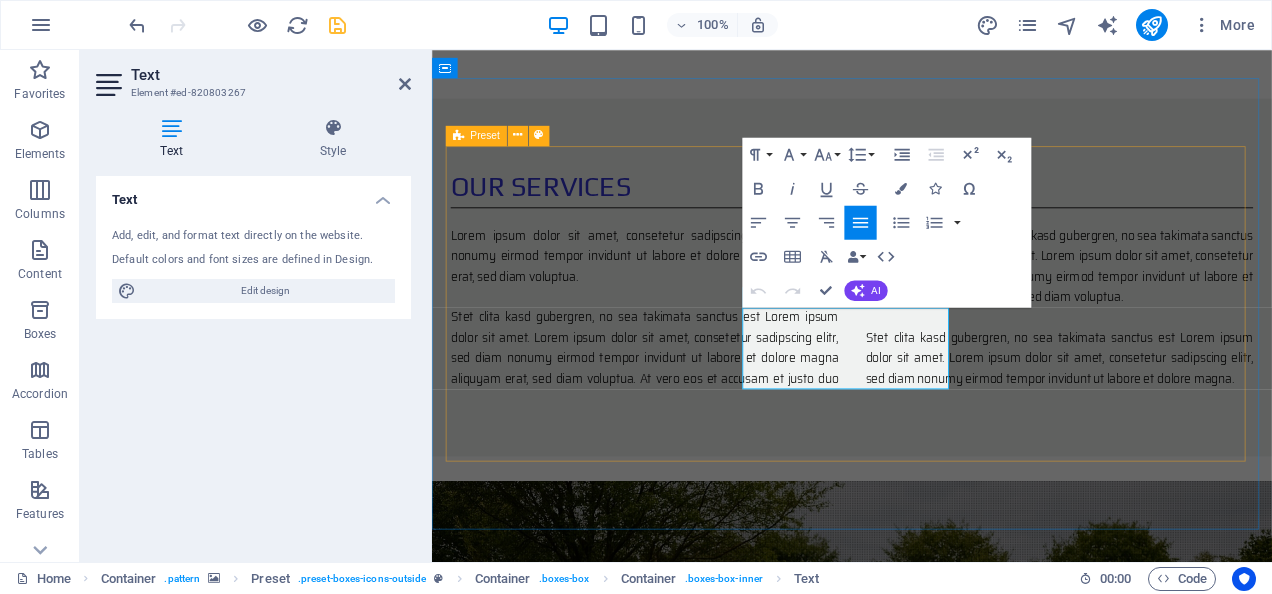 scroll, scrollTop: 0, scrollLeft: 0, axis: both 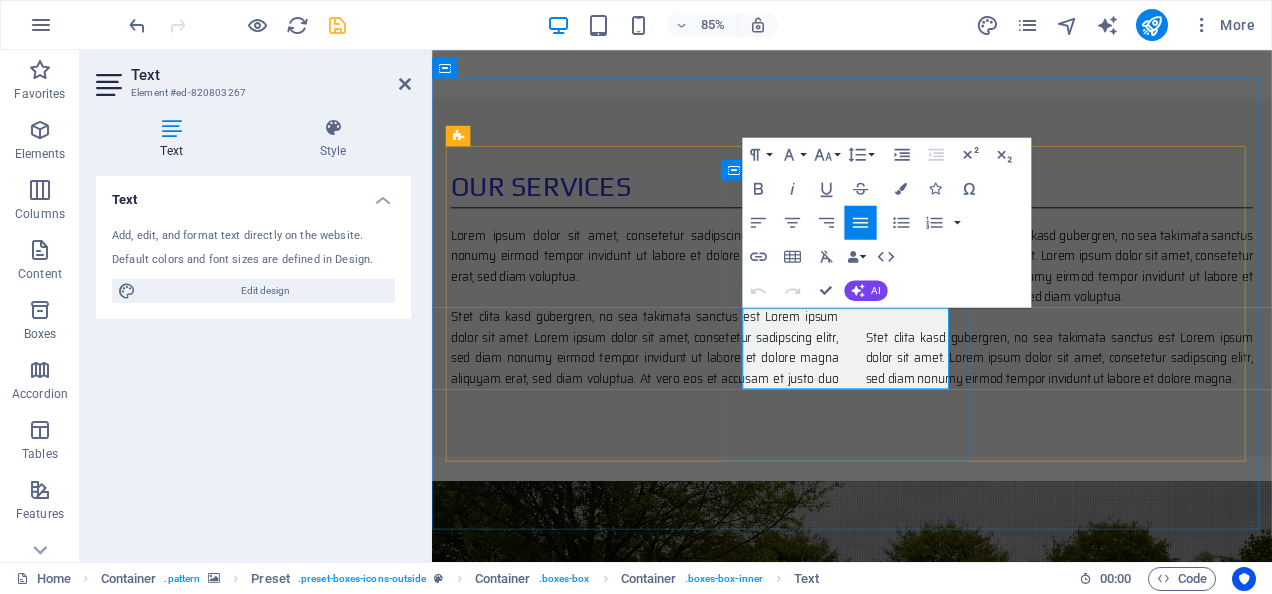 click on "Once you have accepted the quote we will arrange a conveient time to begin the installtion of your new fence." at bounding box center [926, 1516] 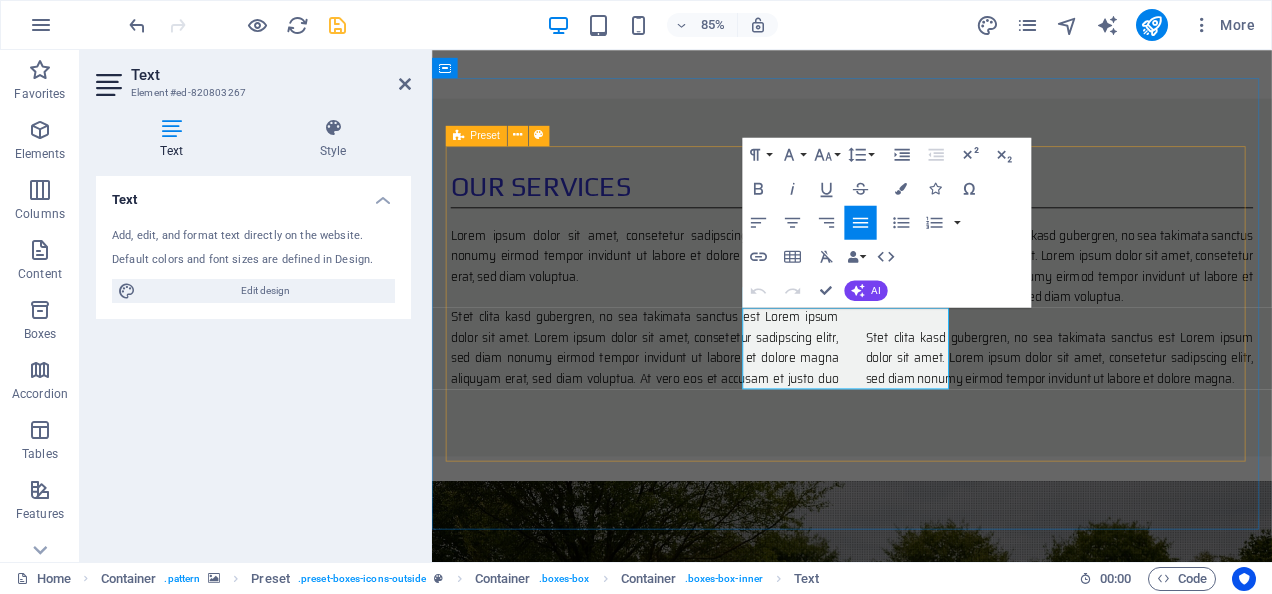 type 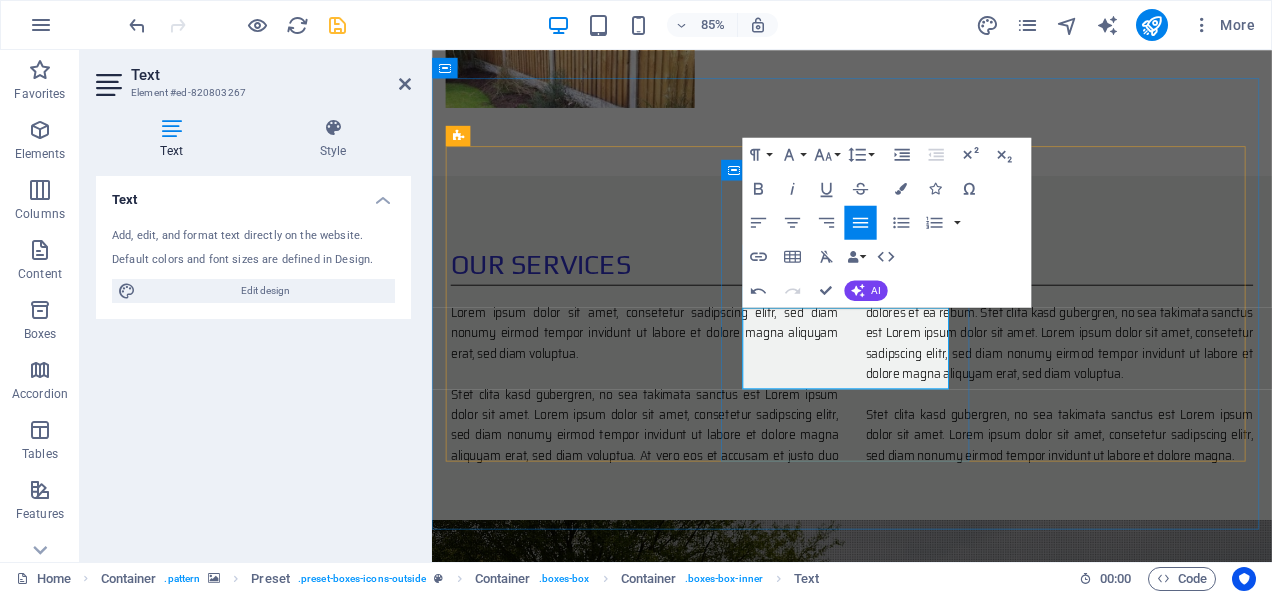 click on "Once you have accepted the quote we will arrange a convenient time to begin the installtion of your new fence." at bounding box center (926, 1652) 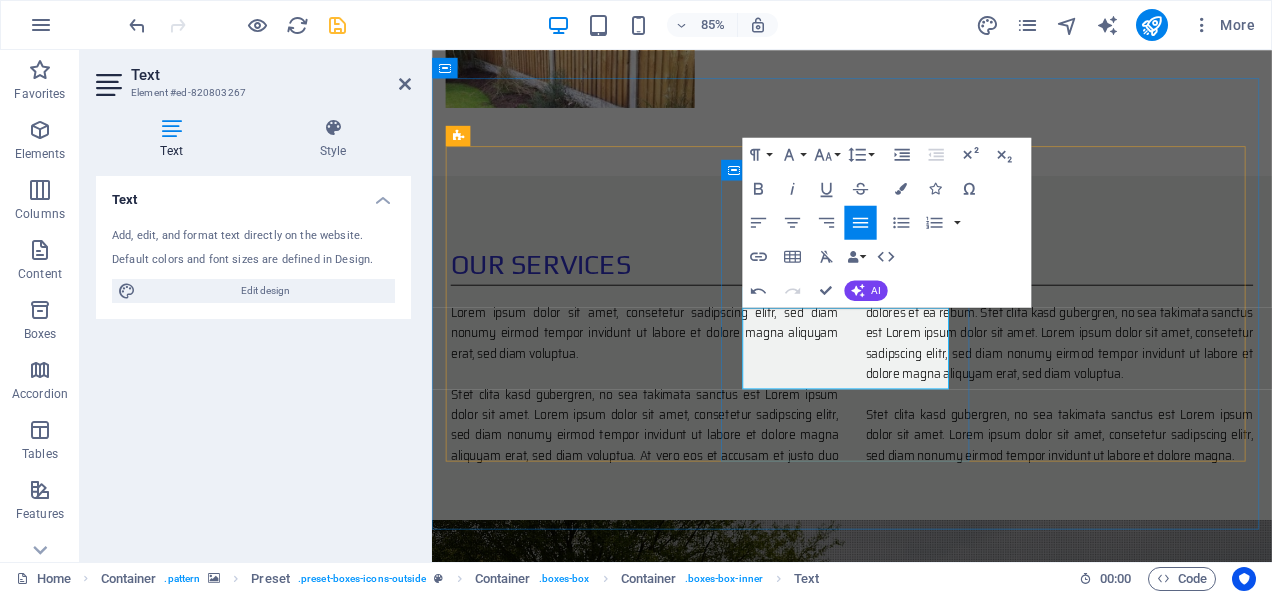 scroll, scrollTop: 0, scrollLeft: 0, axis: both 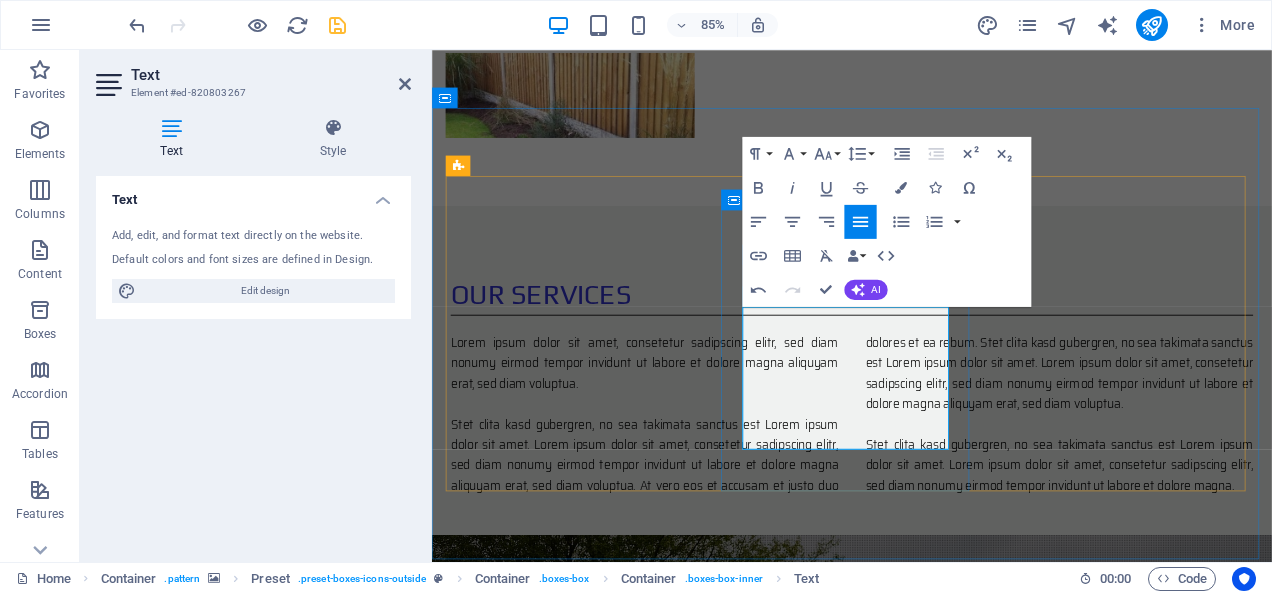 click on "Installation will be carried out using quality materials" at bounding box center [926, 1735] 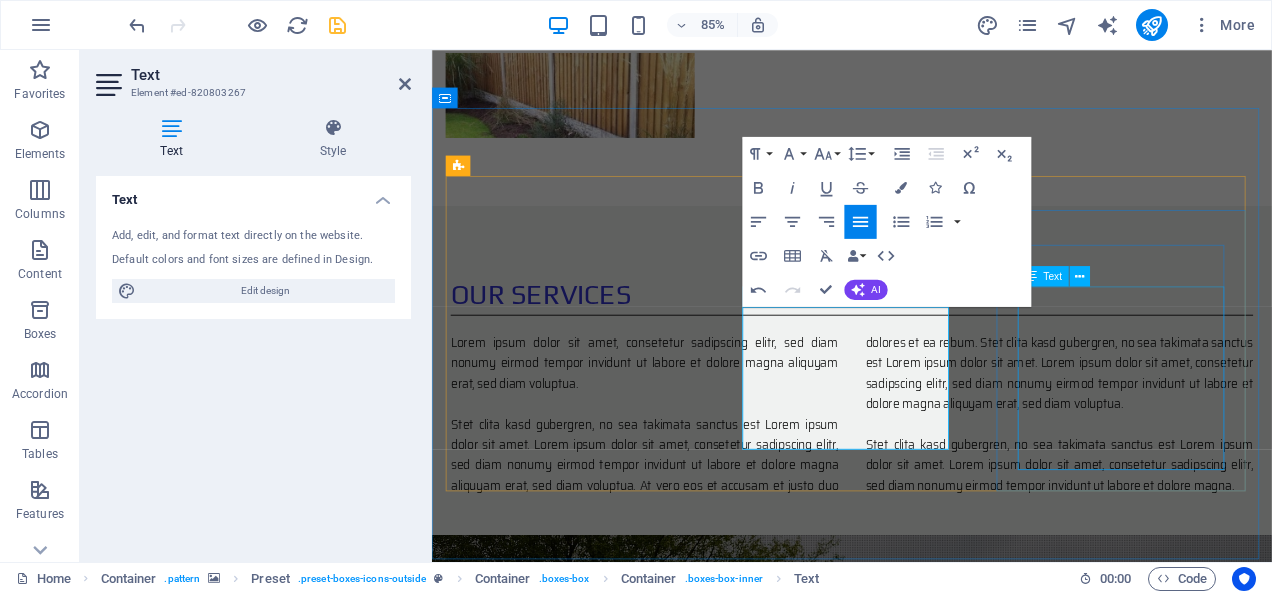 click on "Lorem ipsum dolor sit amet, consetetur sadipscing elitr, sed diam nonumy eirmod tempor invidunt ut labore et dolore magna aliquyam erat, sed diam voluptua.  At vero eos et accusam et justo duo dolores et ea rebum. Stet clita kasd gubergren, no sea takimata" at bounding box center (926, 1967) 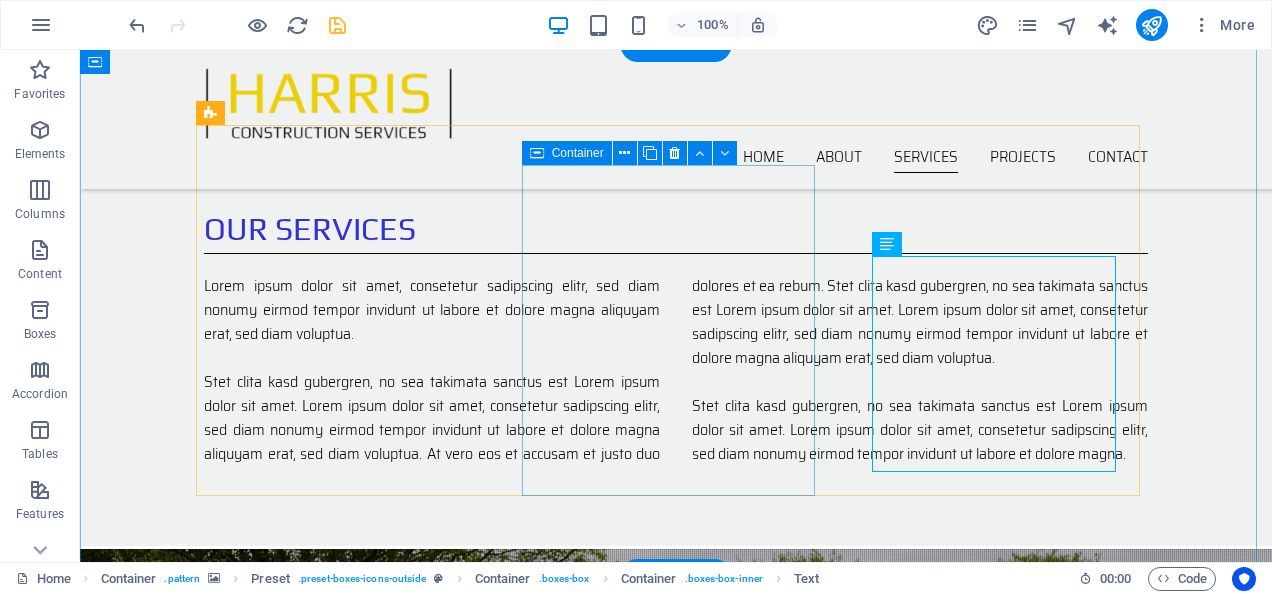 scroll, scrollTop: 1405, scrollLeft: 0, axis: vertical 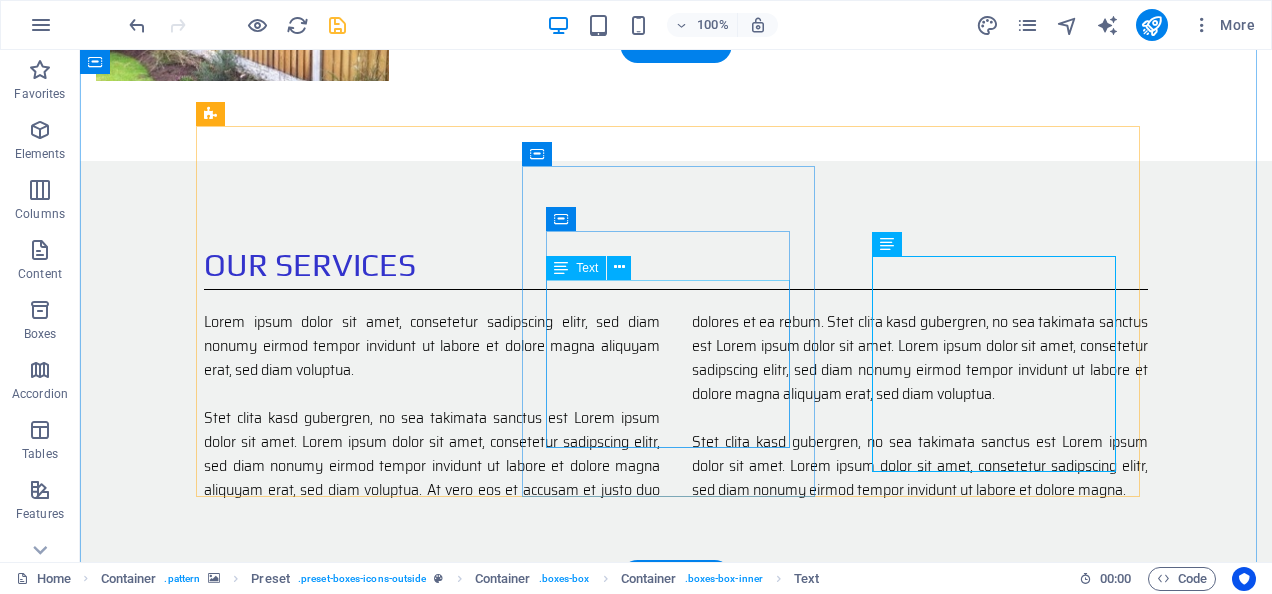 click on "Once you have accepted the quote we will arrange a convenient time to begin the installation of your new fence. Installation will be carried out diligently using quality materials." at bounding box center (676, 1594) 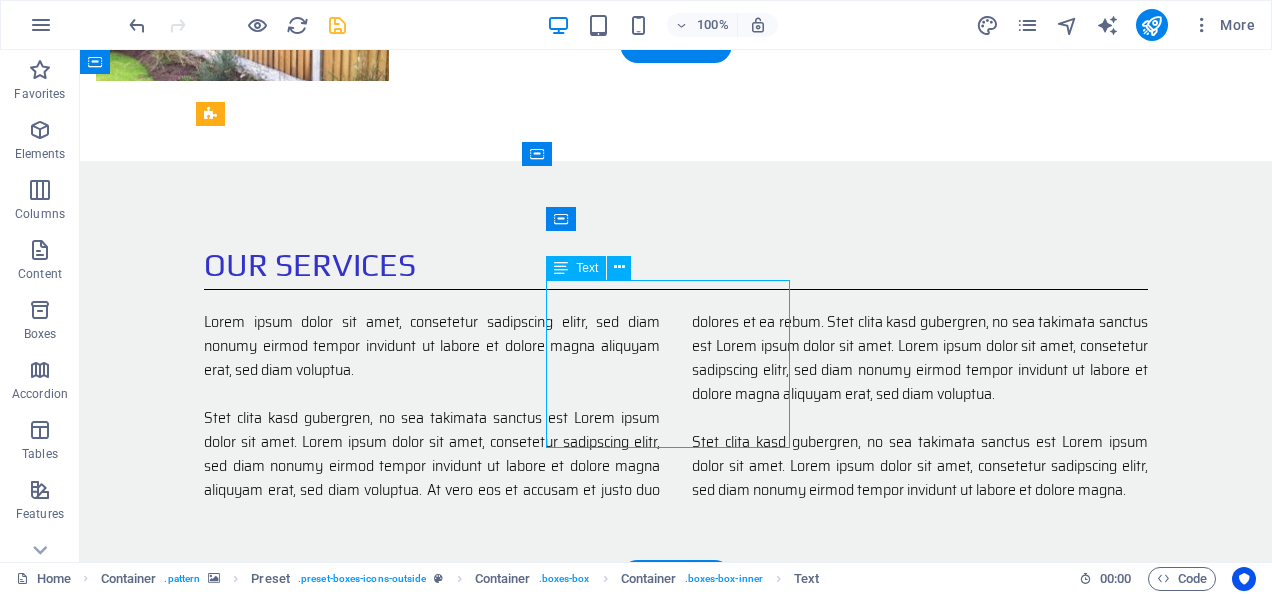 click on "Once you have accepted the quote we will arrange a convenient time to begin the installation of your new fence. Installation will be carried out diligently using quality materials." at bounding box center [676, 1594] 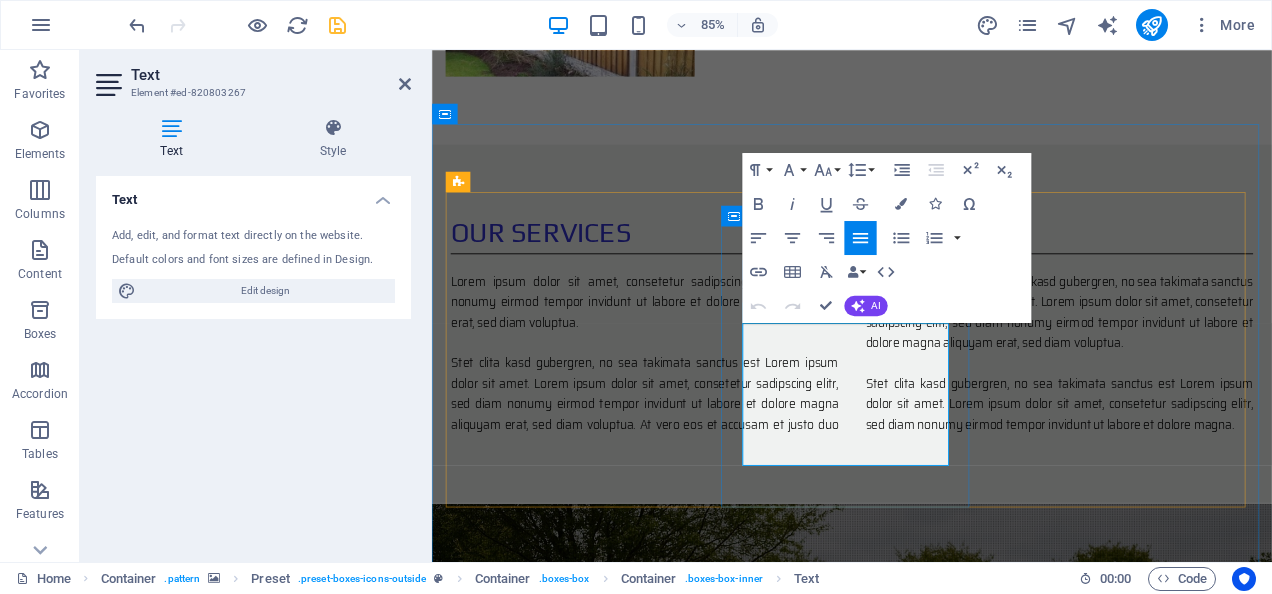 scroll, scrollTop: 0, scrollLeft: 0, axis: both 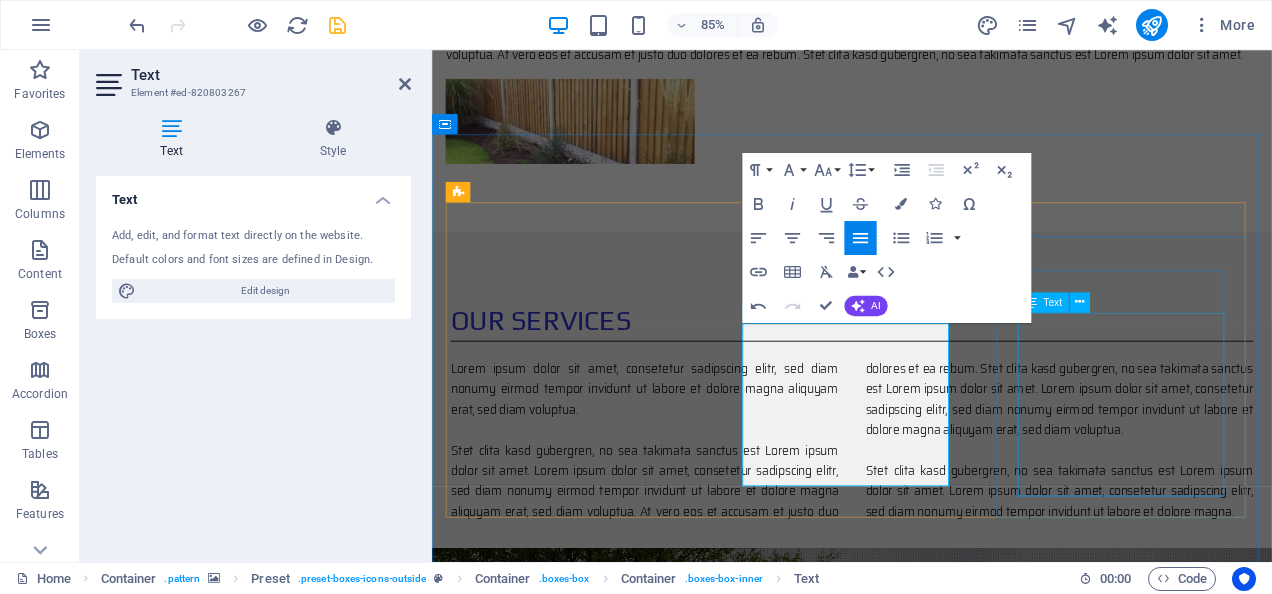 click on "Lorem ipsum dolor sit amet, consetetur sadipscing elitr, sed diam nonumy eirmod tempor invidunt ut labore et dolore magna aliquyam erat, sed diam voluptua.  At vero eos et accusam et justo duo dolores et ea rebum. Stet clita kasd gubergren, no sea takimata" at bounding box center [926, 2022] 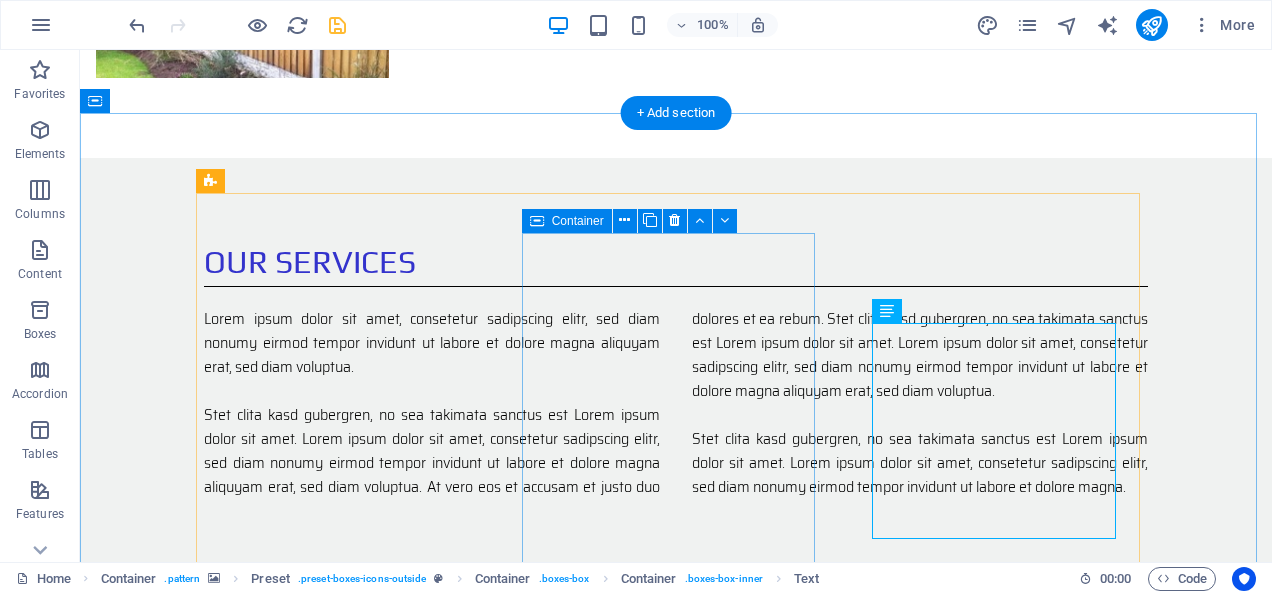 scroll, scrollTop: 1442, scrollLeft: 0, axis: vertical 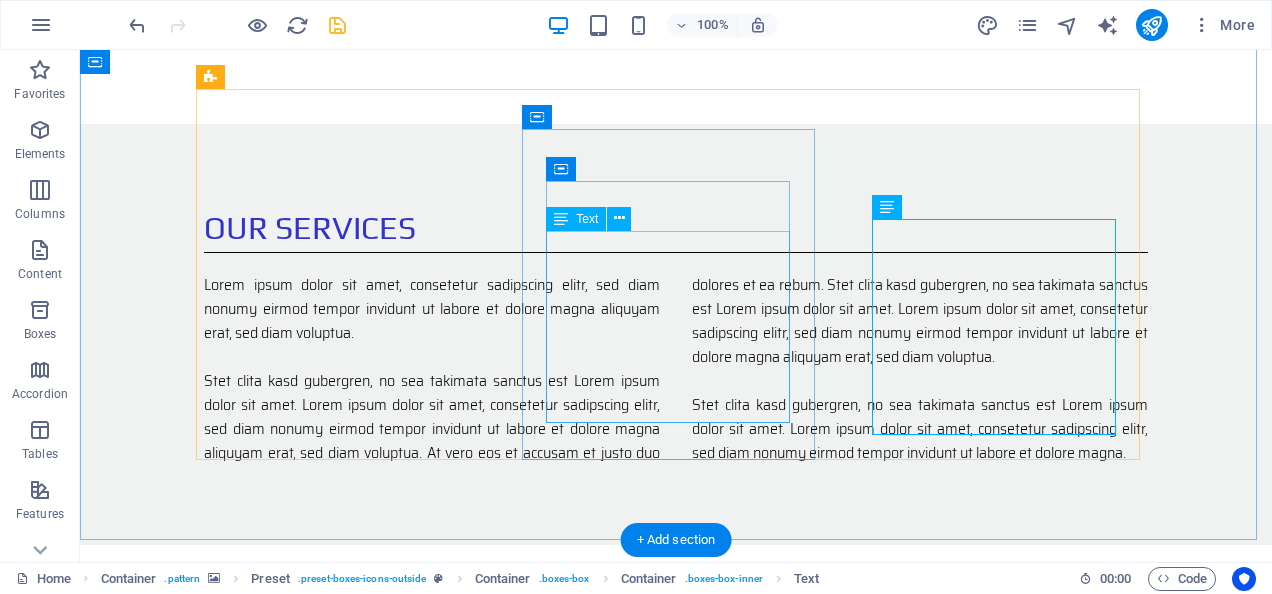 click on "Once you have accepted the quote we will arrange a convenient time to begin the installation of your new fence. Installation will be carried out diligently using quality materials." at bounding box center (676, 1569) 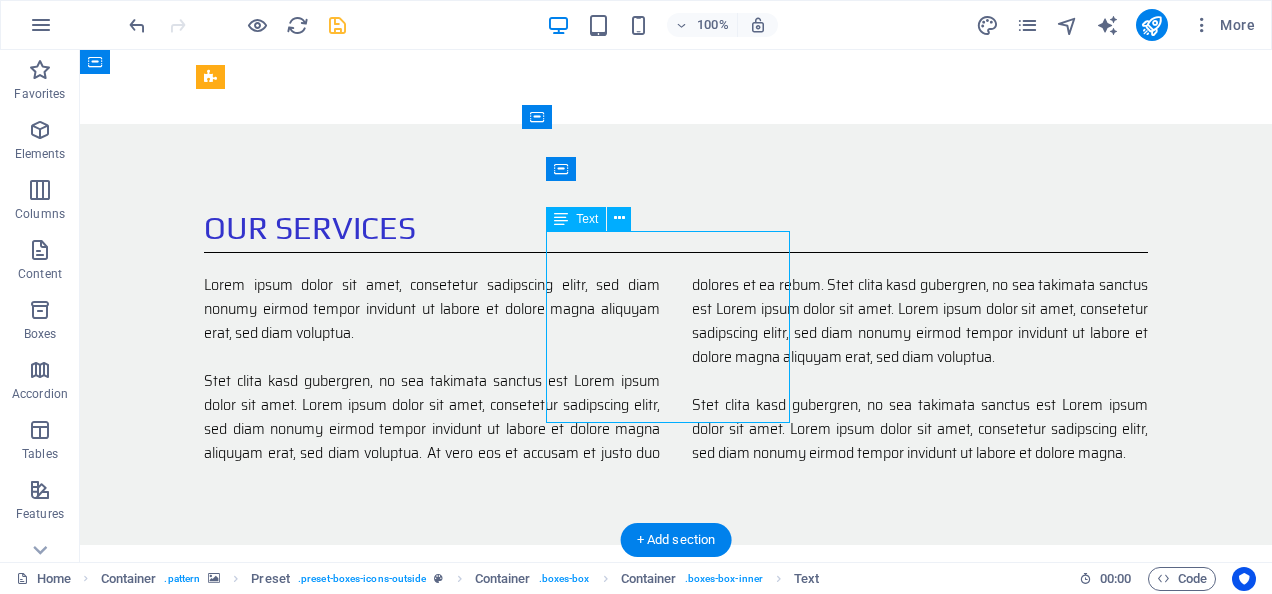 click on "Once you have accepted the quote we will arrange a convenient time to begin the installation of your new fence. Installation will be carried out diligently using quality materials." at bounding box center [676, 1569] 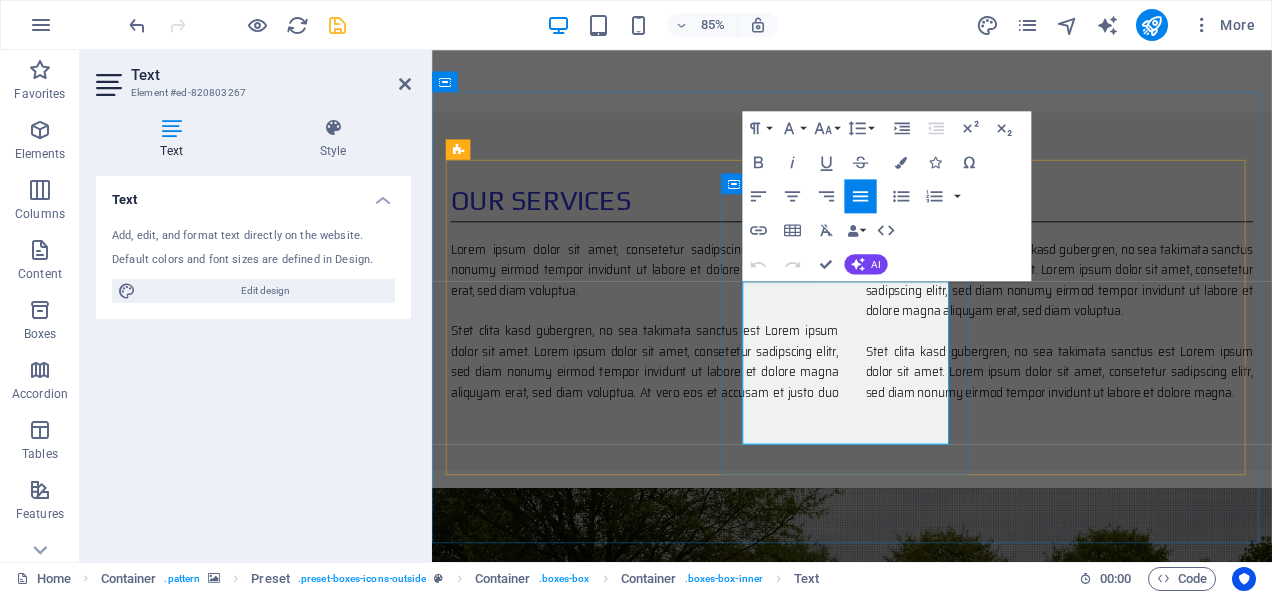 click at bounding box center (926, 1605) 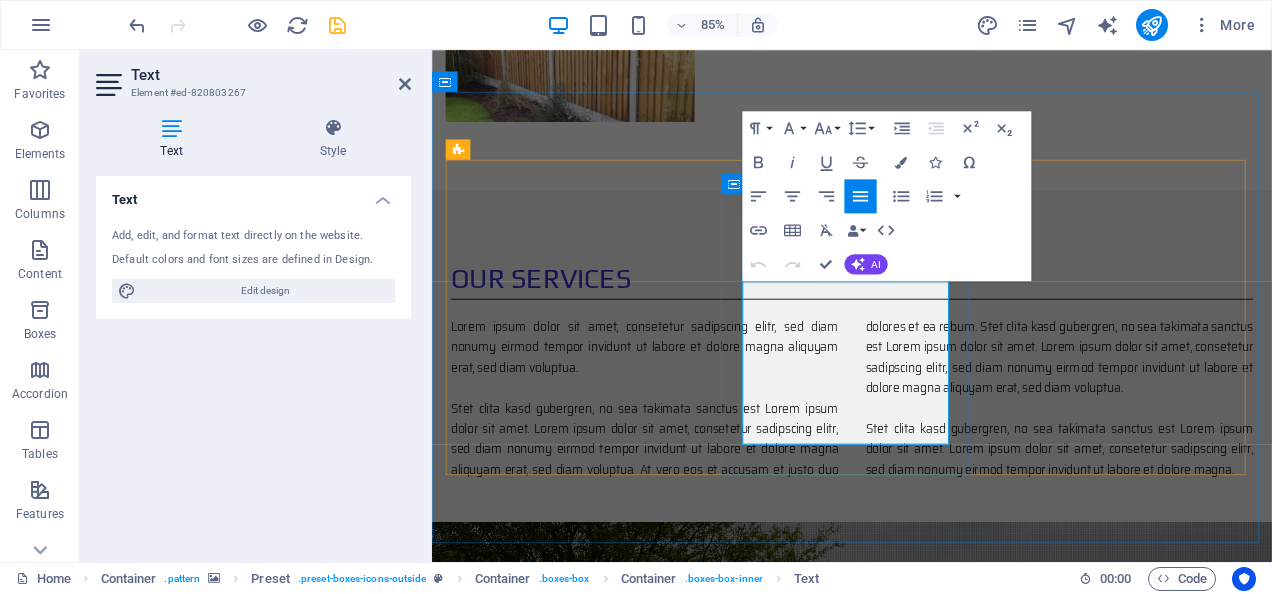 scroll, scrollTop: 1430, scrollLeft: 0, axis: vertical 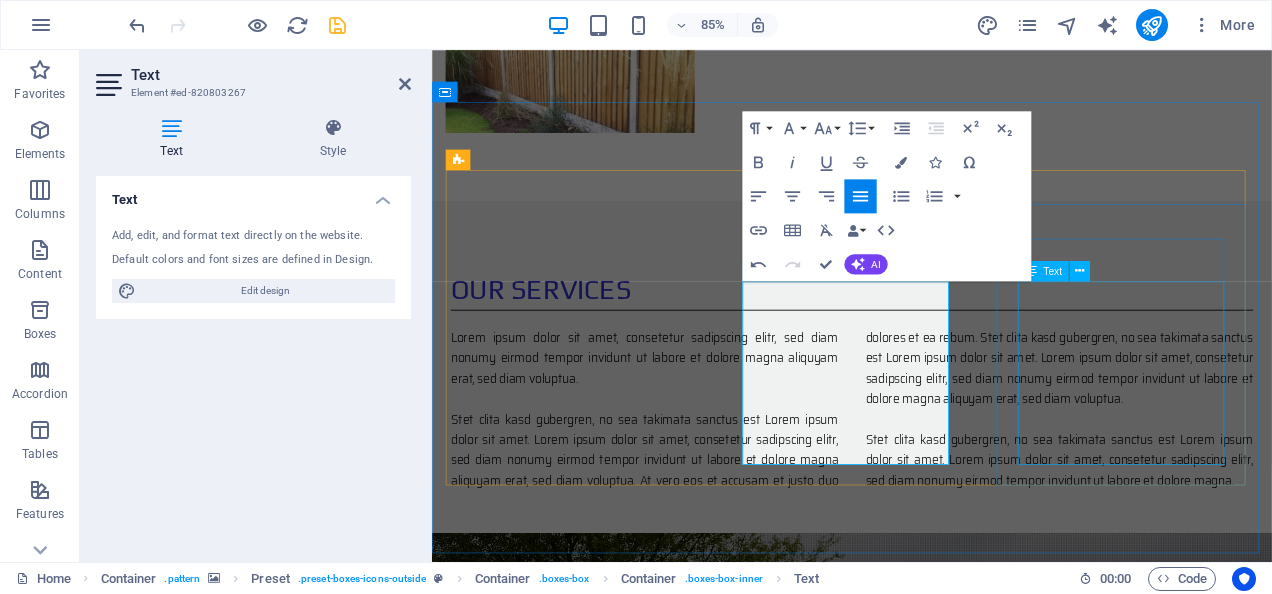 click on "Lorem ipsum dolor sit amet, consetetur sadipscing elitr, sed diam nonumy eirmod tempor invidunt ut labore et dolore magna aliquyam erat, sed diam voluptua.  At vero eos et accusam et justo duo dolores et ea rebum. Stet clita kasd gubergren, no sea takimata" at bounding box center [926, 2009] 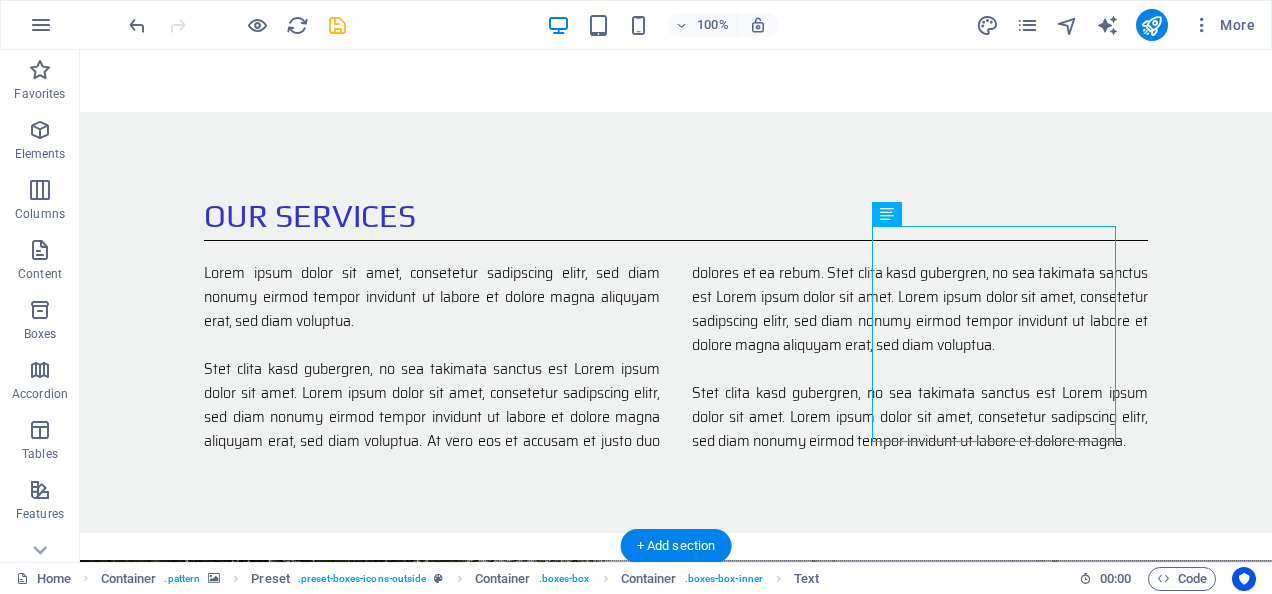 scroll, scrollTop: 1456, scrollLeft: 0, axis: vertical 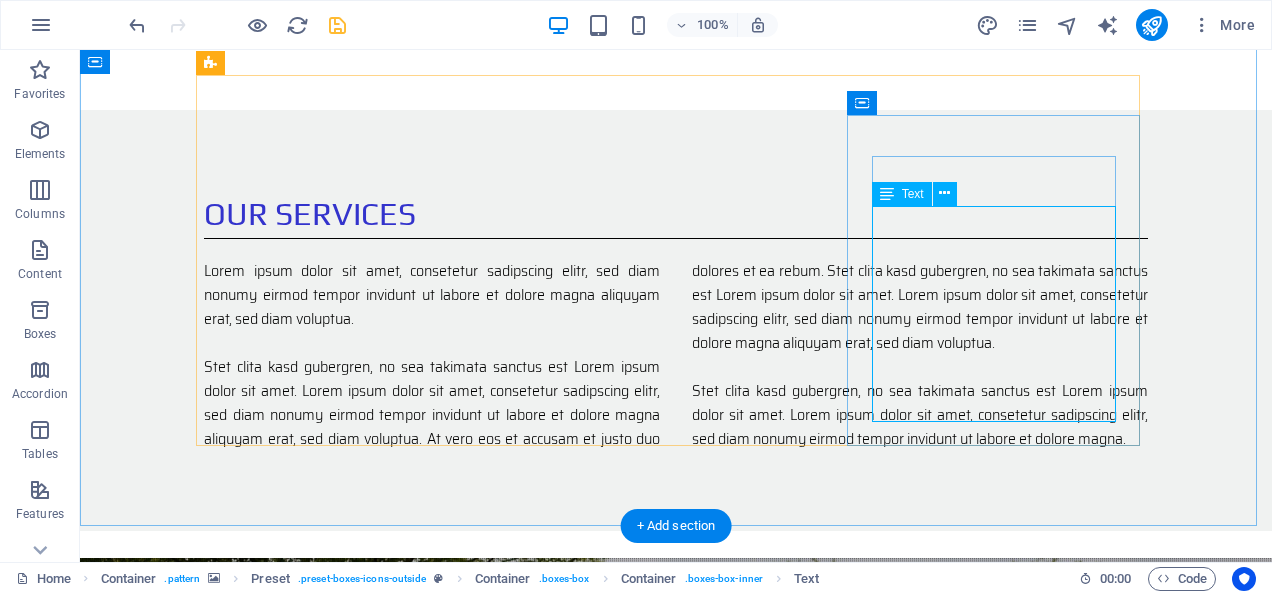 click on "Lorem ipsum dolor sit amet, consetetur sadipscing elitr, sed diam nonumy eirmod tempor invidunt ut labore et dolore magna aliquyam erat, sed diam voluptua.  At vero eos et accusam et justo duo dolores et ea rebum. Stet clita kasd gubergren, no sea takimata" at bounding box center (676, 1847) 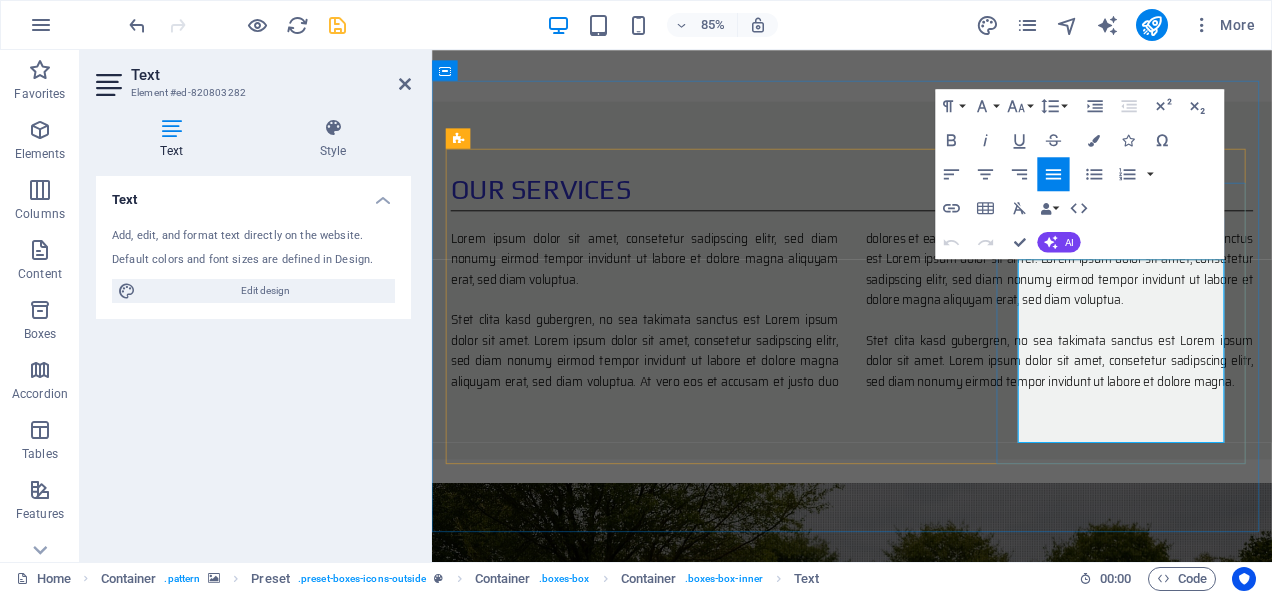 click on "Lorem ipsum dolor sit amet, consetetur sadipscing elitr, sed diam nonumy eirmod tempor invidunt ut labore et dolore magna aliquyam erat, sed diam voluptua." at bounding box center [926, 1823] 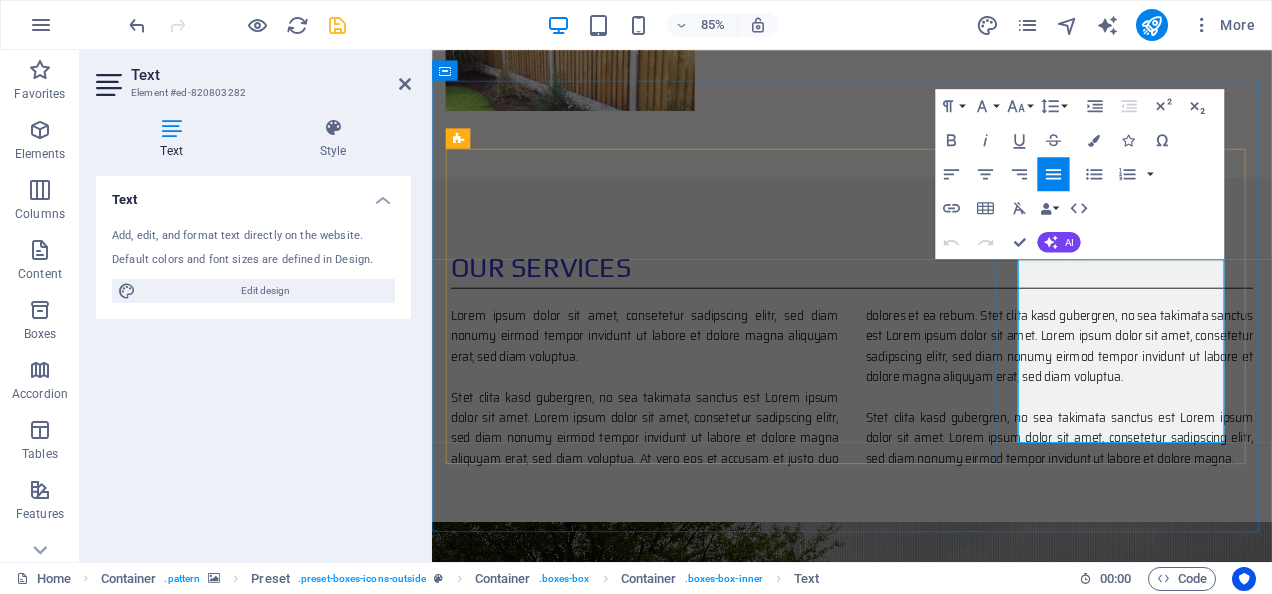 type 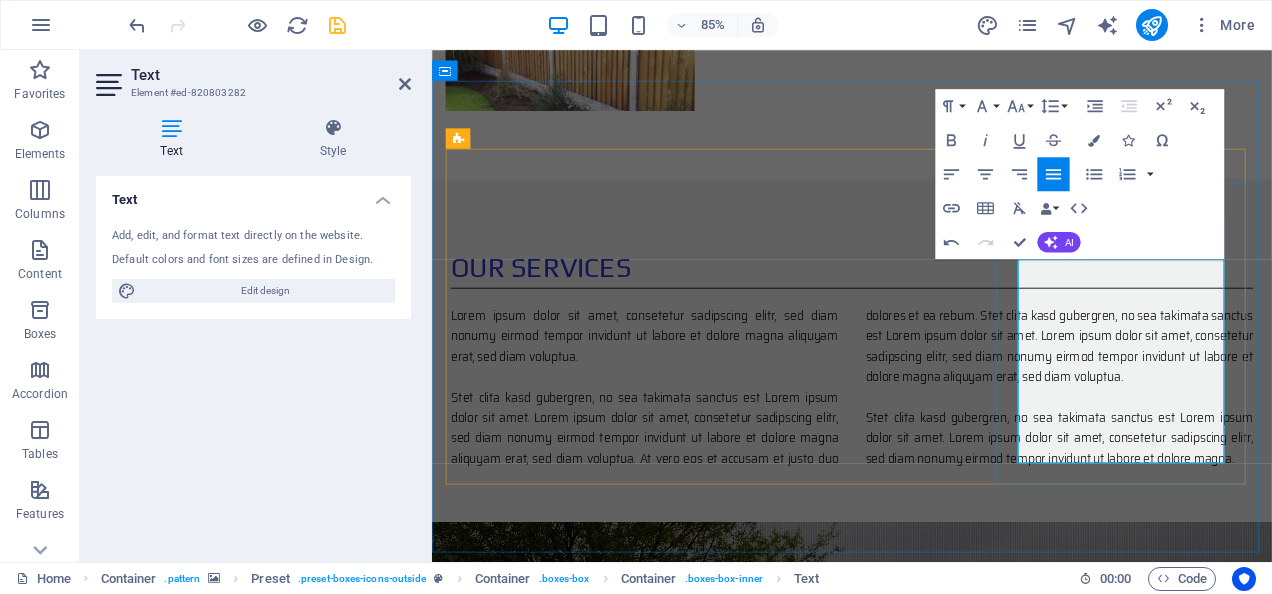 click on "Once your new fence is complete  Lorem ipsum dolor sit amet, consetetur sadipscing elitr, sed diam nonumy eirmod tempor invidunt ut labore et dolore magna aliquyam erat, sed diam voluptua." at bounding box center (926, 1971) 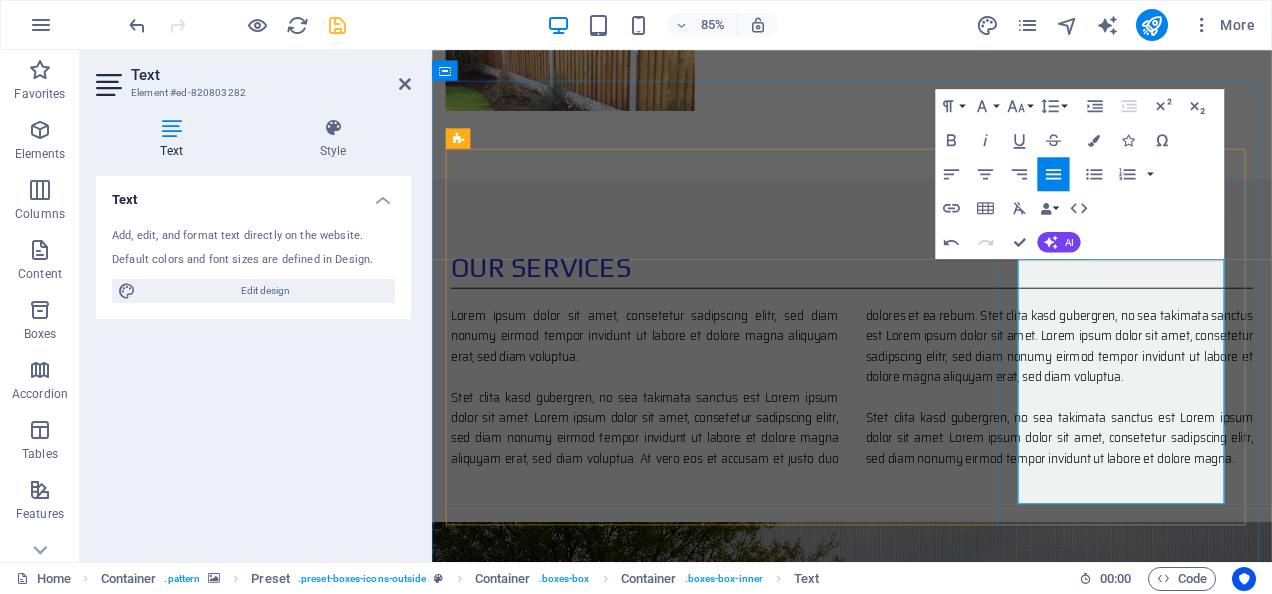 drag, startPoint x: 1181, startPoint y: 373, endPoint x: 1267, endPoint y: 452, distance: 116.777565 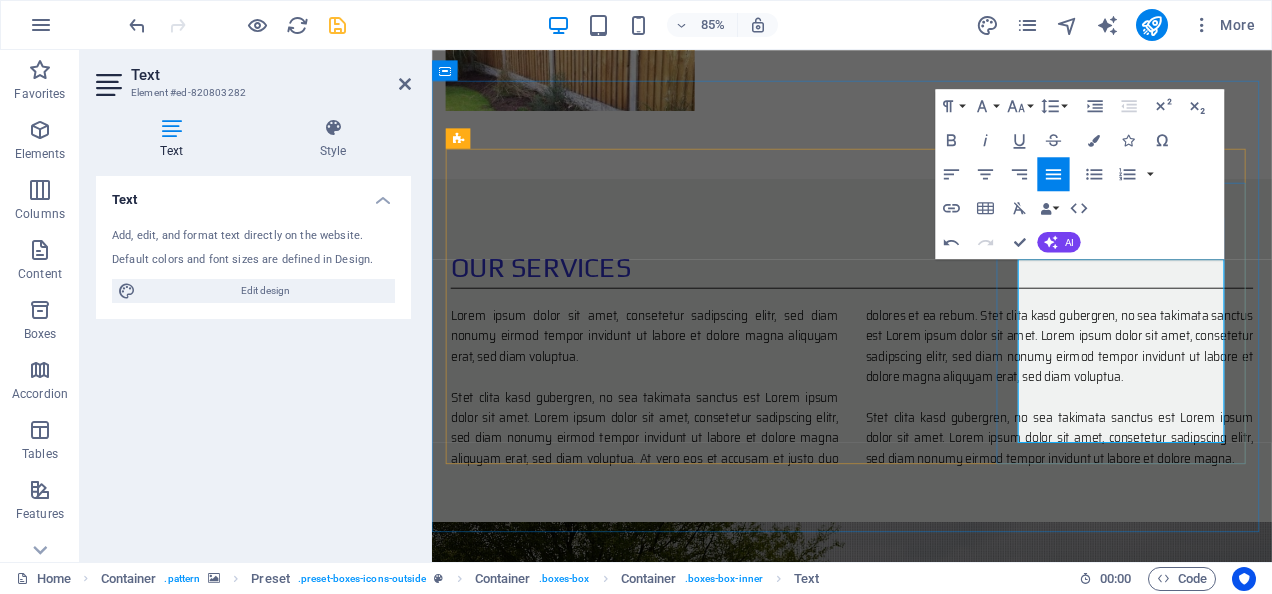 drag, startPoint x: 1186, startPoint y: 379, endPoint x: 1331, endPoint y: 508, distance: 194.0773 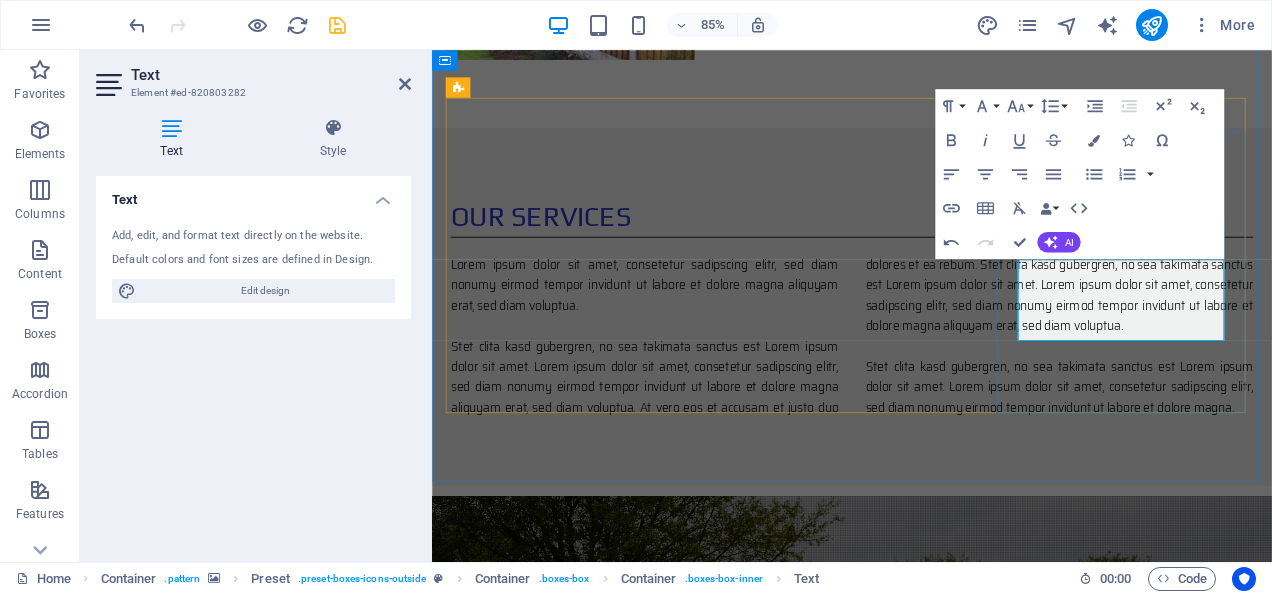 click at bounding box center [926, 857] 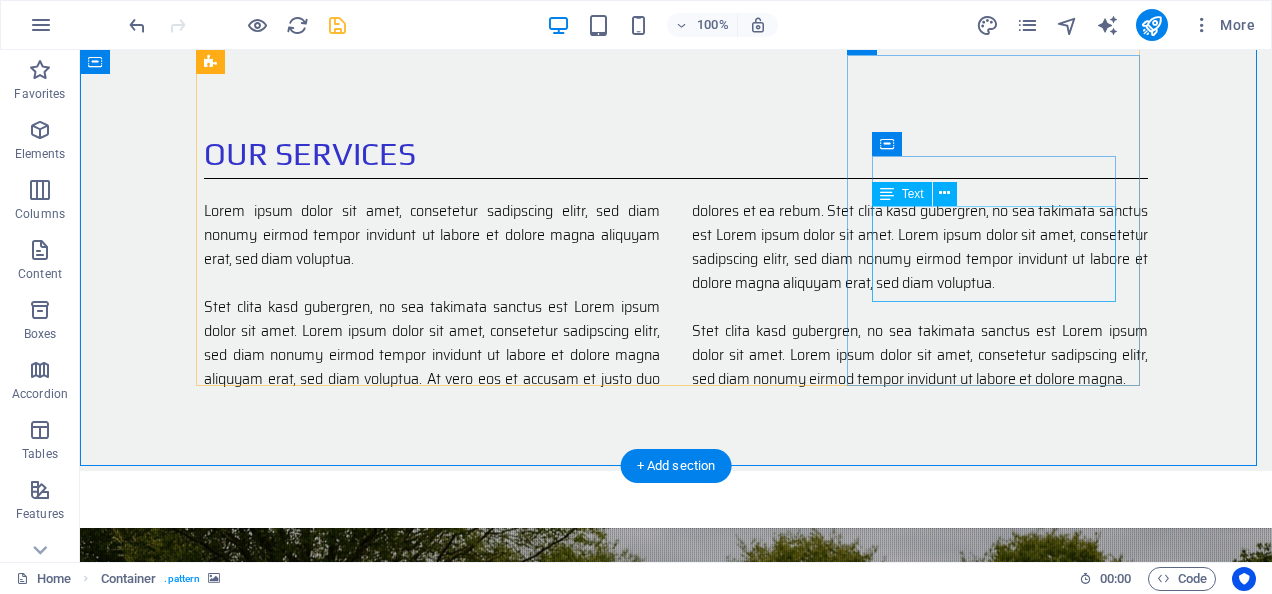 click on "Once your new fence installation is  complete you will have a quality fence which will last for many years to come." at bounding box center [676, 1751] 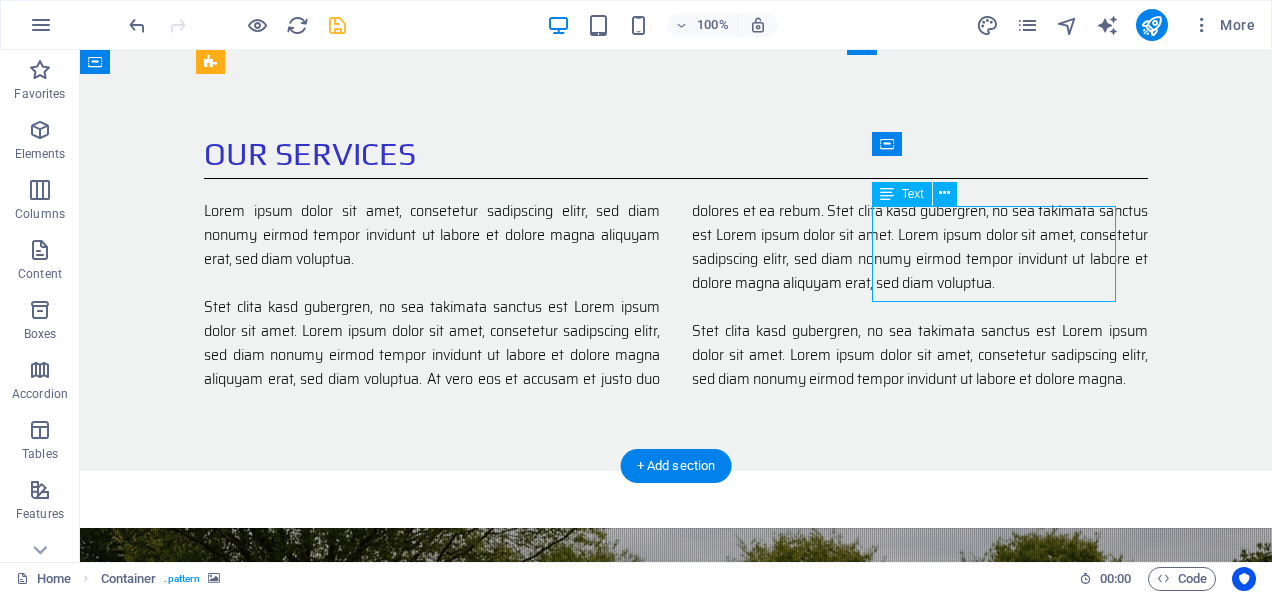 click on "Once your new fence installation is  complete you will have a quality fence which will last for many years to come." at bounding box center (676, 1751) 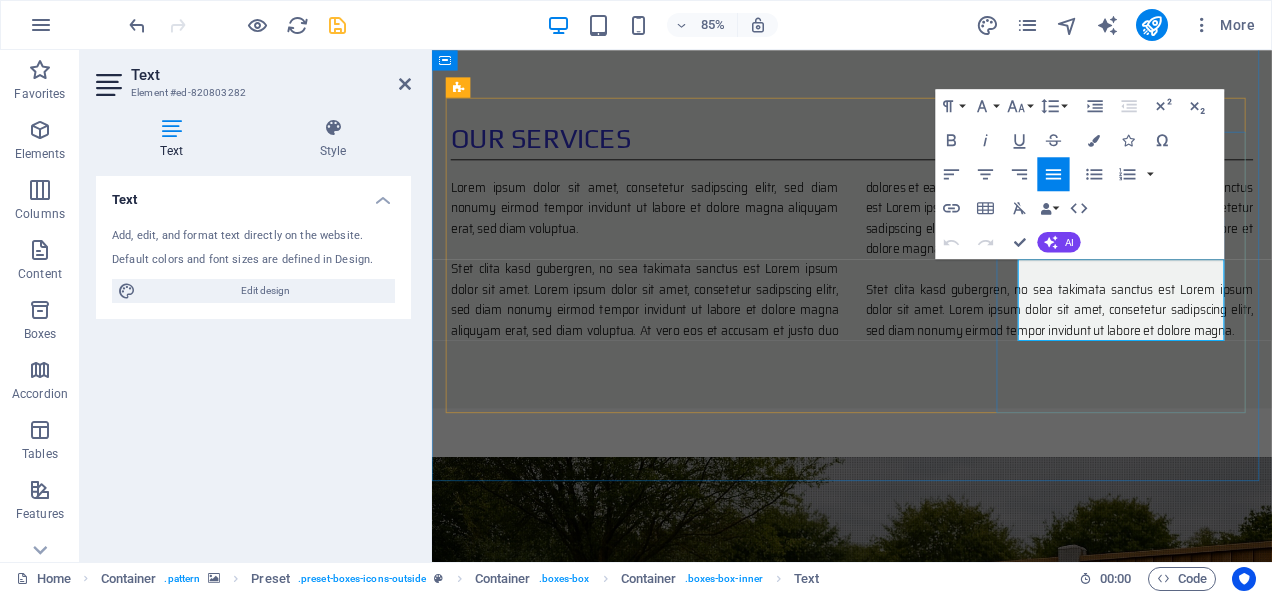 click on "Once your new fence installation is  complete you will have a quality fence which will last for many years to come." at bounding box center (926, 1751) 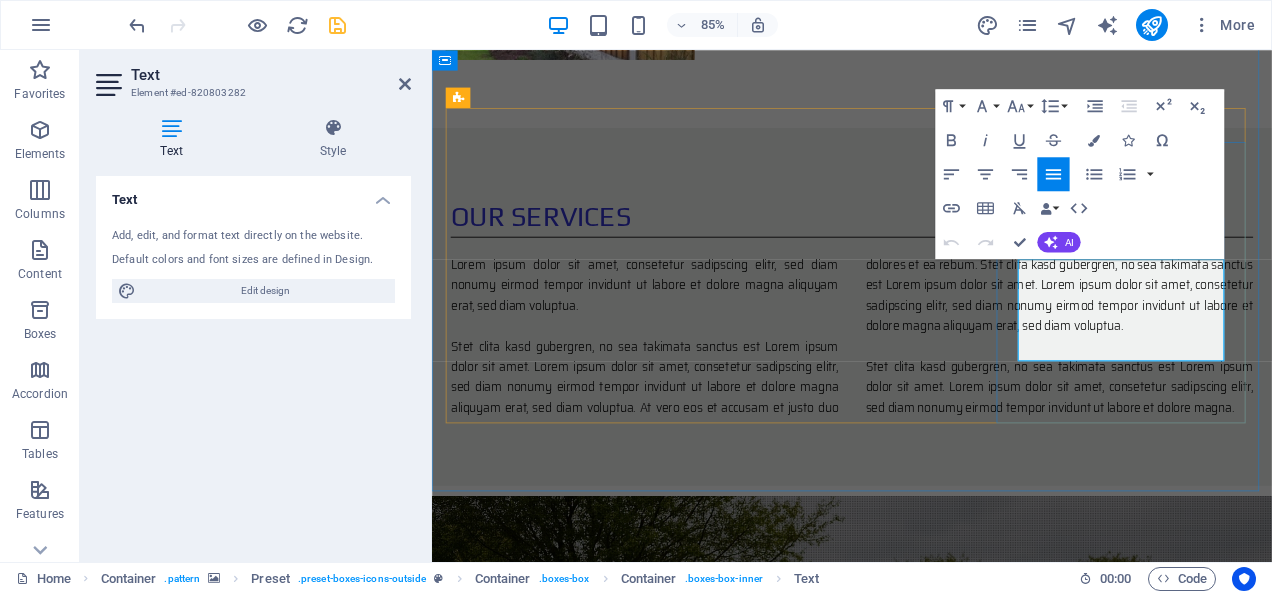 scroll, scrollTop: 1492, scrollLeft: 0, axis: vertical 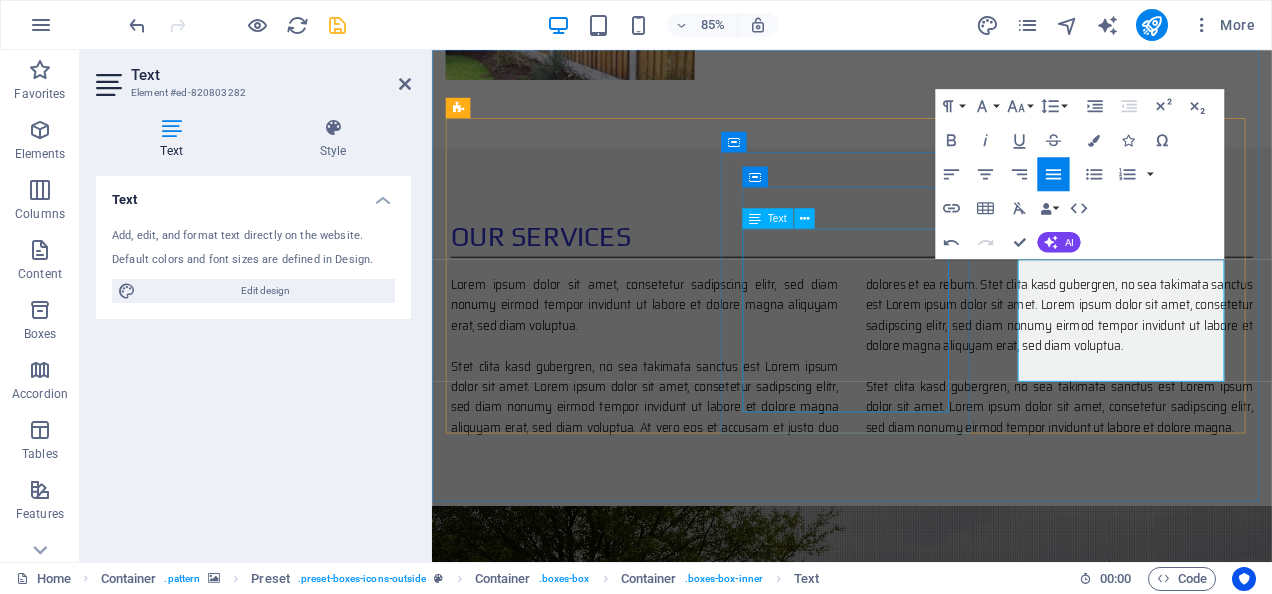click on "Once you have accepted the quote we will arrange a convenient time to begin the installation of your new fence. Installation will be carried out diligently using quality materials." at bounding box center [926, 1667] 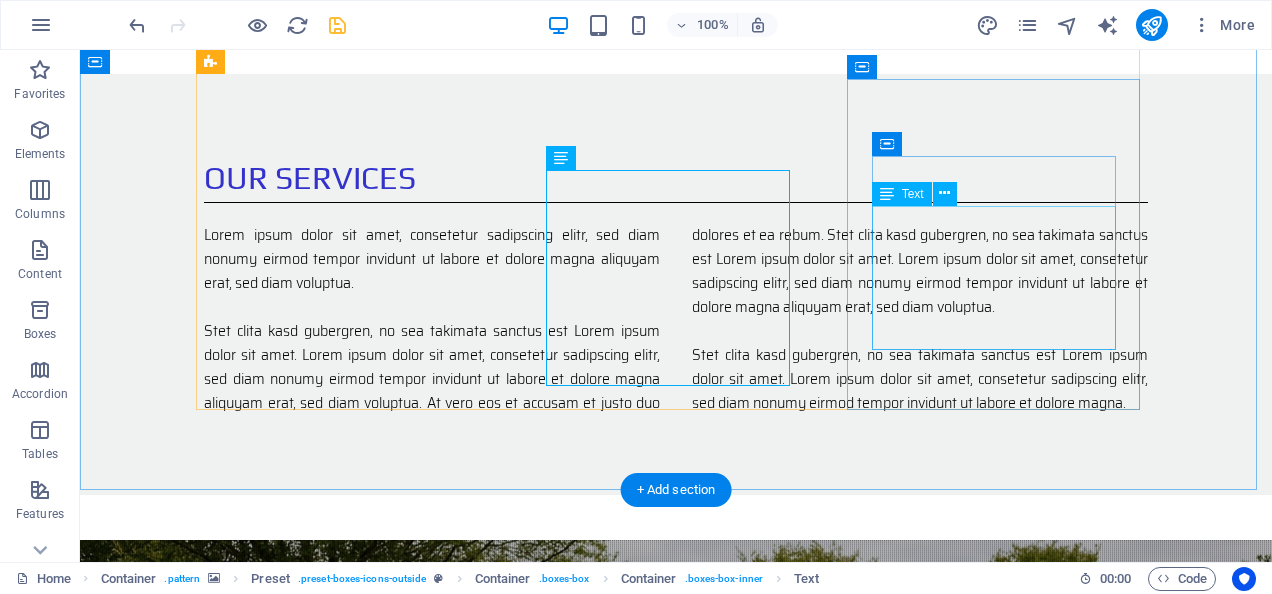 click on "Once your new fence installation is  complete you will have a quality fence which will last for many years to come." at bounding box center (676, 1799) 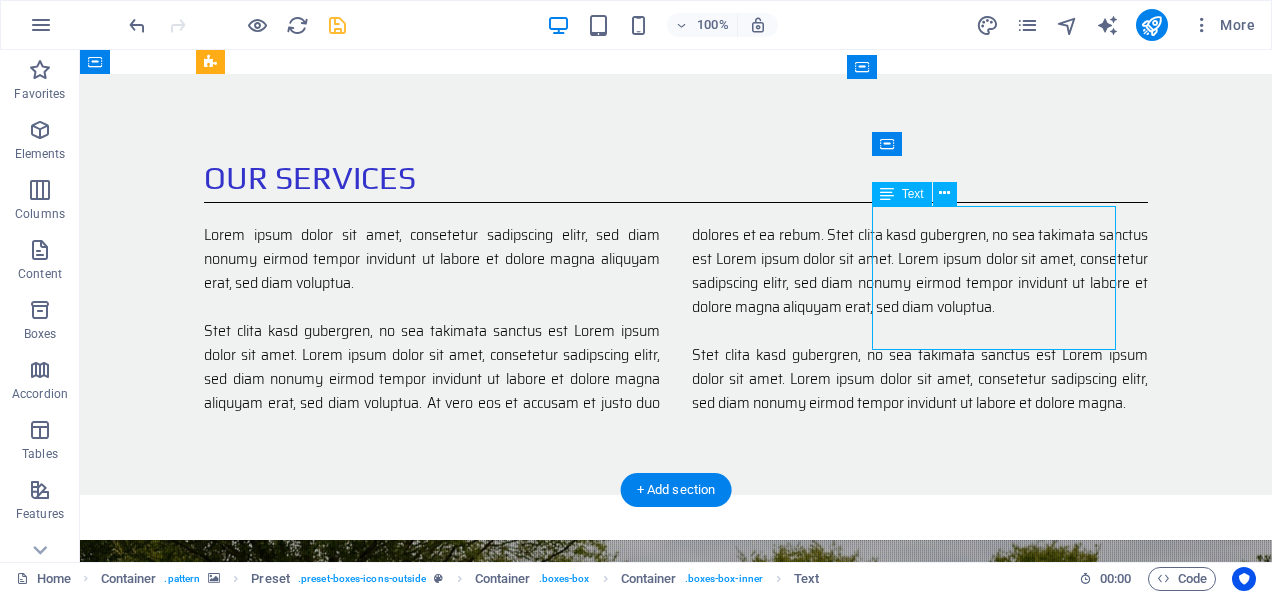 click on "Once your new fence installation is  complete you will have a quality fence which will last for many years to come." at bounding box center [676, 1799] 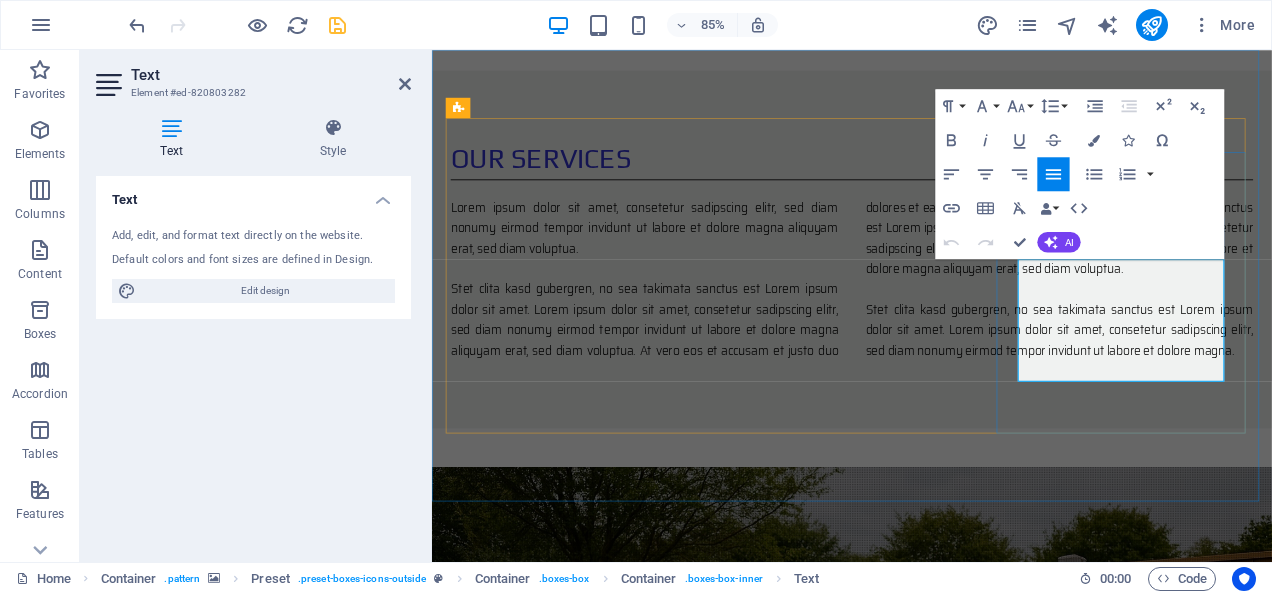 click at bounding box center (926, 1799) 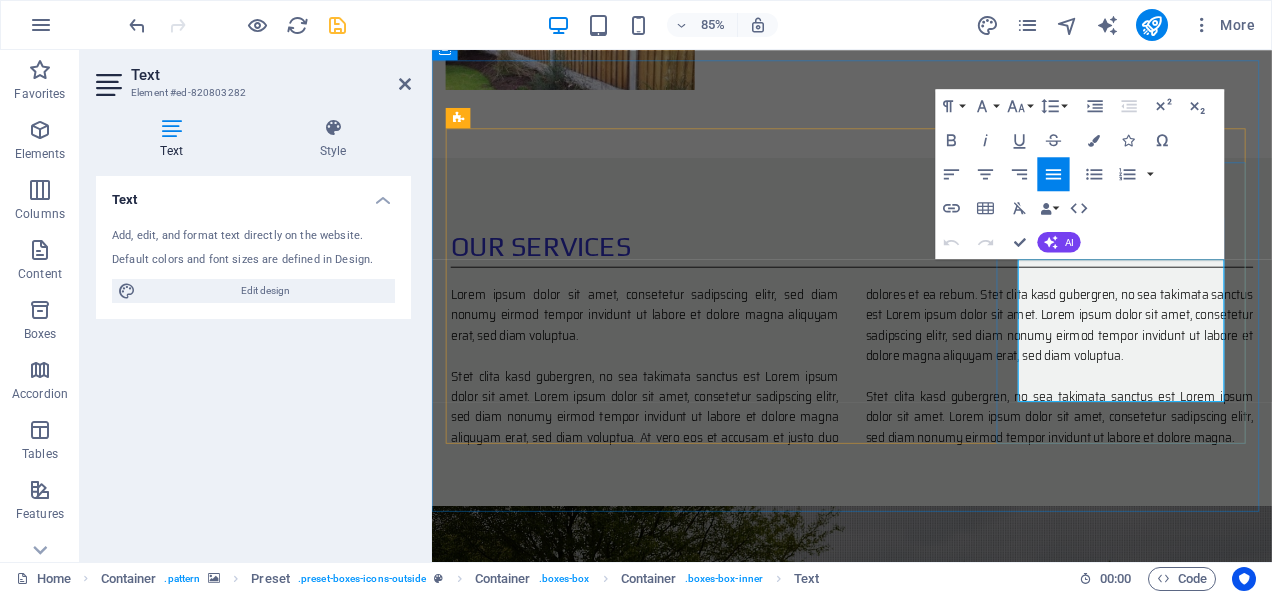 scroll, scrollTop: 1468, scrollLeft: 0, axis: vertical 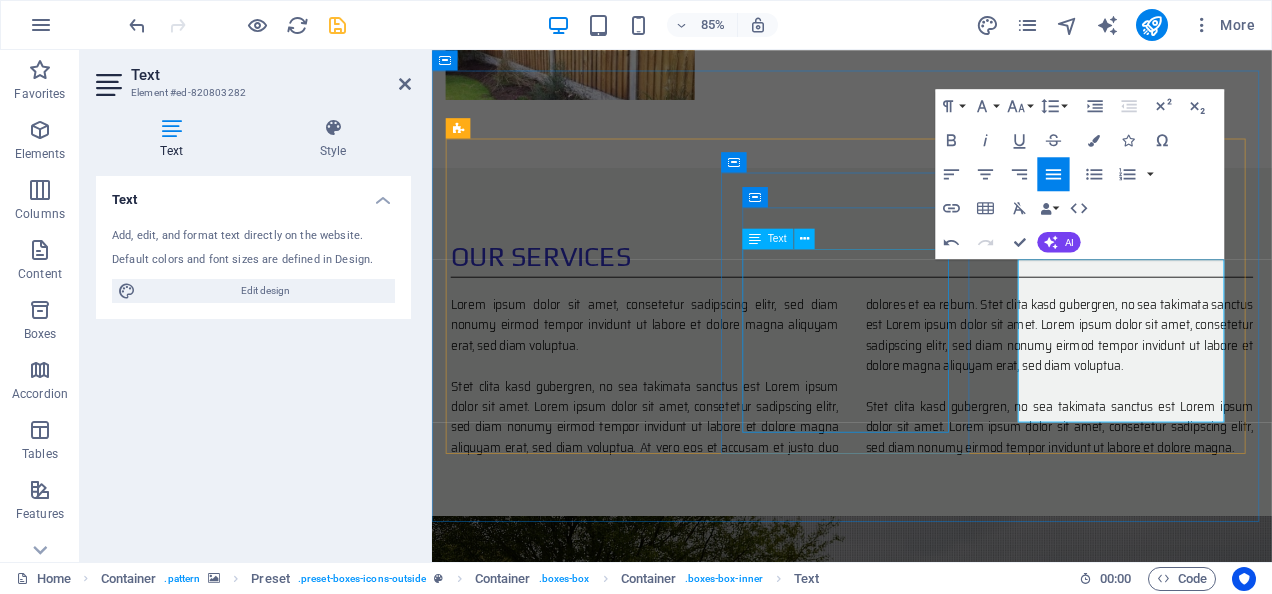click on "Once you have accepted the quote we will arrange a convenient time to begin the installation of your new fence. Installation will be carried out diligently using quality materials." at bounding box center (926, 1691) 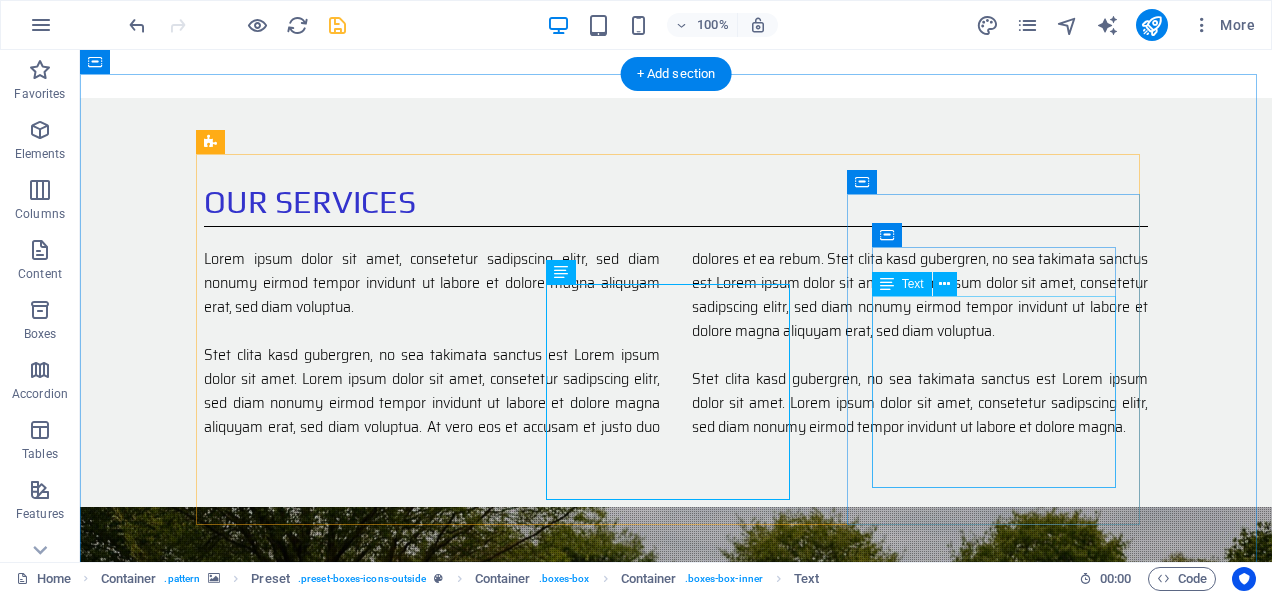 scroll, scrollTop: 1377, scrollLeft: 0, axis: vertical 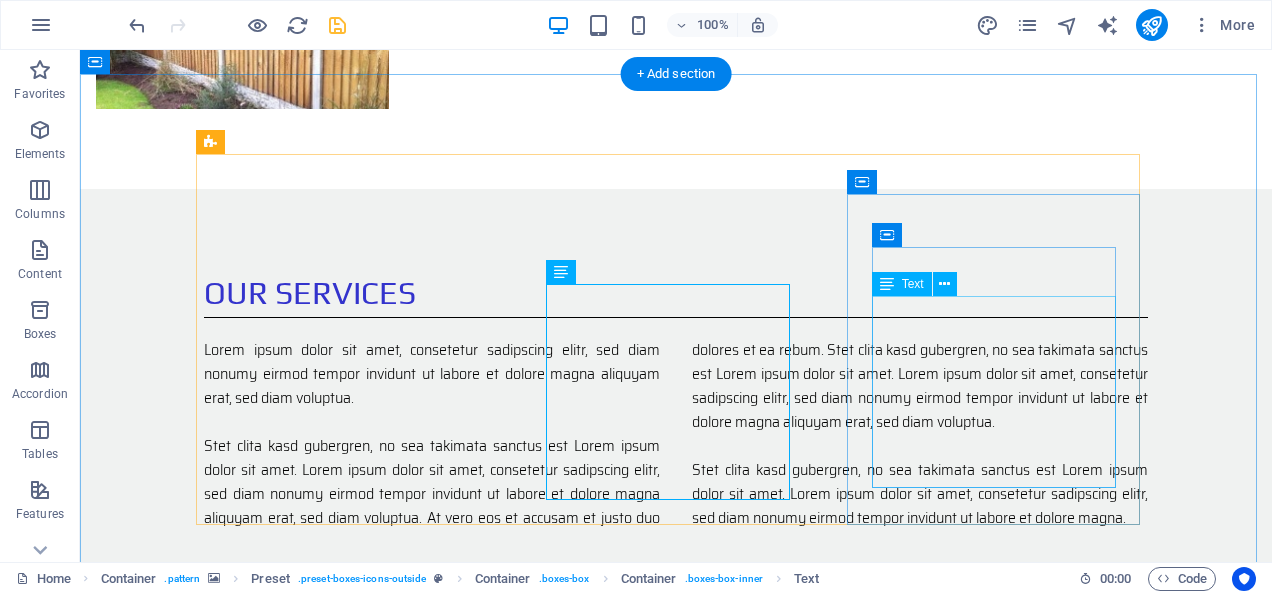click on "Once your new fence installation is  complete you will have a quality fence which will last for many years to come." at bounding box center [676, 1938] 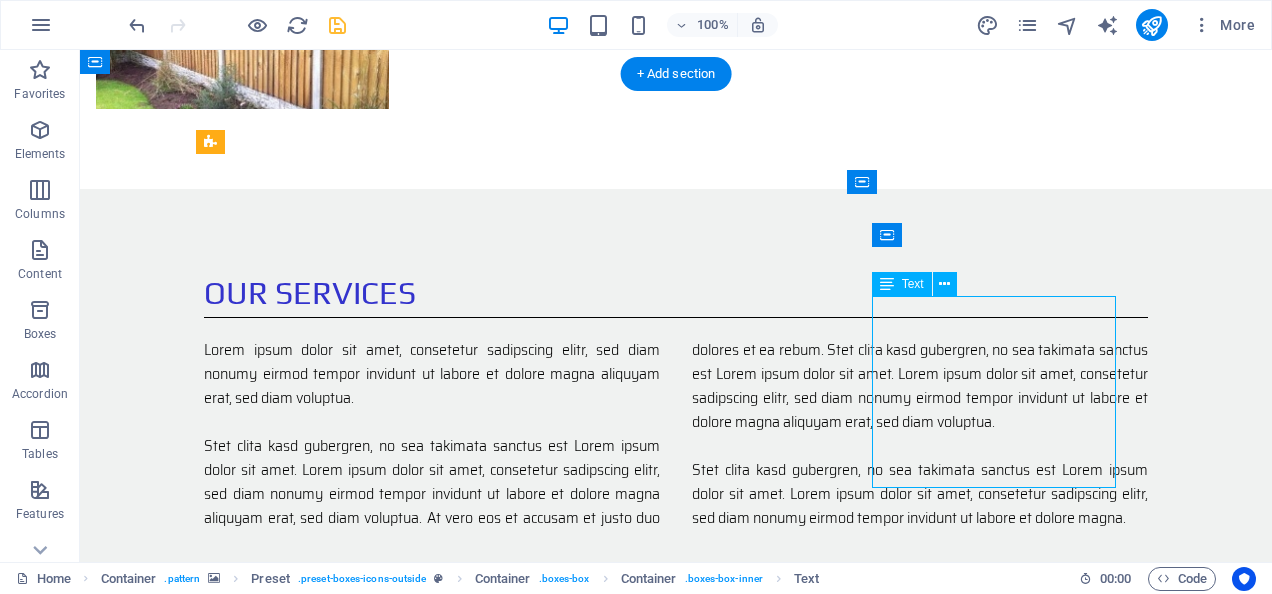 click on "Once your new fence installation is  complete you will have a quality fence which will last for many years to come." at bounding box center [676, 1938] 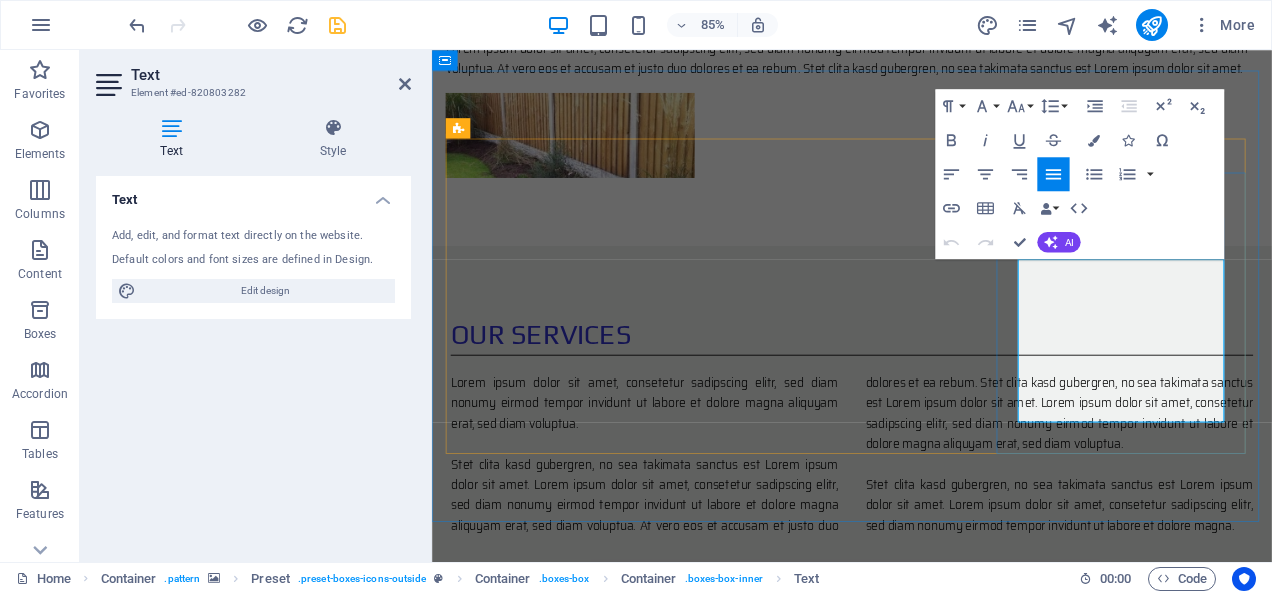 scroll, scrollTop: 1468, scrollLeft: 0, axis: vertical 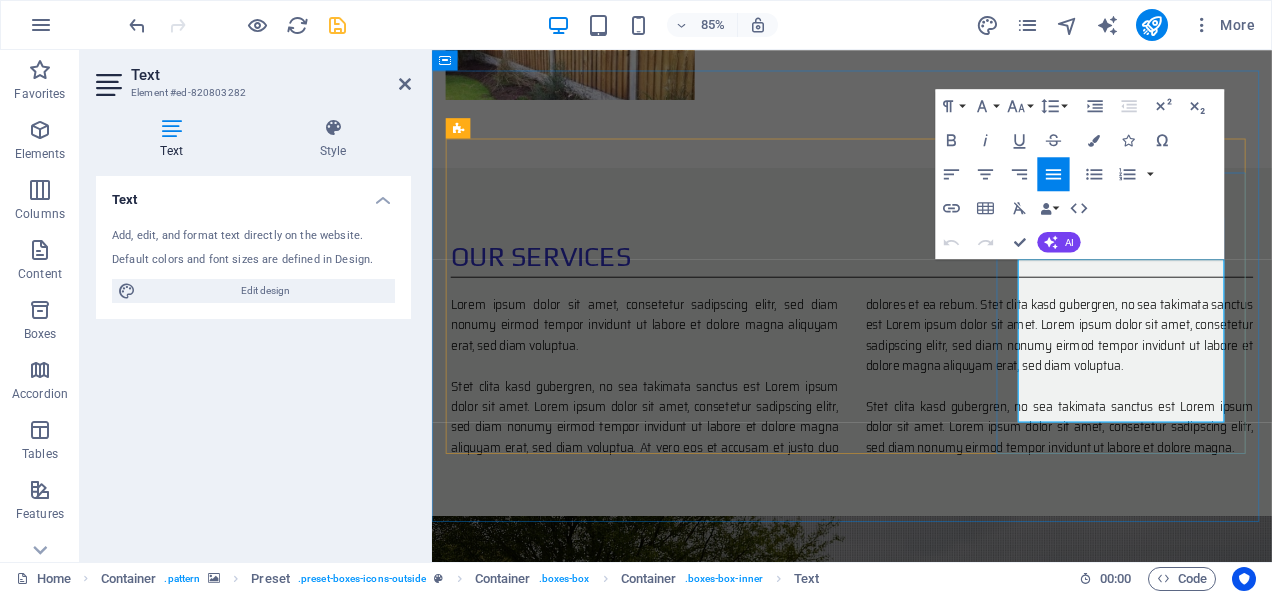 click at bounding box center [926, 2007] 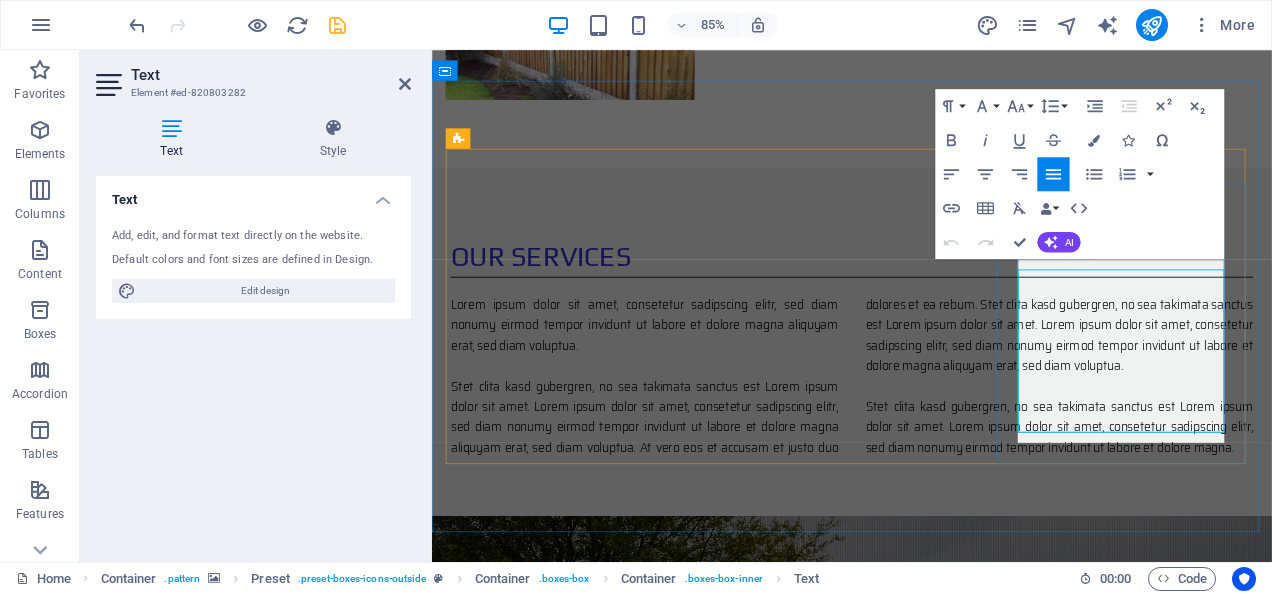 scroll, scrollTop: 1456, scrollLeft: 0, axis: vertical 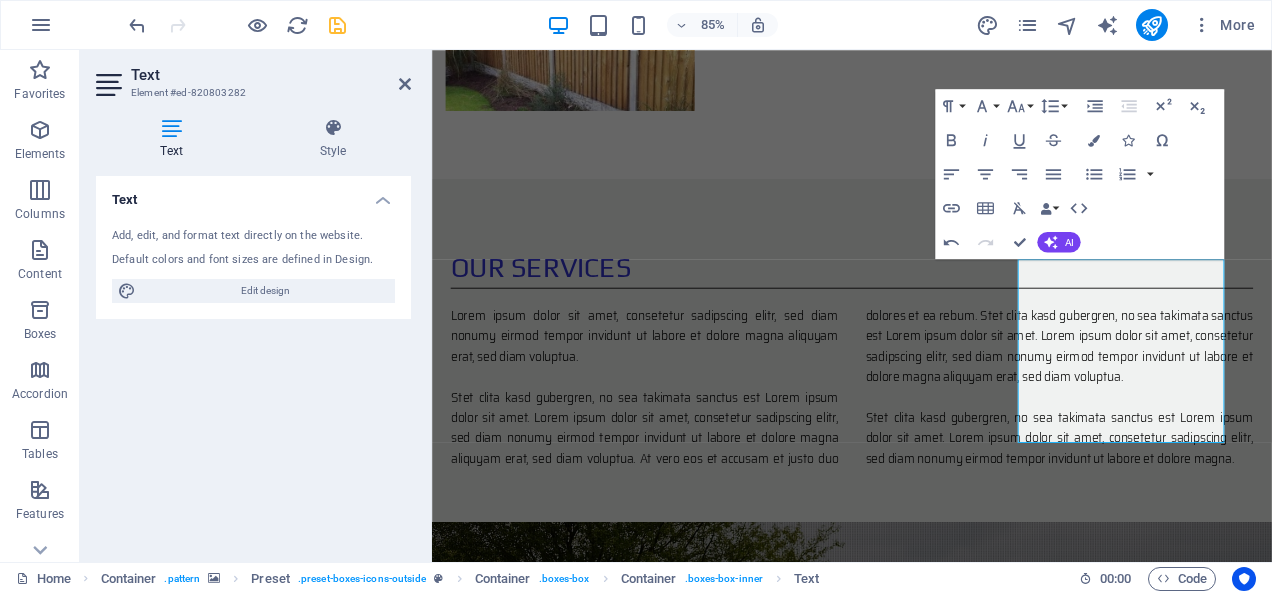 click at bounding box center (926, 887) 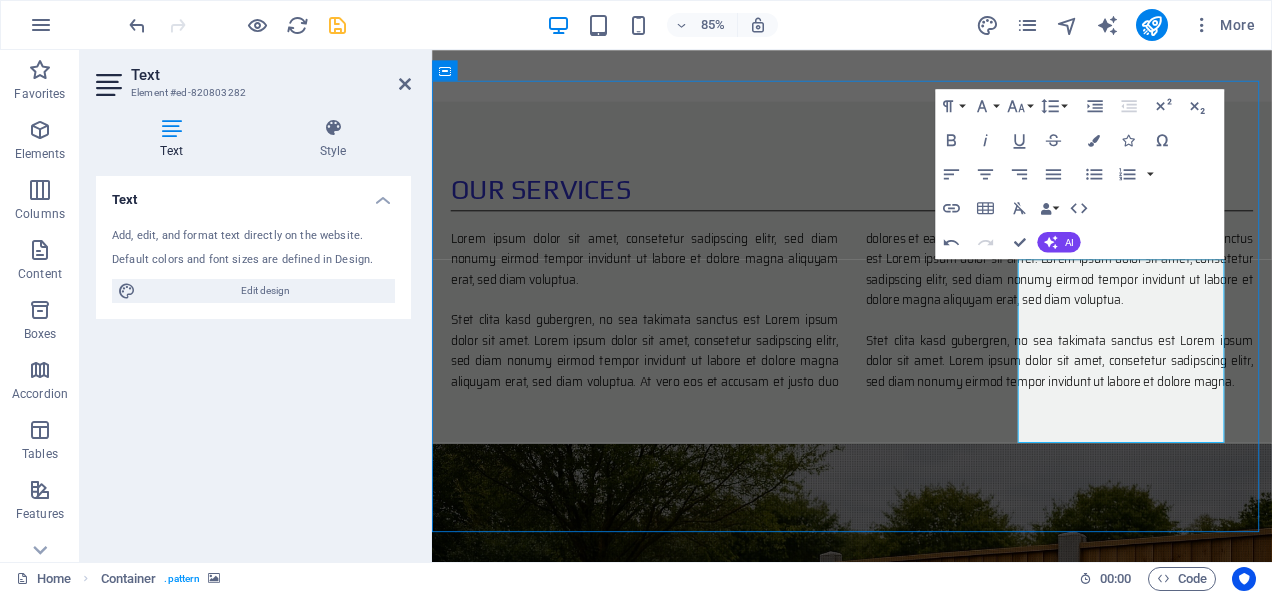scroll, scrollTop: 1365, scrollLeft: 0, axis: vertical 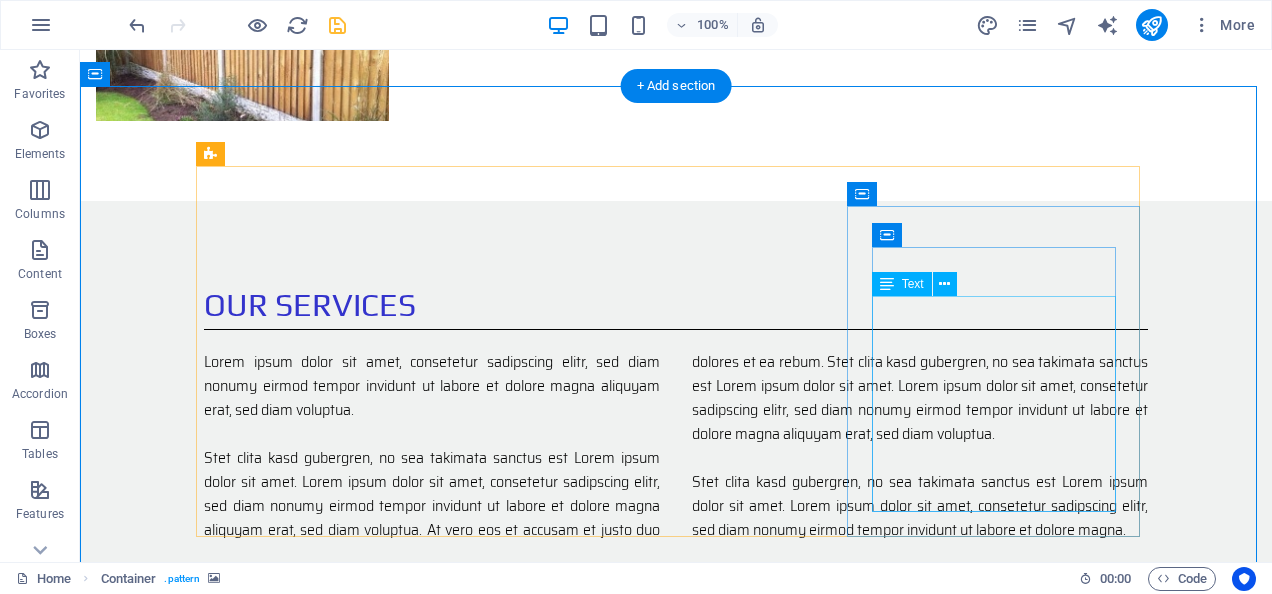 click on "Once your new fence installation is  complete you will have a quality fence which will last for many years to come." at bounding box center (676, 1962) 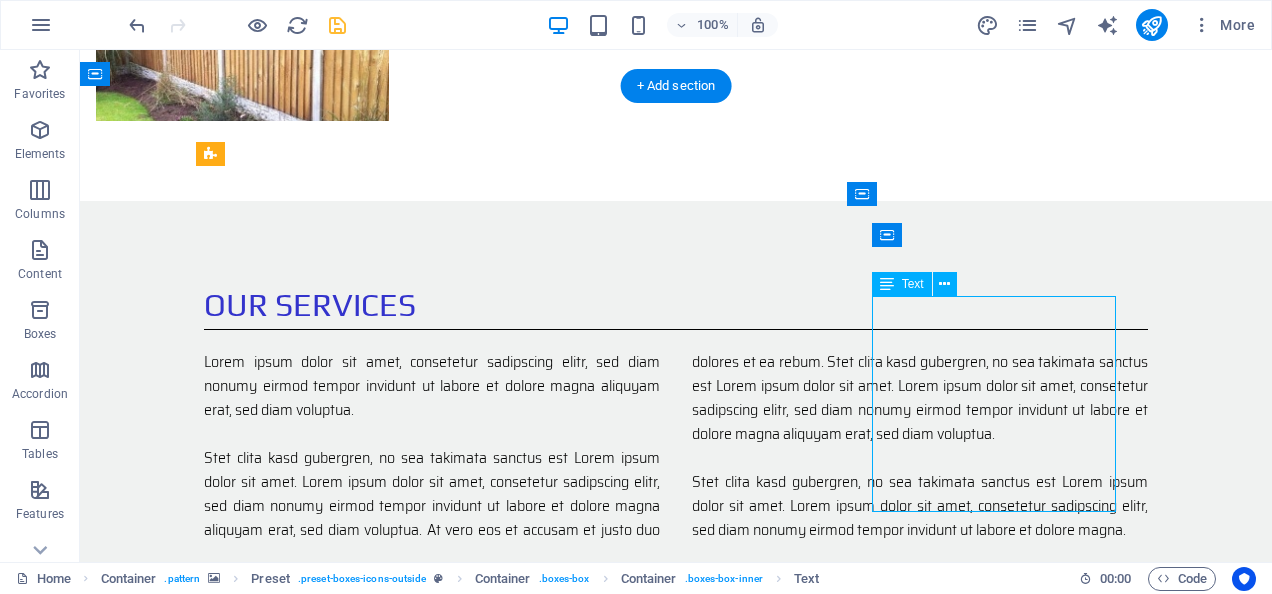 click on "Once your new fence installation is  complete you will have a quality fence which will last for many years to come." at bounding box center [676, 1962] 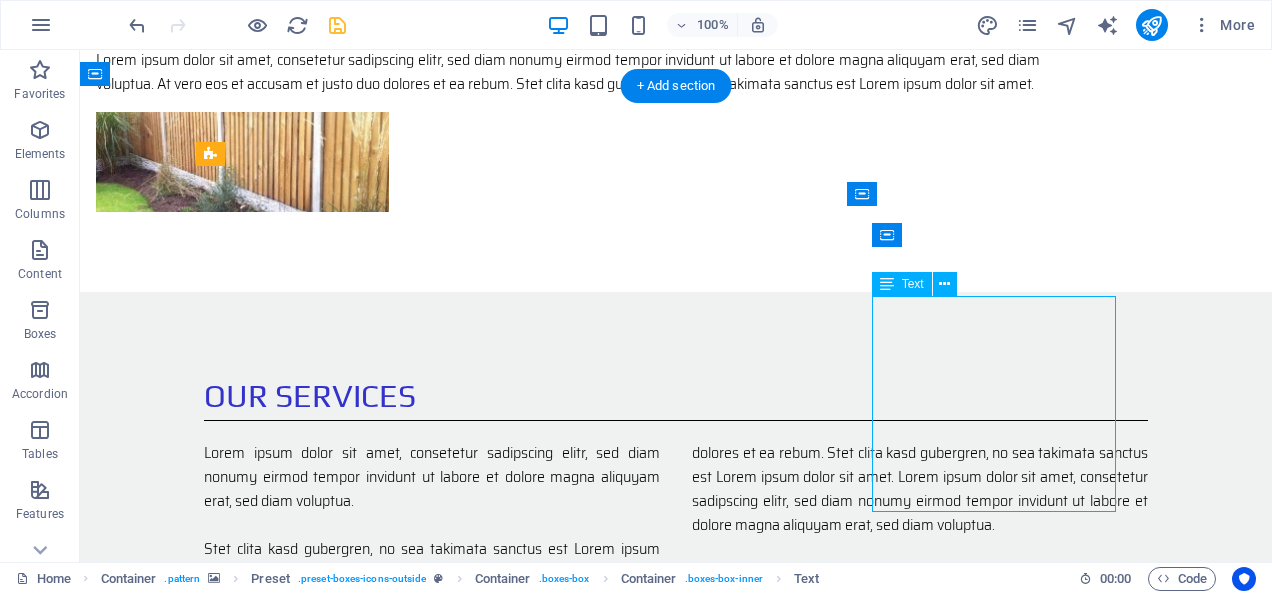 scroll, scrollTop: 1456, scrollLeft: 0, axis: vertical 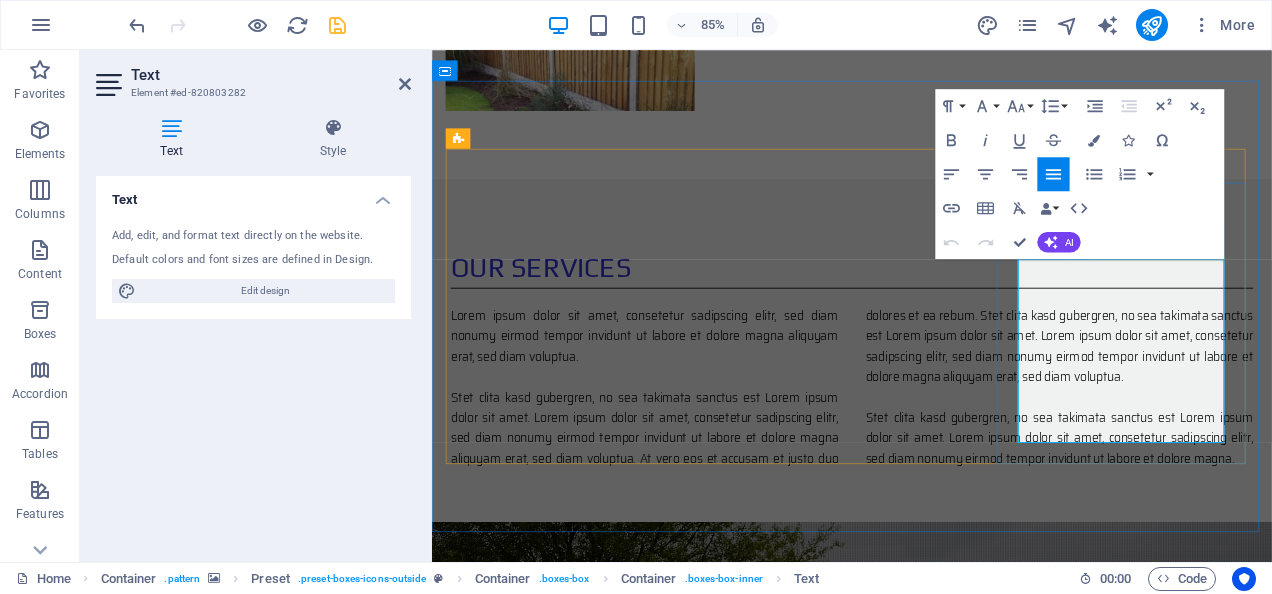 click on "Once your new fence installation is  complete you will have a quality fence which will last for many years to come." at bounding box center [926, 1947] 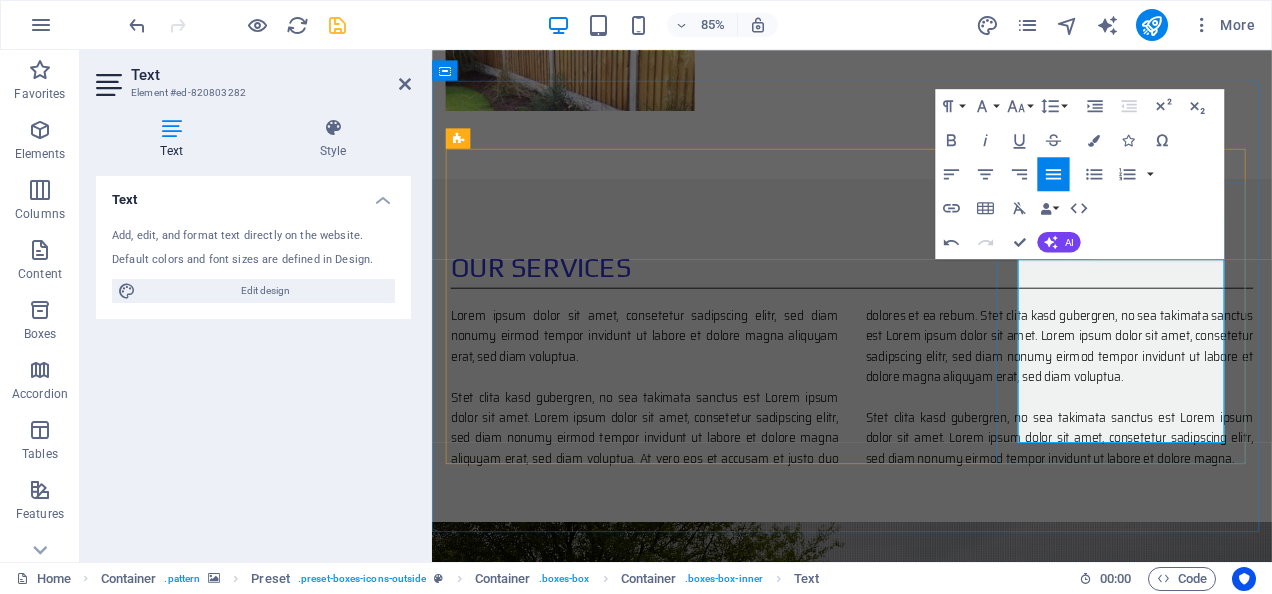 click on "Once your new fence installation is complete you will have a quality fence which will last for many years to come." at bounding box center [926, 1947] 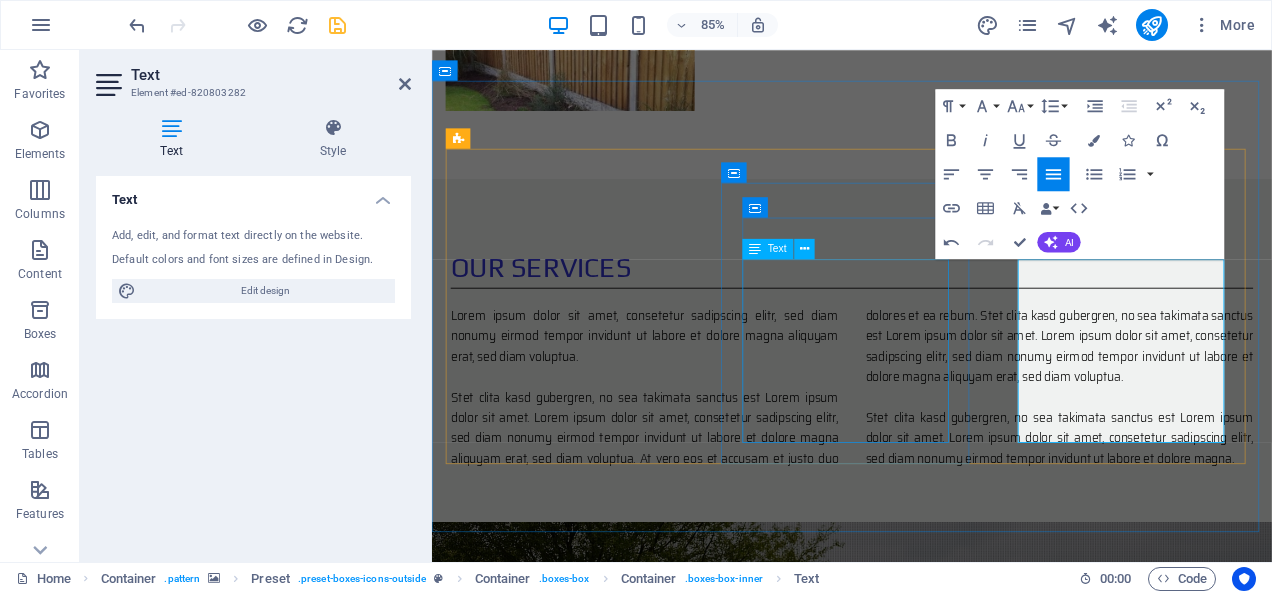 click on "Once you have accepted the quote we will arrange a convenient time to begin the installation of your new fence. Installation will be carried out diligently using quality materials." at bounding box center [926, 1703] 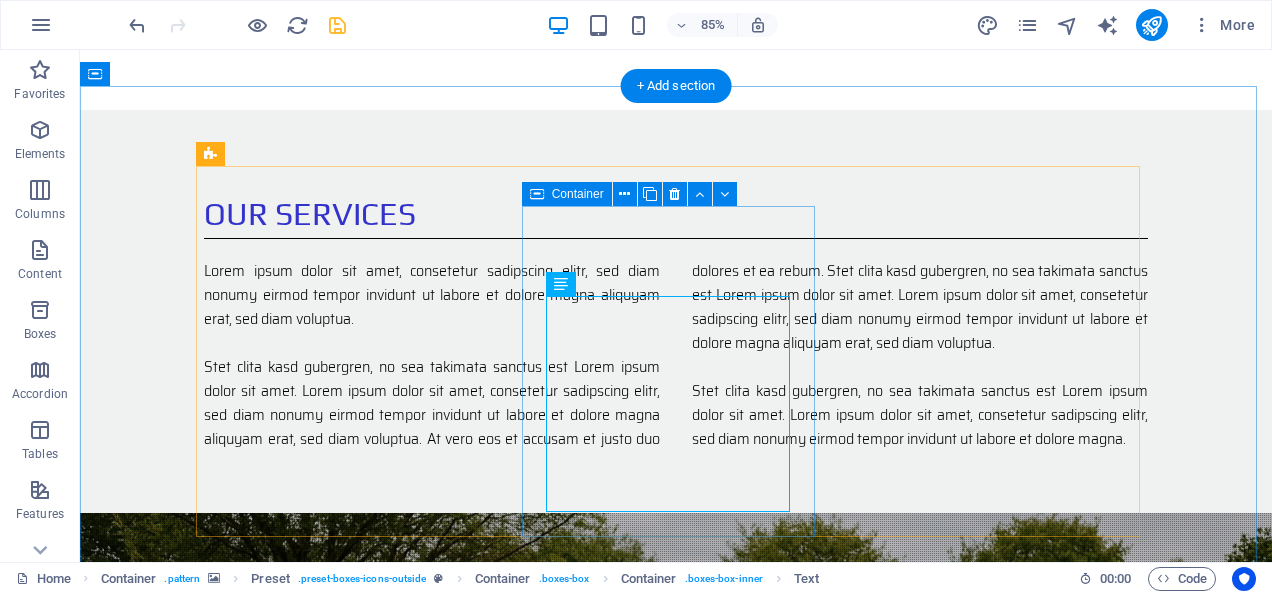 scroll, scrollTop: 1365, scrollLeft: 0, axis: vertical 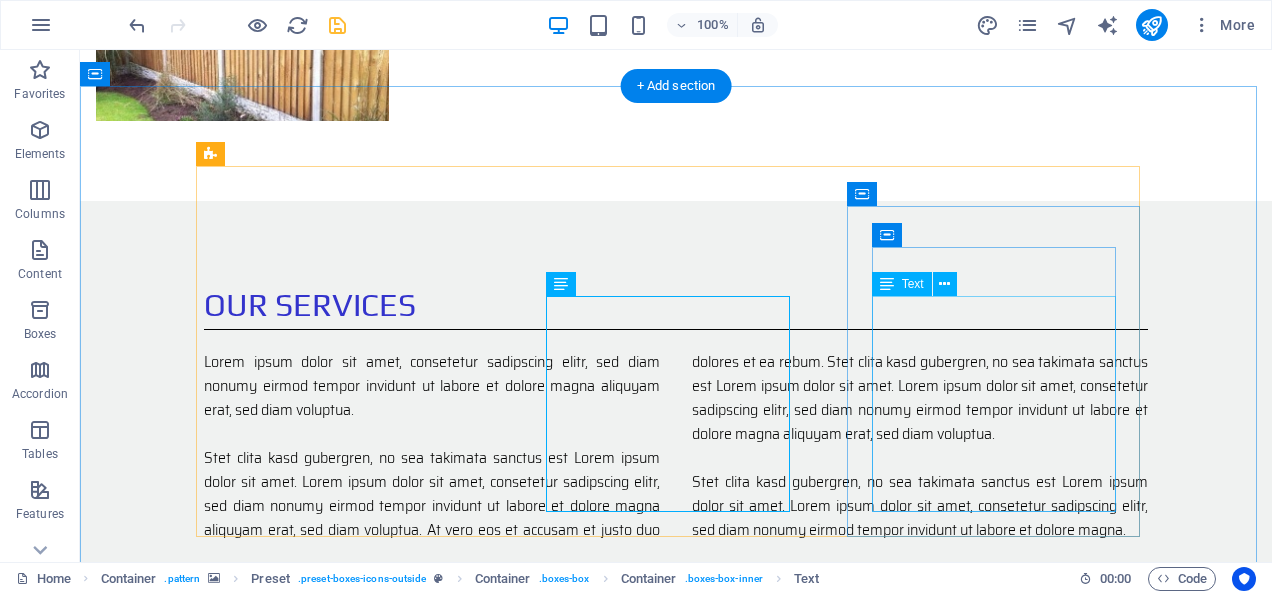 click on "Once your new fence installation is complete you will have a quality fence which will last for many years to come." at bounding box center (676, 1962) 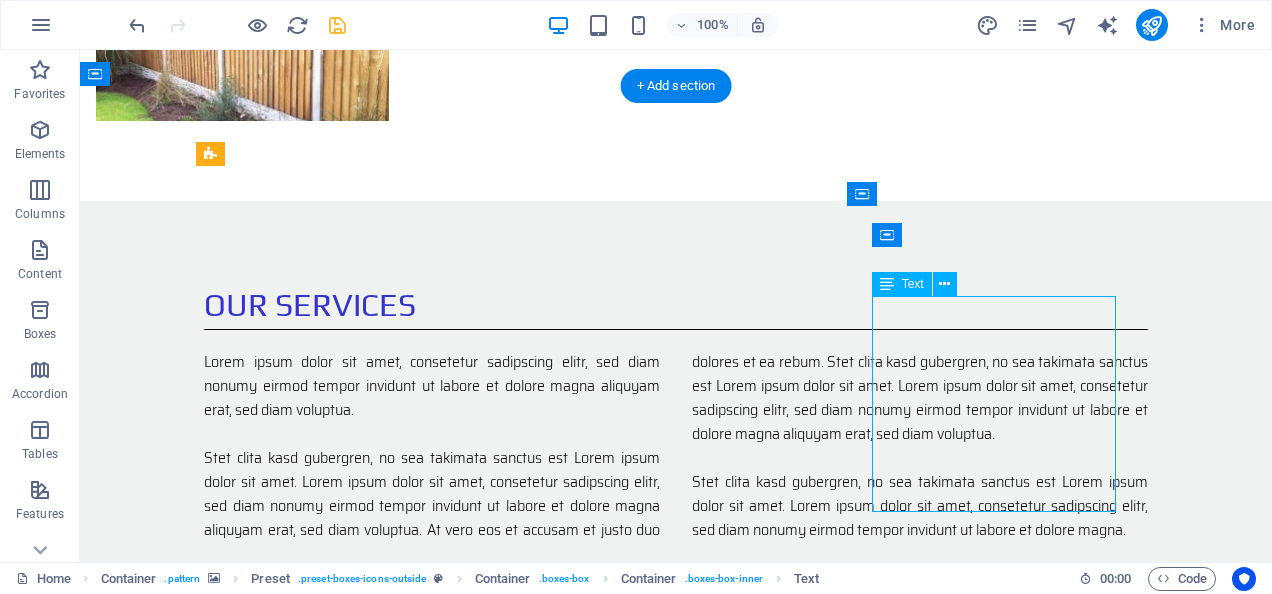 click on "Once your new fence installation is complete you will have a quality fence which will last for many years to come." at bounding box center [676, 1962] 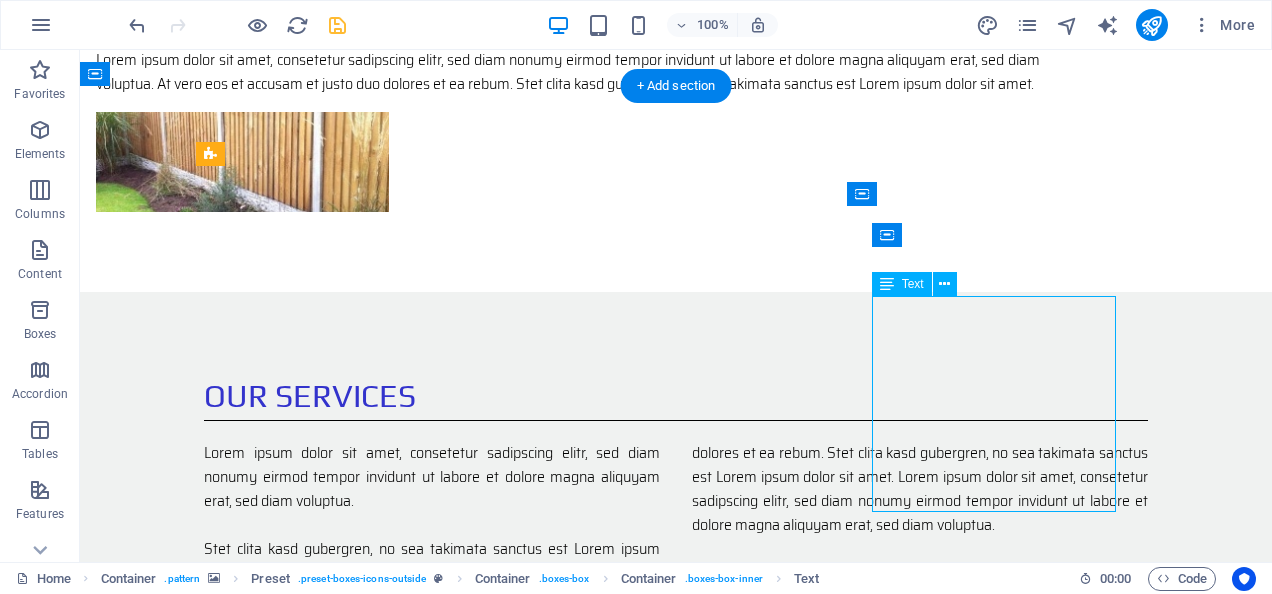 scroll, scrollTop: 1456, scrollLeft: 0, axis: vertical 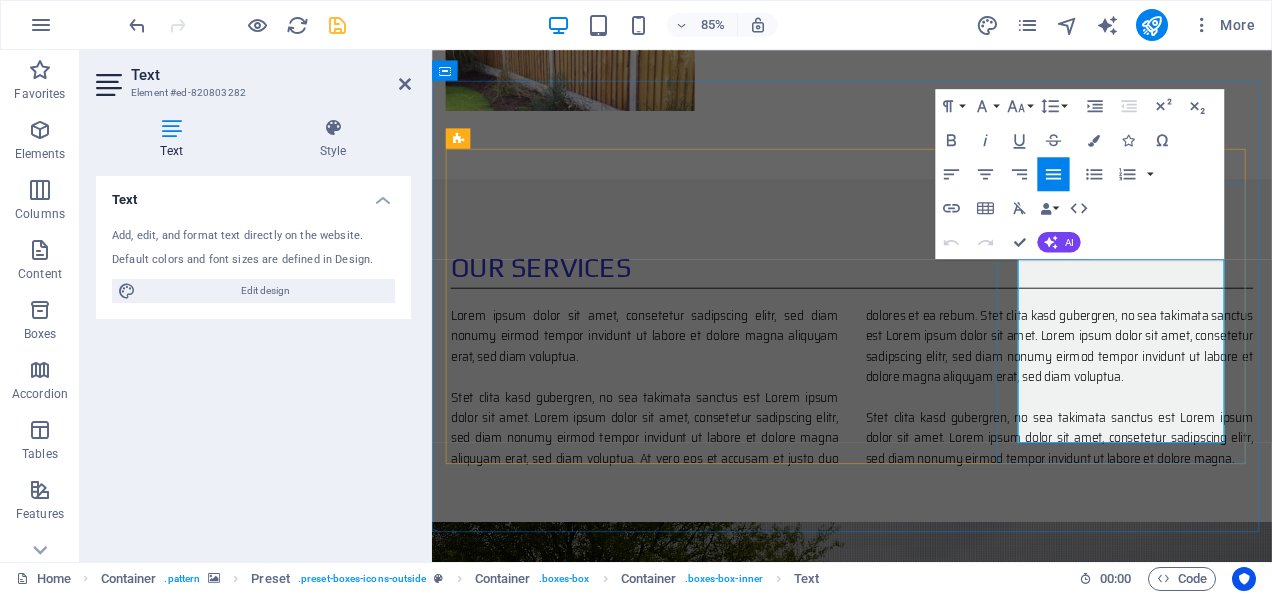 click at bounding box center (926, 1995) 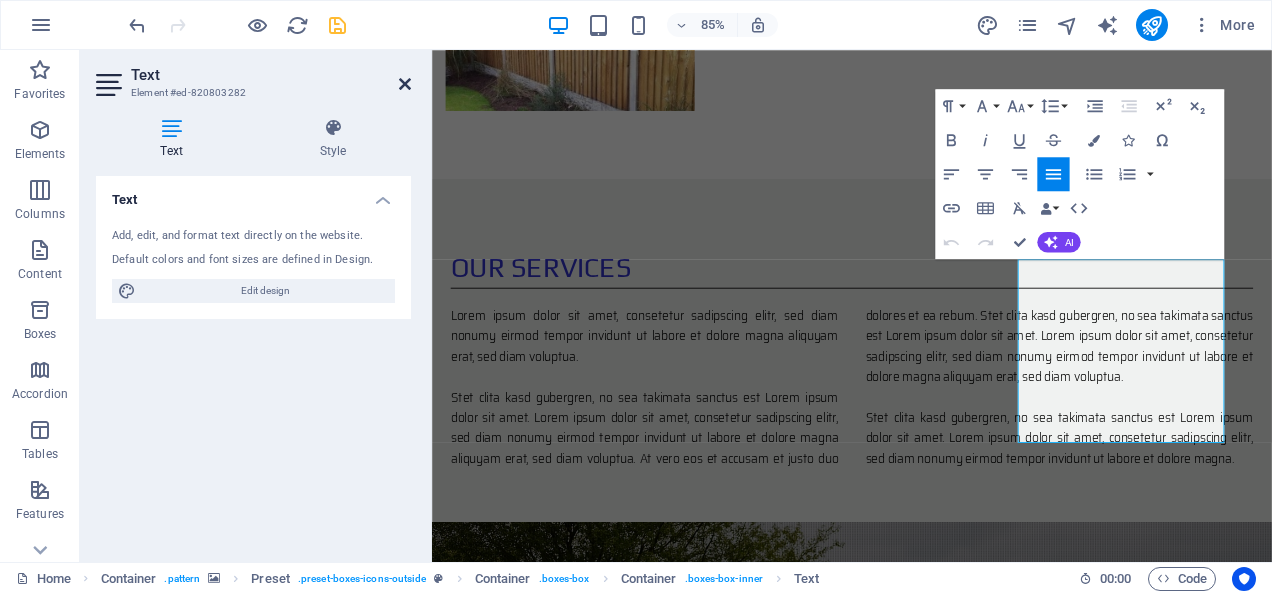 click at bounding box center [405, 84] 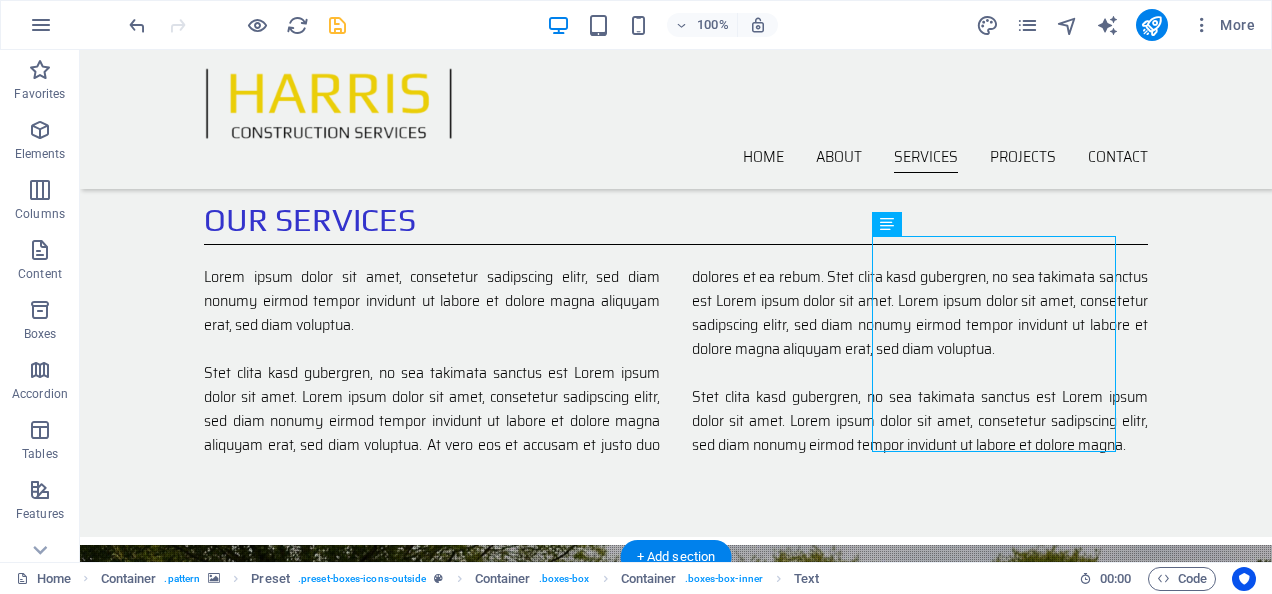 scroll, scrollTop: 1416, scrollLeft: 0, axis: vertical 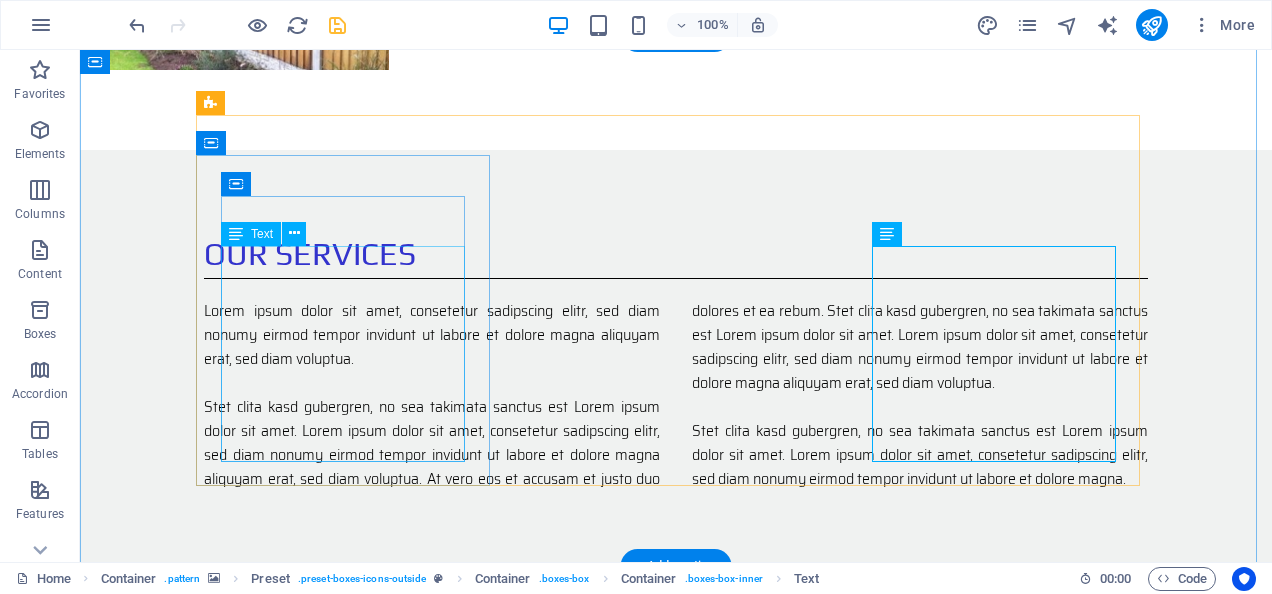 click on "We will visit your property to view the site and discuss your requirements, if you are unsure which type of boundary fence you would like we can offer advice on the options available to you. We will then provide a quotation for the work and materials required." at bounding box center [676, 1340] 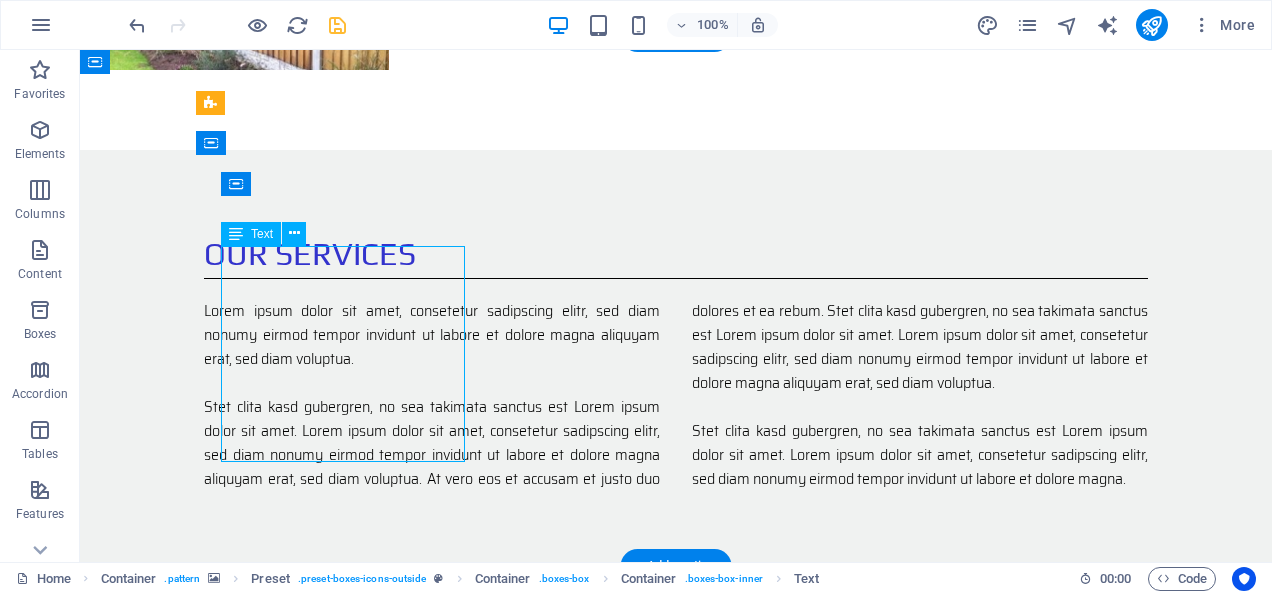click on "We will visit your property to view the site and discuss your requirements, if you are unsure which type of boundary fence you would like we can offer advice on the options available to you. We will then provide a quotation for the work and materials required." at bounding box center (676, 1340) 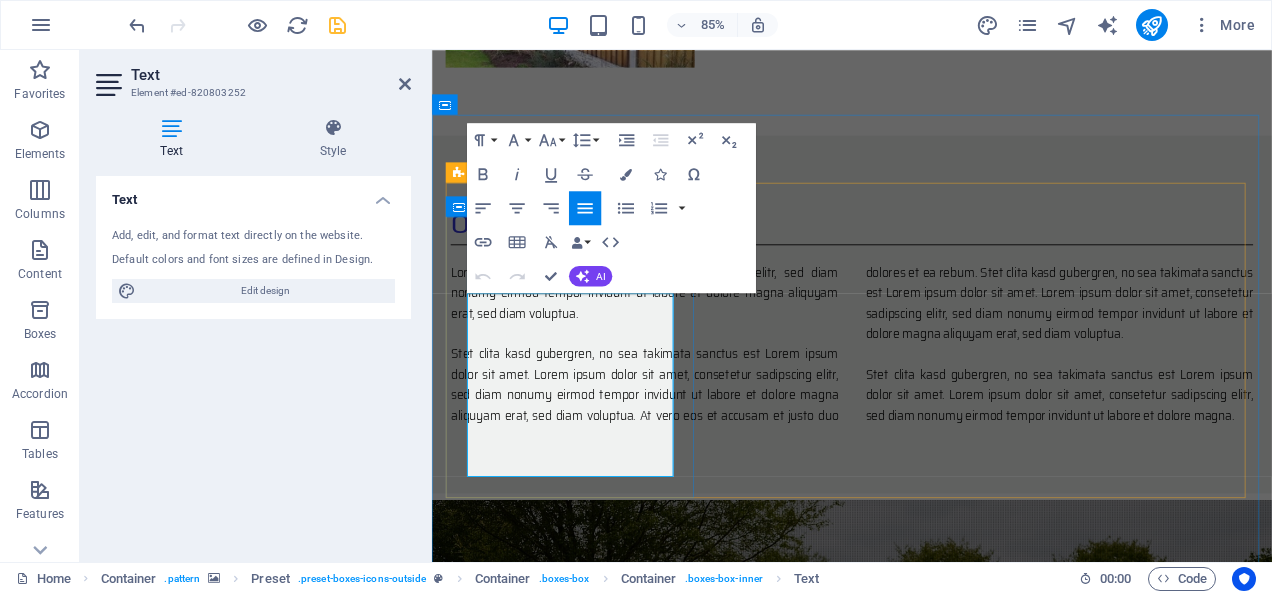 click at bounding box center (926, 1364) 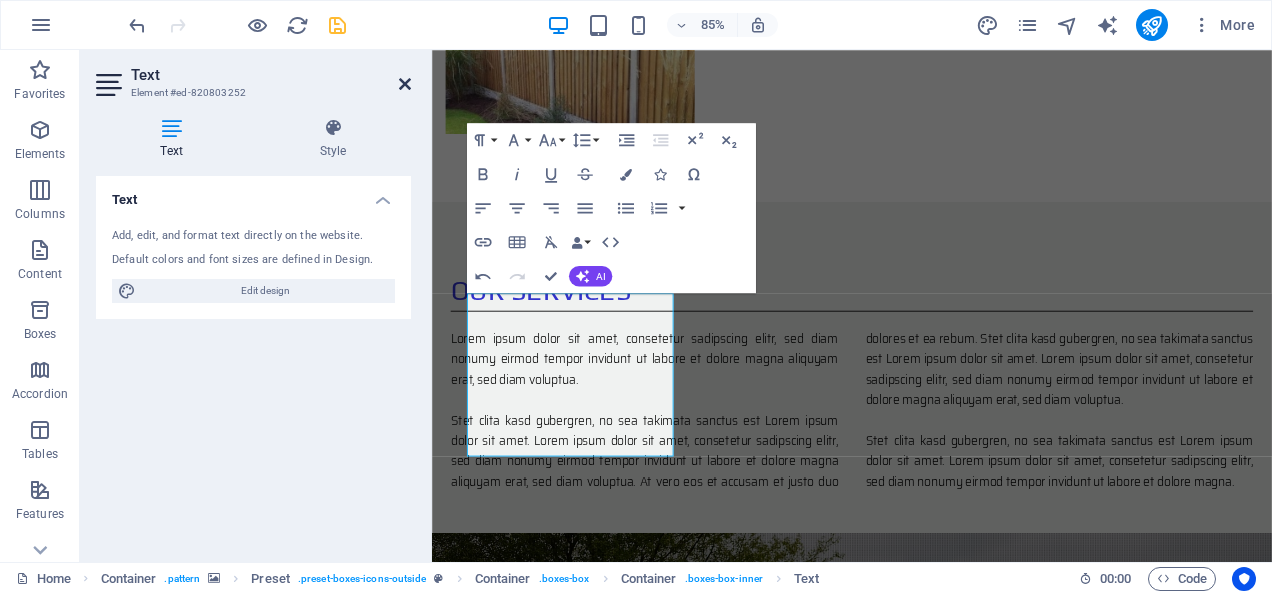 click at bounding box center [405, 84] 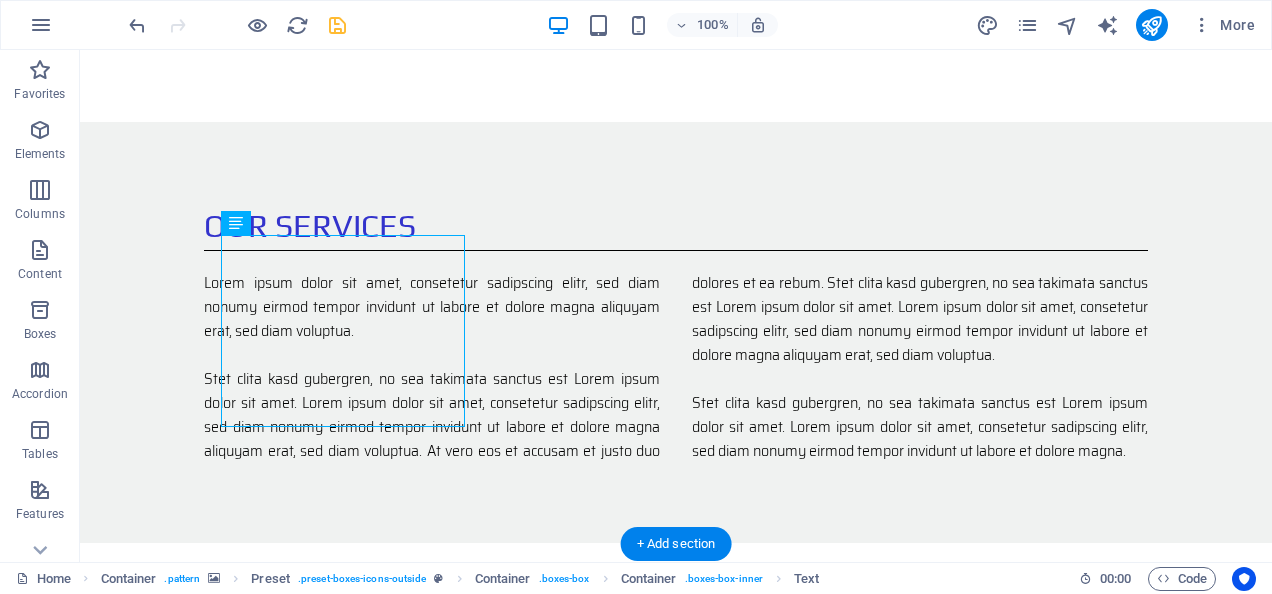 scroll, scrollTop: 1433, scrollLeft: 0, axis: vertical 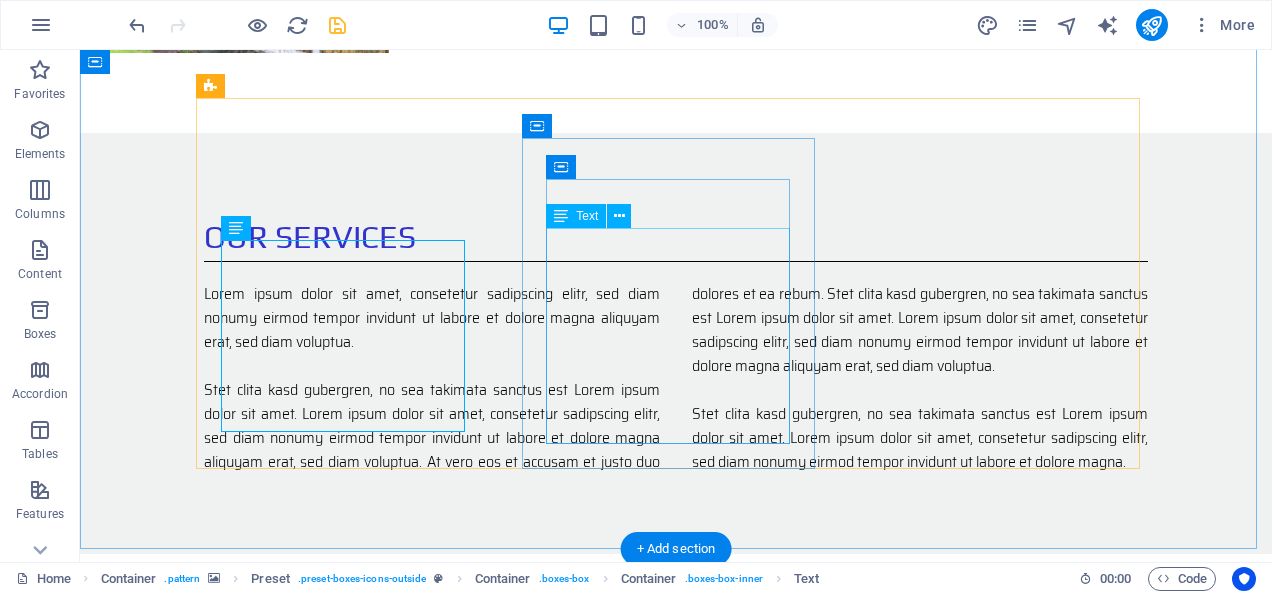 click on "Once you have accepted the quote we will arrange a convenient time to begin the installation of your new fence. Installation will be carried out diligently using quality materials." at bounding box center (676, 1566) 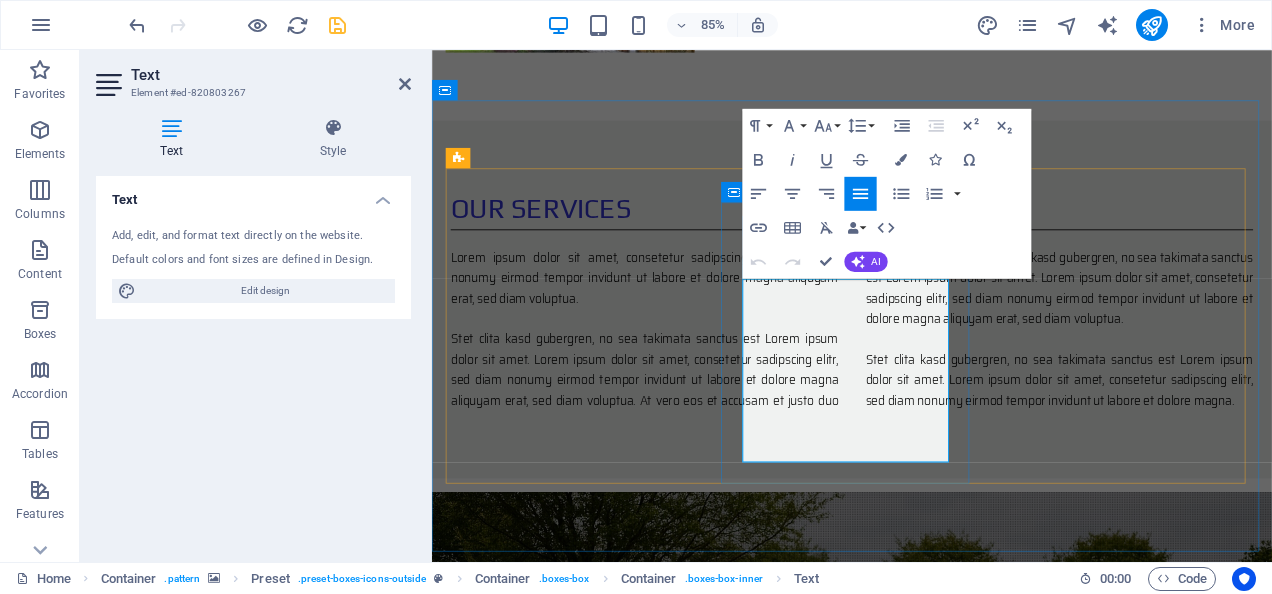 click at bounding box center (926, 1590) 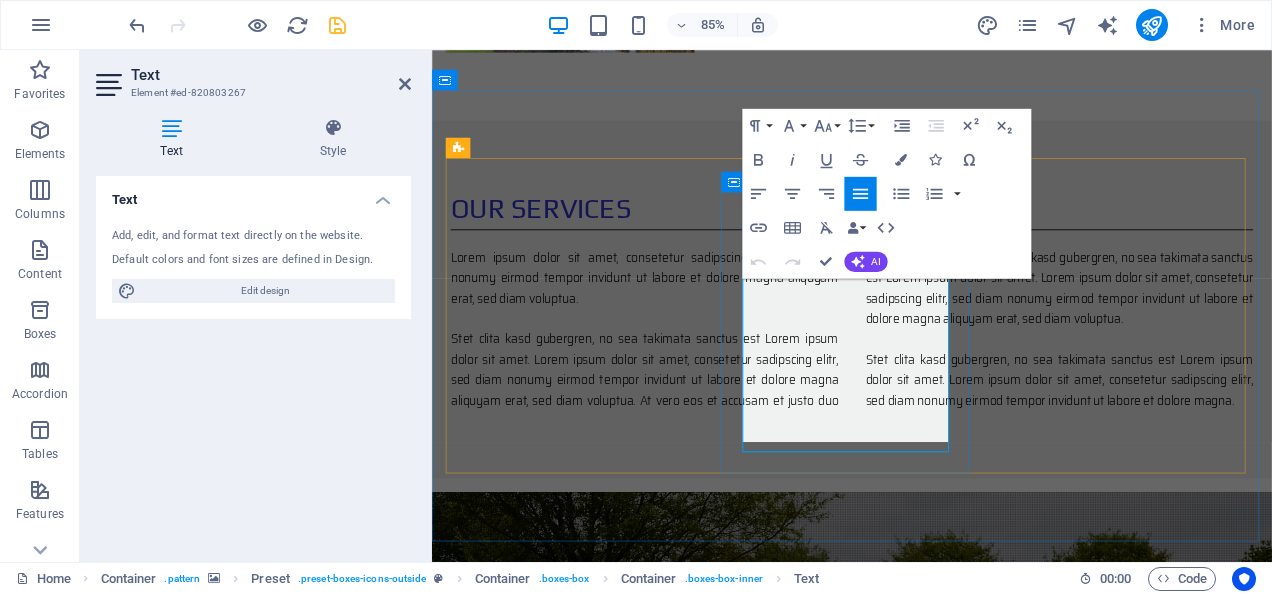 scroll, scrollTop: 1445, scrollLeft: 0, axis: vertical 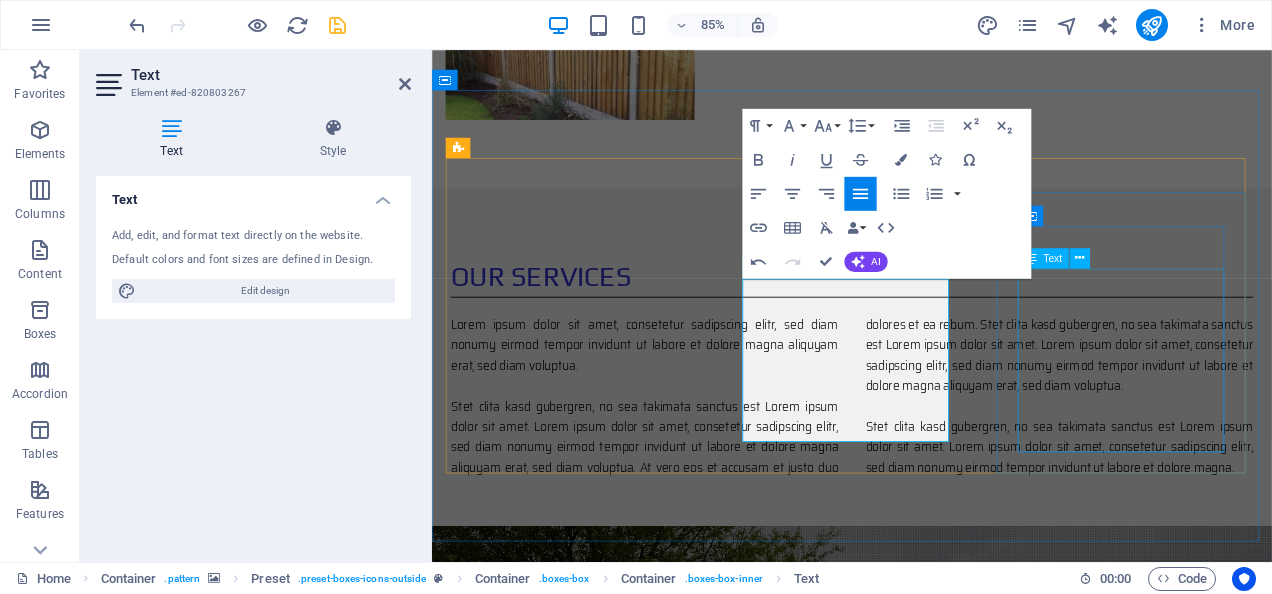 click on "Once your new fence installation is complete you will have a quality fence which will last for many years to come." at bounding box center (926, 1970) 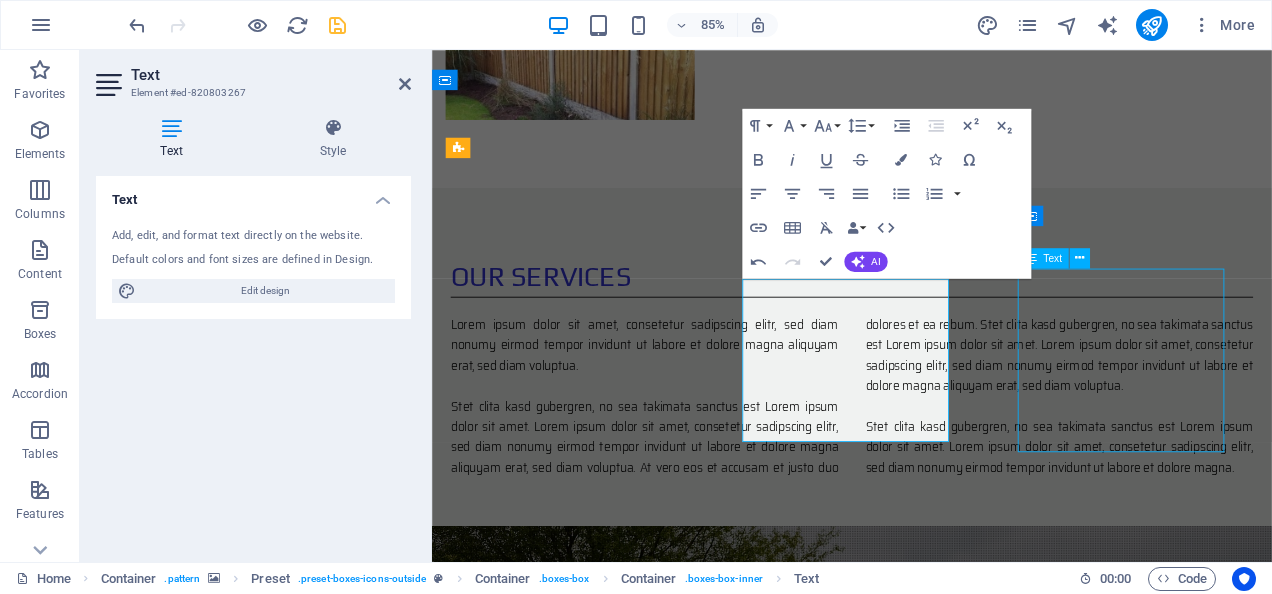 click on "Once your new fence installation is complete you will have a quality fence which will last for many years to come." at bounding box center (926, 1970) 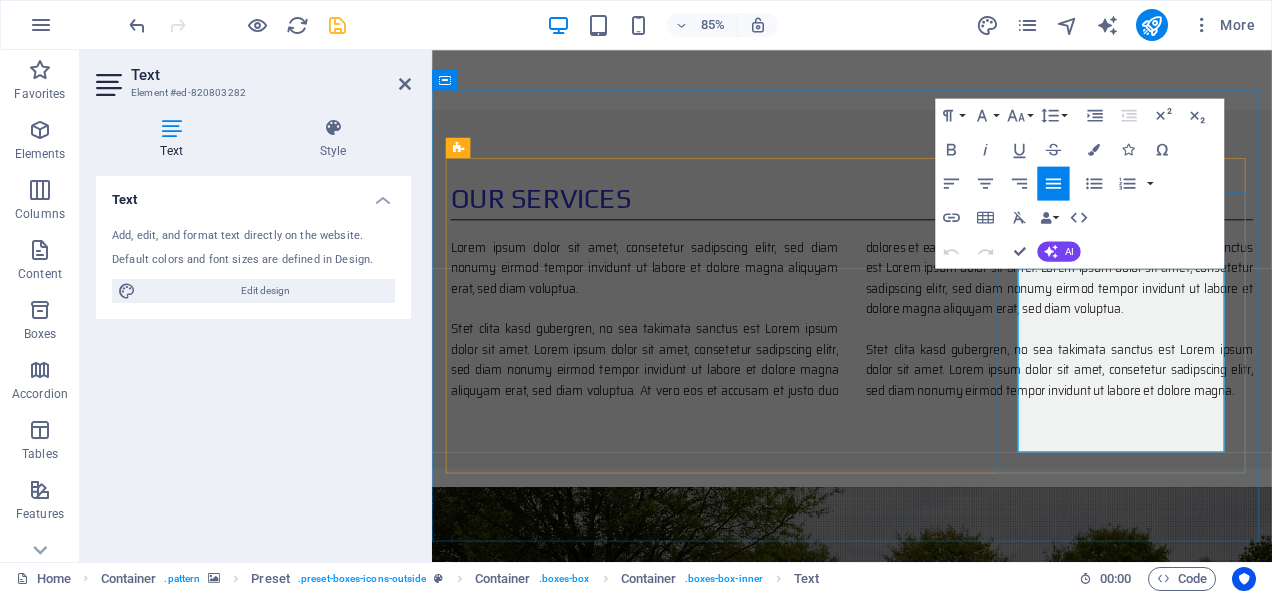 click at bounding box center [926, 1870] 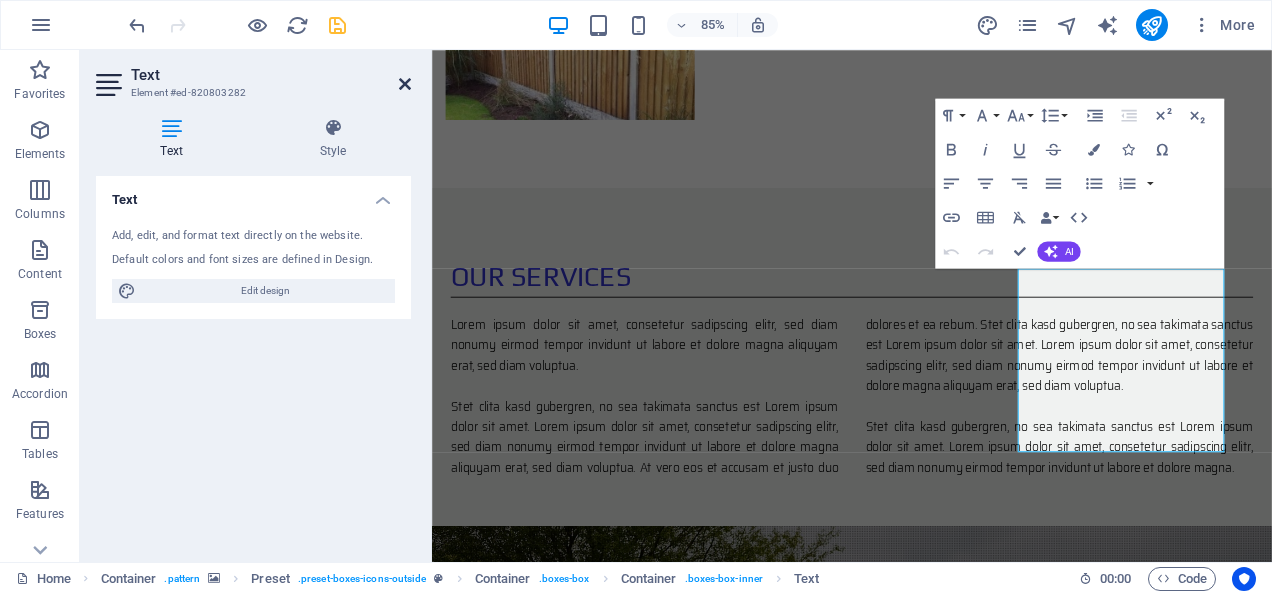 click at bounding box center (405, 84) 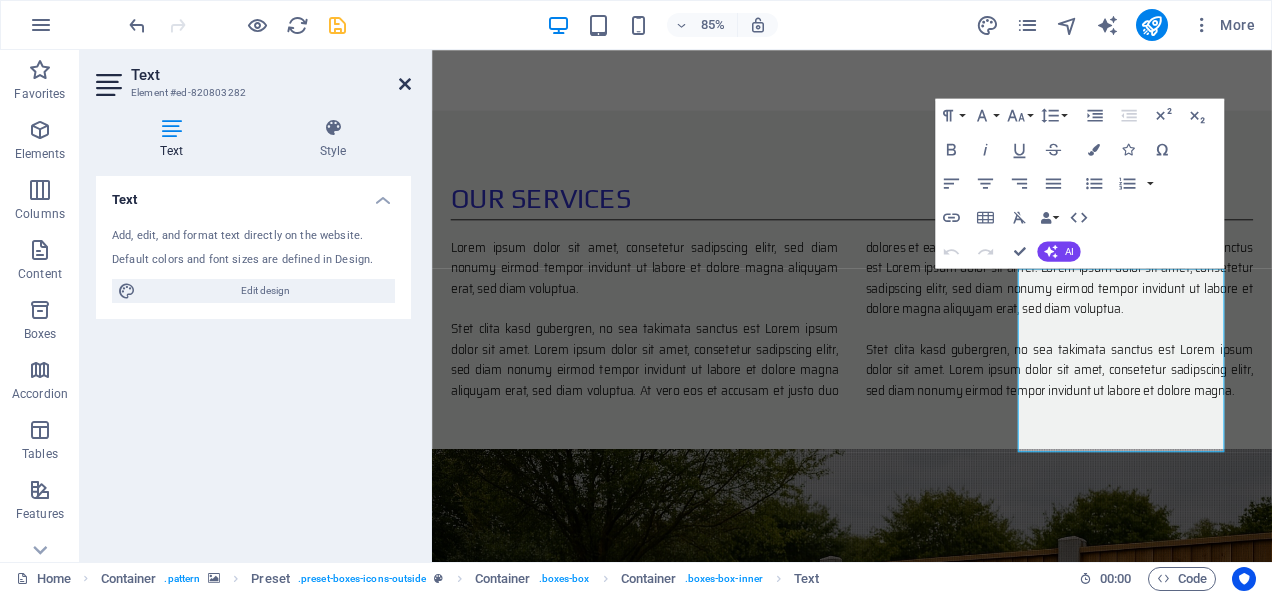 scroll, scrollTop: 1354, scrollLeft: 0, axis: vertical 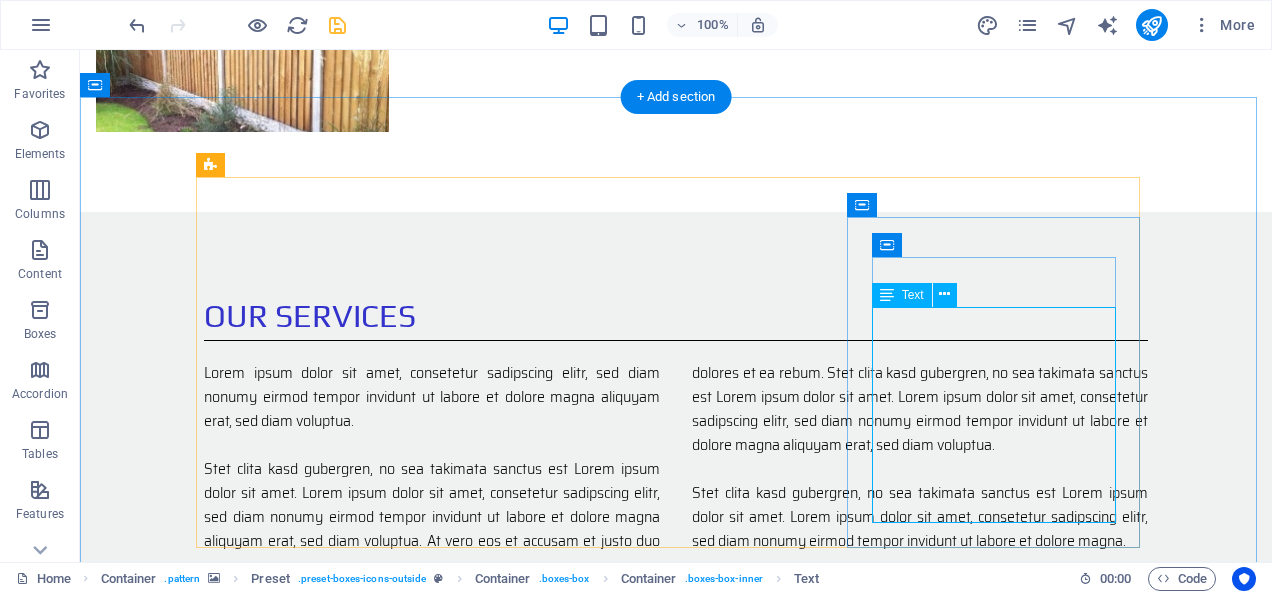 click on "Once your new fence installation is complete you will have a quality fence which will last for many years to come." at bounding box center [676, 1925] 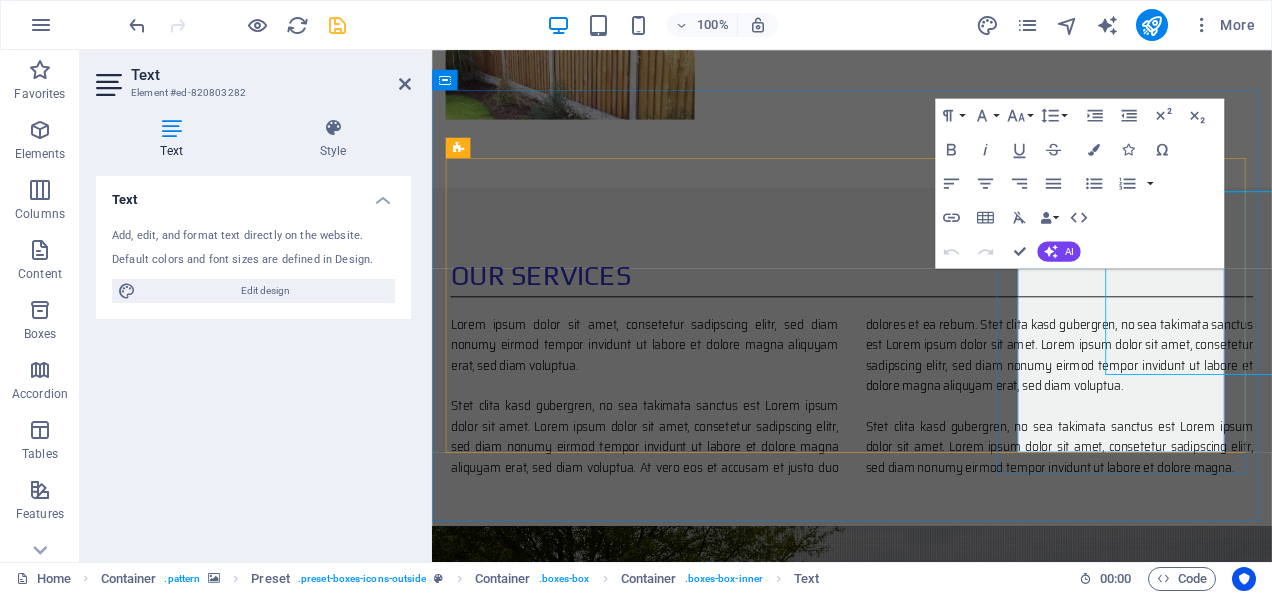 scroll, scrollTop: 1445, scrollLeft: 0, axis: vertical 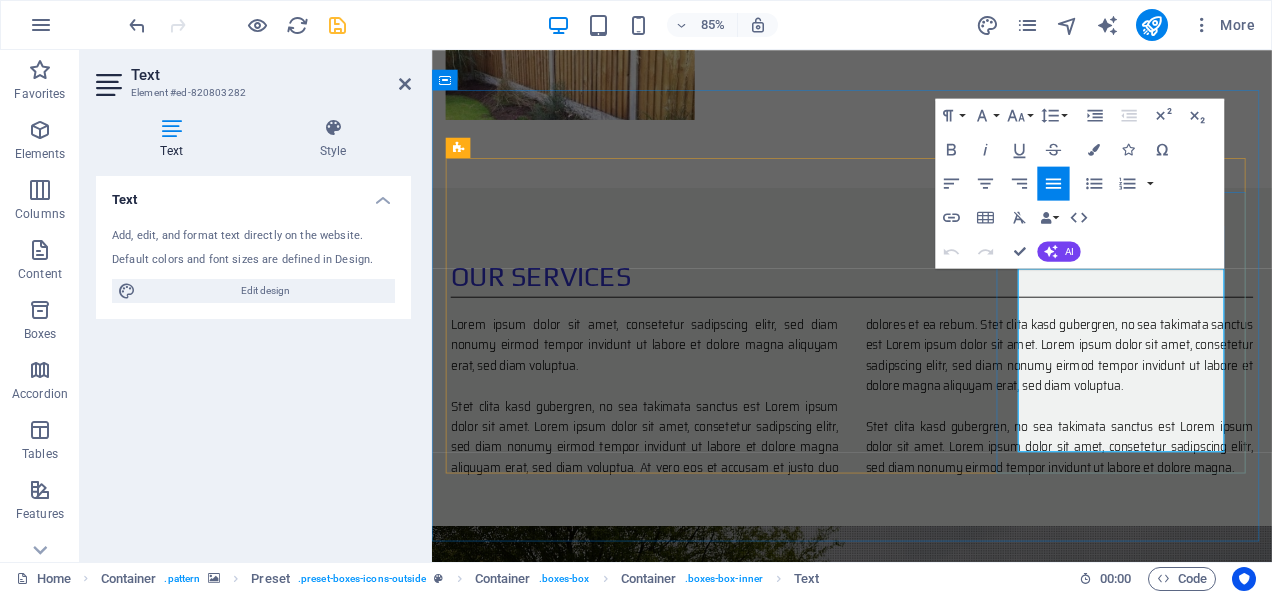 click at bounding box center [926, 1970] 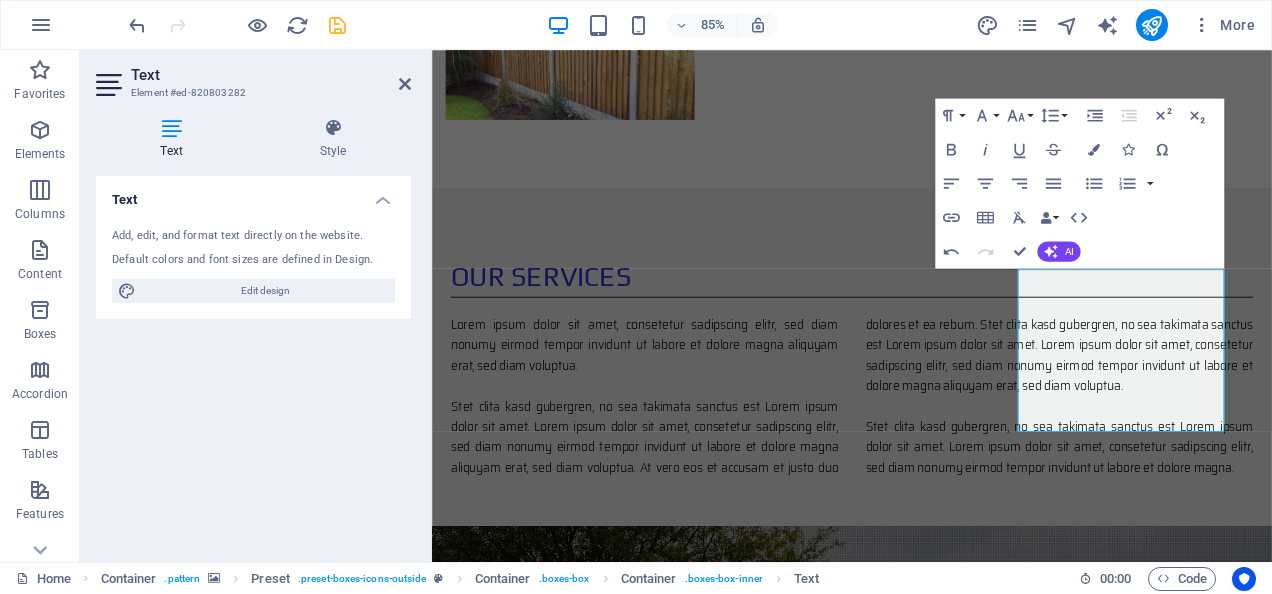 click at bounding box center [926, 887] 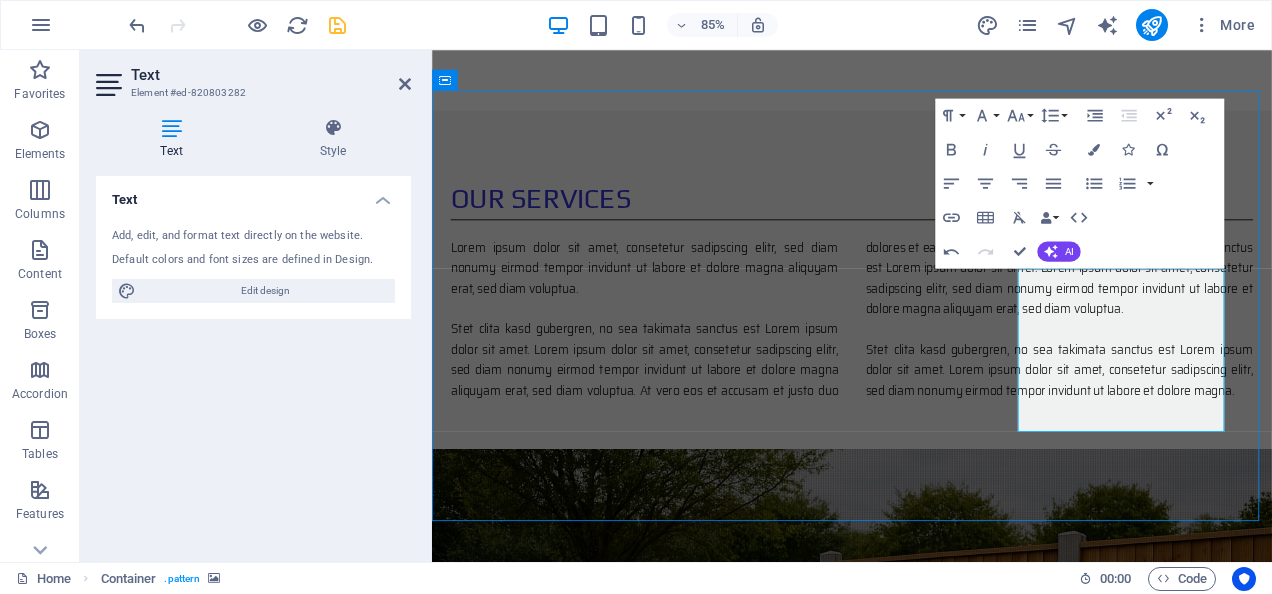 scroll, scrollTop: 1354, scrollLeft: 0, axis: vertical 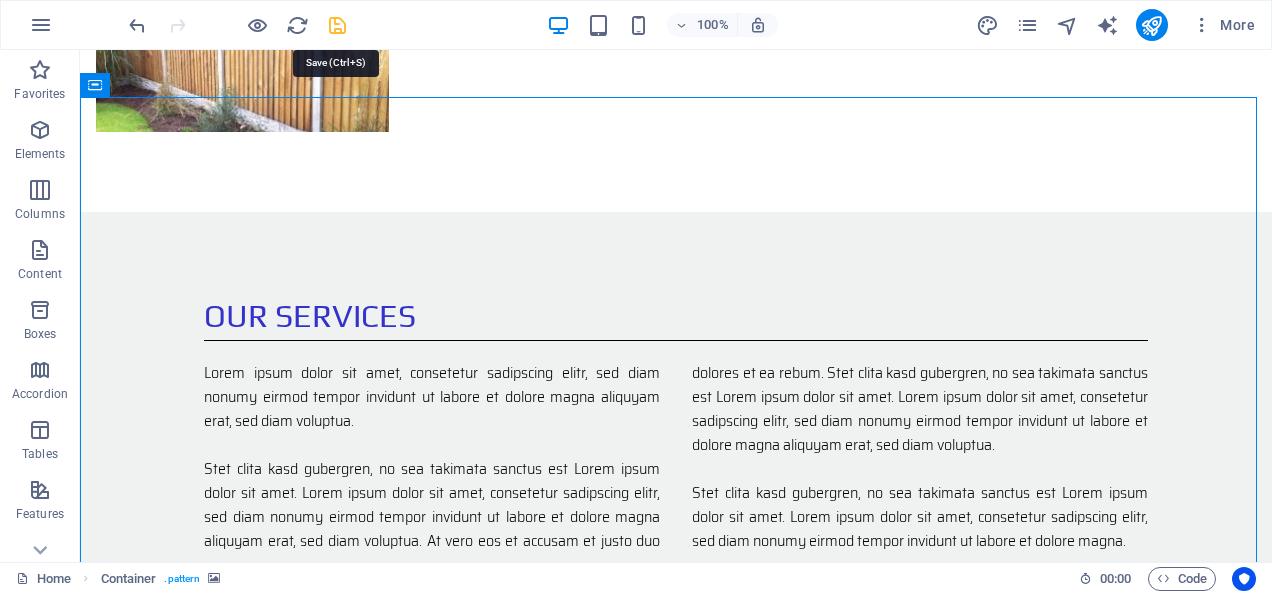 click at bounding box center (337, 25) 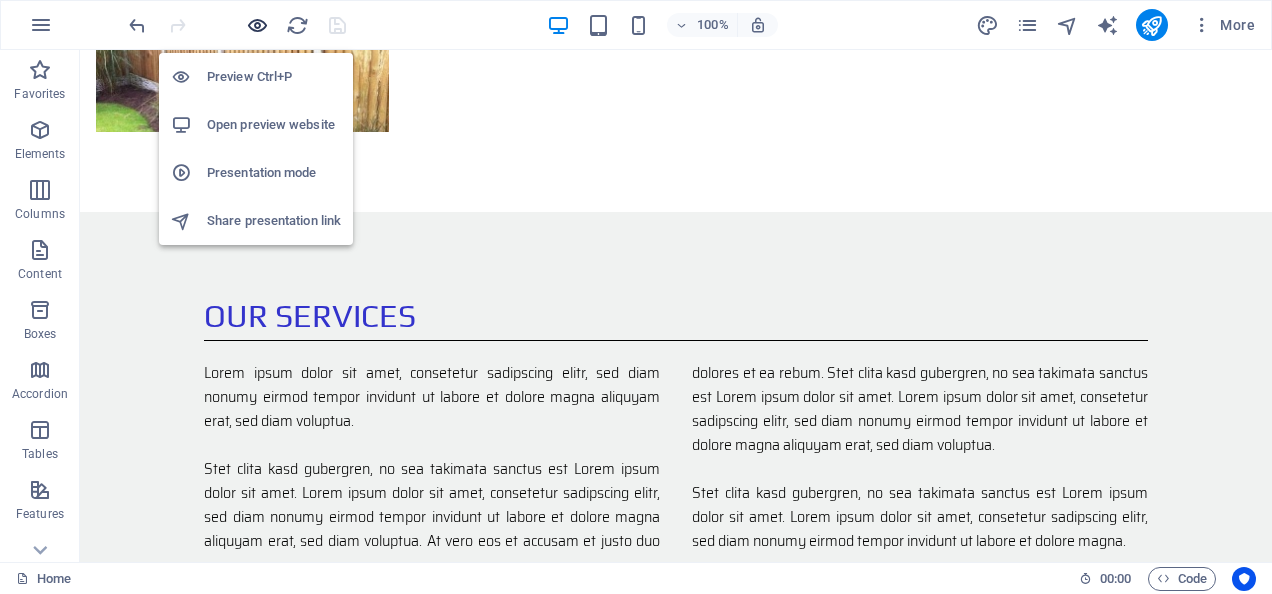 click at bounding box center [257, 25] 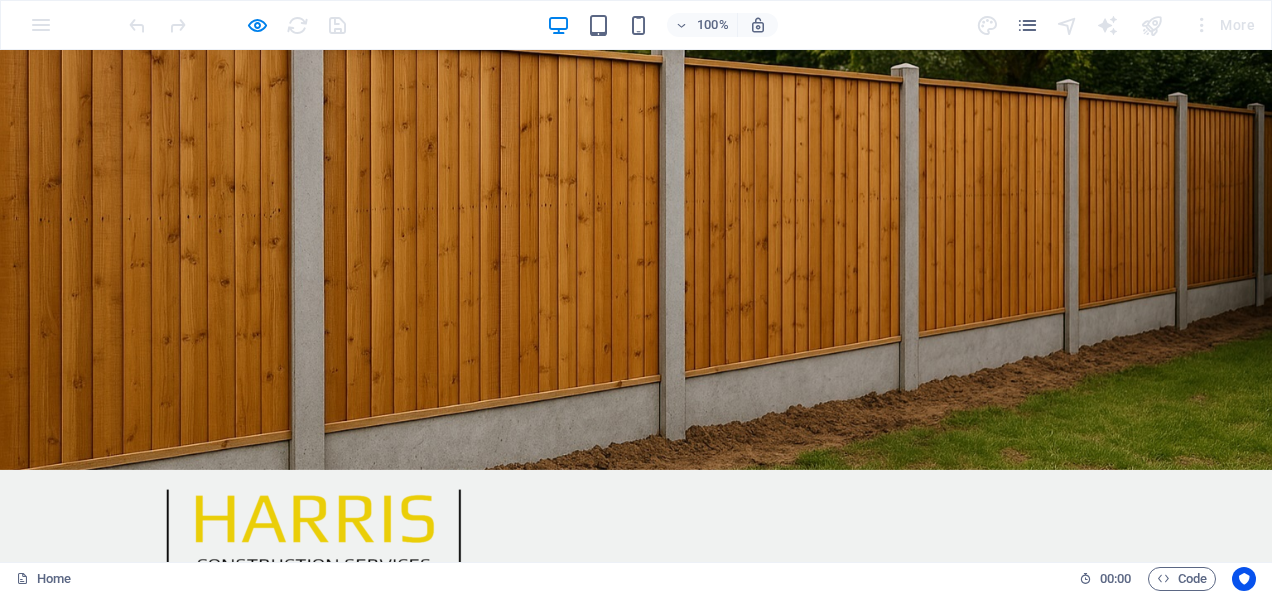 scroll, scrollTop: 0, scrollLeft: 0, axis: both 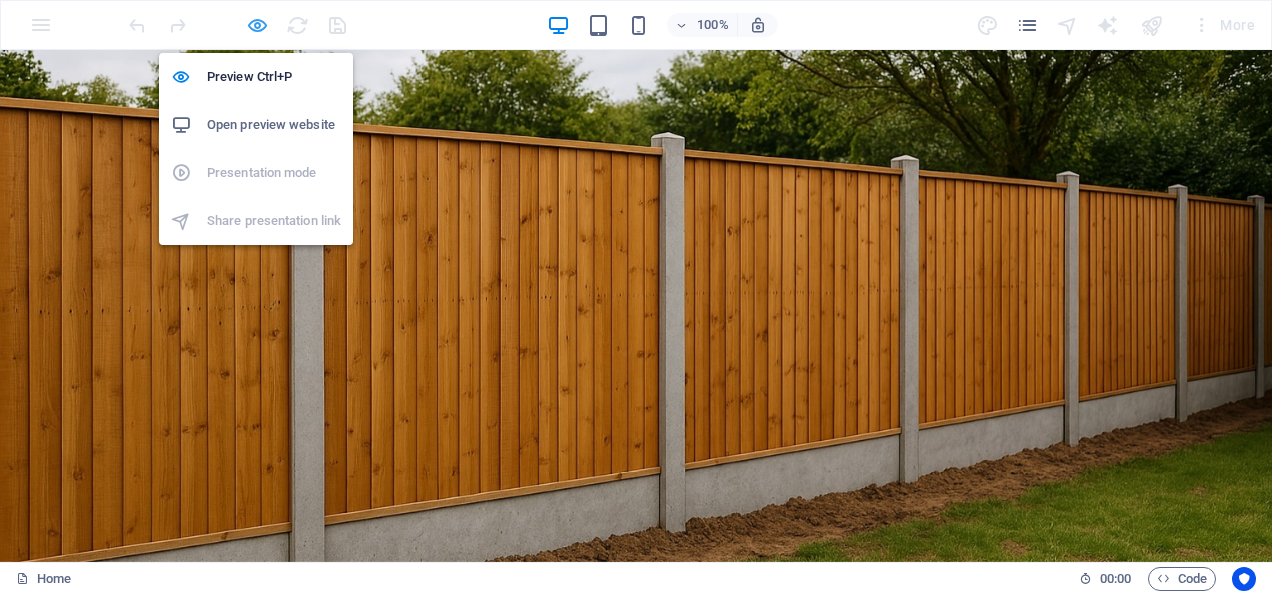 click at bounding box center (257, 25) 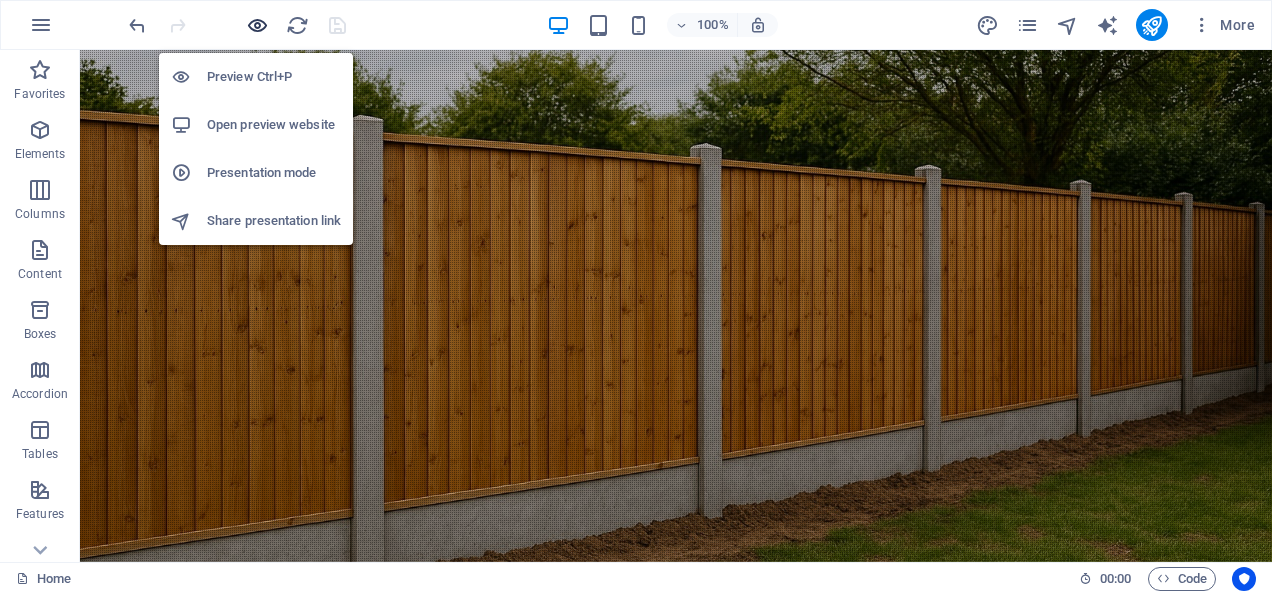 click at bounding box center [257, 25] 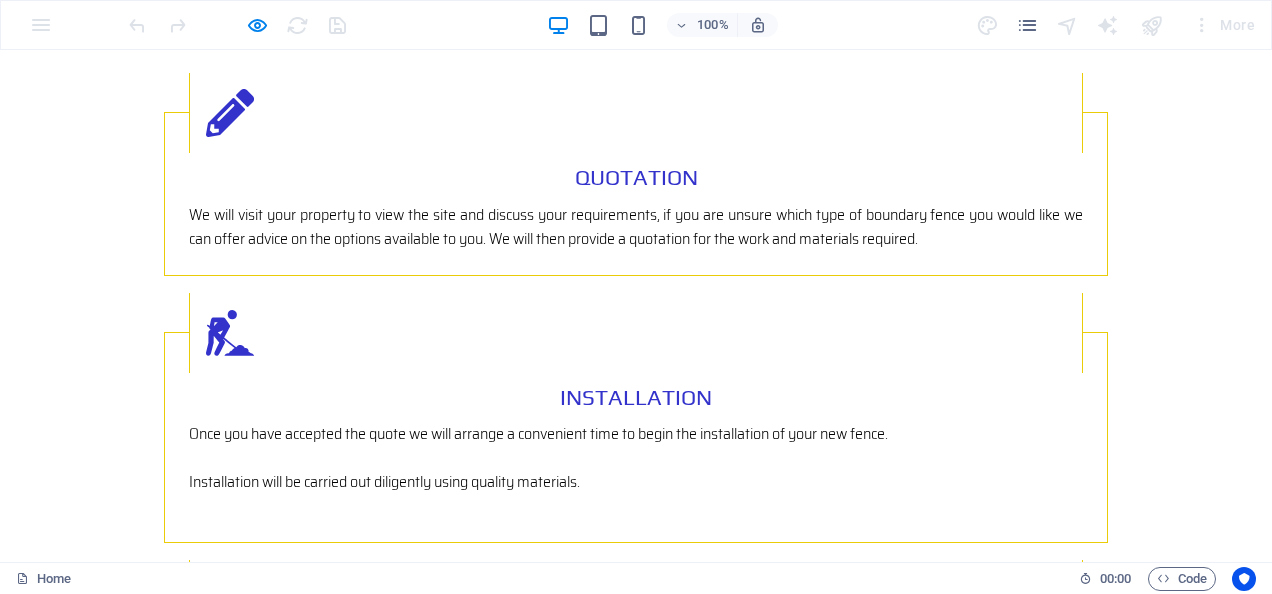 scroll, scrollTop: 2504, scrollLeft: 0, axis: vertical 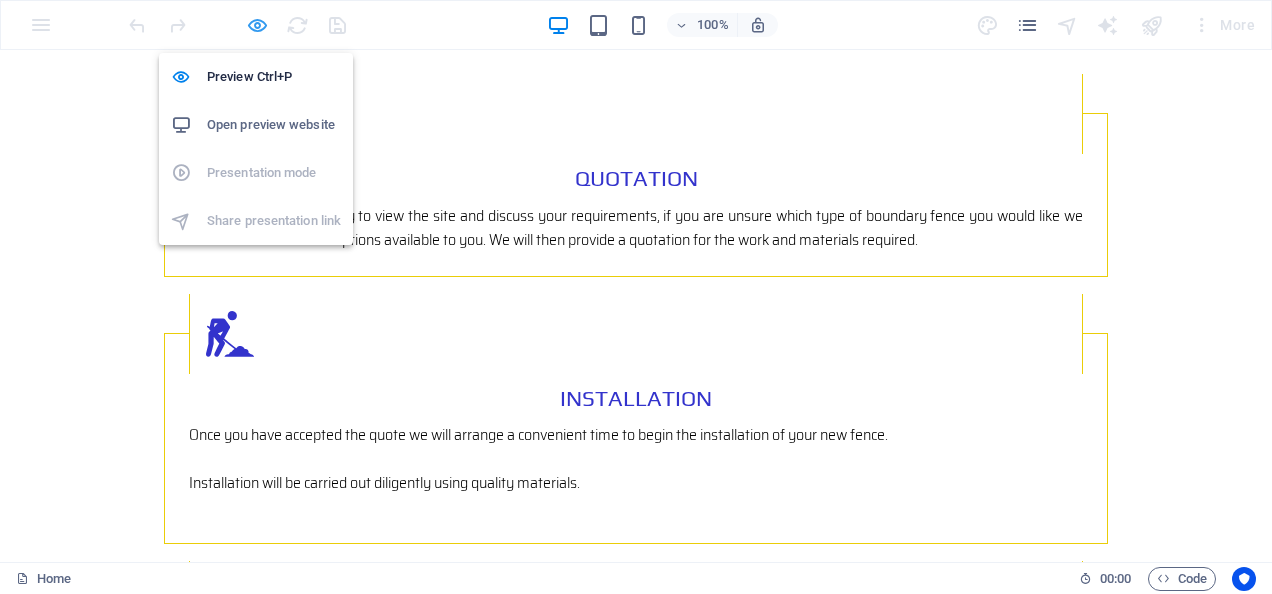 click at bounding box center (257, 25) 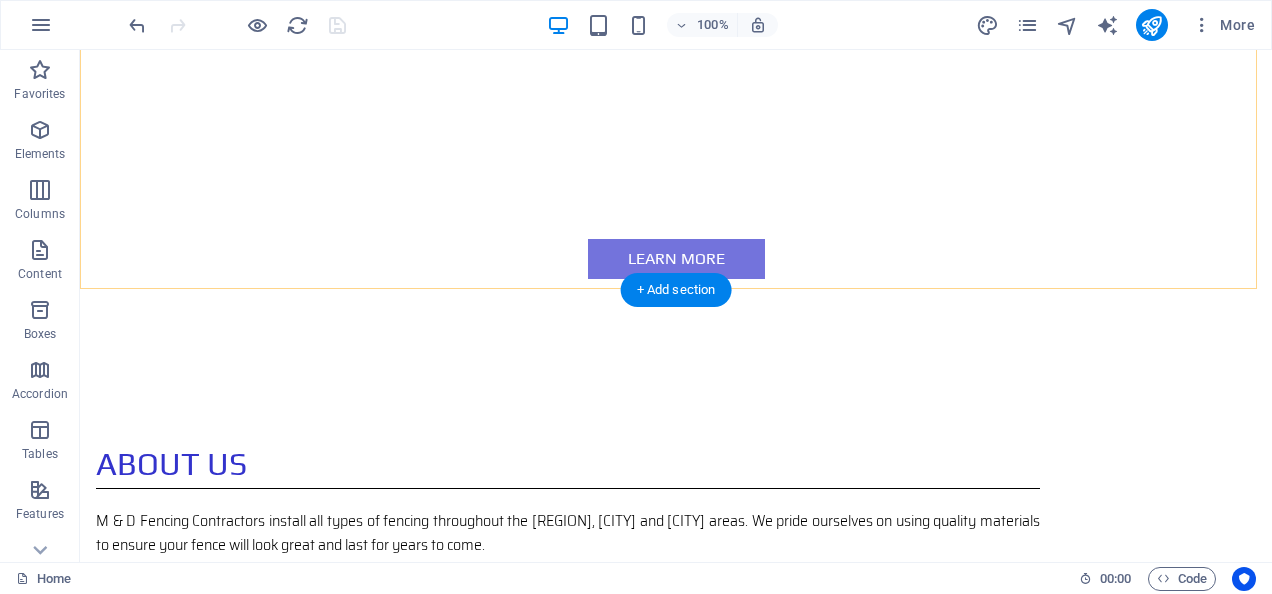 scroll, scrollTop: 743, scrollLeft: 0, axis: vertical 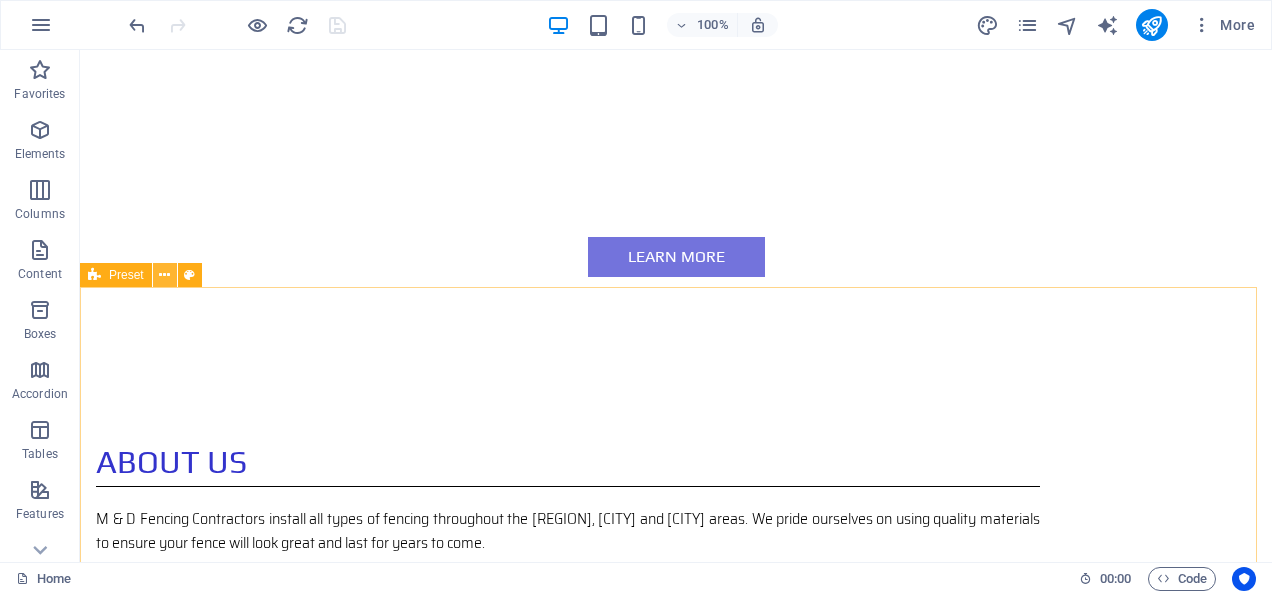 click at bounding box center (164, 275) 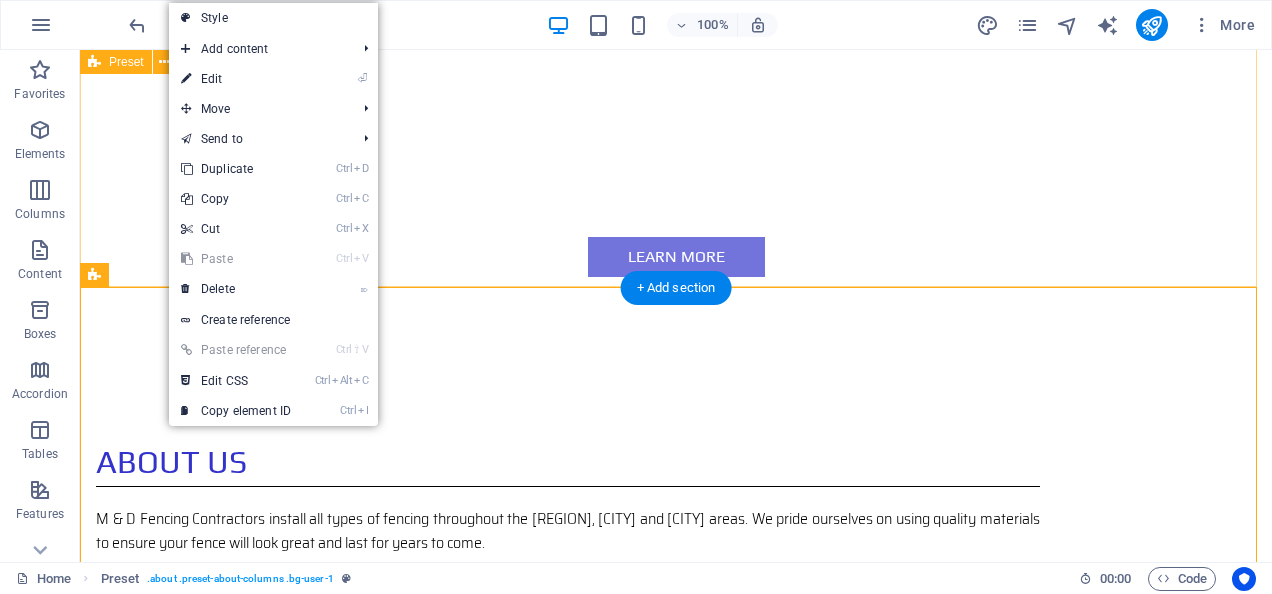 click on "ABOUT US M & D Fencing Contractors install all types of fencing throughout the [REGION], [CITY] and [CITY] areas. We pride ourselves on using quality materials to ensure your fence will look great and last for years to come. Lorem ipsum dolor sit amet, consetetur sadipscing elitr, sed diam nonumy eirmod tempor invidunt ut labore et dolore magna aliquyam erat, sed diam voluptua. At vero eos et accusam et justo duo dolores et ea rebum. Stet clita kasd gubergren, no sea takimata sanctus est Lorem ipsum dolor sit amet." at bounding box center [676, 590] 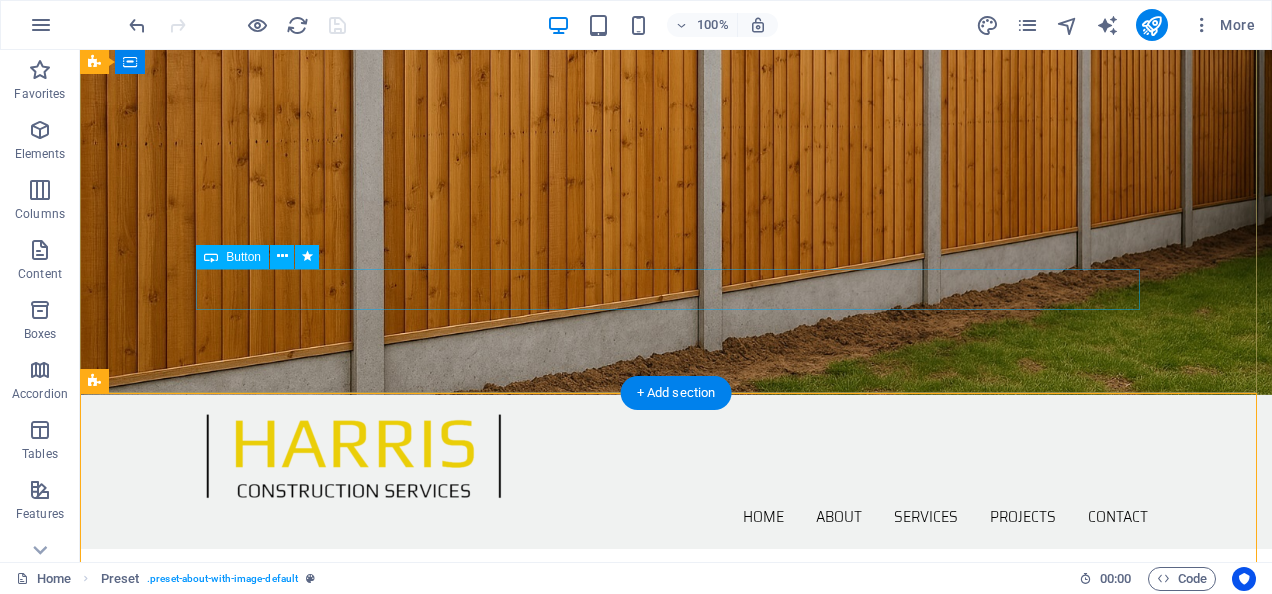 scroll, scrollTop: 163, scrollLeft: 0, axis: vertical 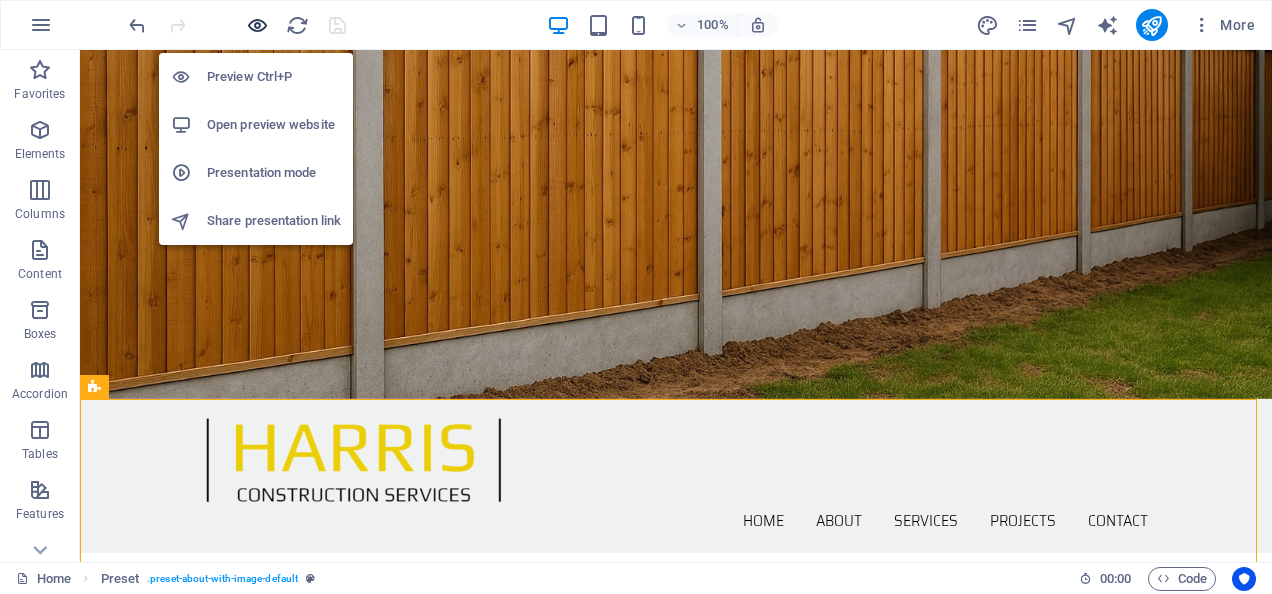 click at bounding box center (257, 25) 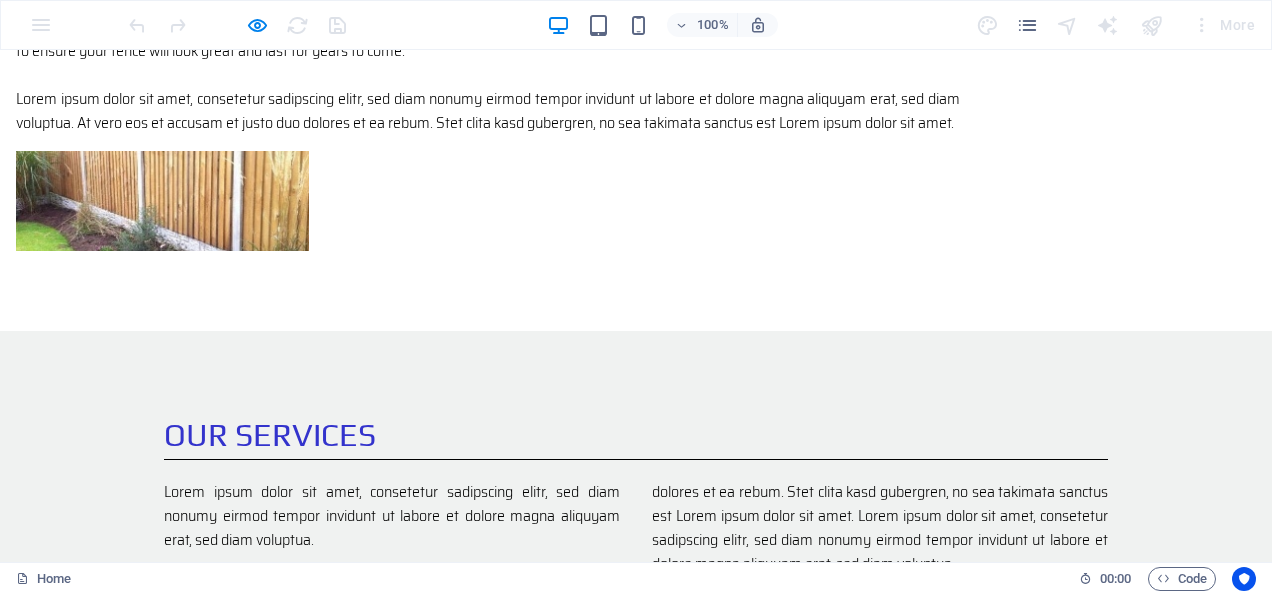 scroll, scrollTop: 1236, scrollLeft: 0, axis: vertical 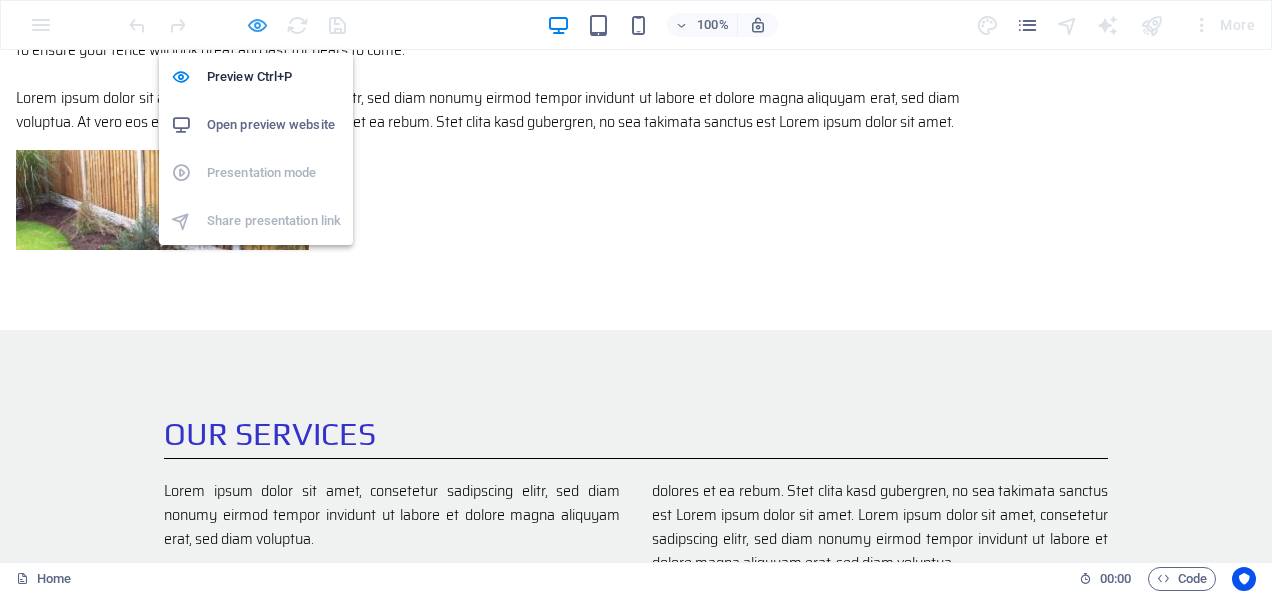 click at bounding box center [257, 25] 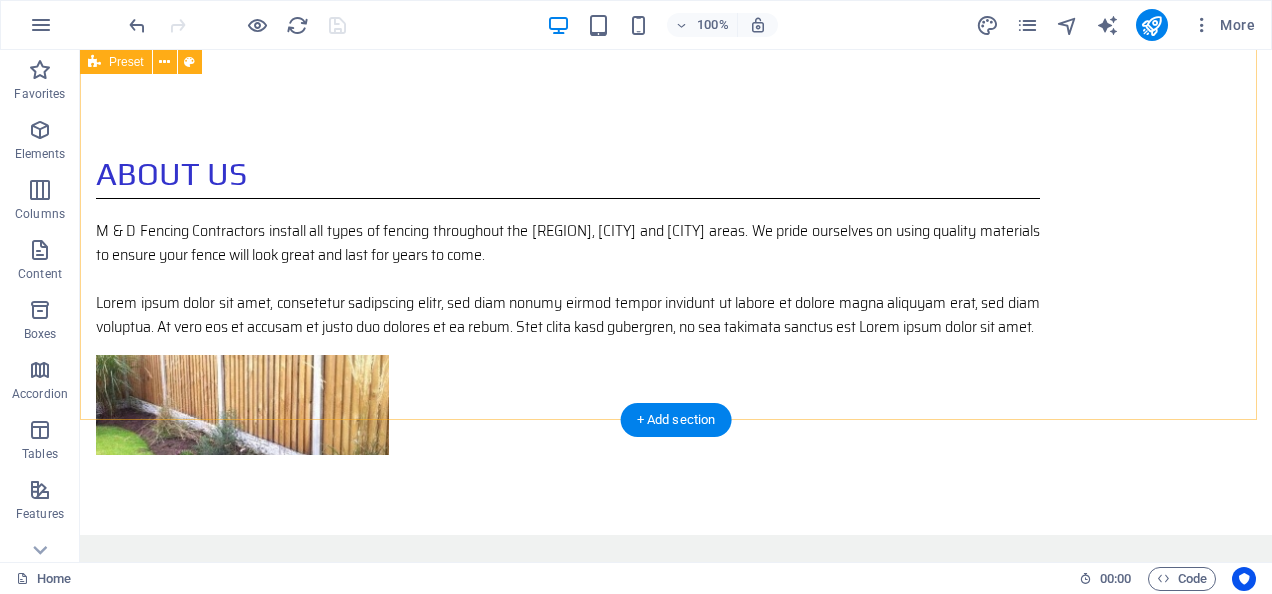 scroll, scrollTop: 1030, scrollLeft: 0, axis: vertical 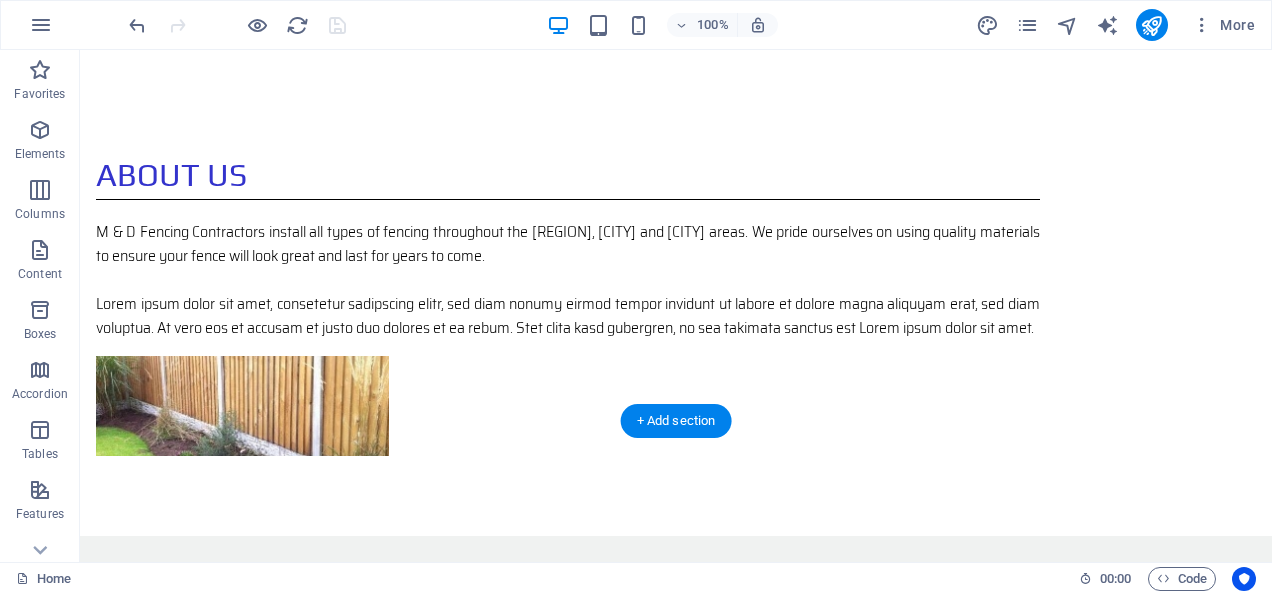 click at bounding box center (676, 1026) 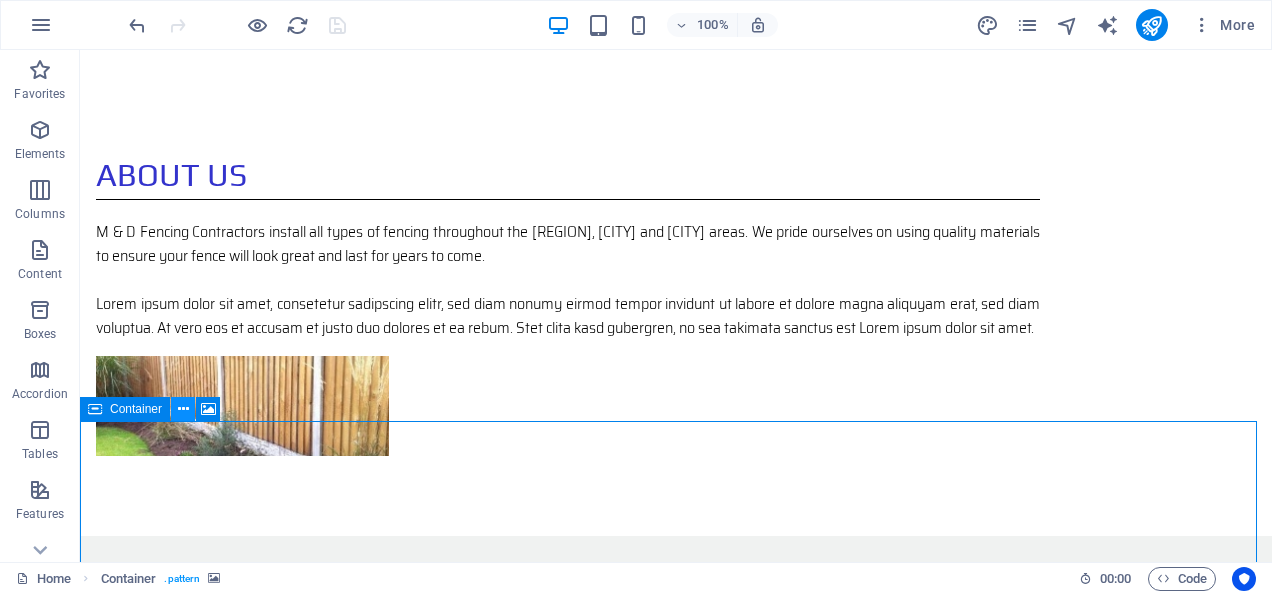 click at bounding box center [183, 409] 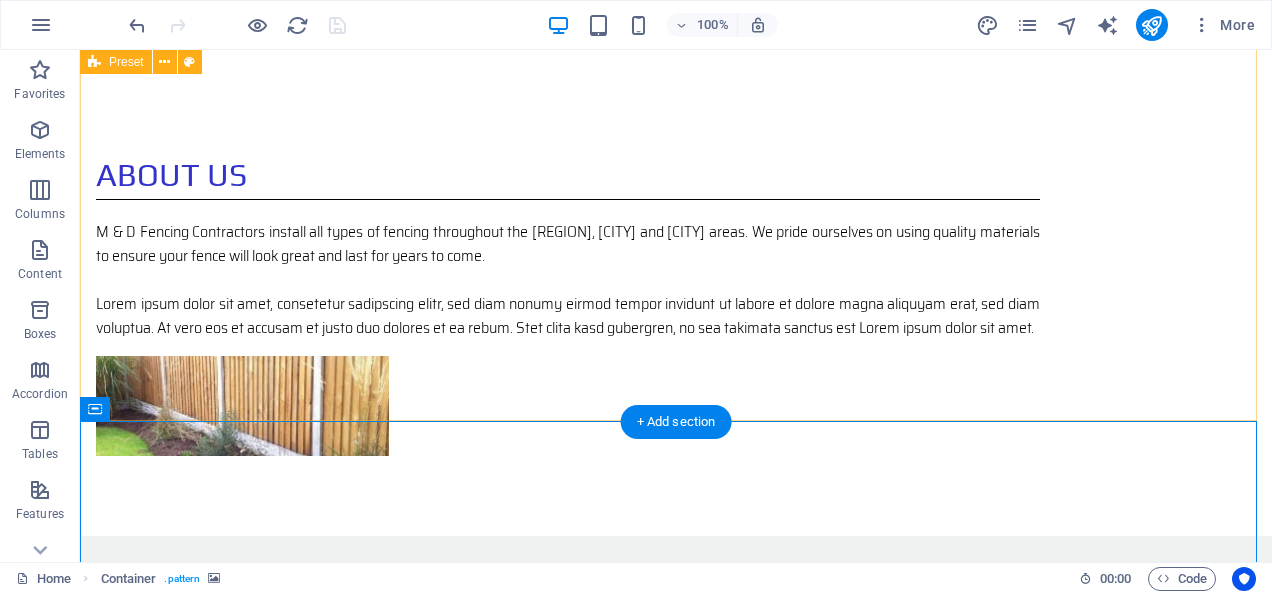 click on "Our Services Lorem ipsum dolor sit amet, consetetur sadipscing elitr, sed diam nonumy eirmod tempor invidunt ut labore et dolore magna aliquyam erat, sed diam voluptua. Stet clita kasd gubergren, no sea takimata sanctus est Lorem ipsum dolor sit amet. Lorem ipsum dolor sit amet, consetetur sadipscing elitr, sed diam nonumy eirmod tempor invidunt ut labore et dolore magna aliquyam erat, sed diam voluptua. At vero eos et accusam et justo duo dolores et ea rebum. Stet clita kasd gubergren, no sea takimata sanctus est Lorem ipsum dolor sit amet. Lorem ipsum dolor sit amet, consetetur sadipscing elitr, sed diam nonumy eirmod tempor invidunt ut labore et dolore magna aliquyam erat, sed diam voluptua. Stet clita kasd gubergren, no sea takimata sanctus est Lorem ipsum dolor sit amet. Lorem ipsum dolor sit amet, consetetur sadipscing elitr, sed diam nonumy eirmod tempor invidunt ut labore et dolore magna." at bounding box center [676, 746] 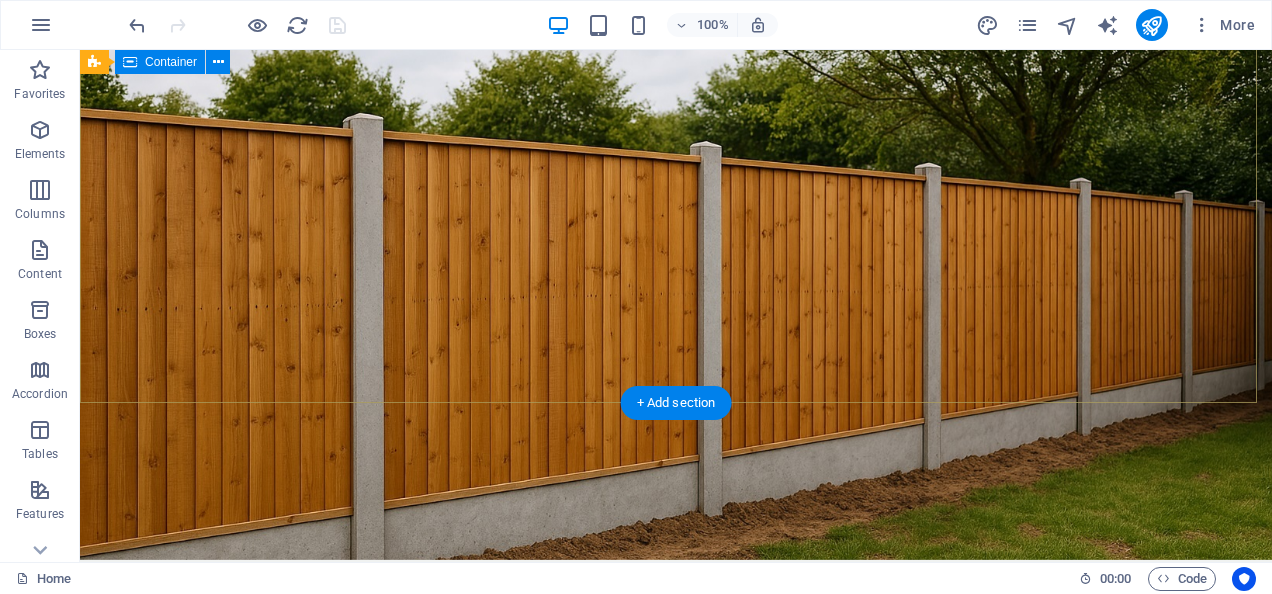 scroll, scrollTop: 0, scrollLeft: 0, axis: both 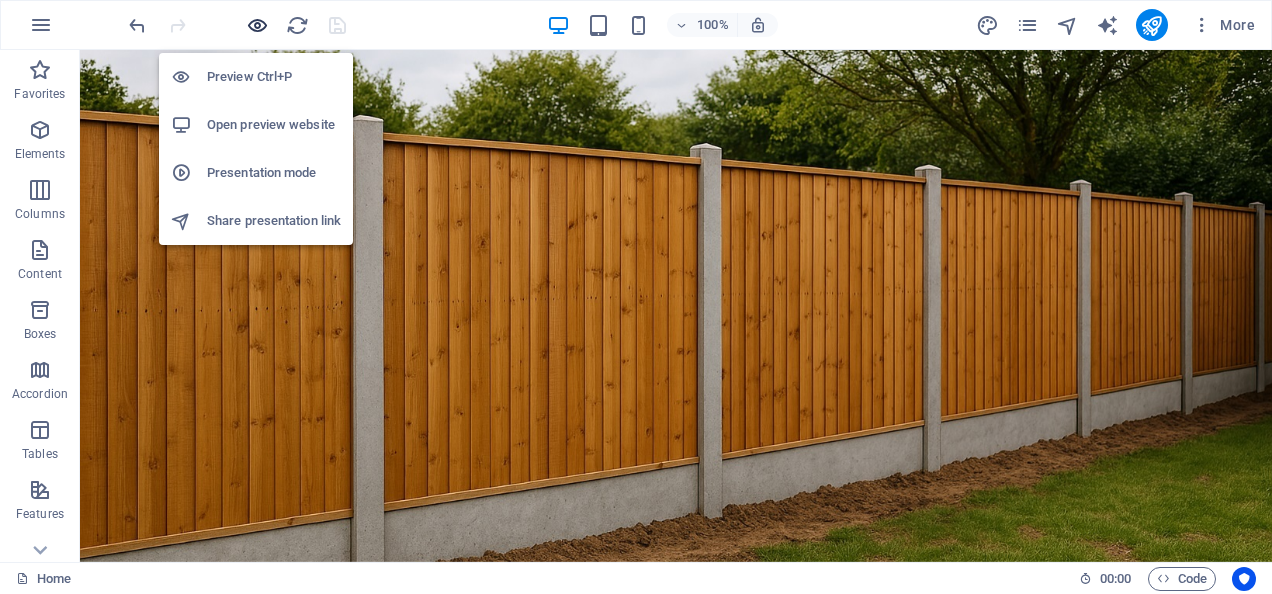 click at bounding box center [257, 25] 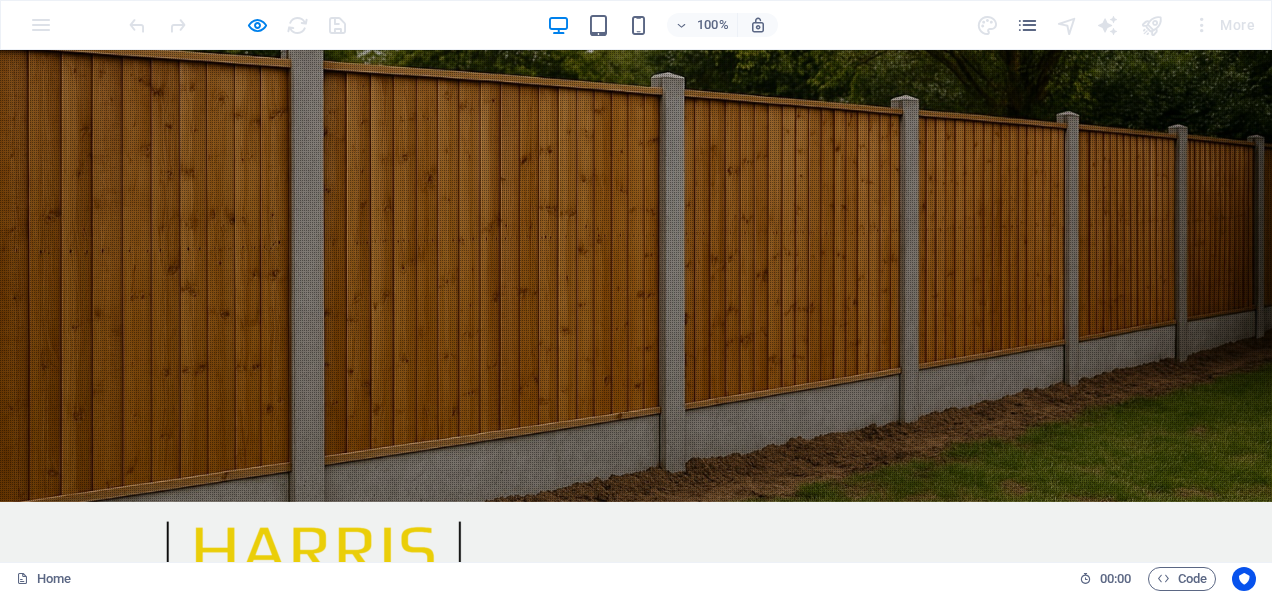 scroll, scrollTop: 85, scrollLeft: 0, axis: vertical 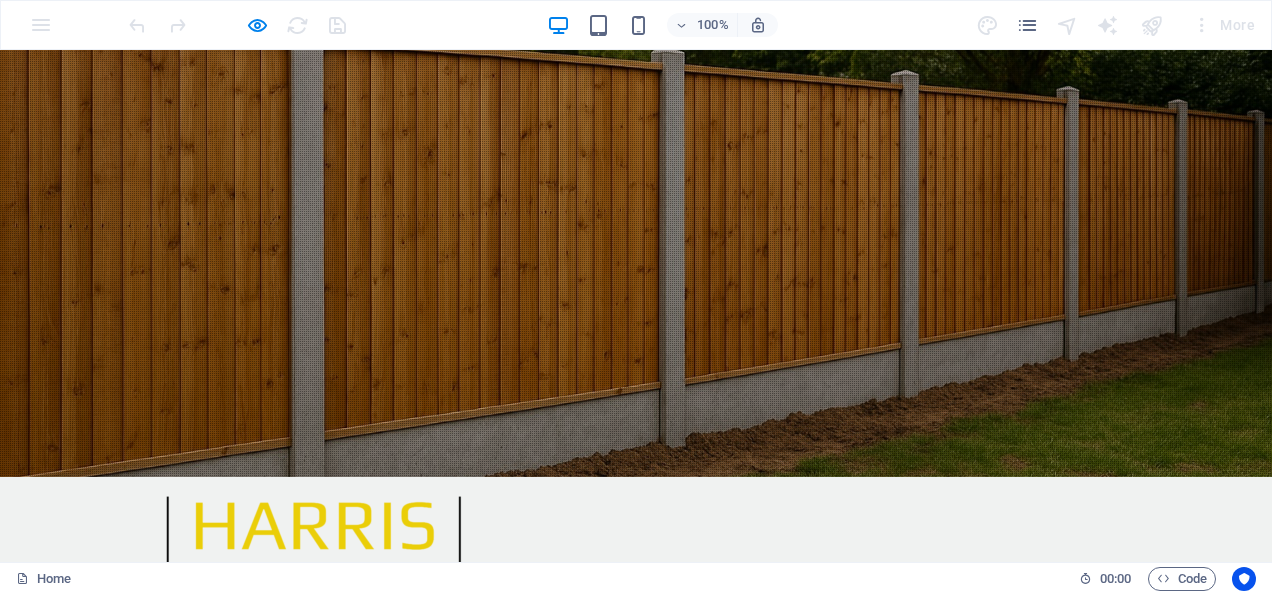 click on "Learn more" at bounding box center (636, 915) 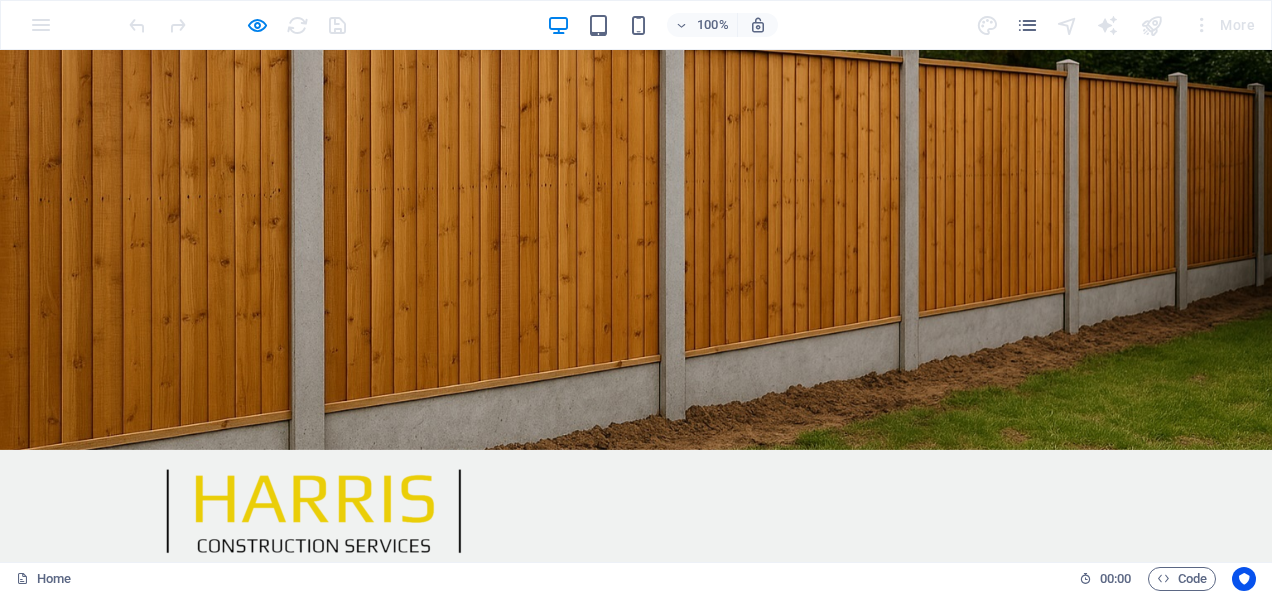scroll, scrollTop: 0, scrollLeft: 0, axis: both 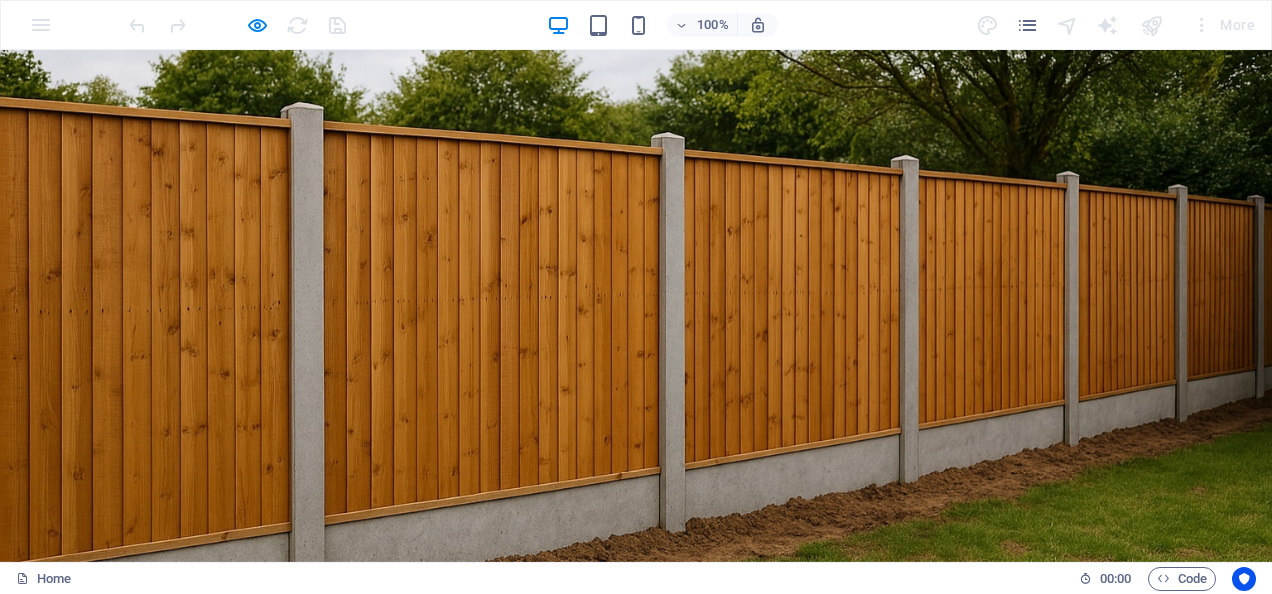 click on "Services" at bounding box center [886, 684] 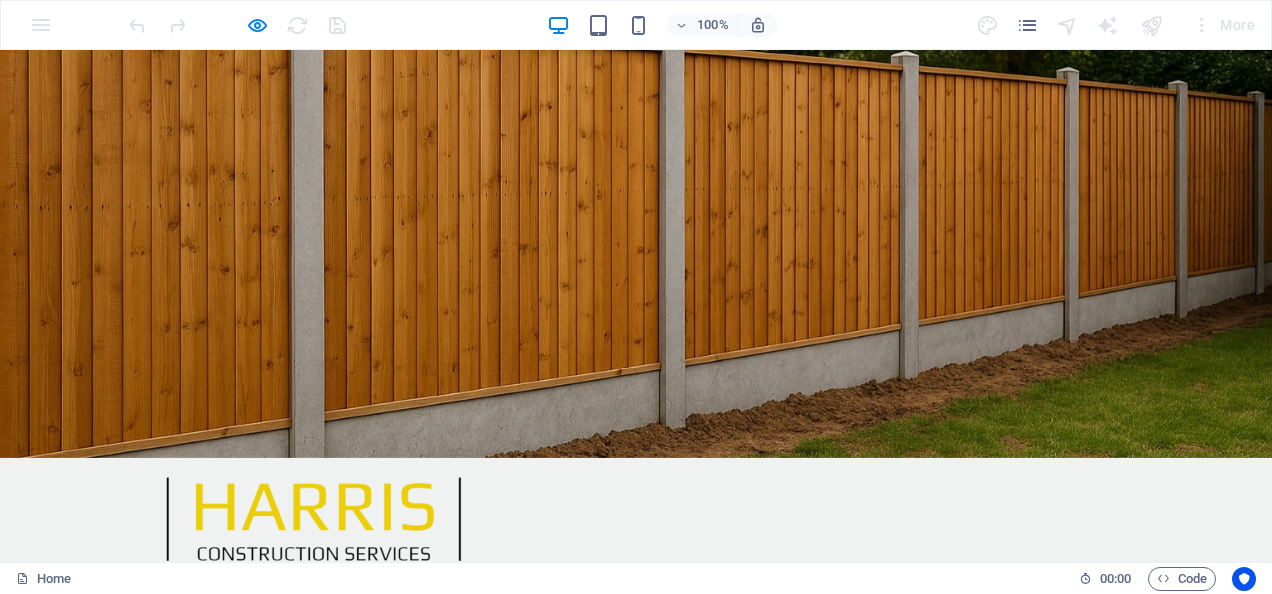 scroll, scrollTop: 0, scrollLeft: 0, axis: both 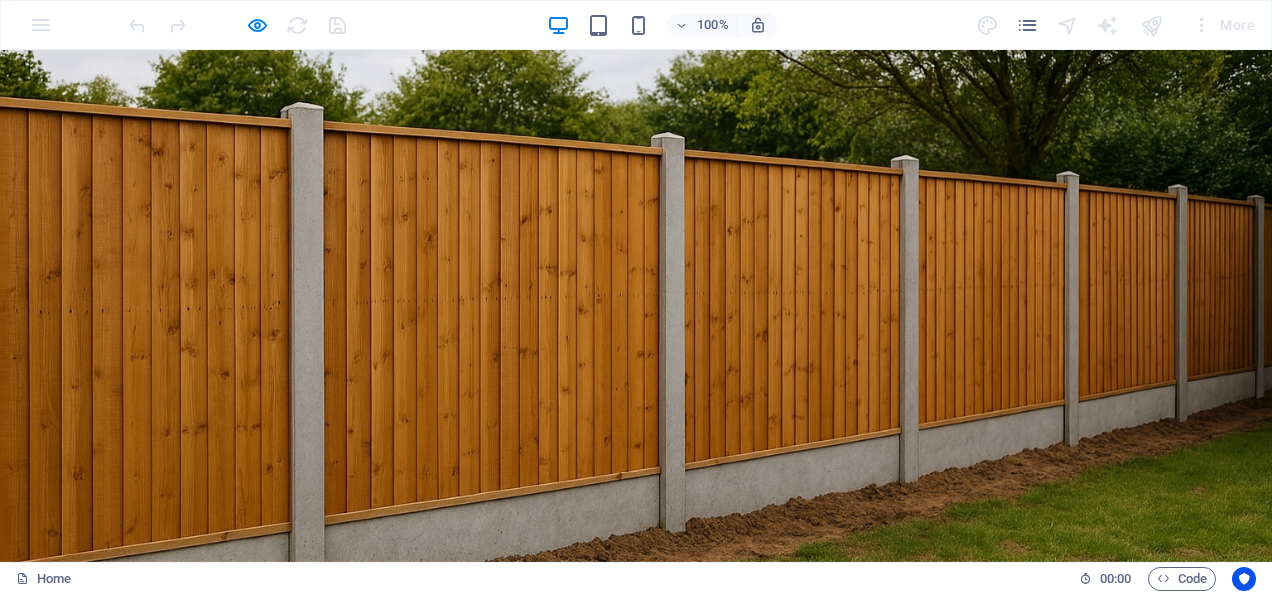 click on "Projects" at bounding box center [983, 684] 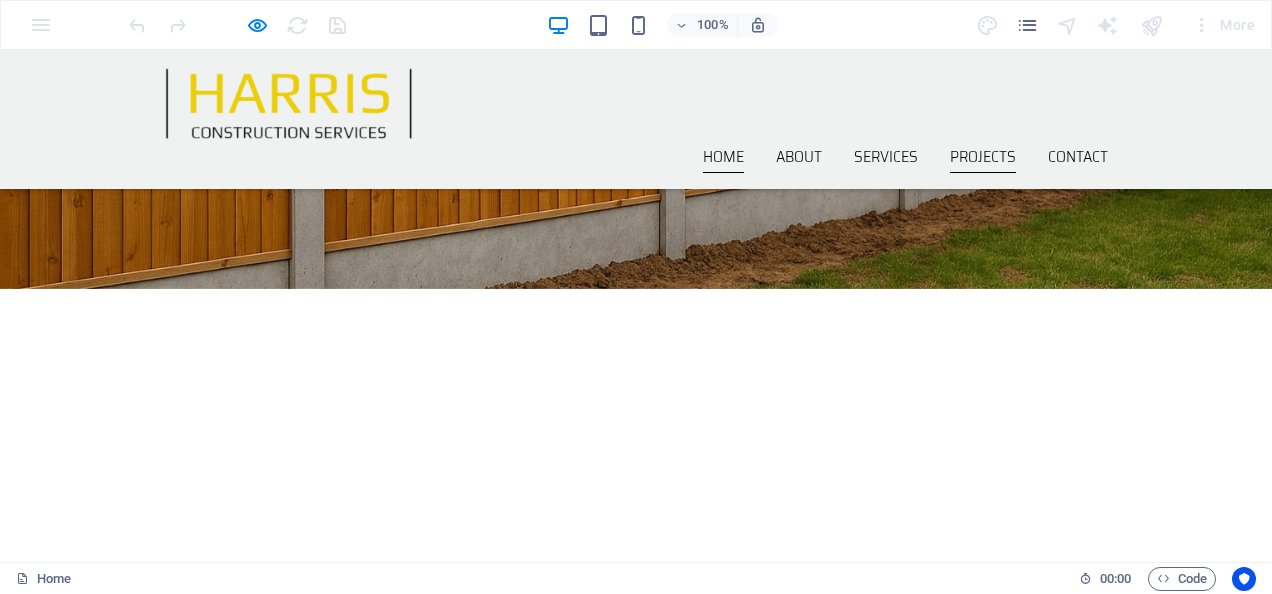 scroll, scrollTop: 0, scrollLeft: 0, axis: both 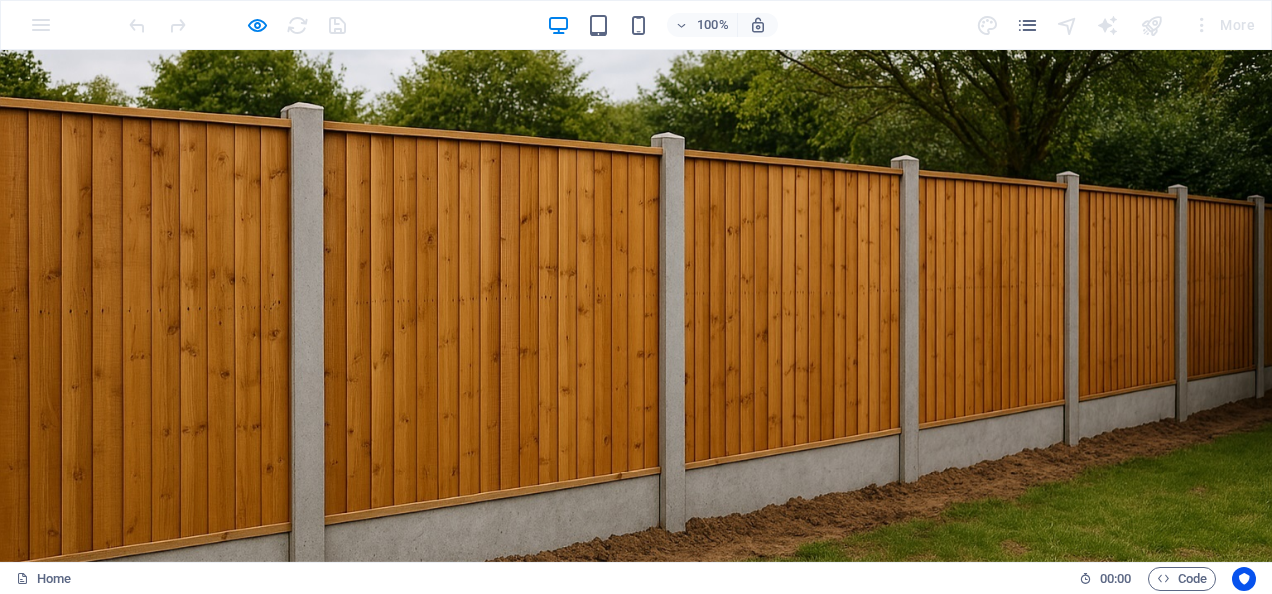click on "Contact" at bounding box center (1078, 684) 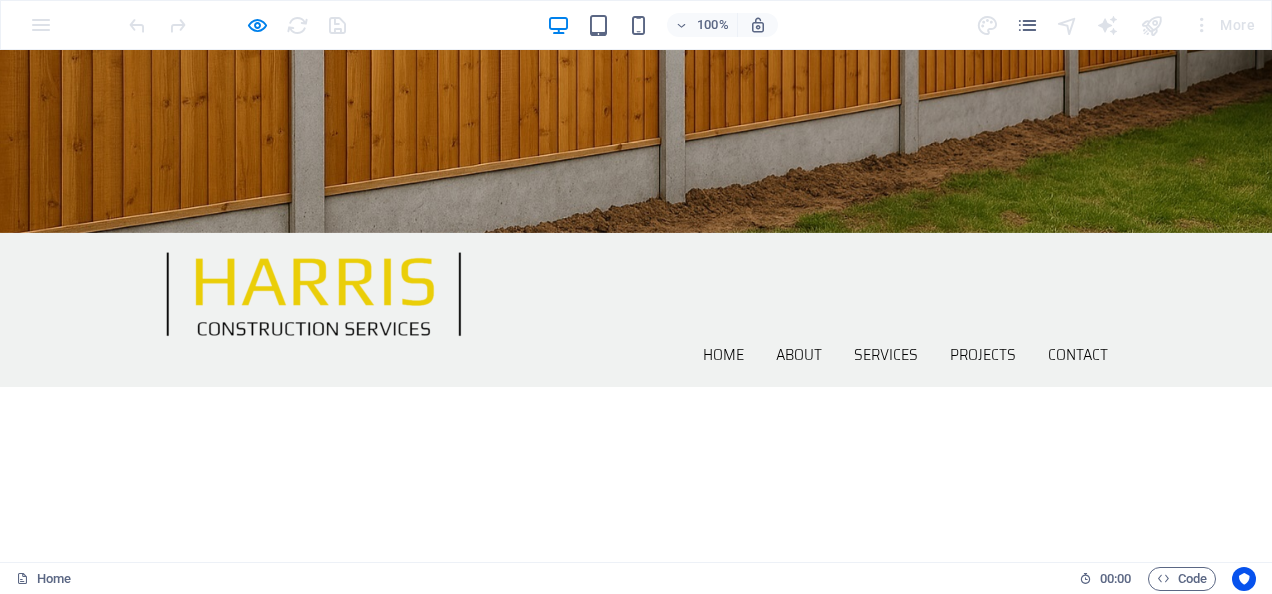 scroll, scrollTop: 0, scrollLeft: 0, axis: both 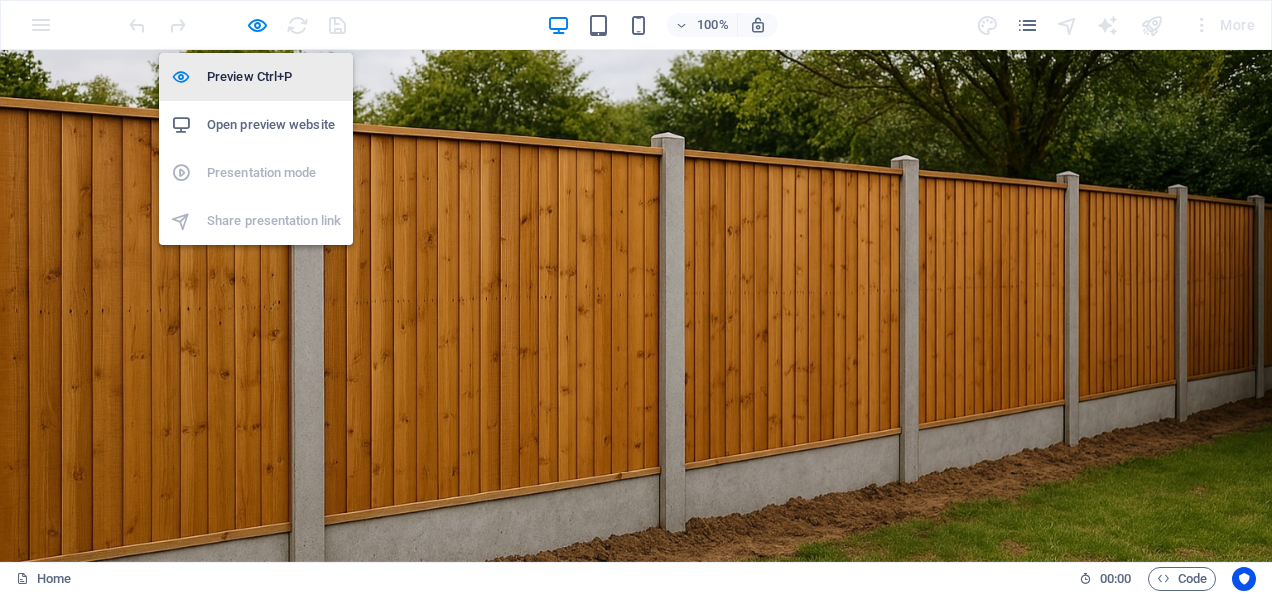 click on "Preview Ctrl+P" at bounding box center (274, 77) 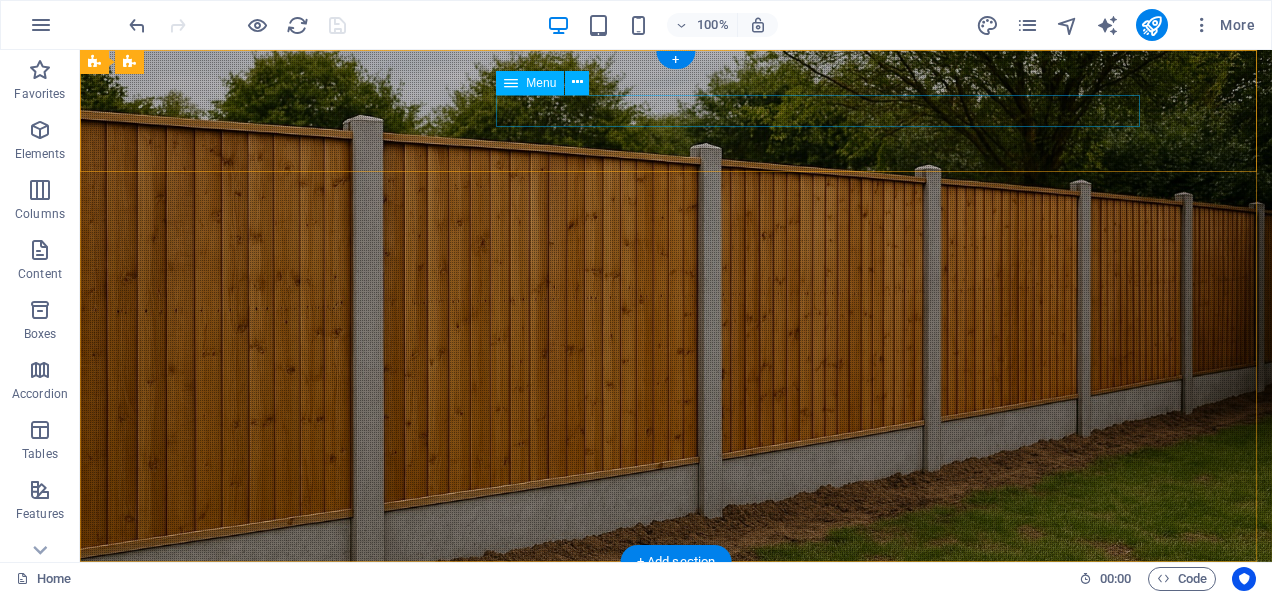 click on "Home About Services Projects Contact" at bounding box center [676, 684] 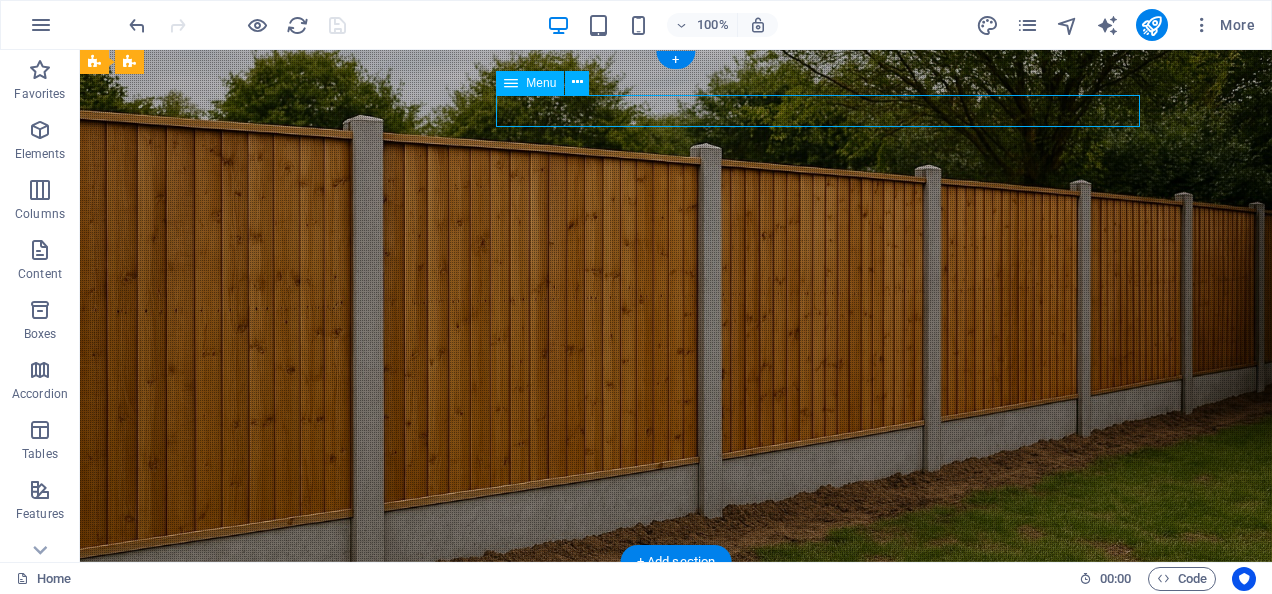 click on "Home About Services Projects Contact" at bounding box center [676, 684] 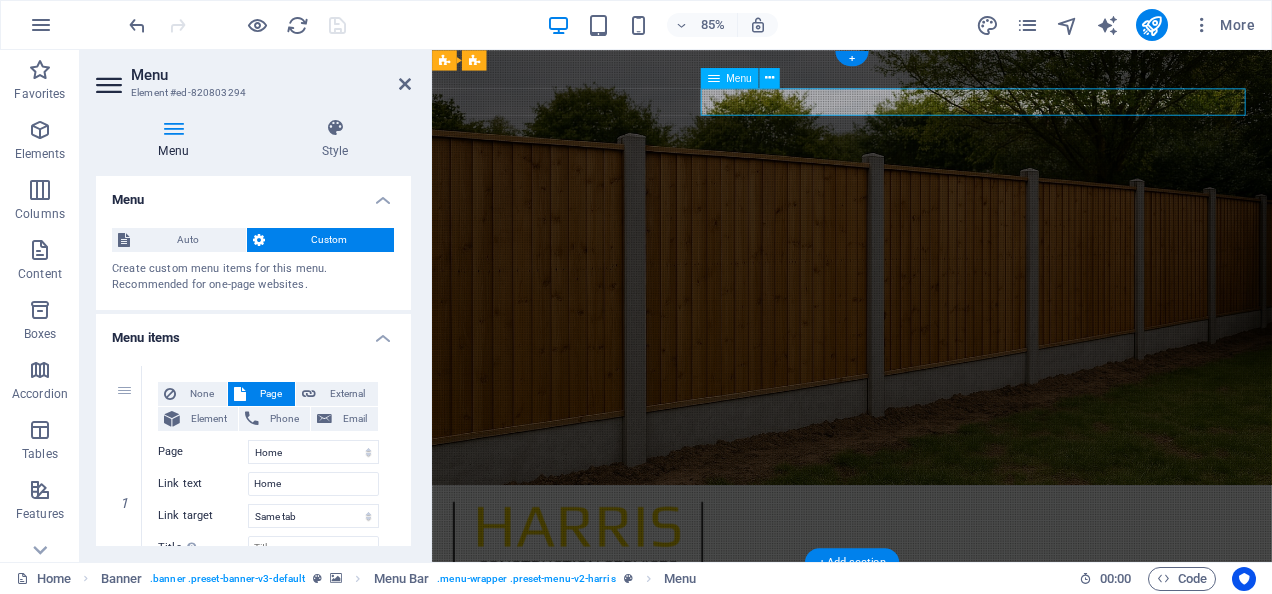 click on "Home About Services Projects Contact" at bounding box center [926, 684] 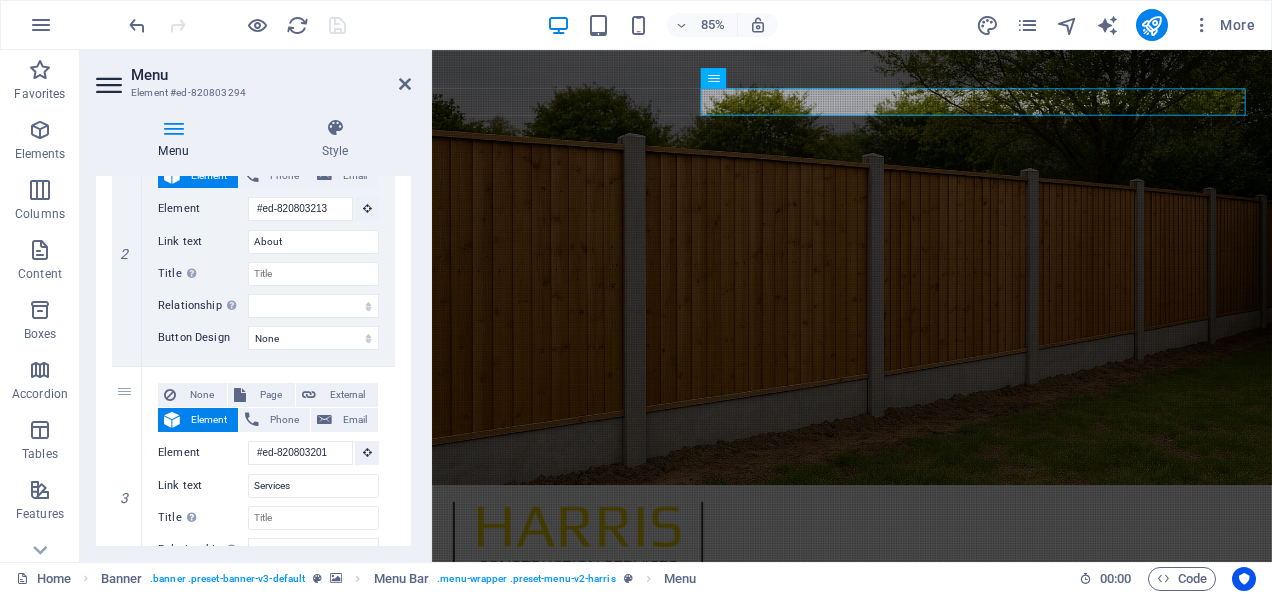 scroll, scrollTop: 518, scrollLeft: 0, axis: vertical 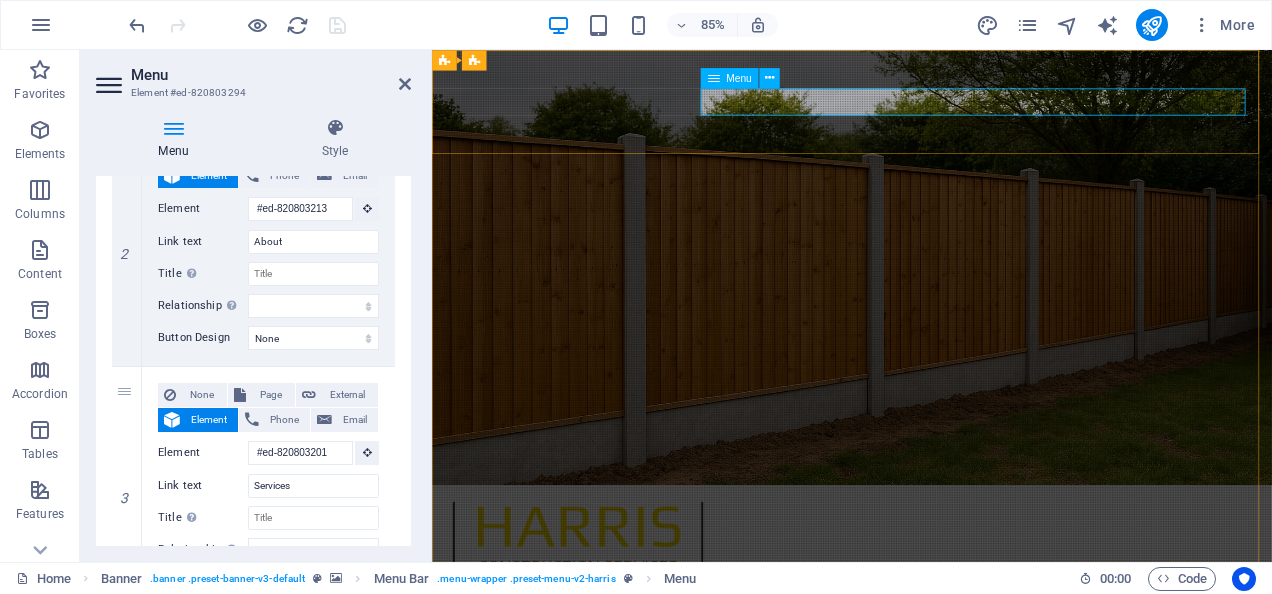 click on "Menu" at bounding box center [739, 78] 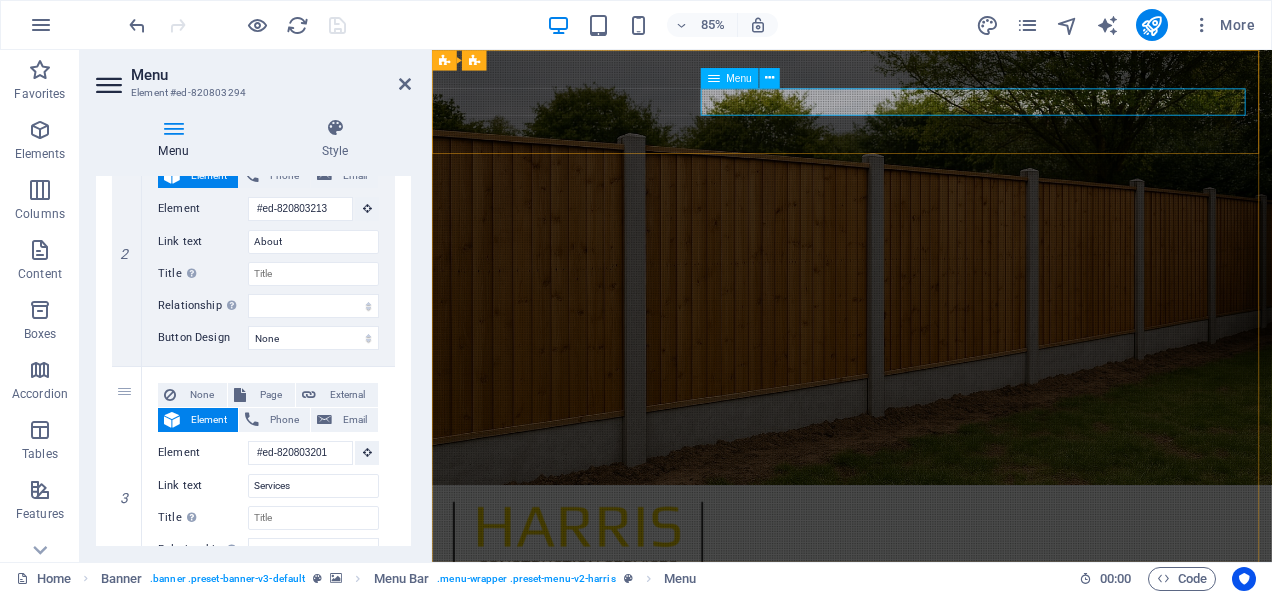 click on "Menu" at bounding box center (739, 78) 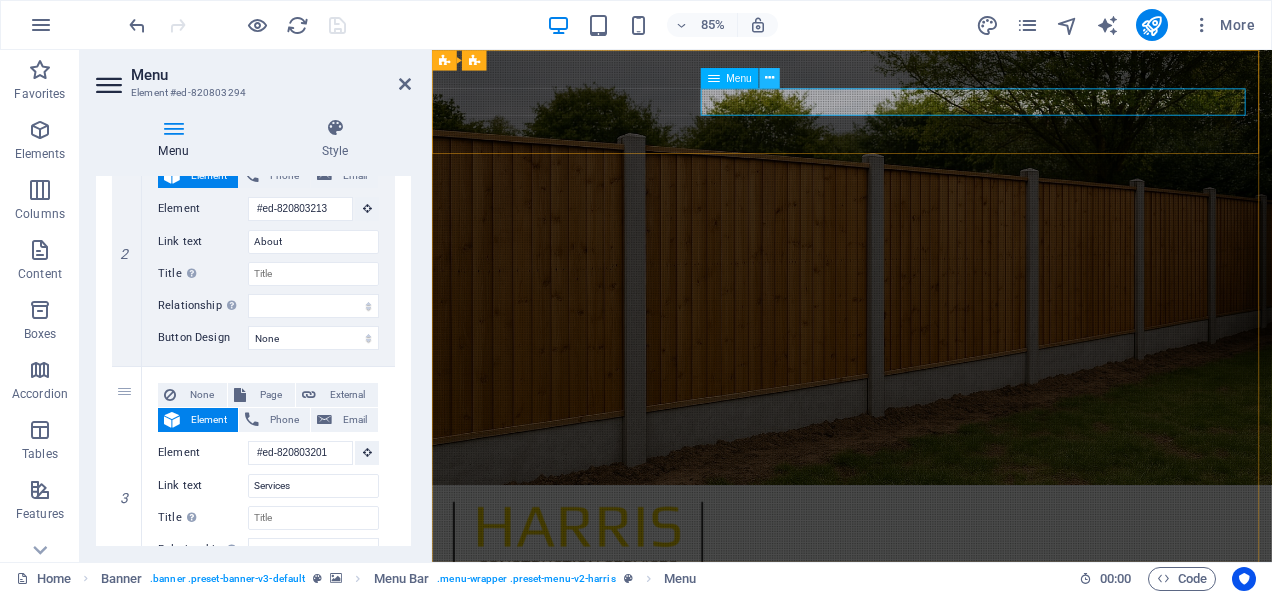 click at bounding box center [769, 78] 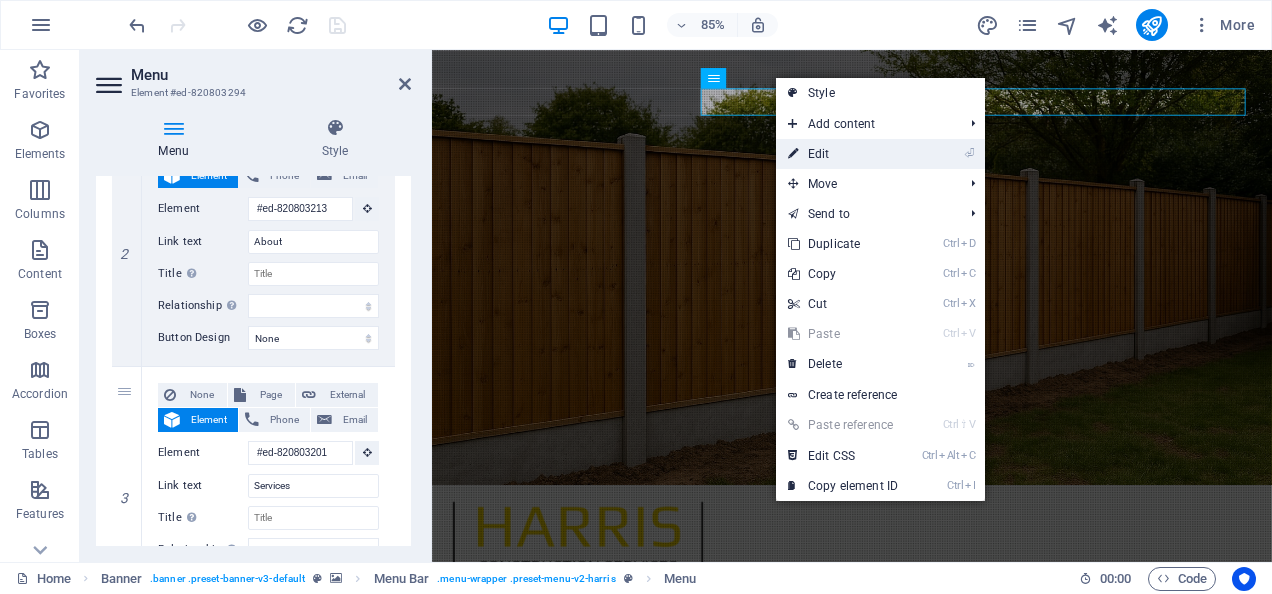 click on "⏎  Edit" at bounding box center (843, 154) 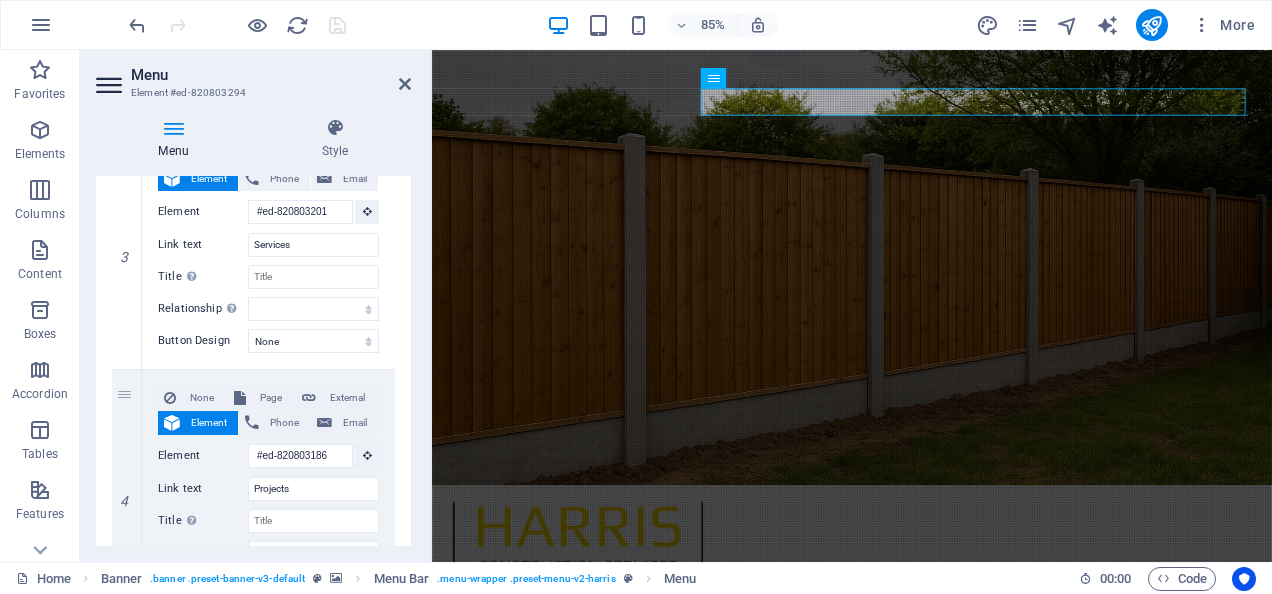 scroll, scrollTop: 762, scrollLeft: 0, axis: vertical 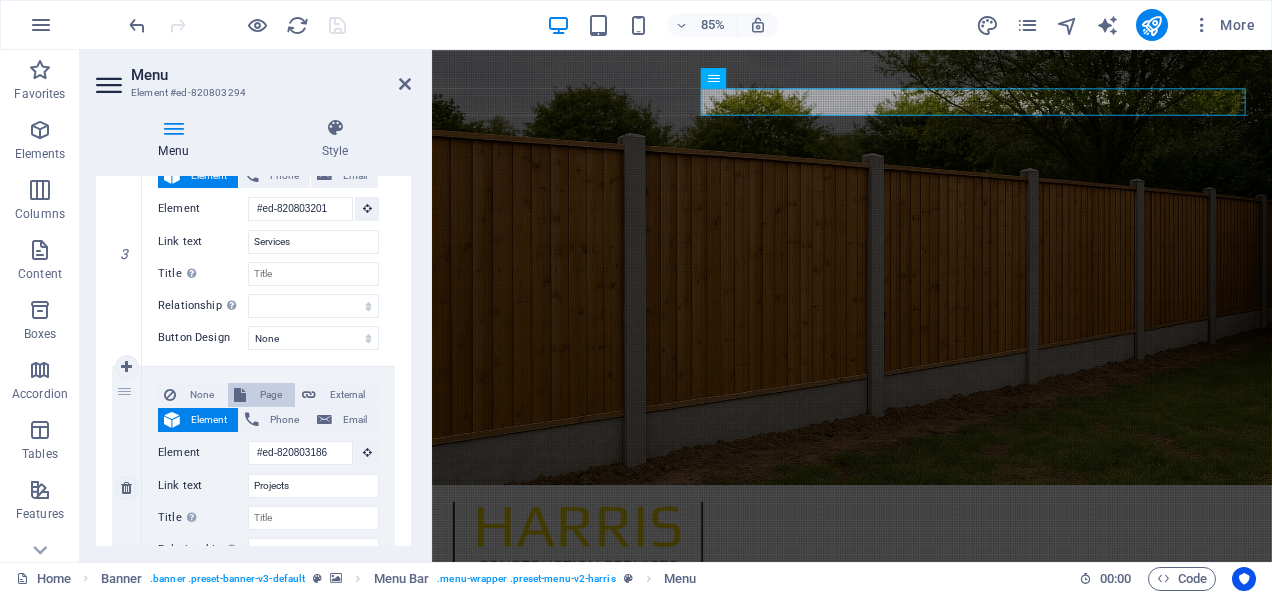 click on "Page" at bounding box center (270, 395) 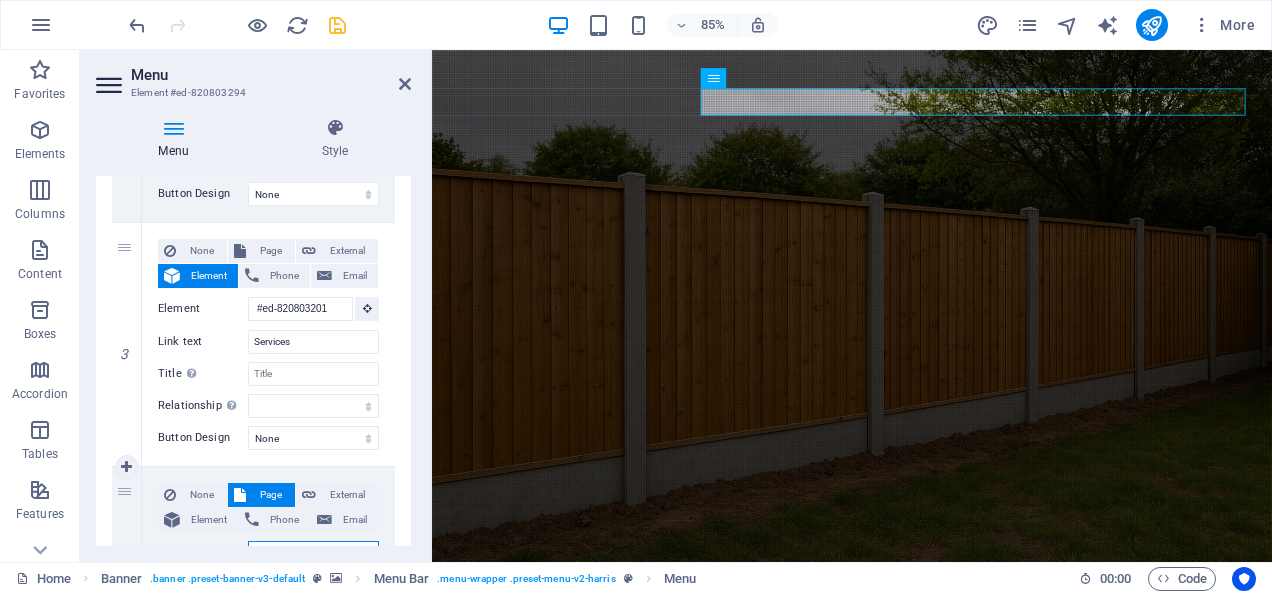 scroll, scrollTop: 659, scrollLeft: 0, axis: vertical 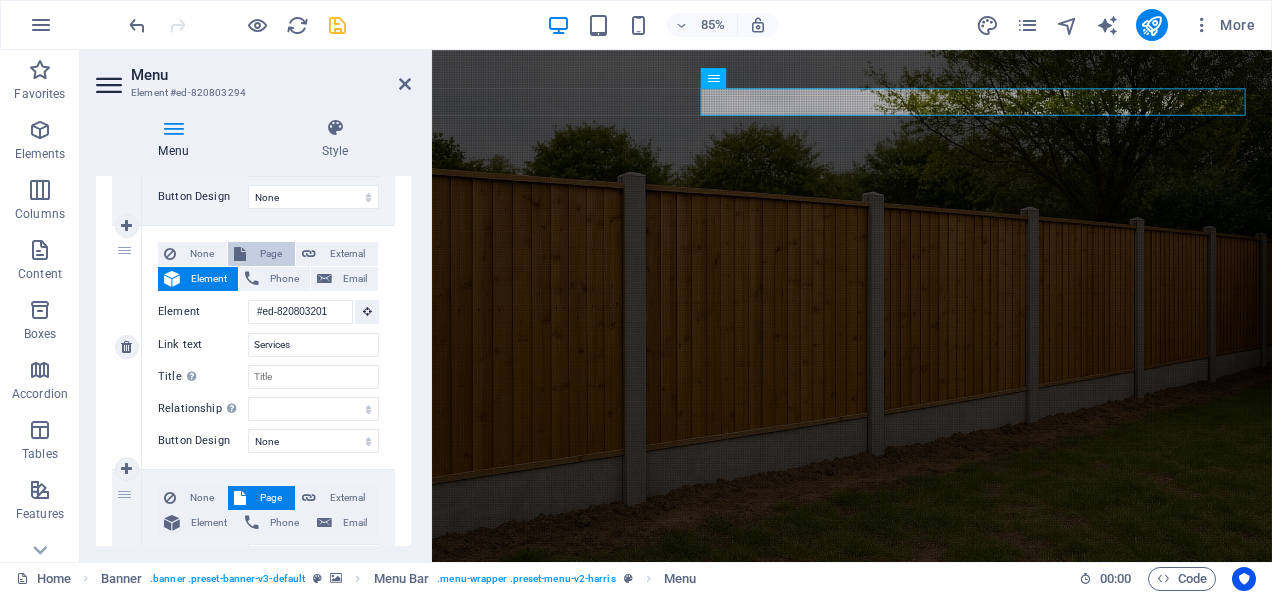 click on "Page" at bounding box center (261, 254) 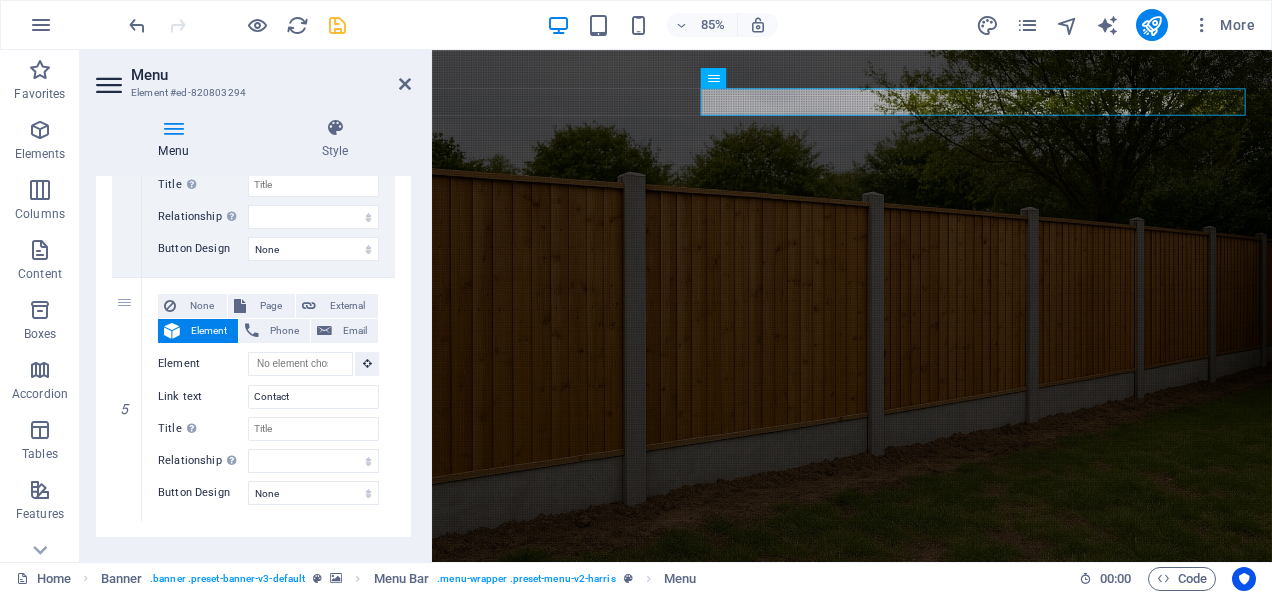 scroll, scrollTop: 1186, scrollLeft: 0, axis: vertical 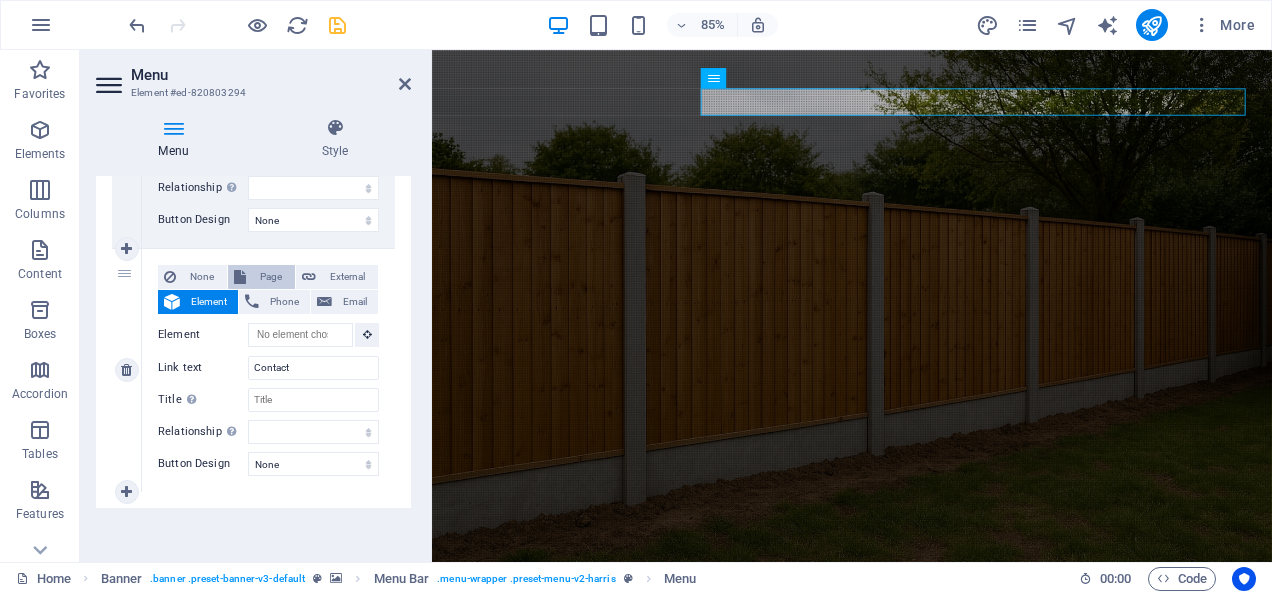 click on "Page" at bounding box center [270, 277] 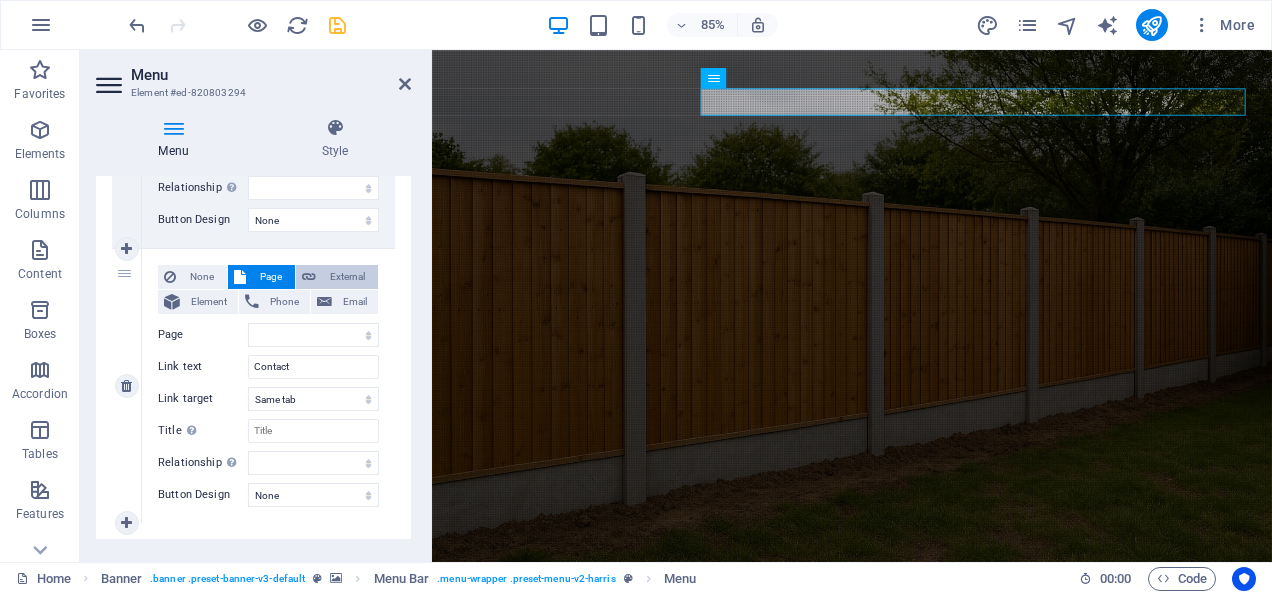 click on "External" at bounding box center (347, 277) 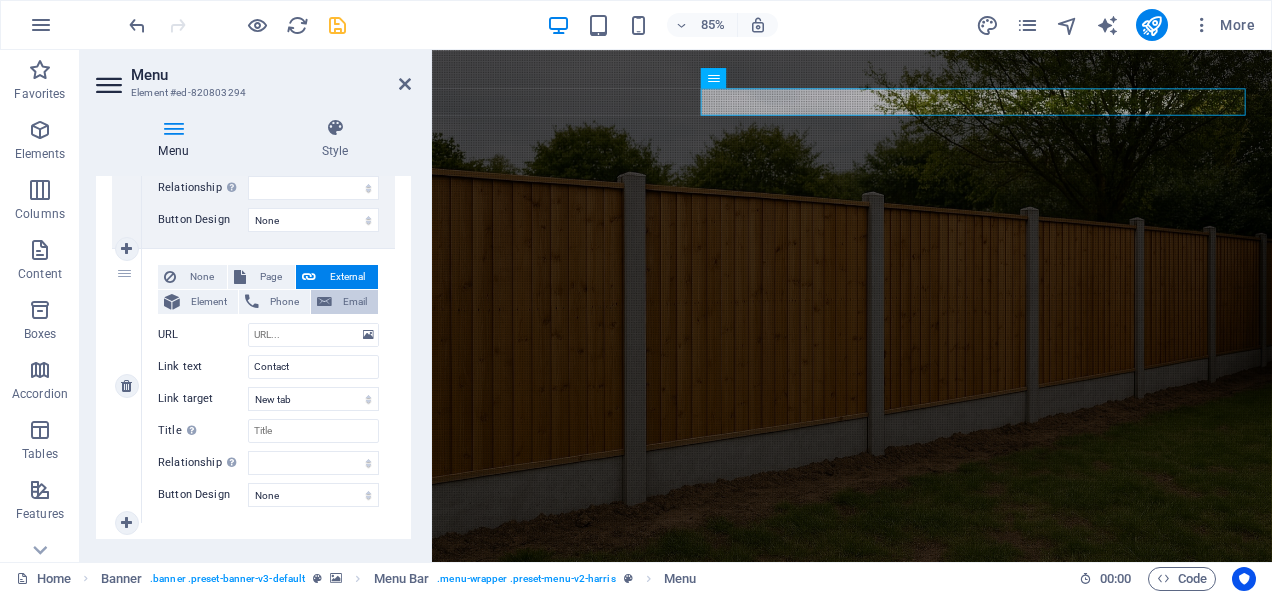 click at bounding box center (324, 302) 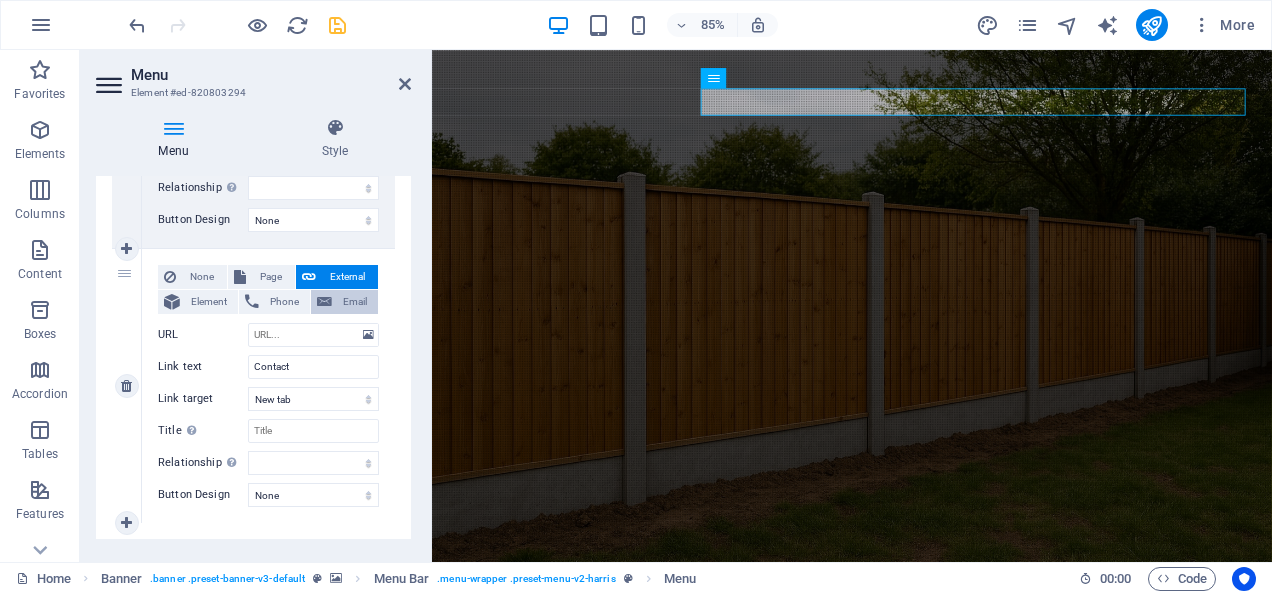 select 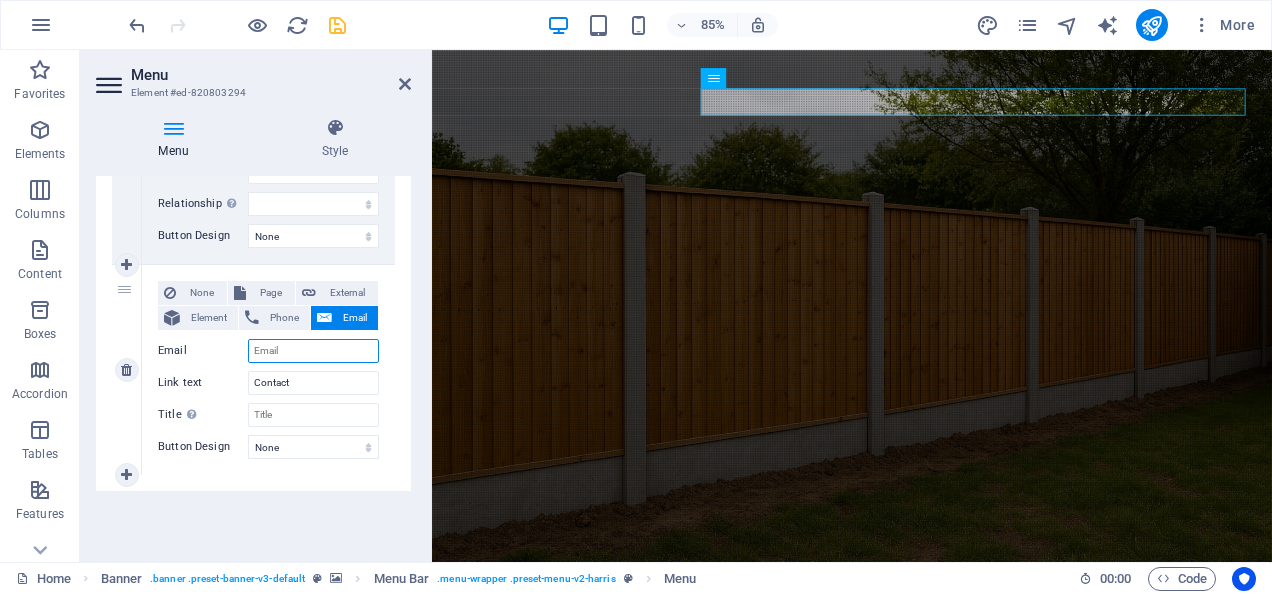 scroll, scrollTop: 1168, scrollLeft: 0, axis: vertical 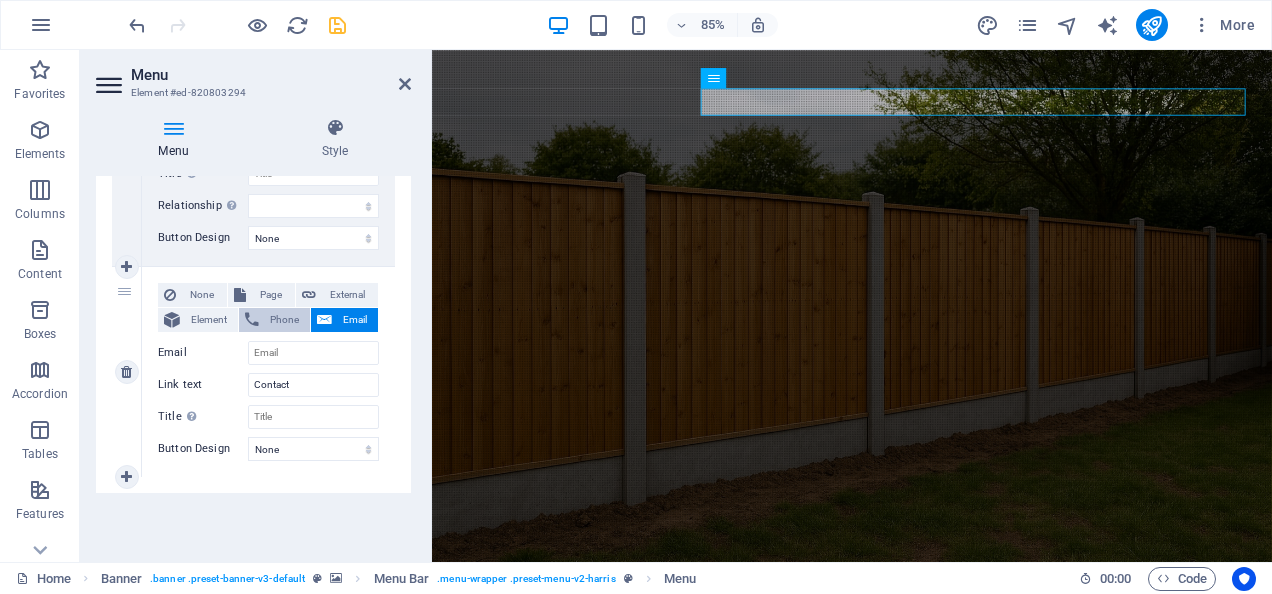 click on "Phone" at bounding box center (284, 320) 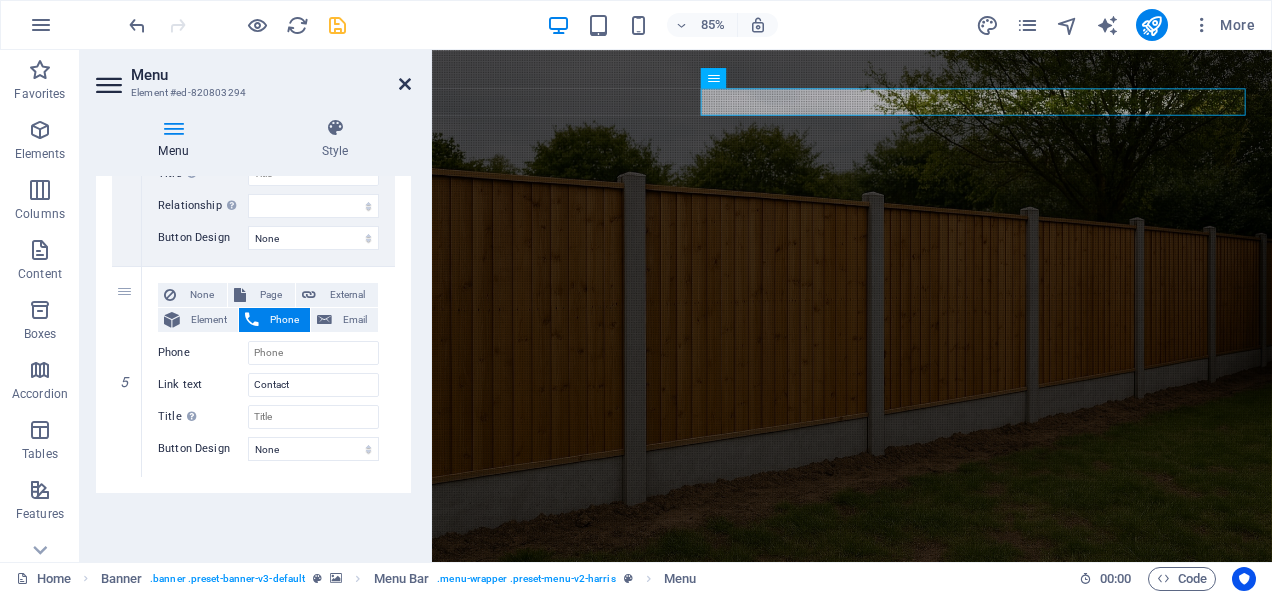 click at bounding box center [405, 84] 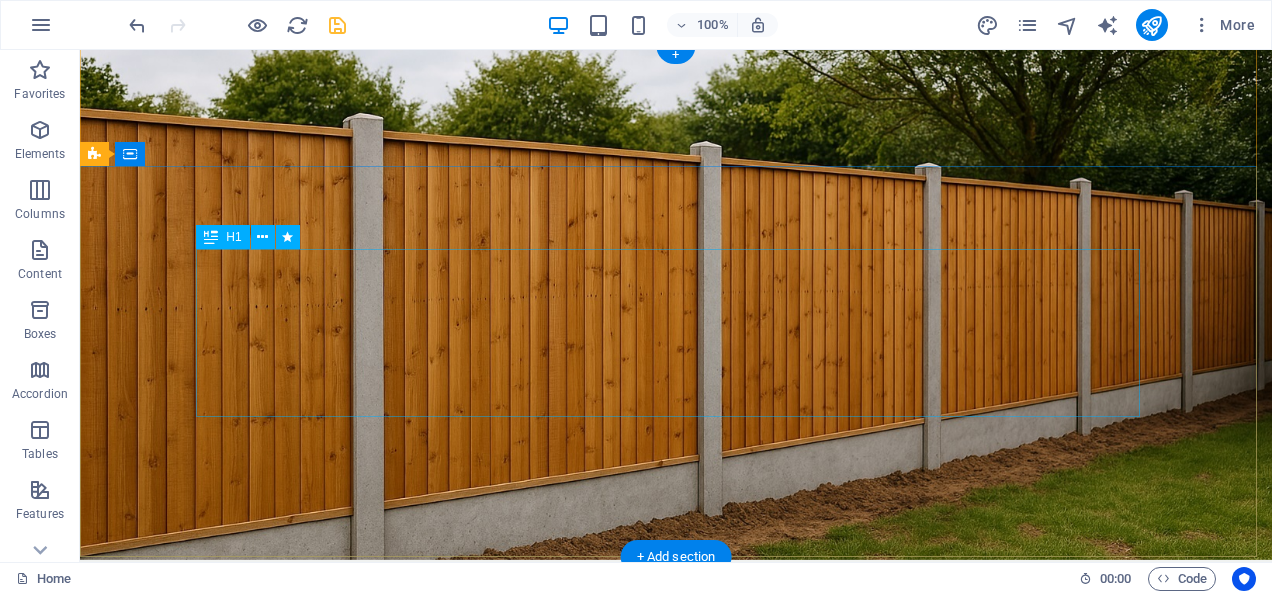 scroll, scrollTop: 0, scrollLeft: 0, axis: both 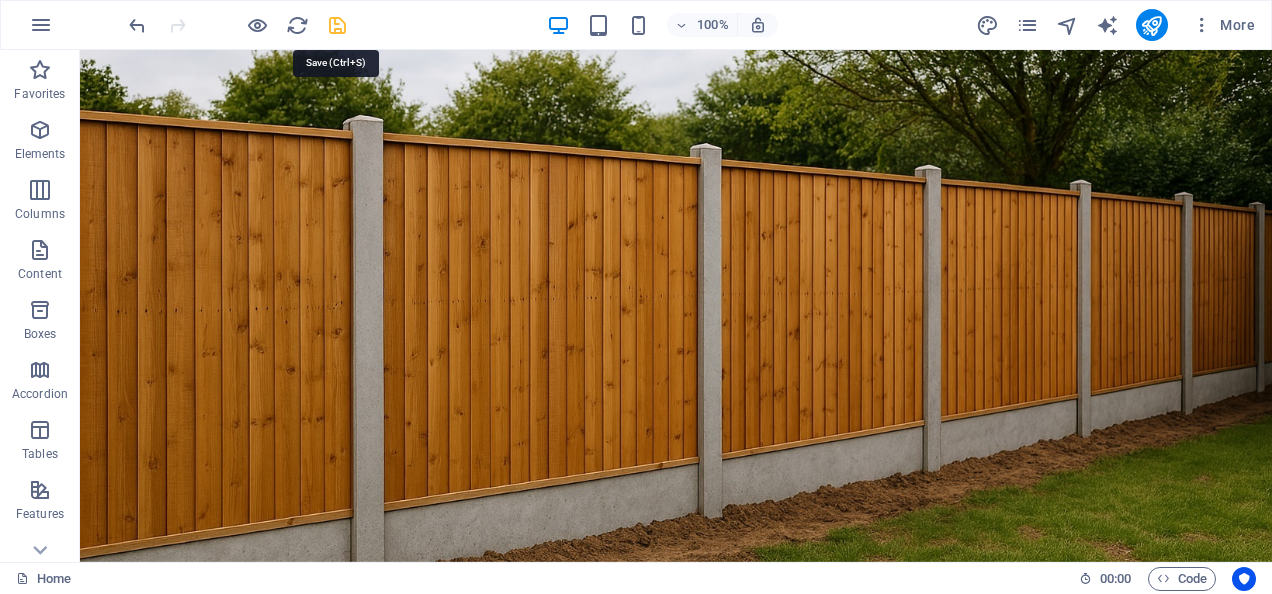 click at bounding box center (337, 25) 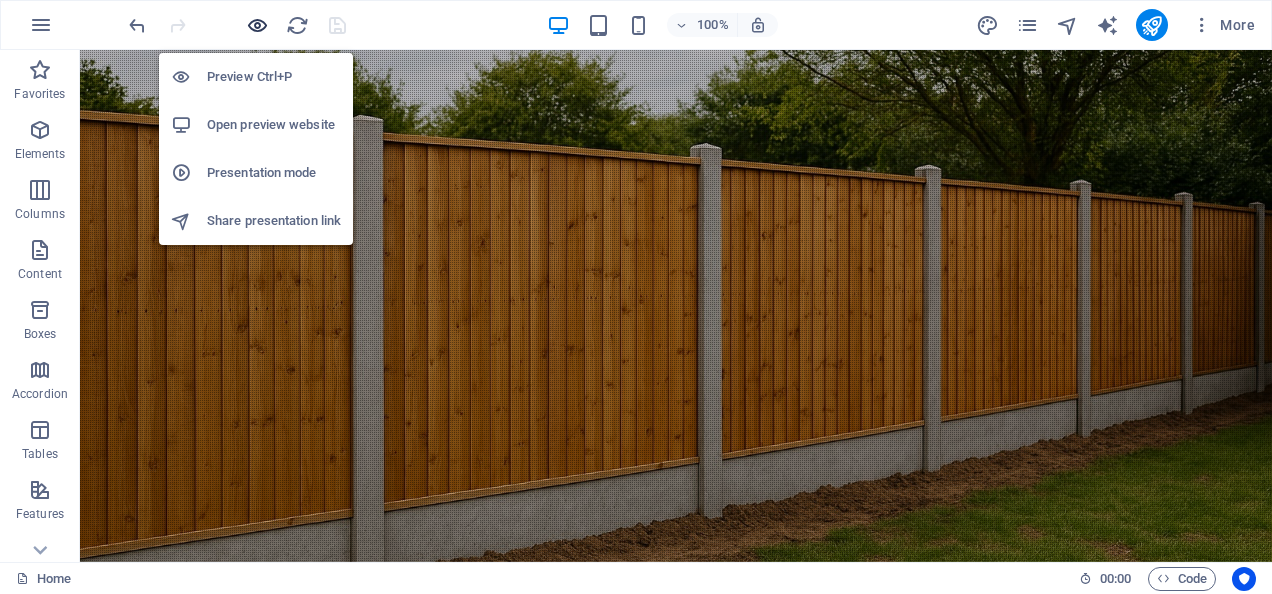 click at bounding box center (257, 25) 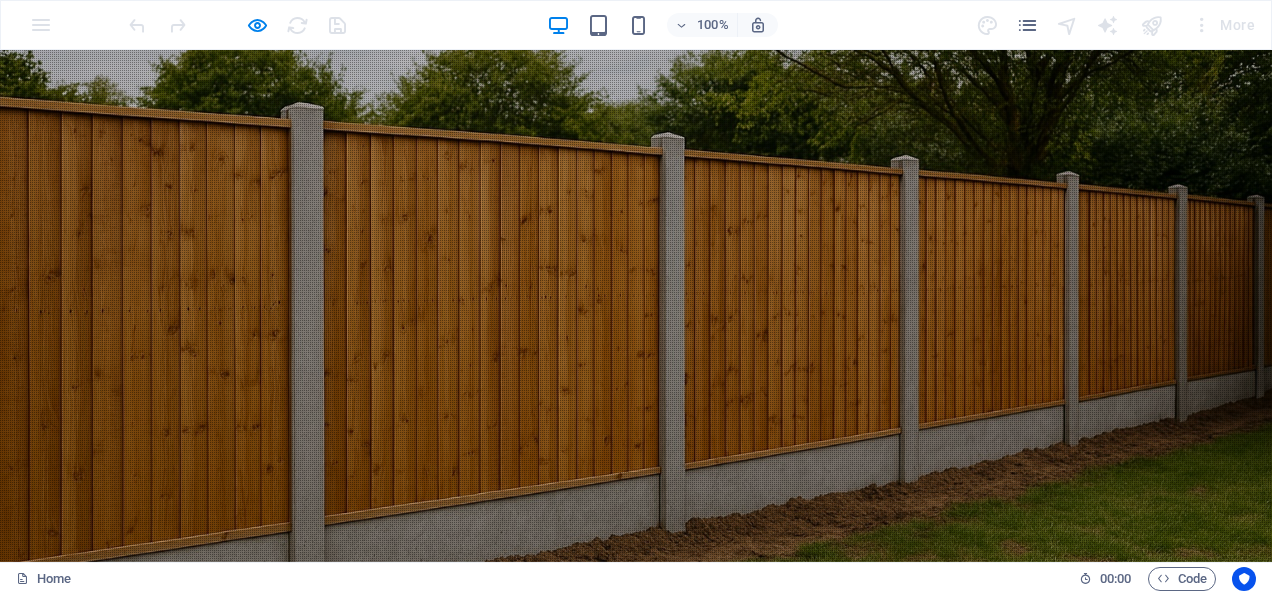 click on "Contact" at bounding box center [1078, 684] 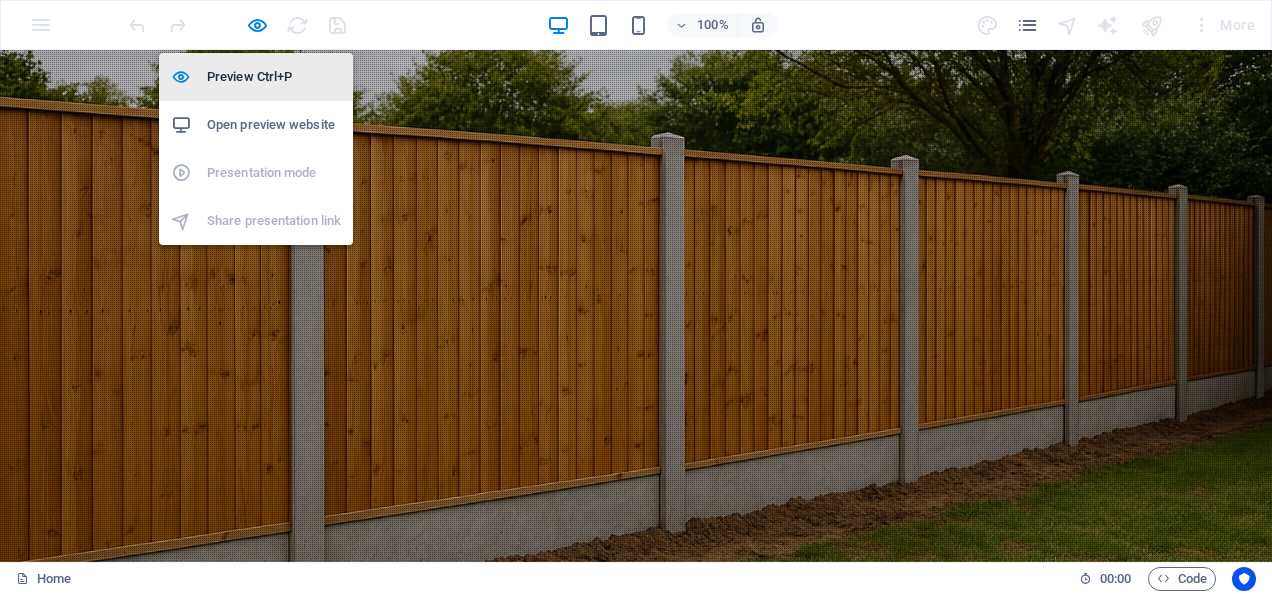click on "Preview Ctrl+P" at bounding box center (274, 77) 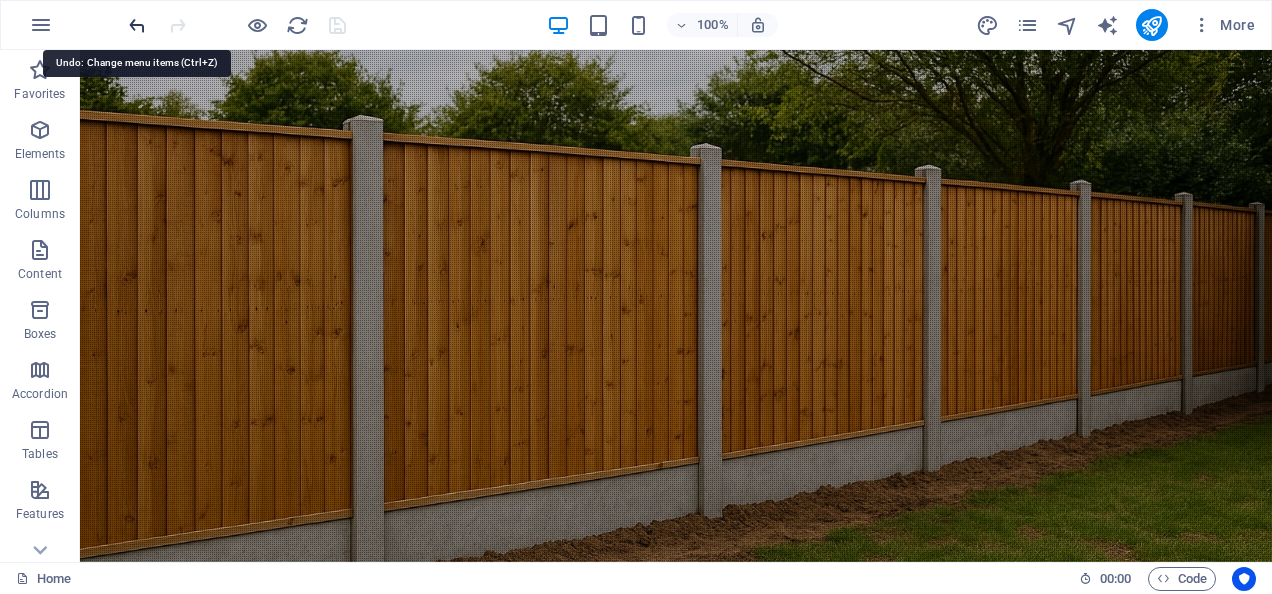 click at bounding box center (137, 25) 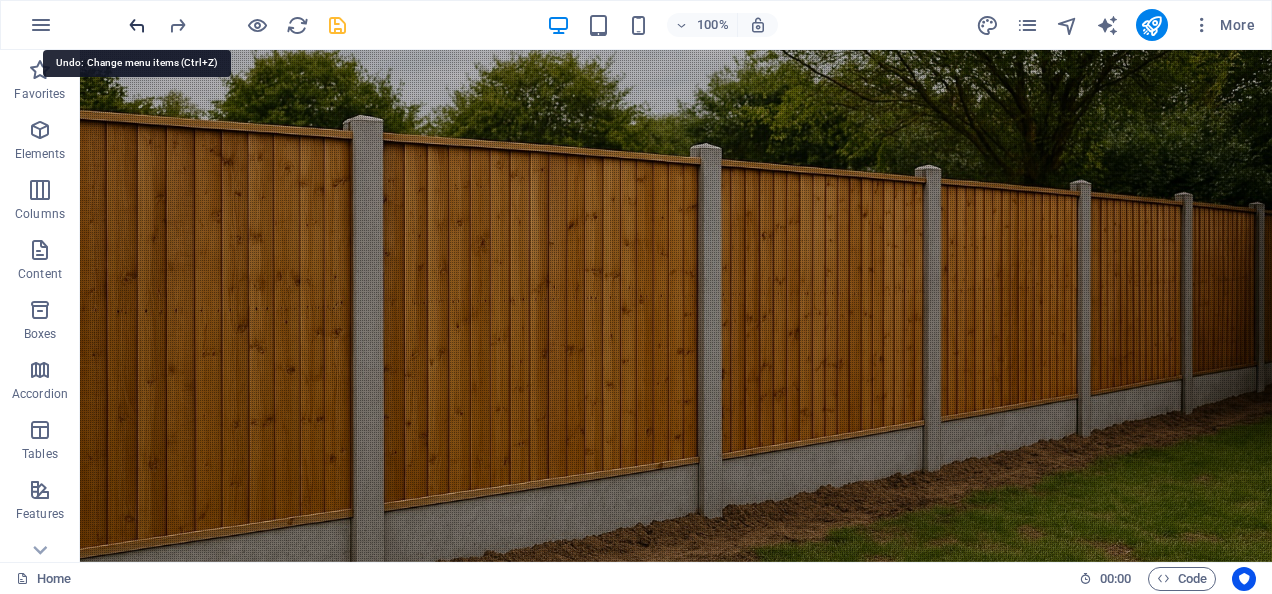 click at bounding box center [137, 25] 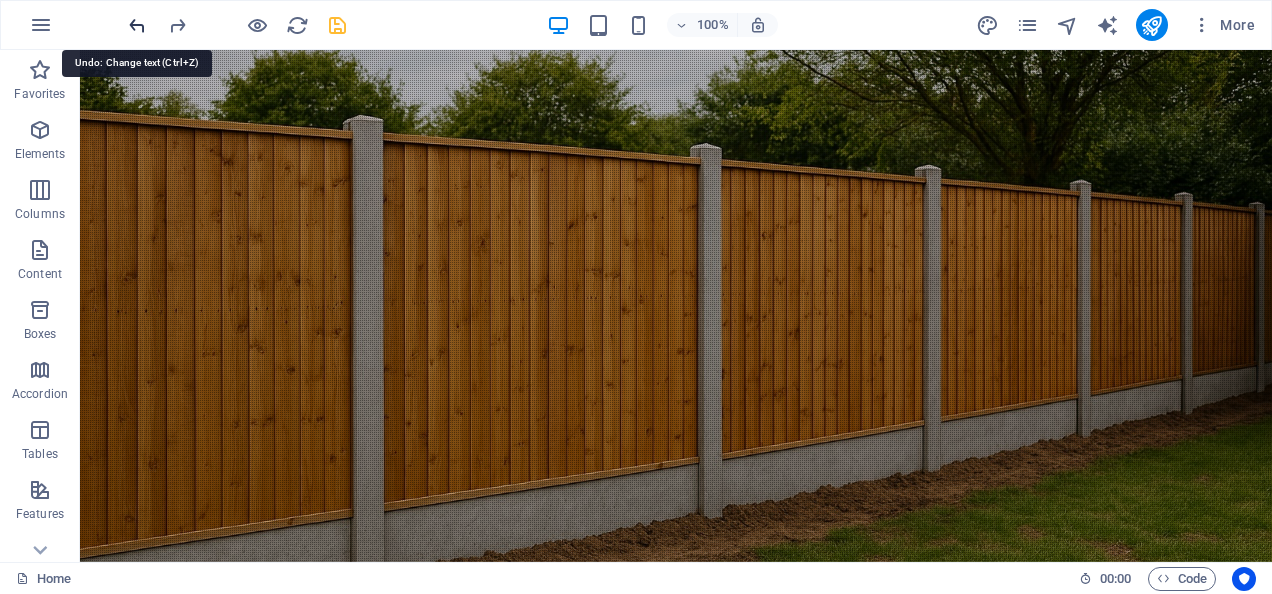 click at bounding box center [137, 25] 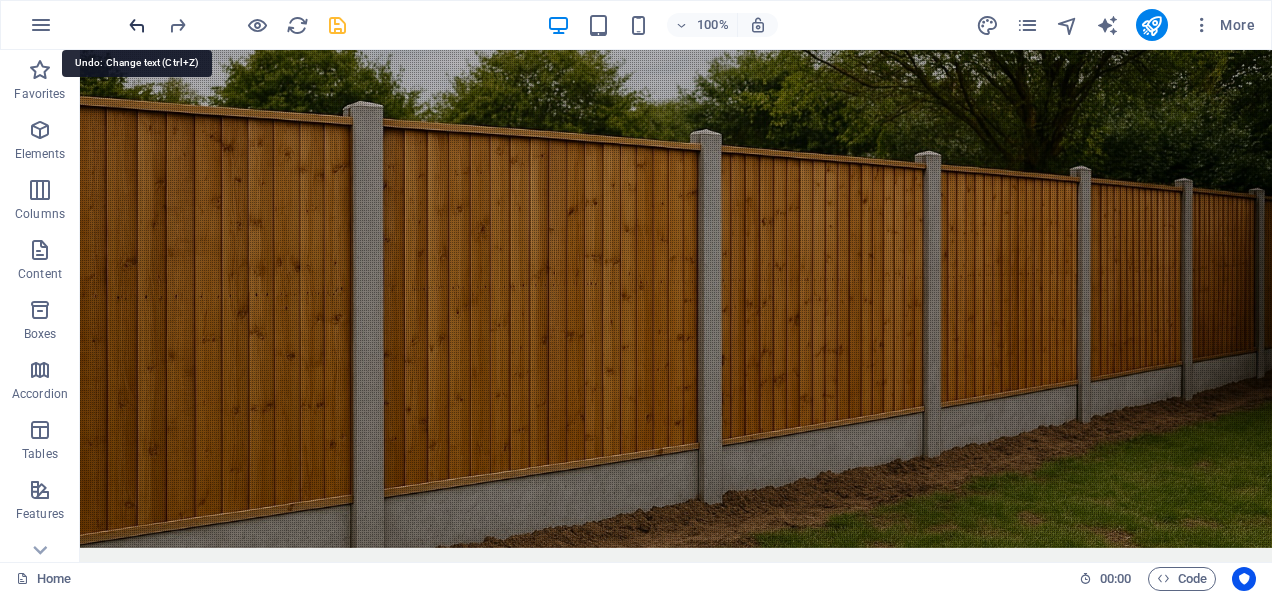 scroll, scrollTop: 1463, scrollLeft: 0, axis: vertical 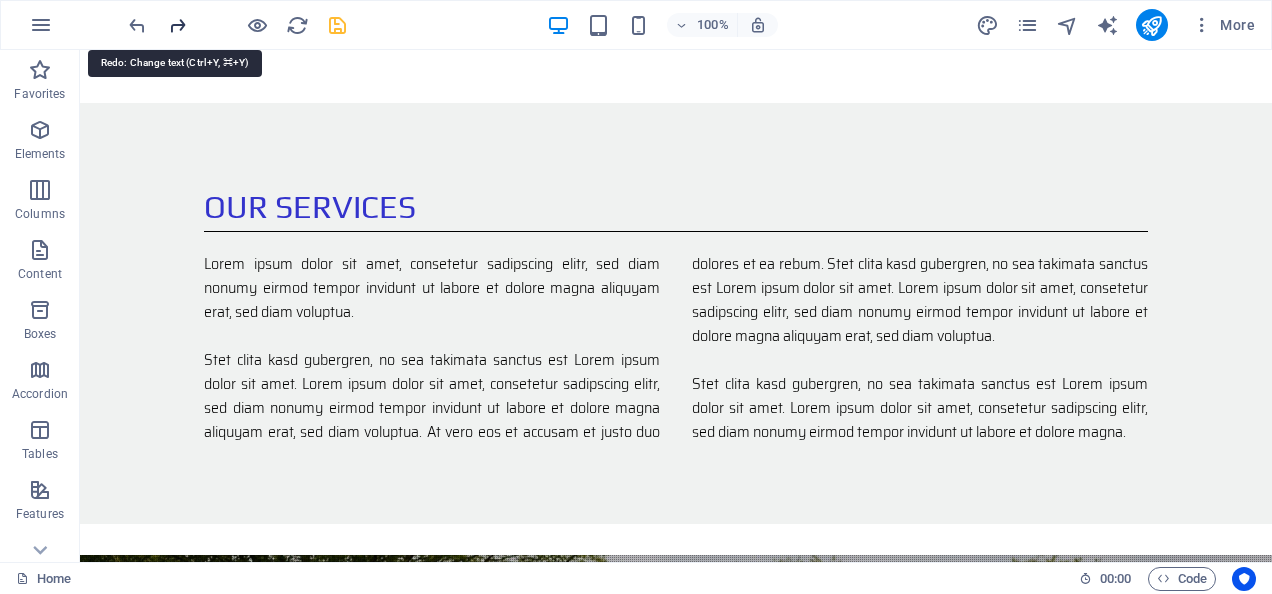 click at bounding box center [177, 25] 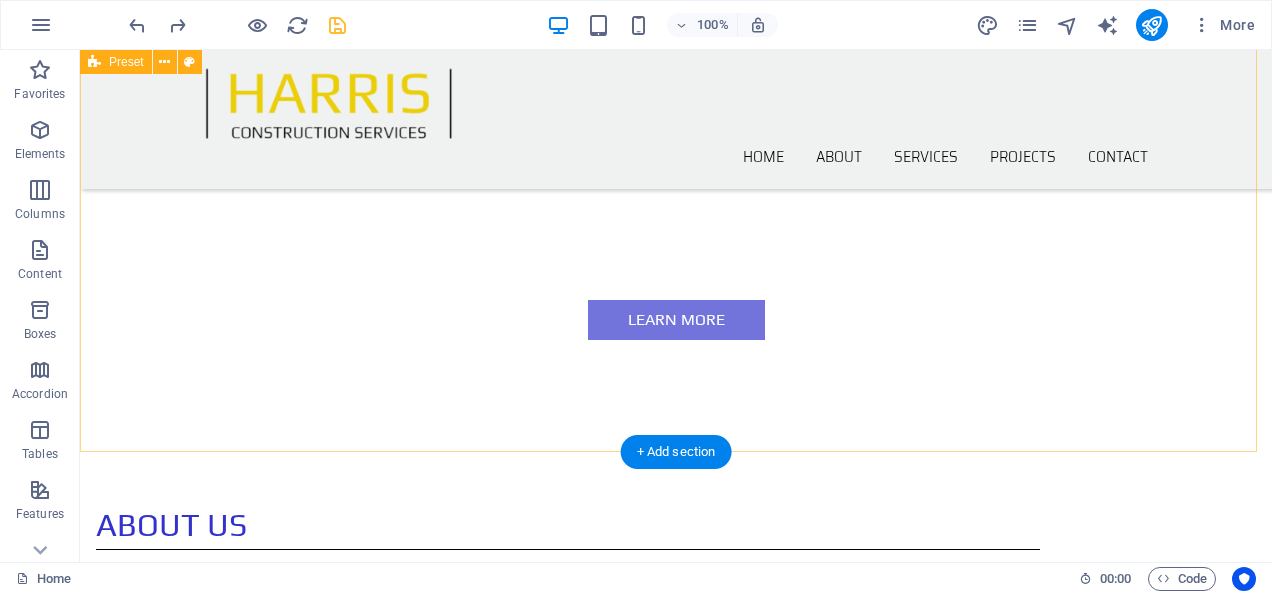 scroll, scrollTop: 147, scrollLeft: 0, axis: vertical 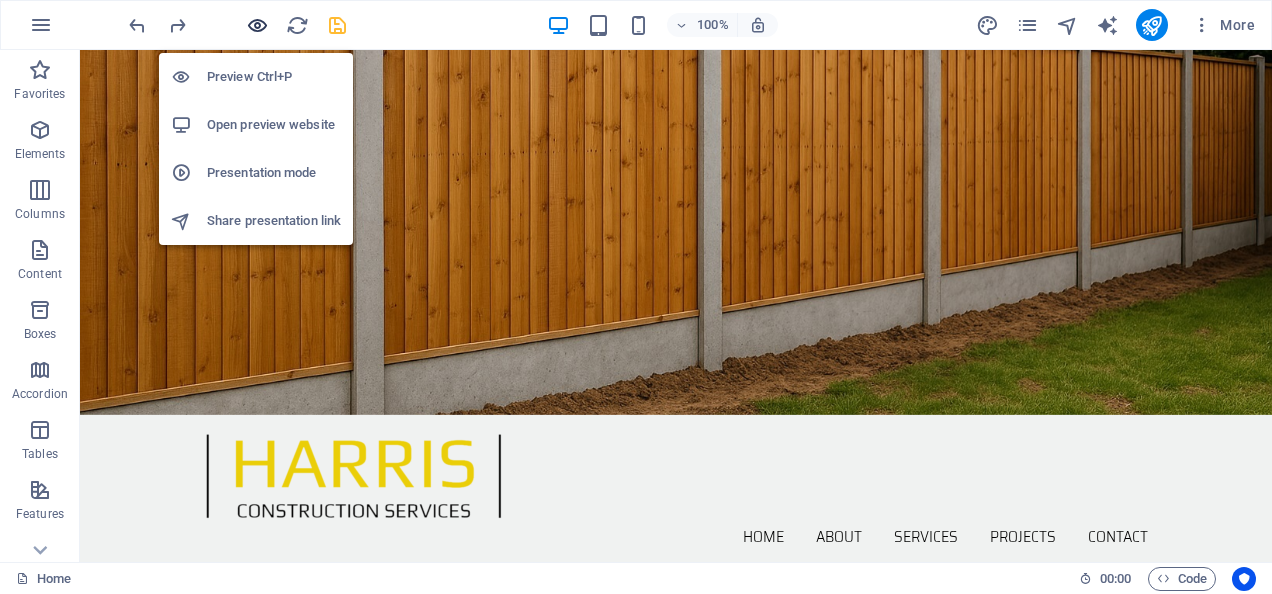 click at bounding box center [257, 25] 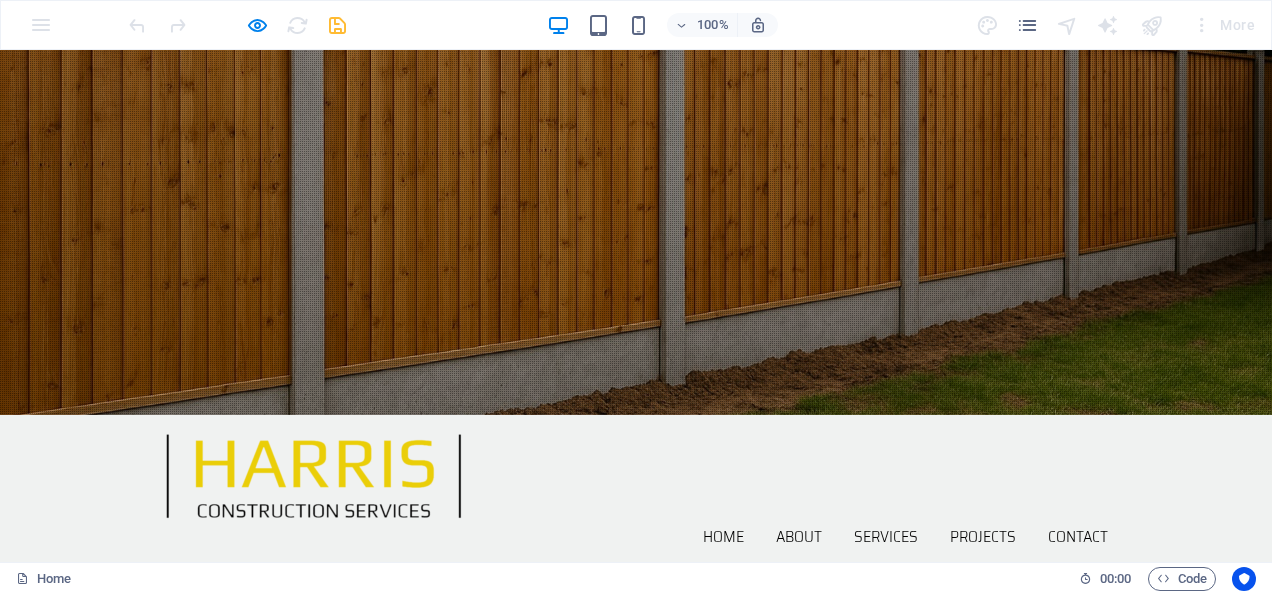 scroll, scrollTop: 0, scrollLeft: 0, axis: both 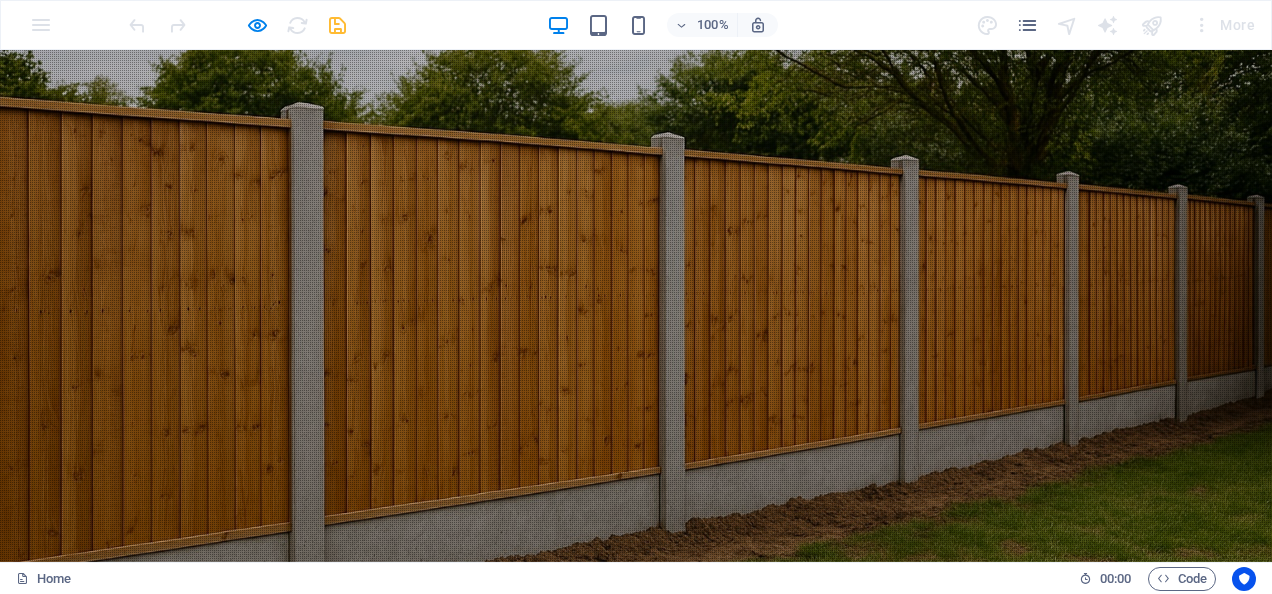 click on "Services" at bounding box center (886, 684) 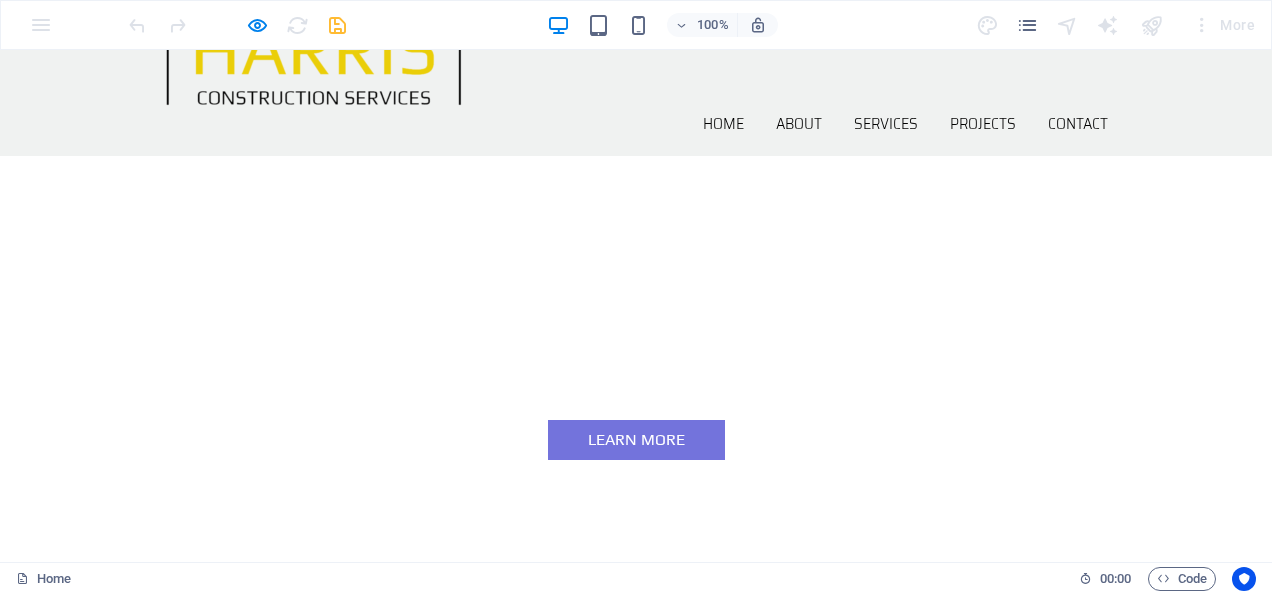 scroll, scrollTop: 0, scrollLeft: 0, axis: both 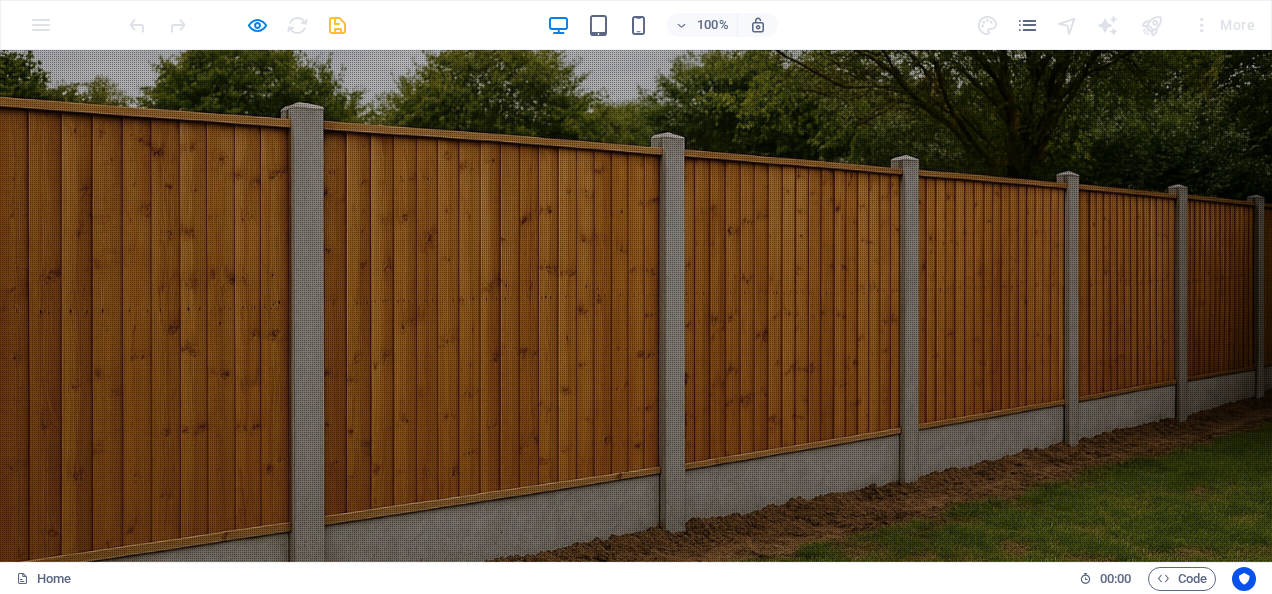 click on "Contact" at bounding box center (1078, 684) 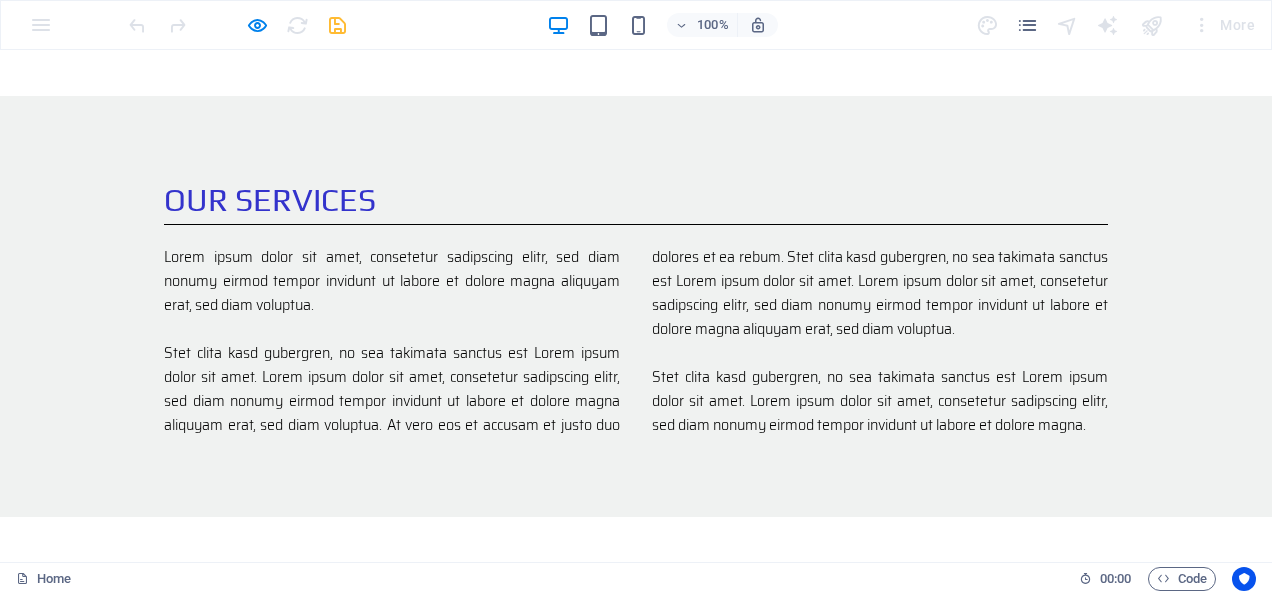 scroll, scrollTop: 1908, scrollLeft: 0, axis: vertical 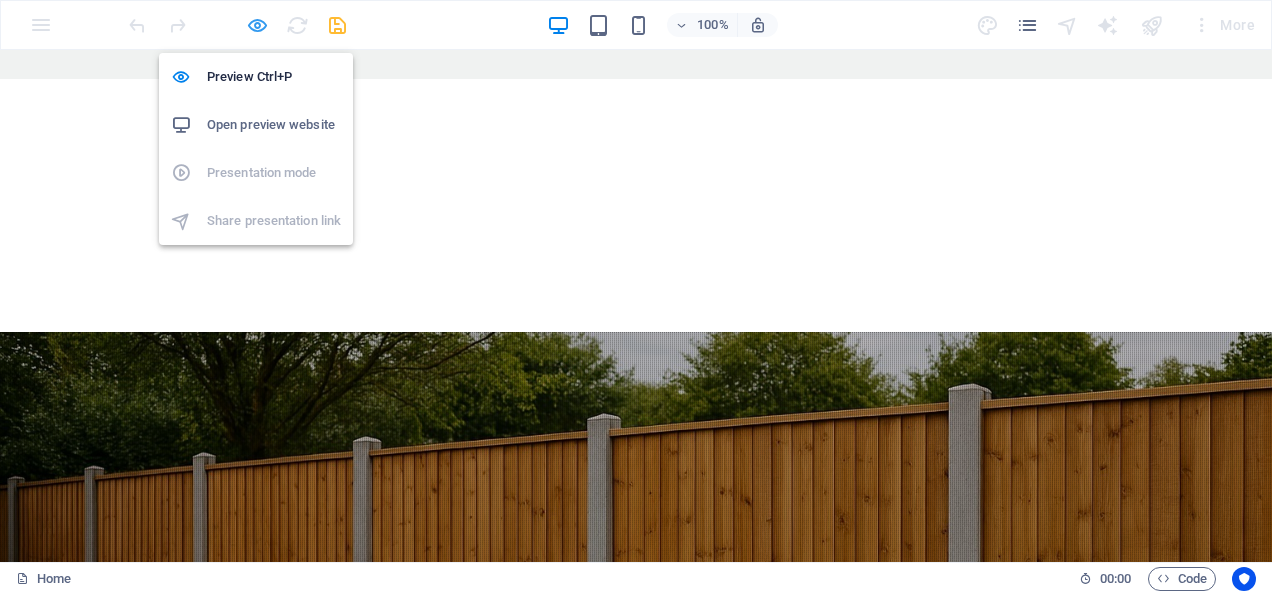 click at bounding box center [257, 25] 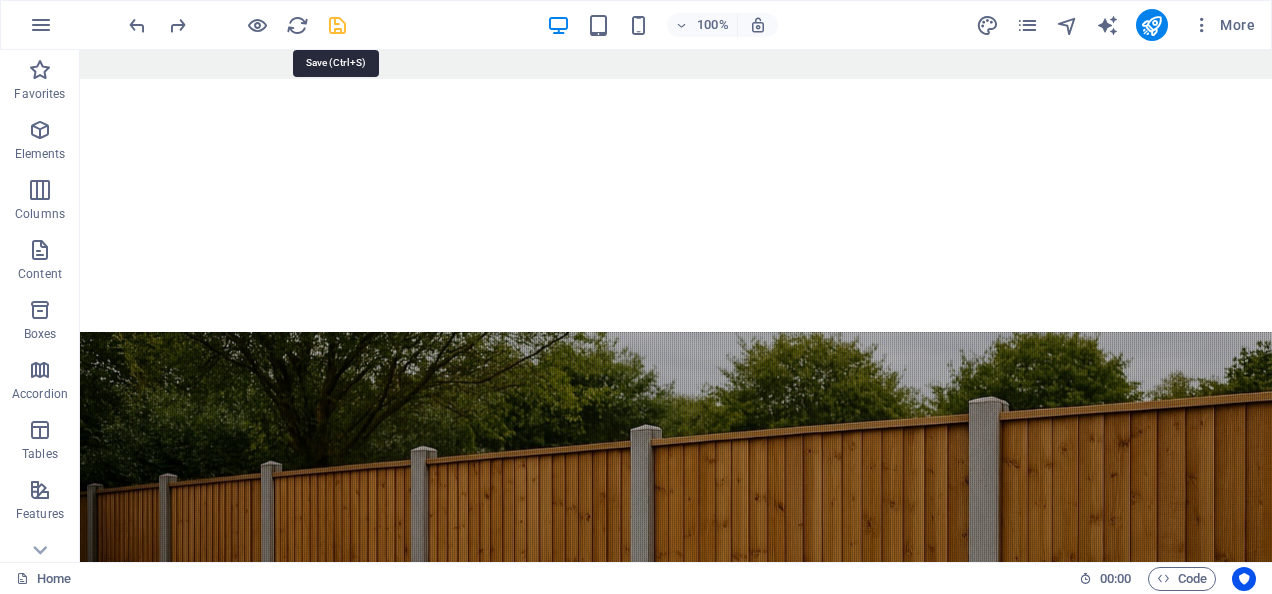 click at bounding box center (337, 25) 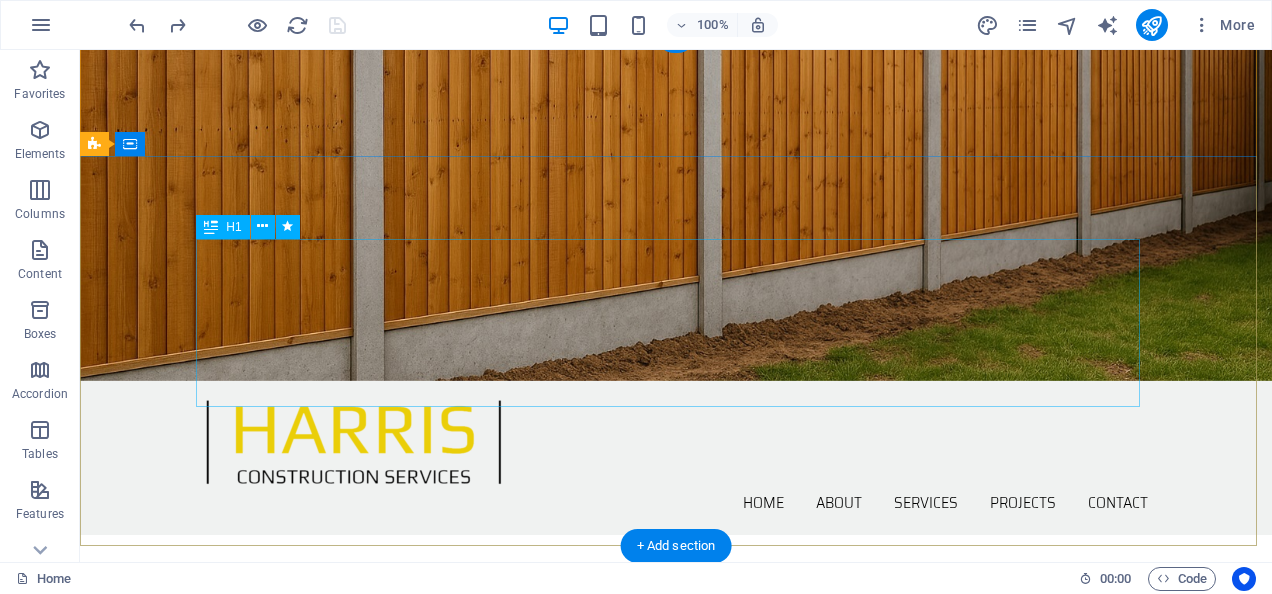 scroll, scrollTop: 0, scrollLeft: 0, axis: both 